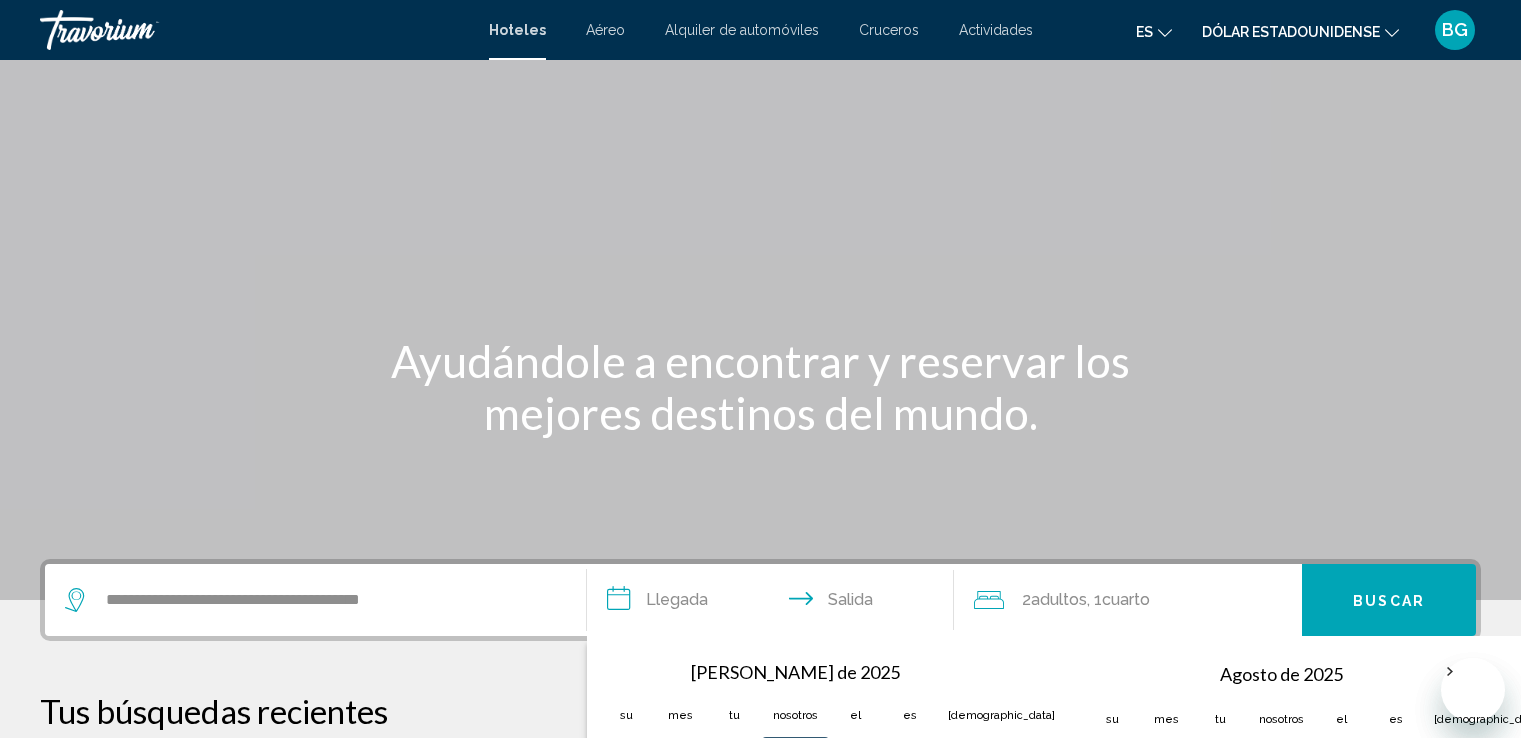 scroll, scrollTop: 493, scrollLeft: 0, axis: vertical 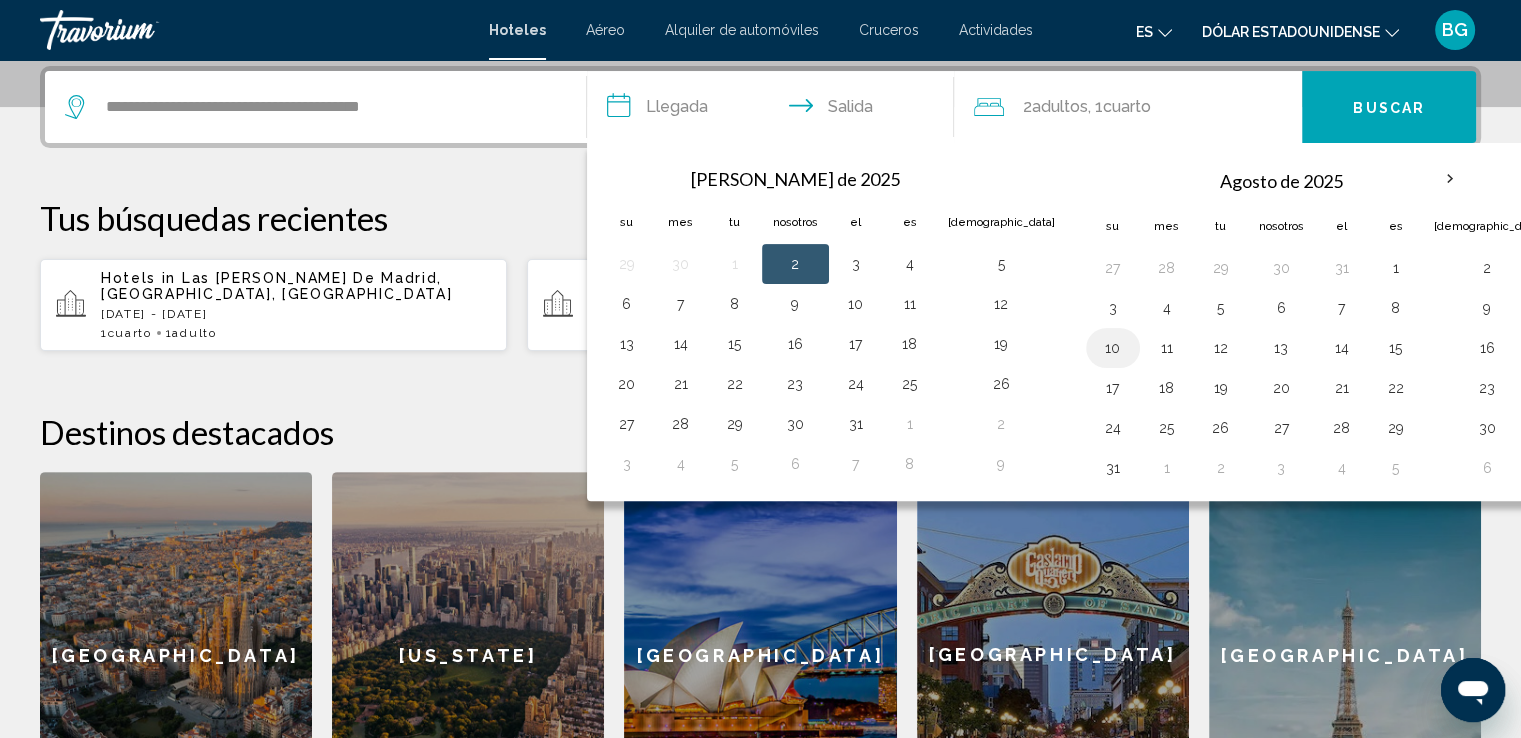 click on "10" at bounding box center [1113, 348] 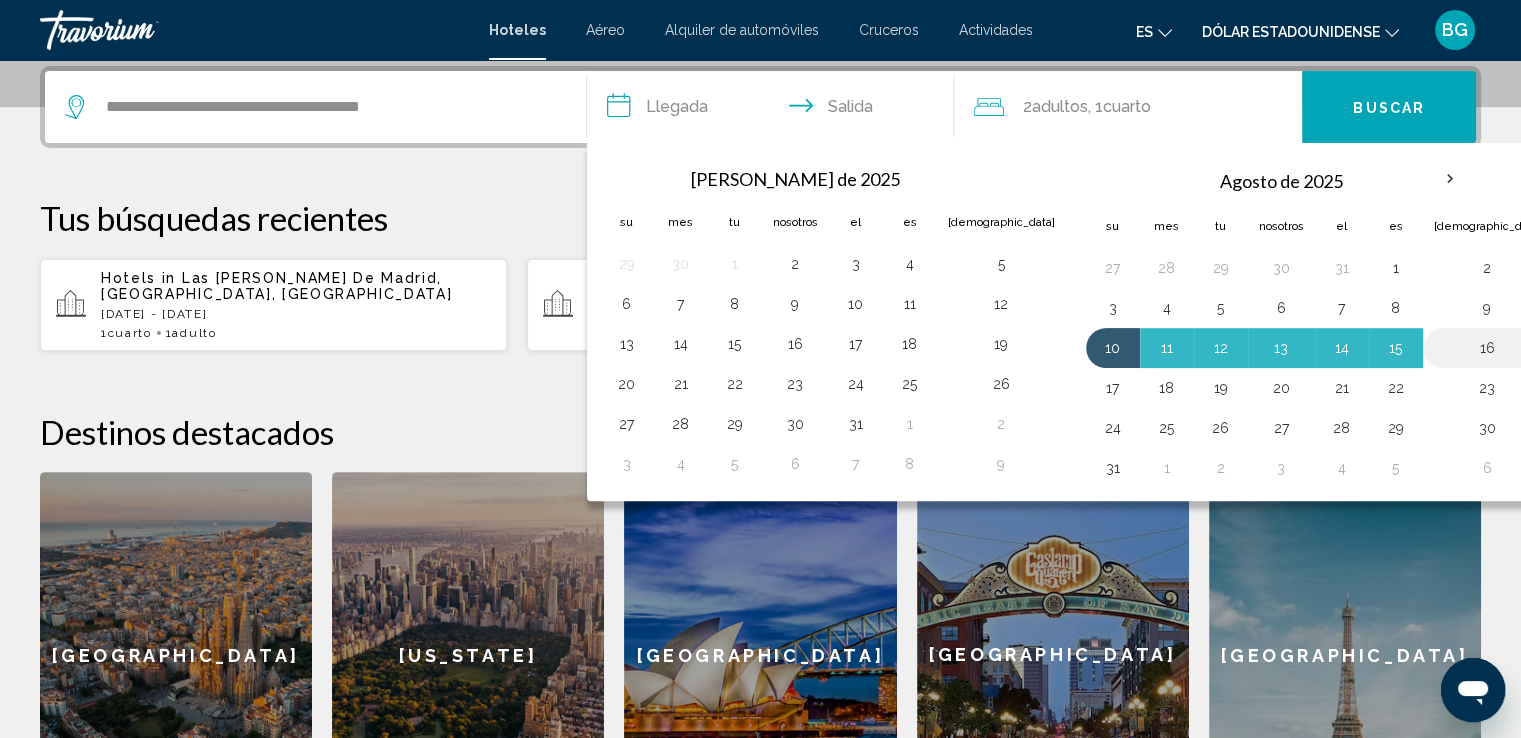 click on "16" at bounding box center [1487, 348] 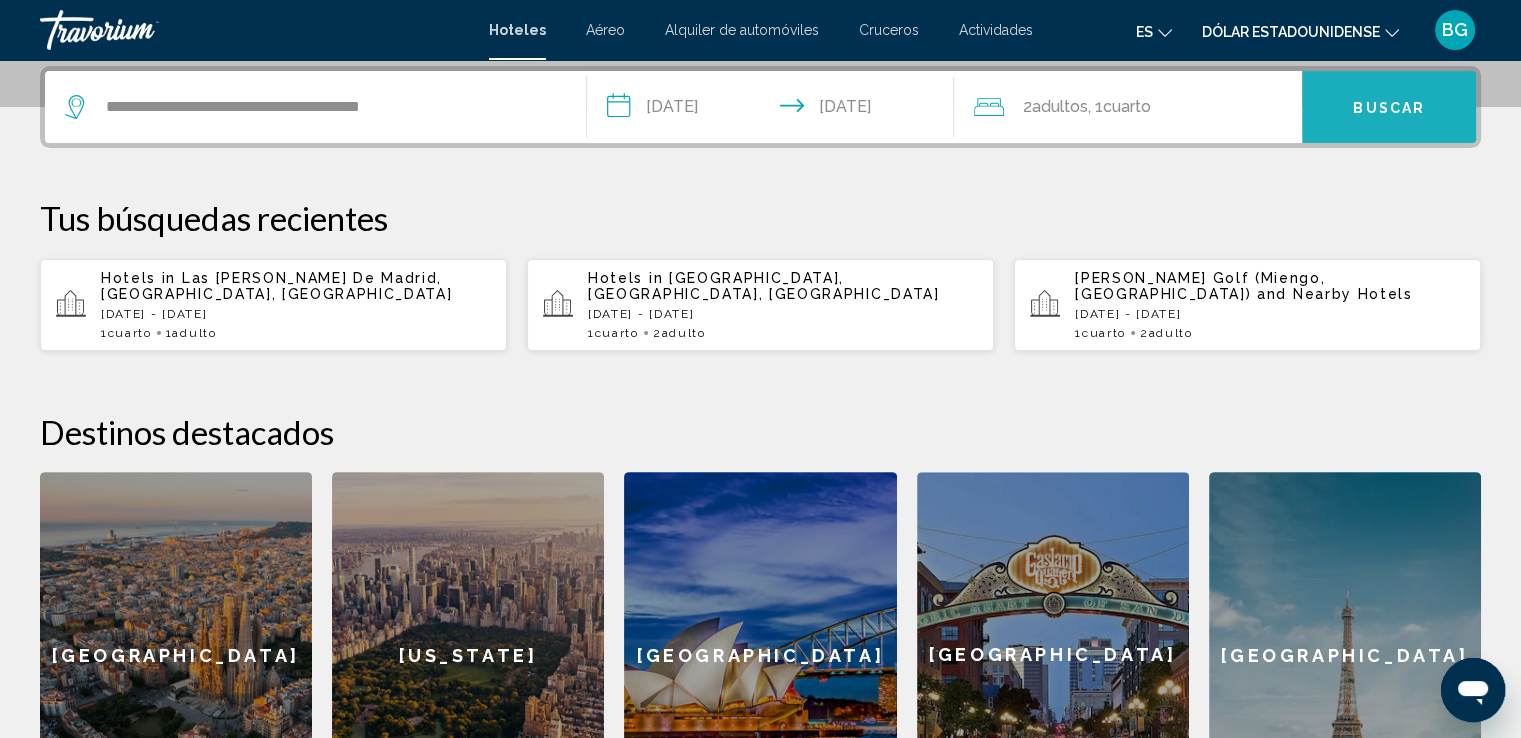 click on "Buscar" at bounding box center [1389, 108] 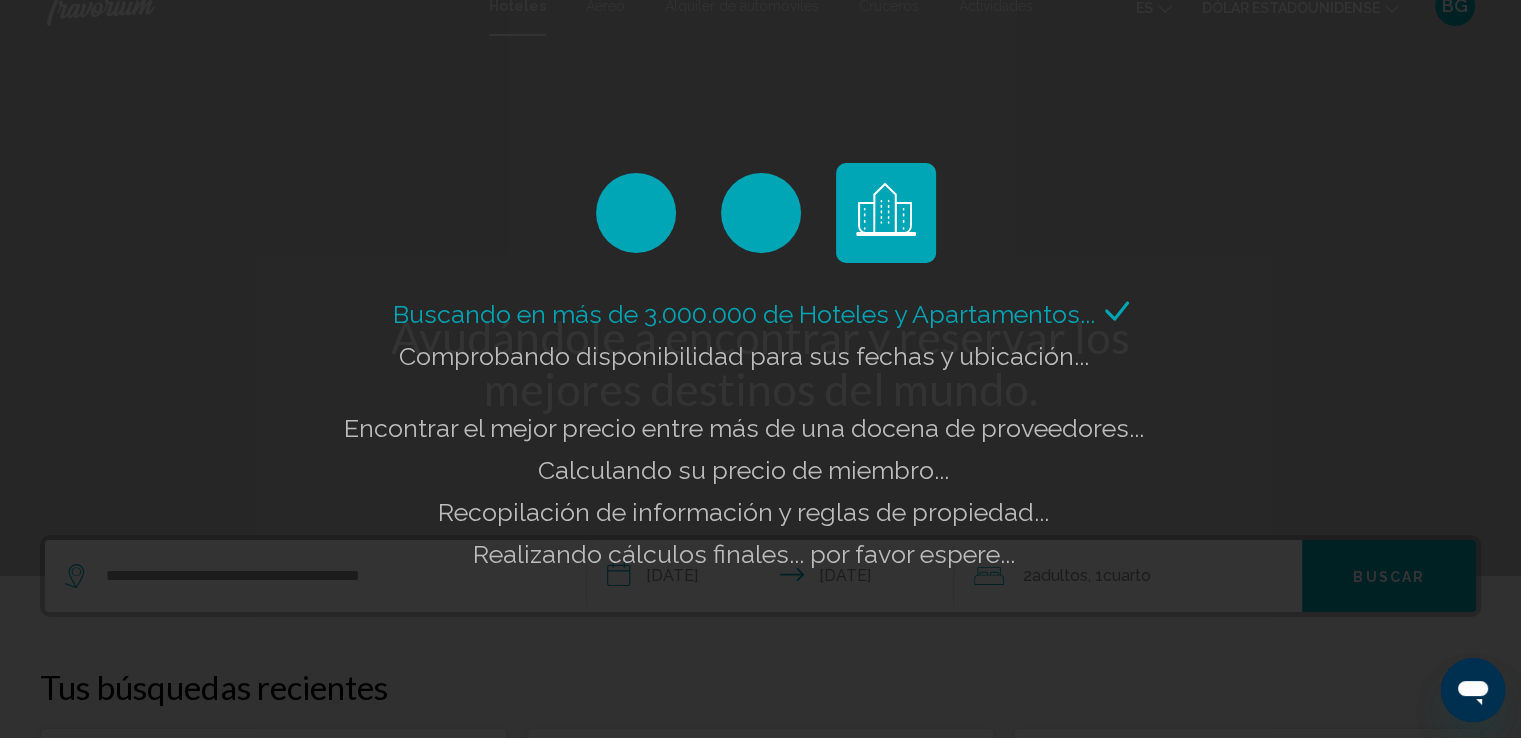 scroll, scrollTop: 0, scrollLeft: 0, axis: both 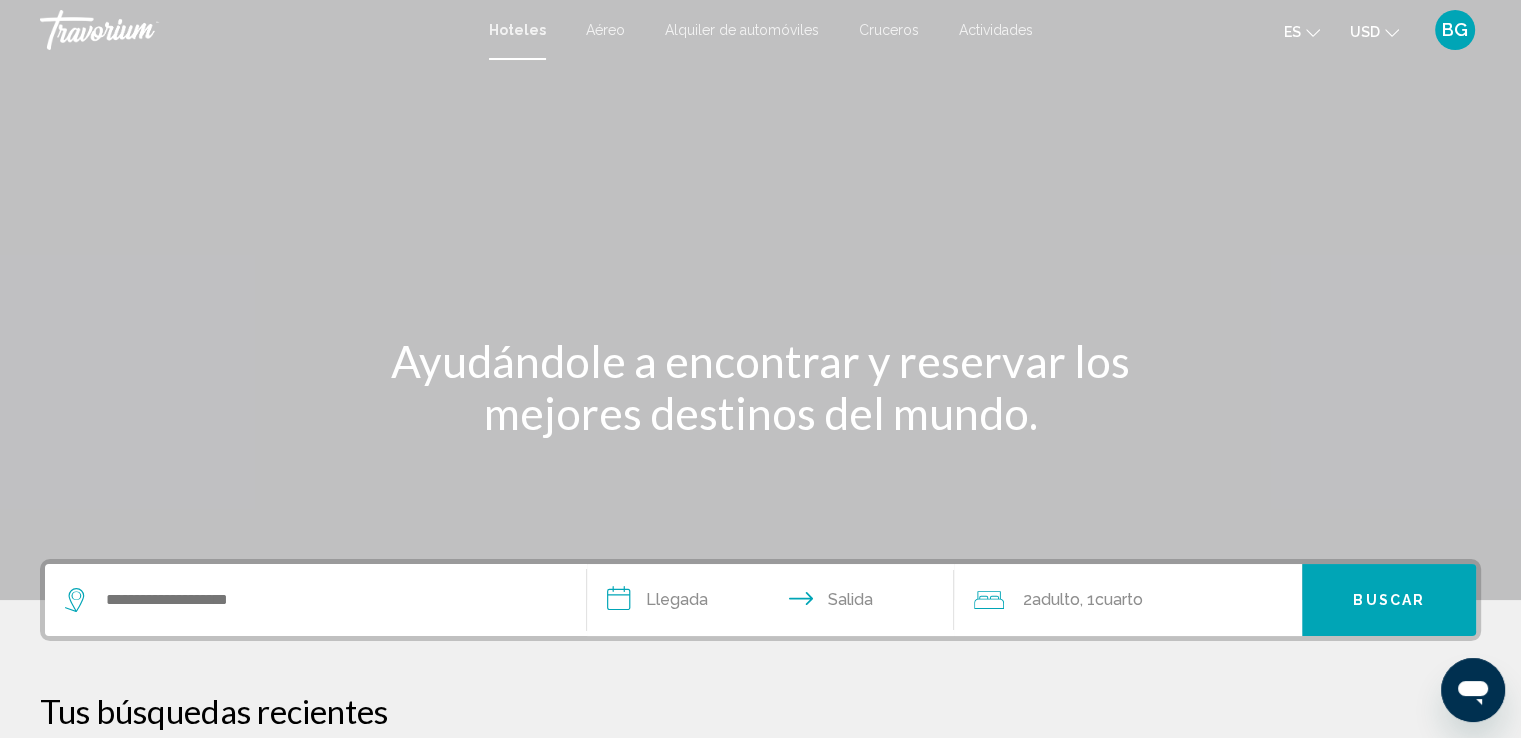 click on "es
English Español Français Italiano Português русский" 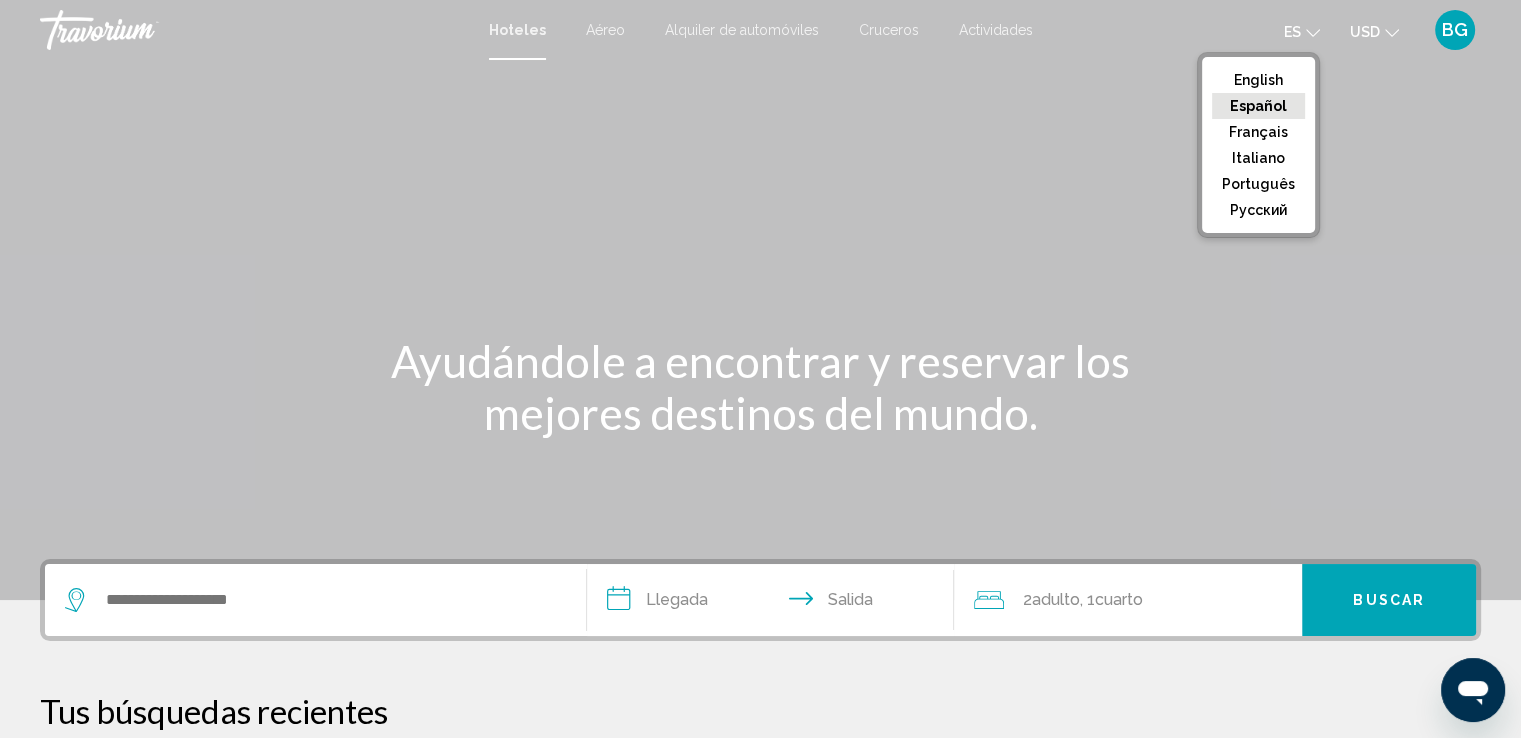 click 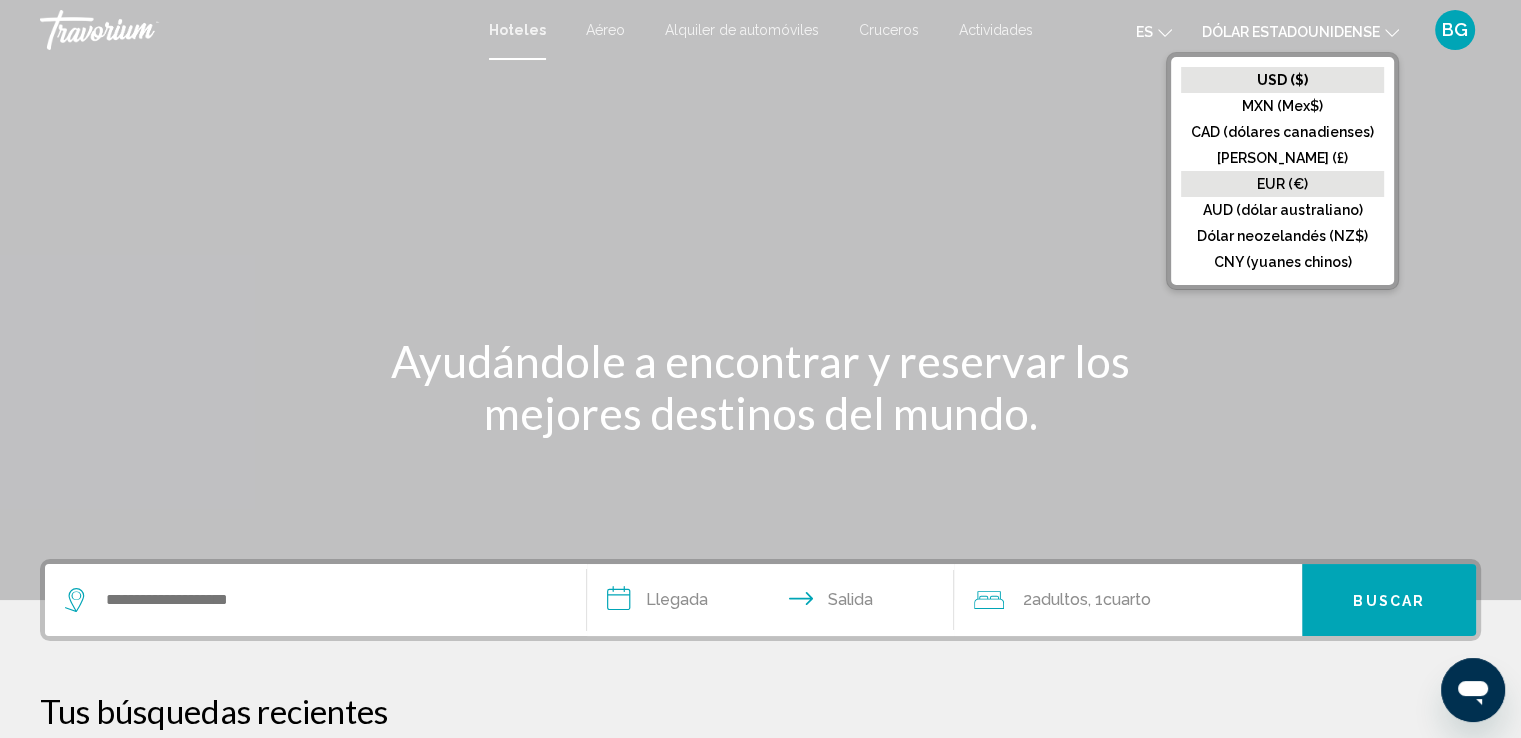click on "EUR (€)" 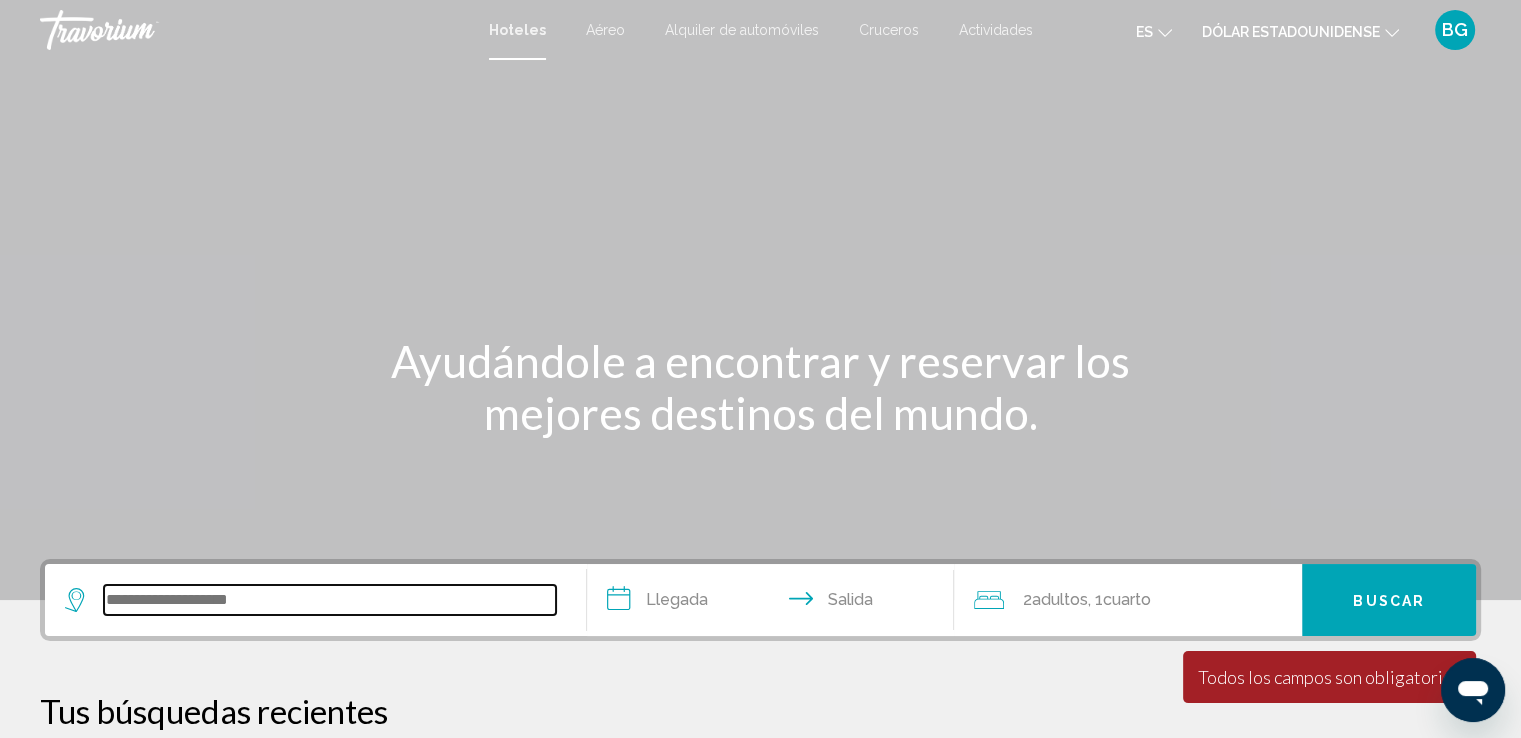 click at bounding box center [330, 600] 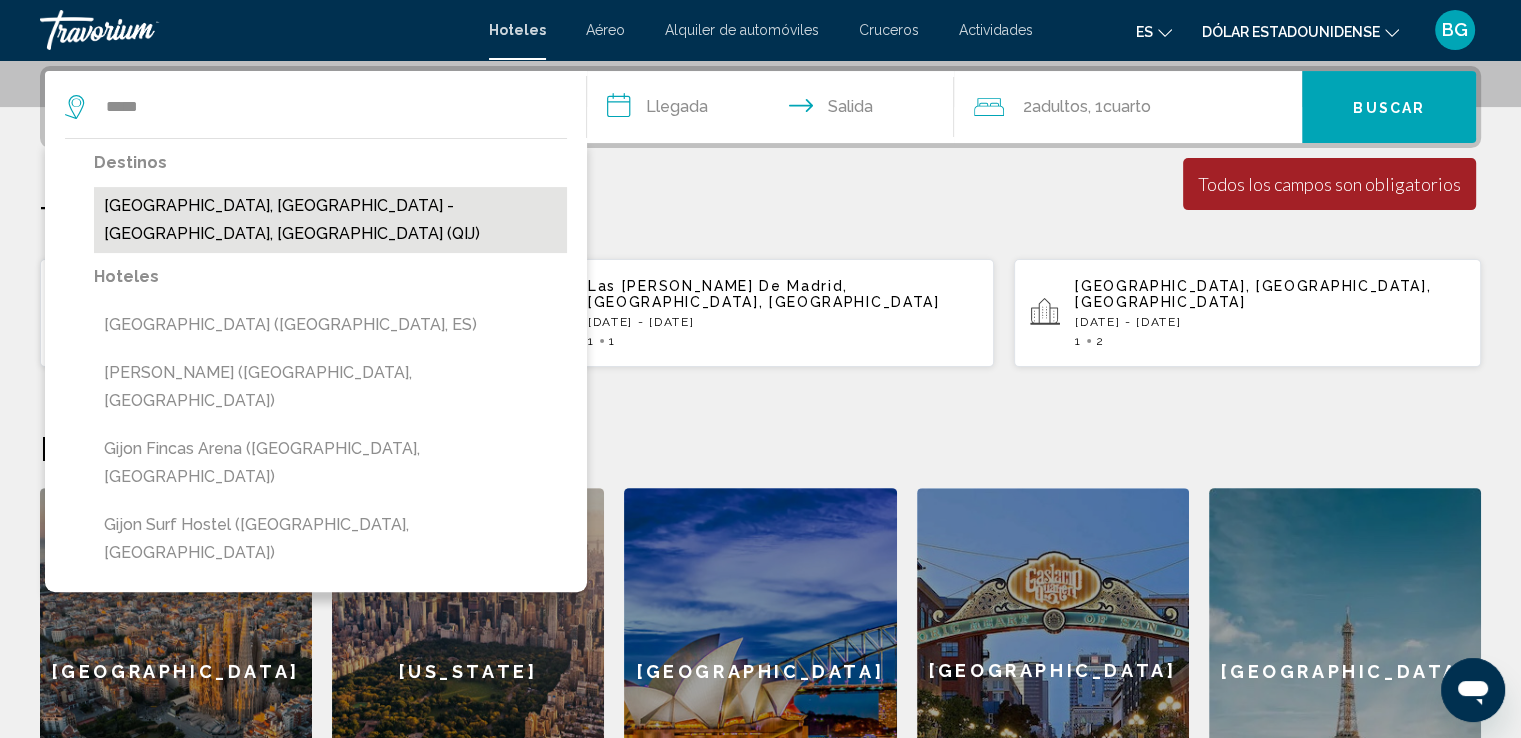 click on "[GEOGRAPHIC_DATA], [GEOGRAPHIC_DATA] - [GEOGRAPHIC_DATA], [GEOGRAPHIC_DATA] (QIJ)" at bounding box center [330, 220] 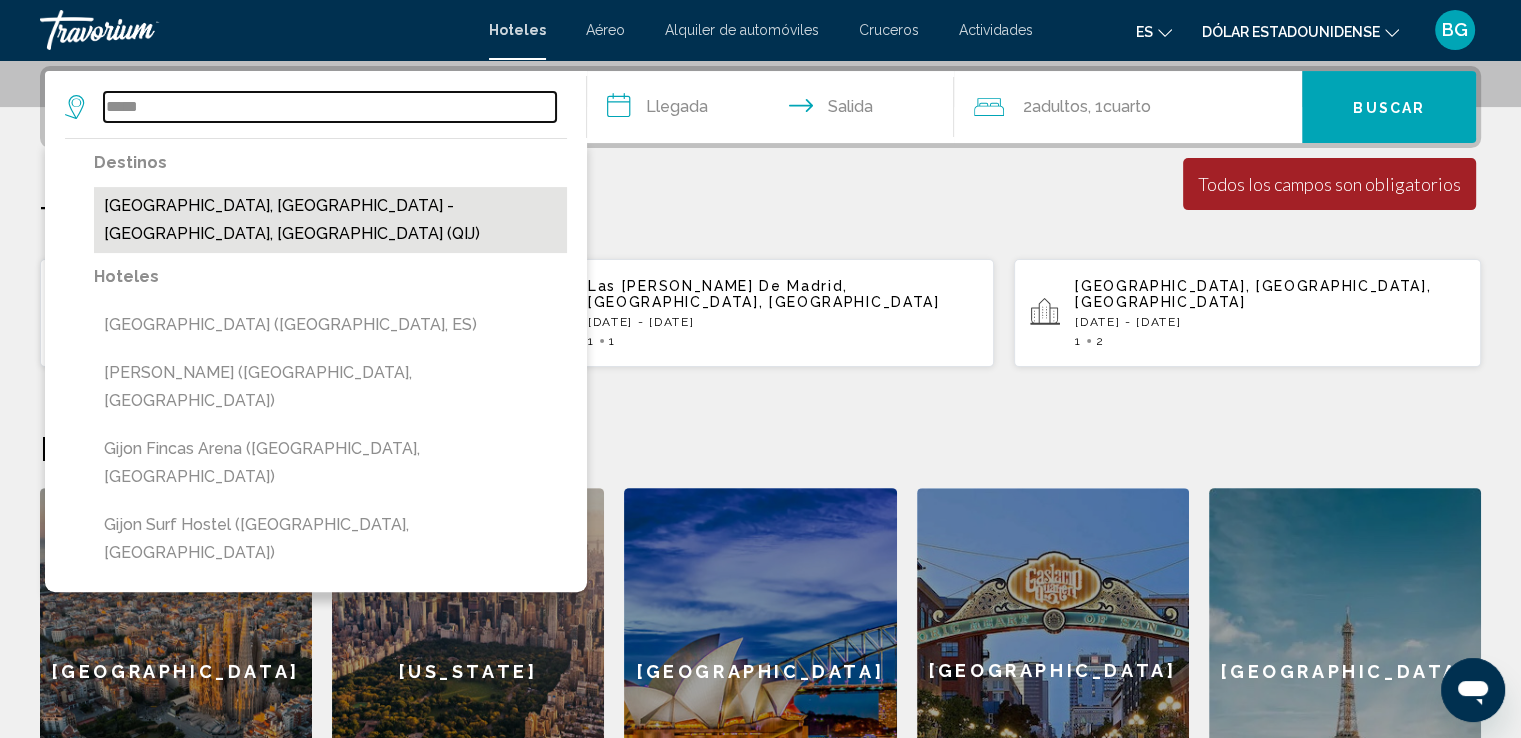 type on "**********" 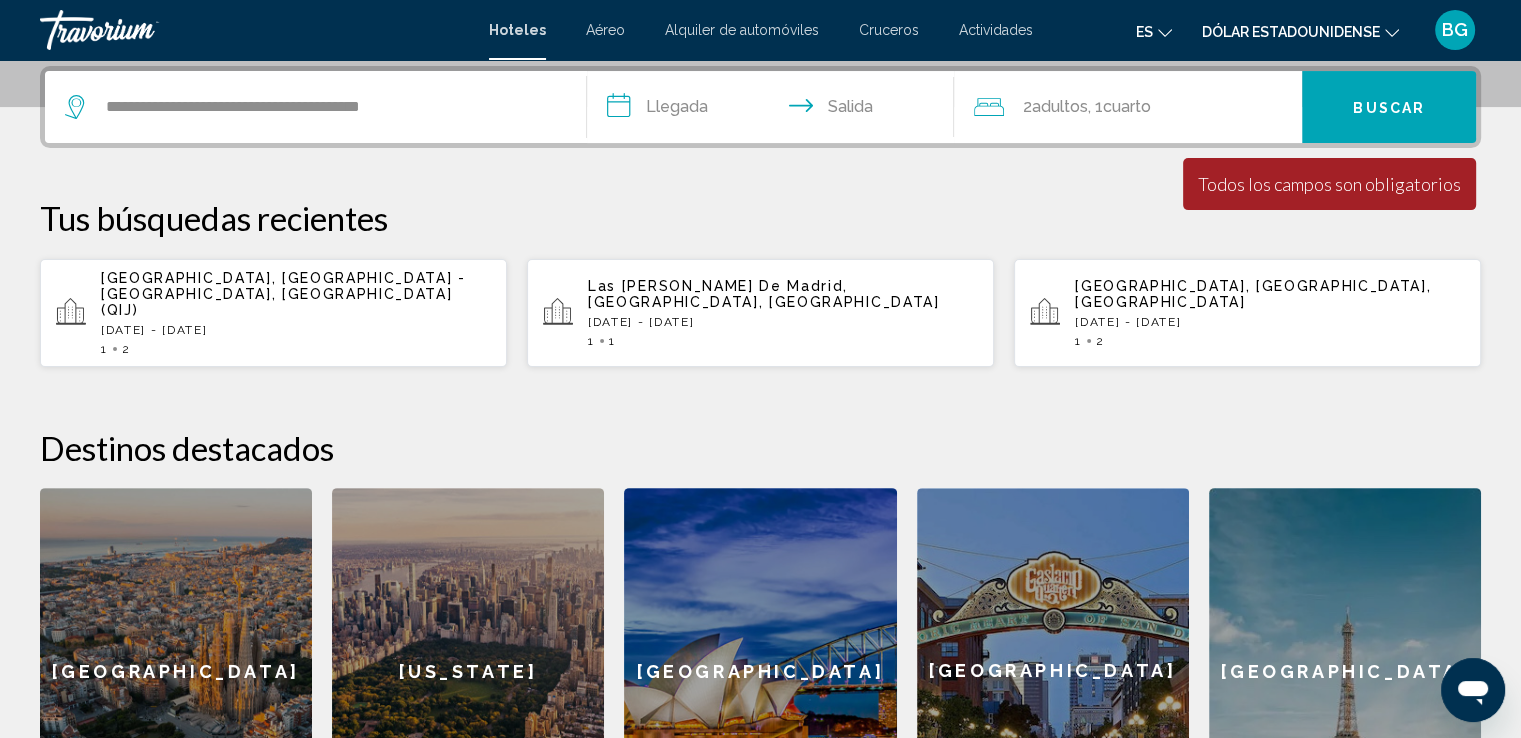 click on "**********" at bounding box center [775, 110] 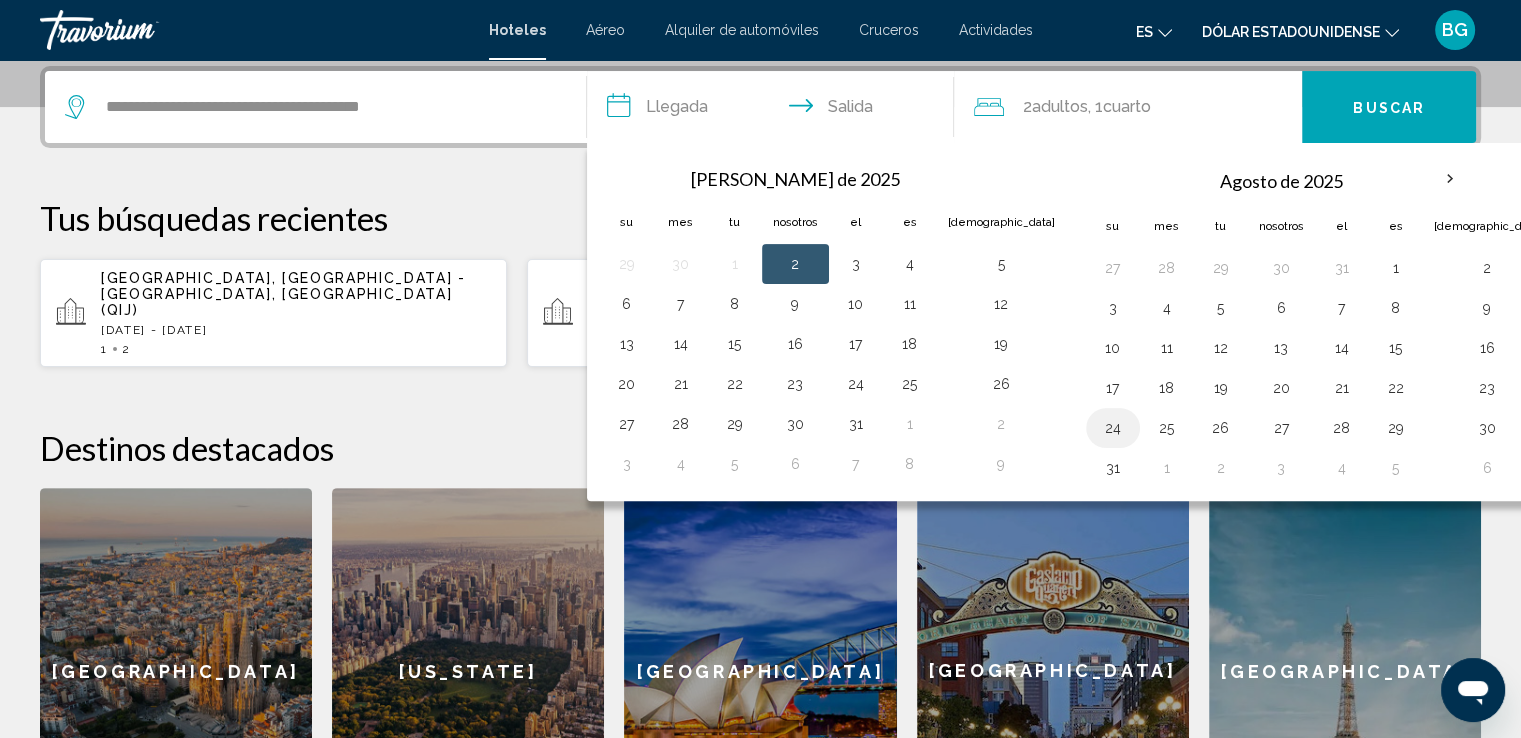 click on "24" at bounding box center [1113, 428] 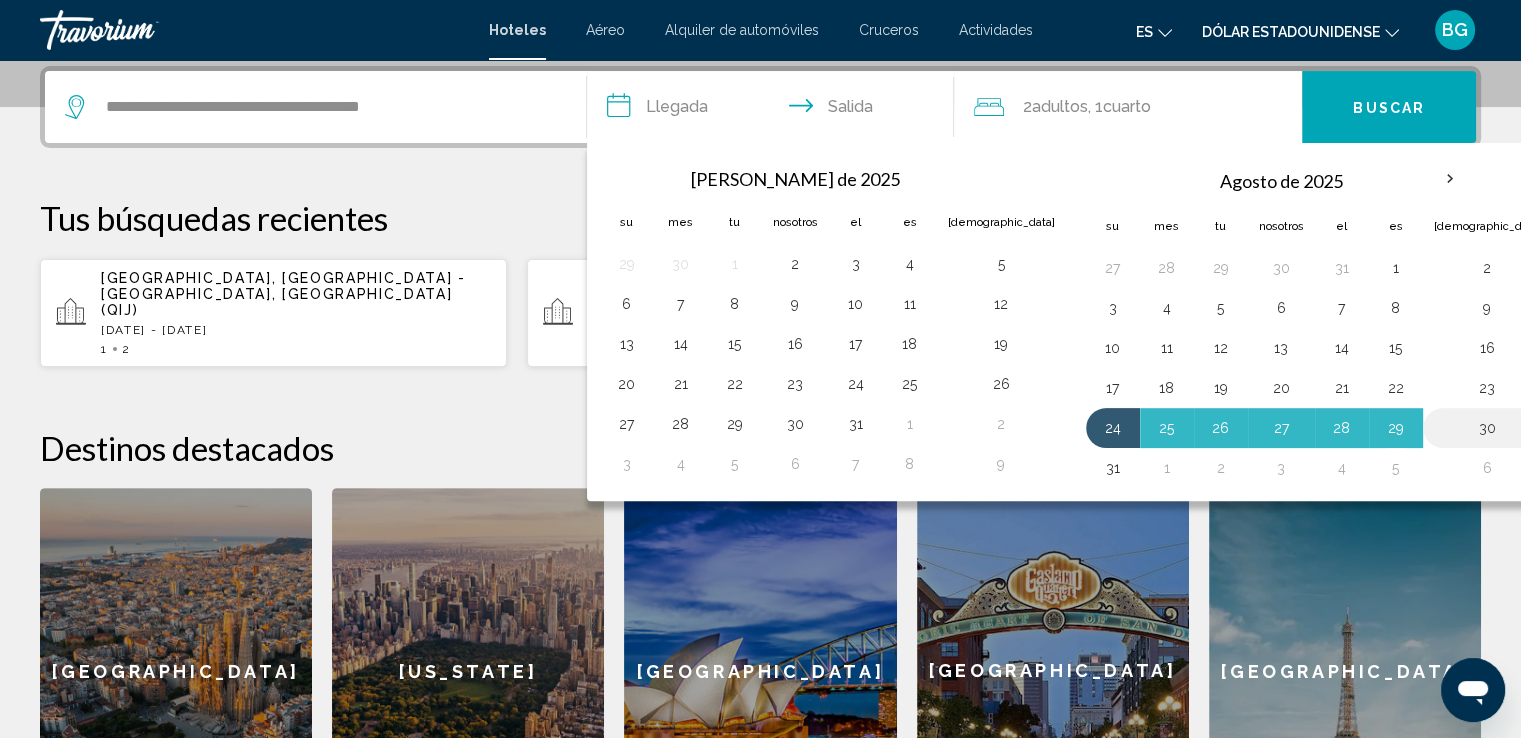 click on "30" at bounding box center (1487, 428) 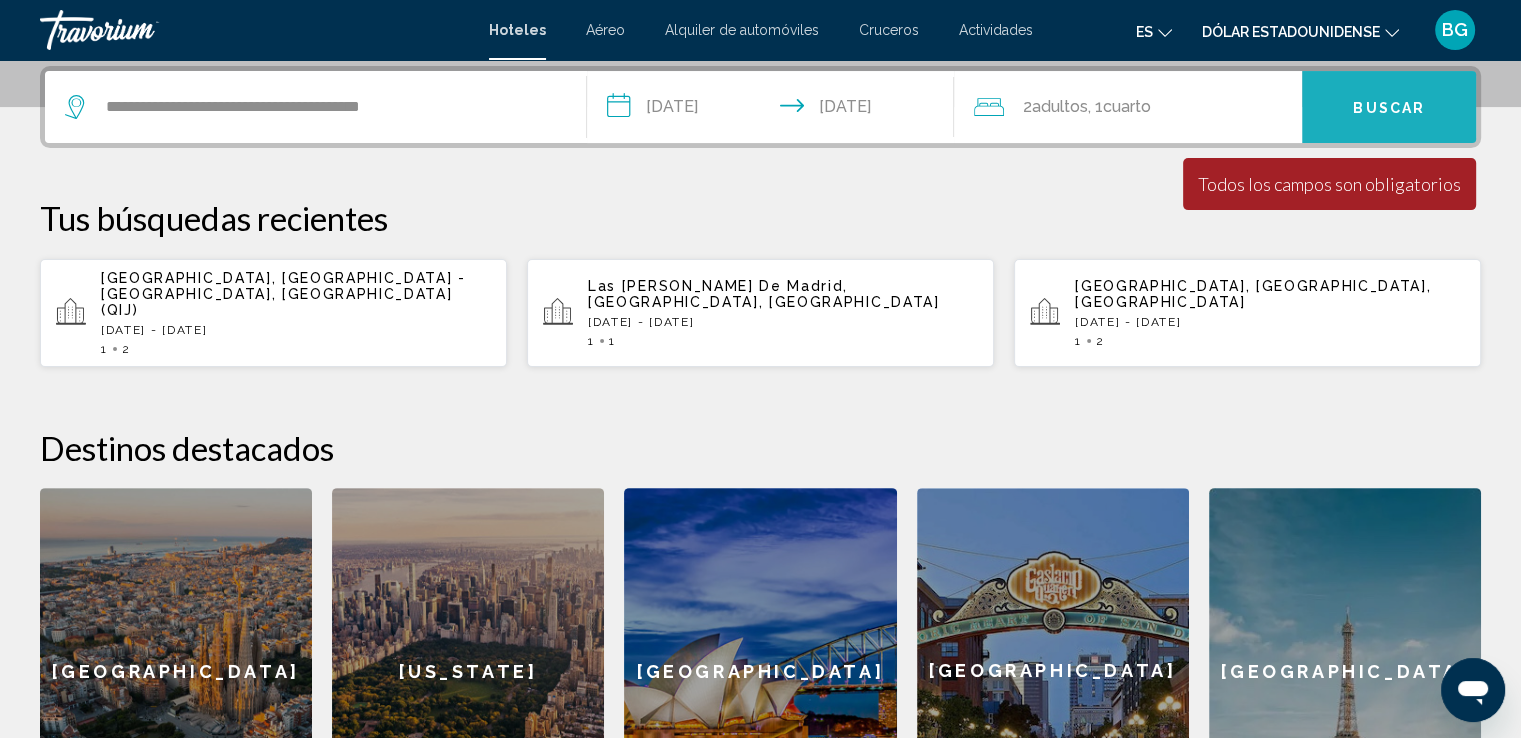 click on "Buscar" at bounding box center (1389, 108) 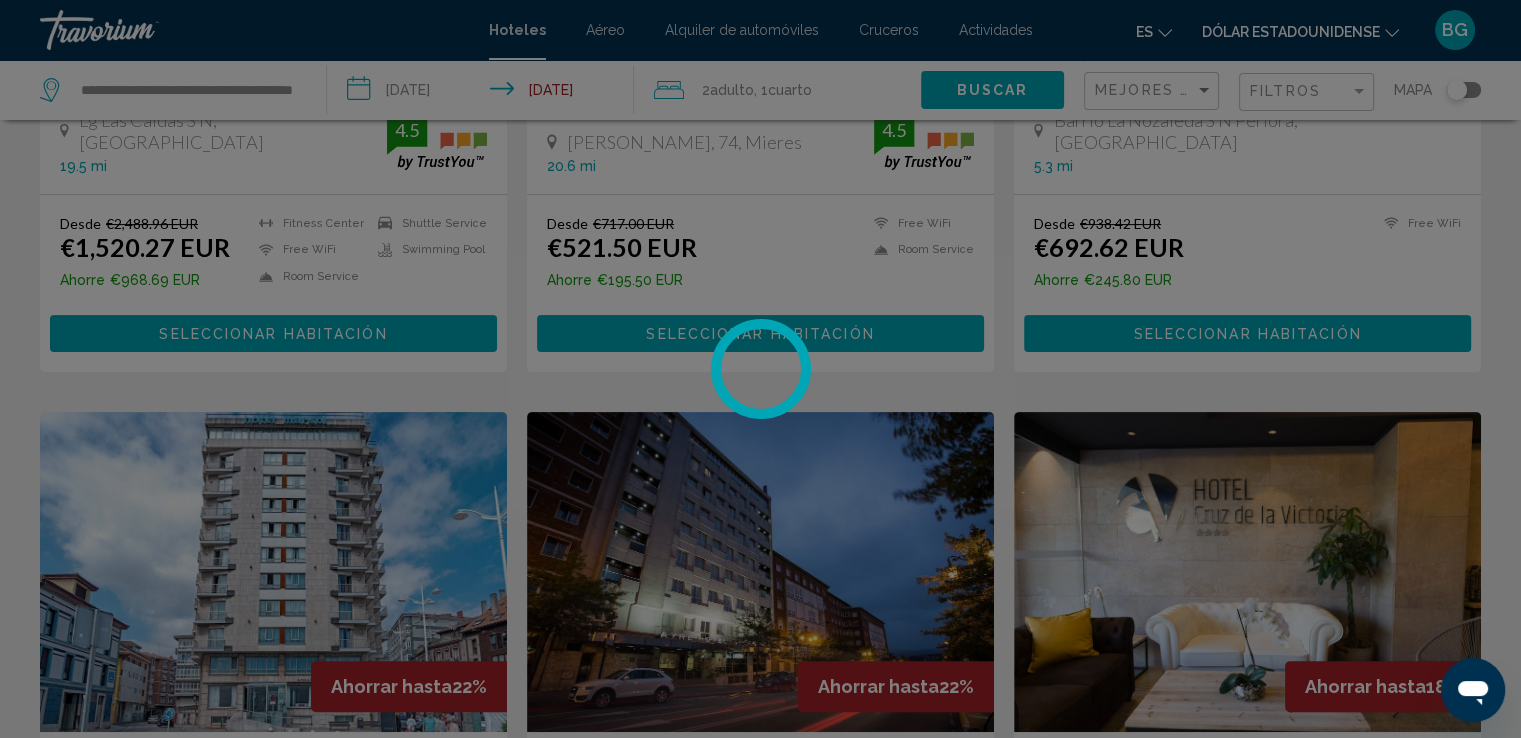 scroll, scrollTop: 0, scrollLeft: 0, axis: both 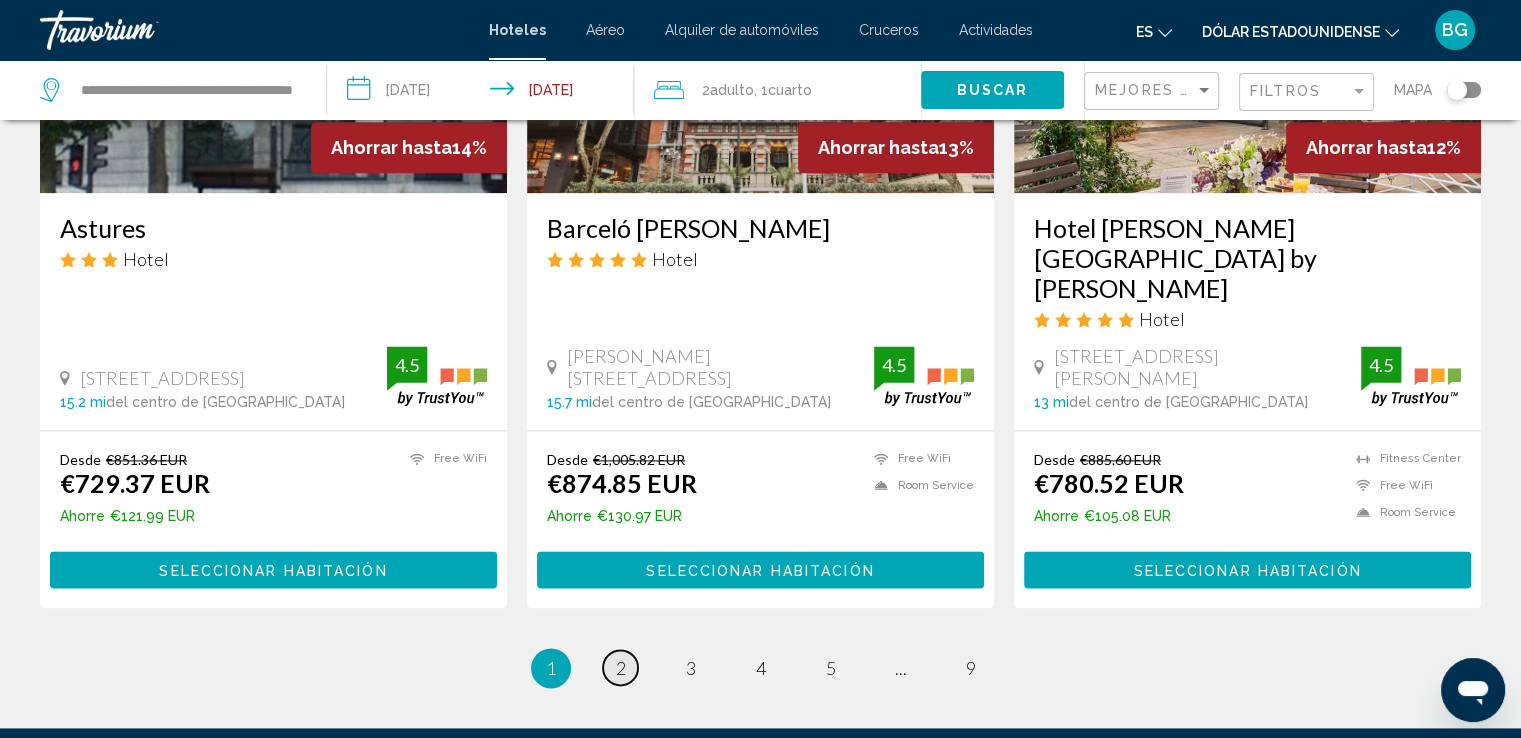 click on "2" at bounding box center (621, 668) 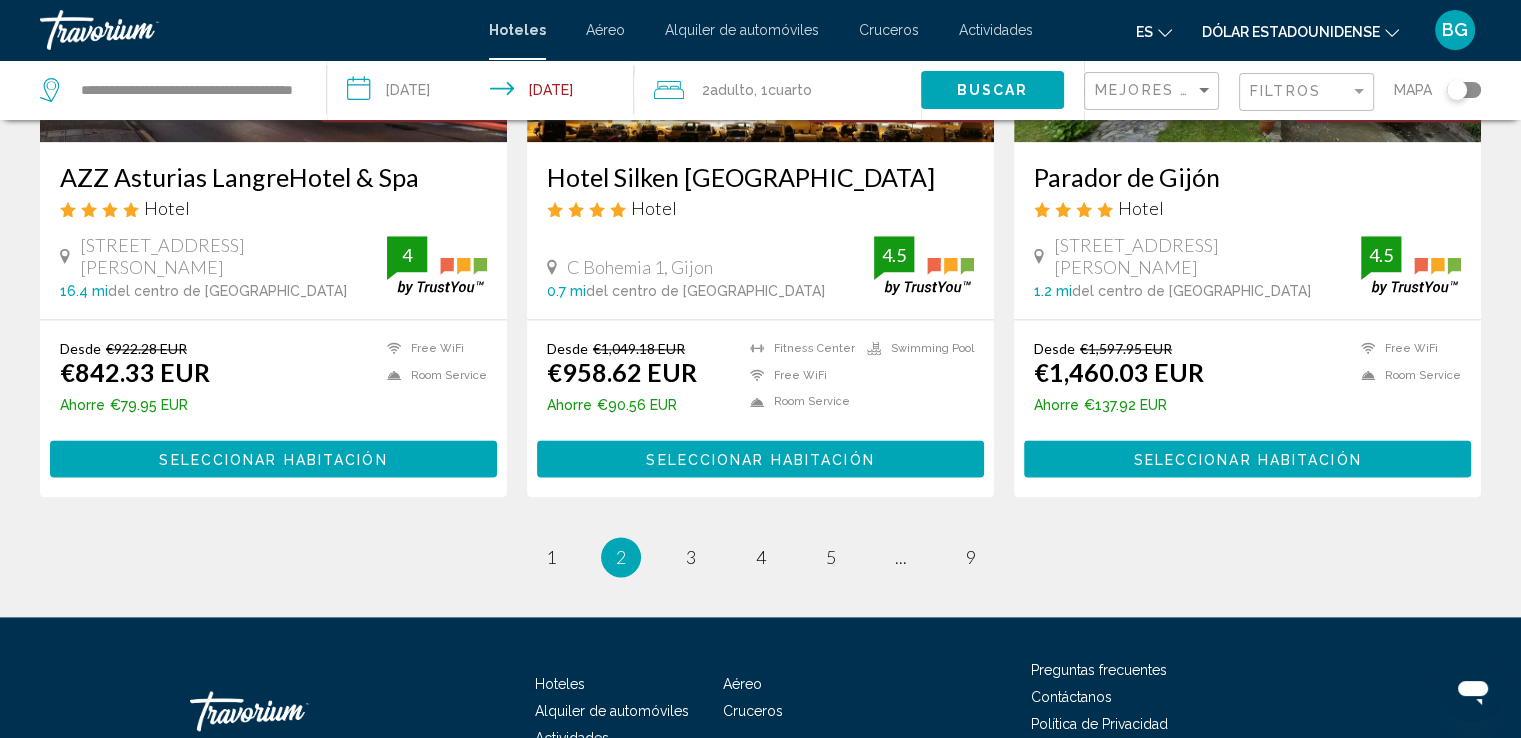 scroll, scrollTop: 0, scrollLeft: 0, axis: both 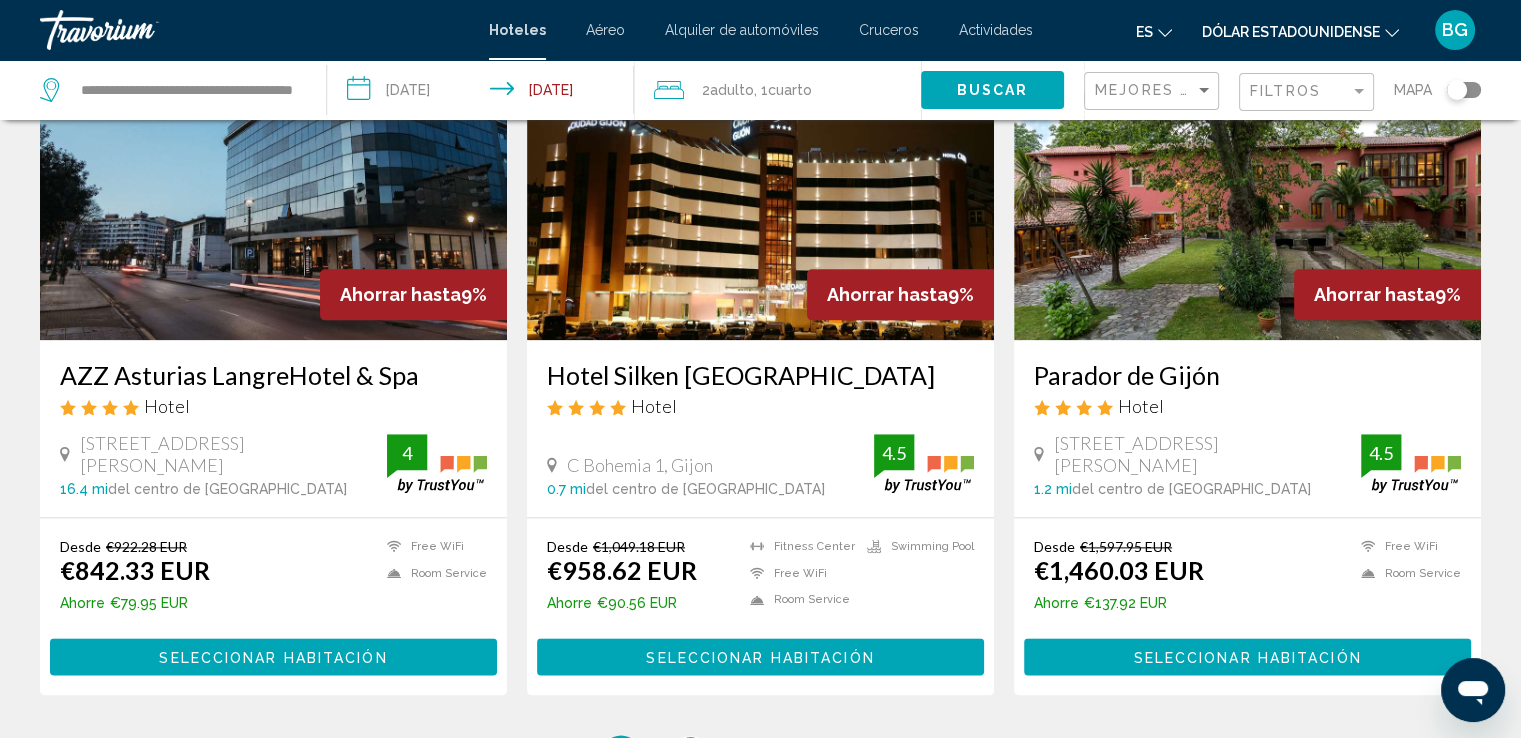 click on "page  3" at bounding box center [690, 755] 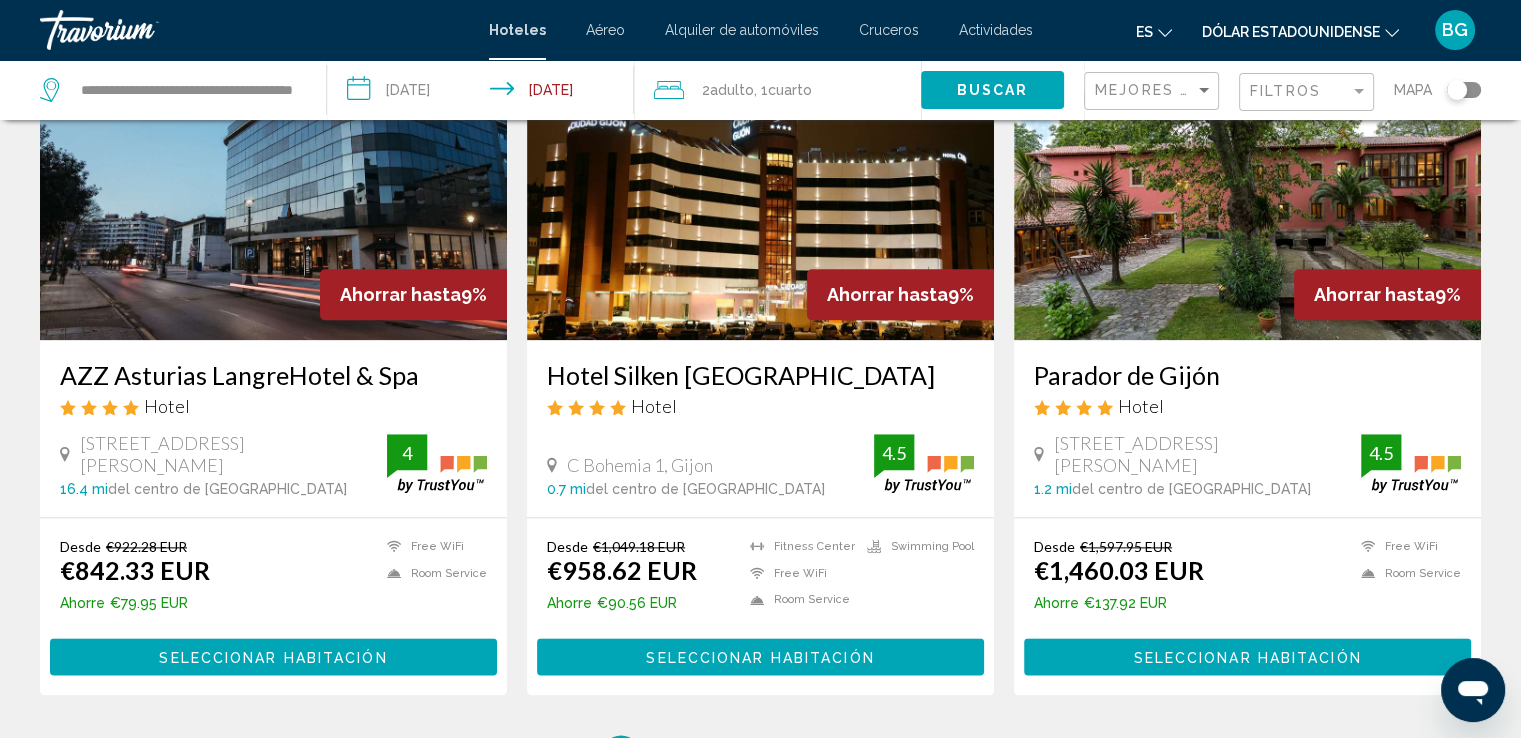 scroll, scrollTop: 0, scrollLeft: 0, axis: both 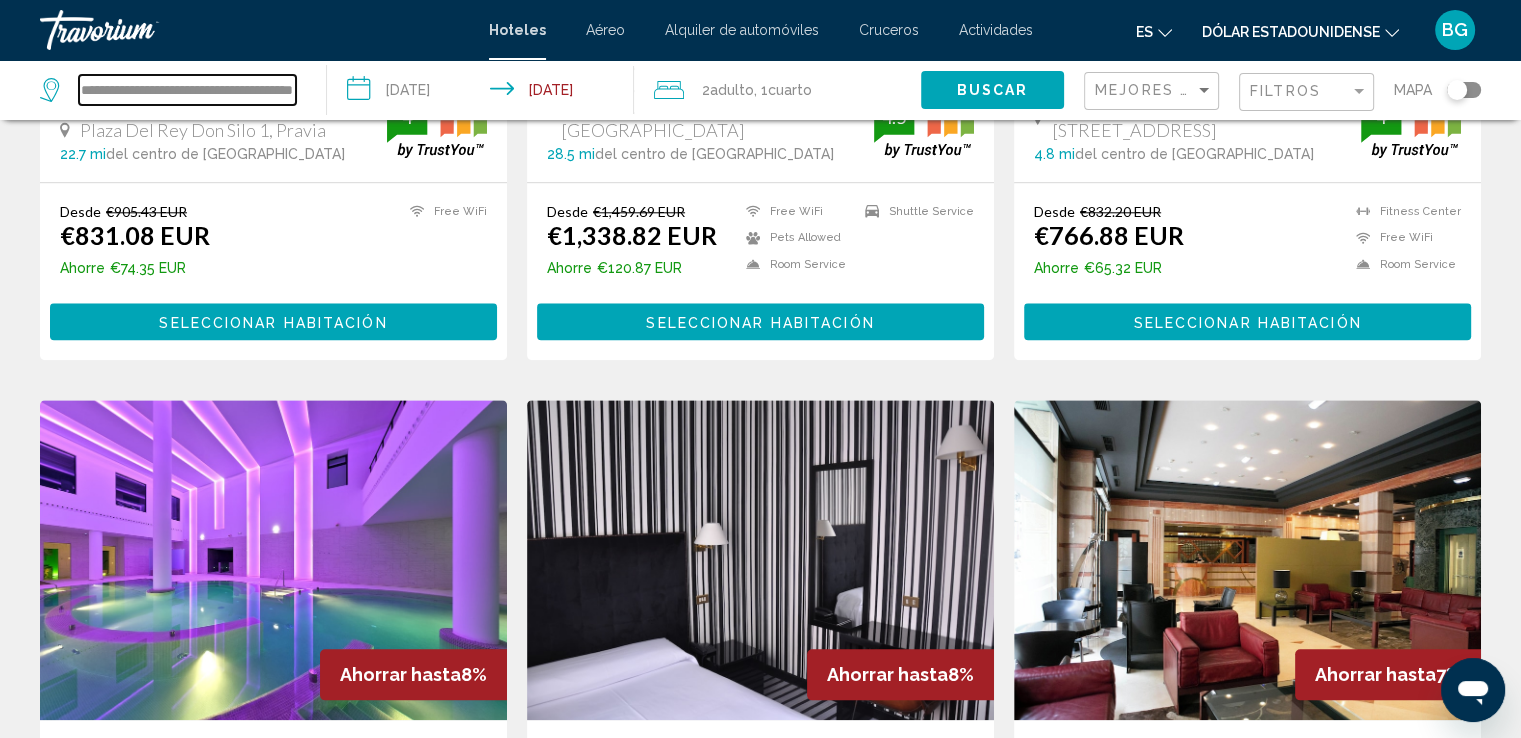 click on "**********" at bounding box center (187, 90) 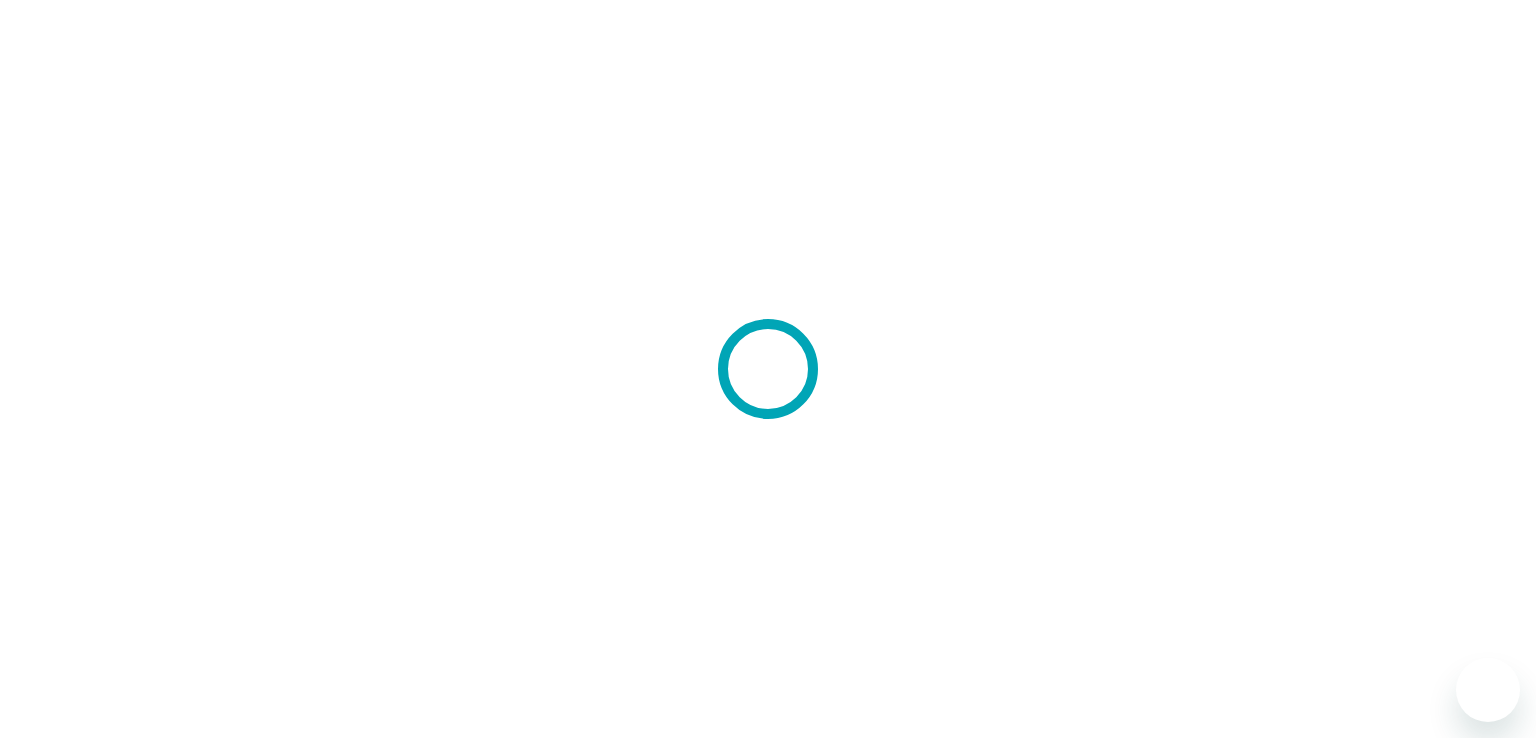 scroll, scrollTop: 0, scrollLeft: 0, axis: both 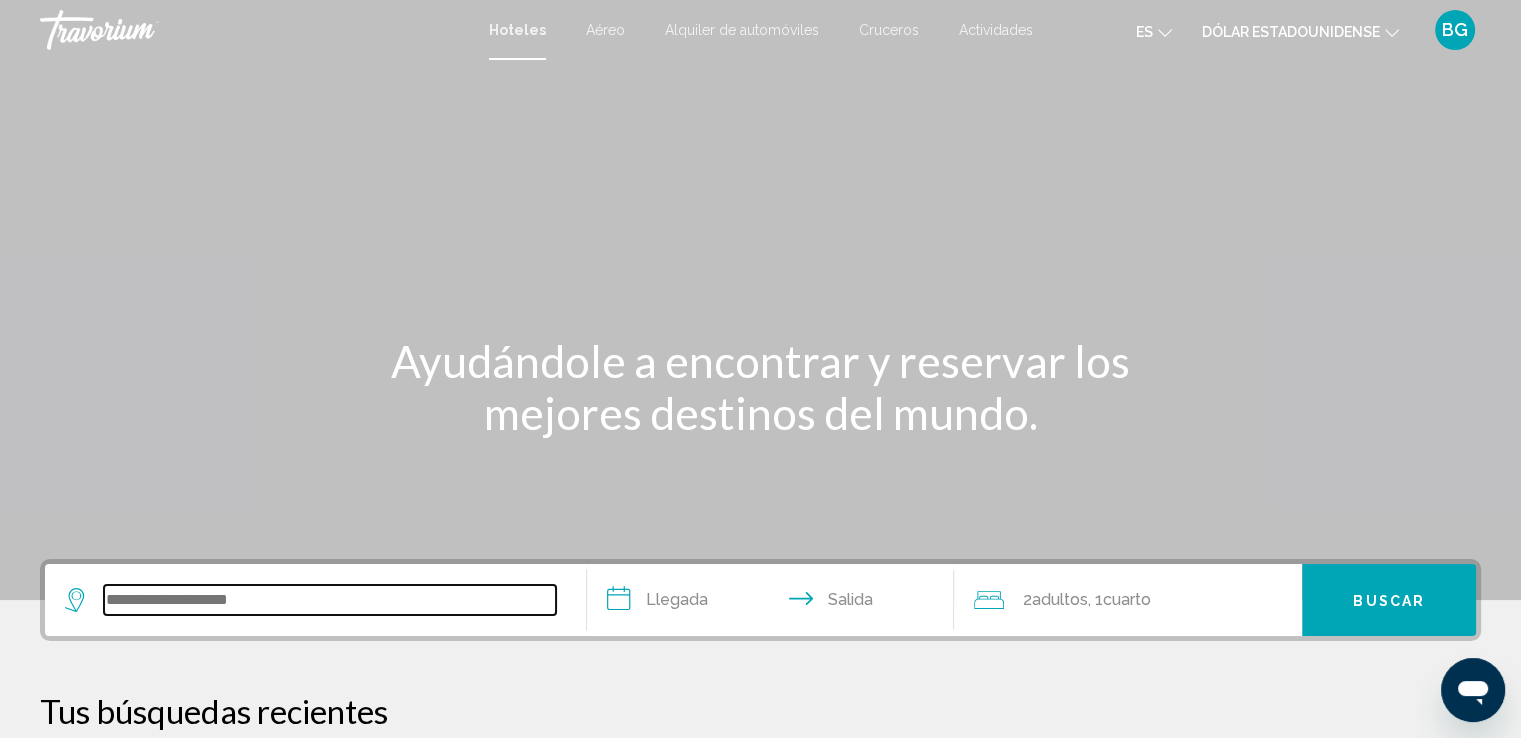 click at bounding box center (330, 600) 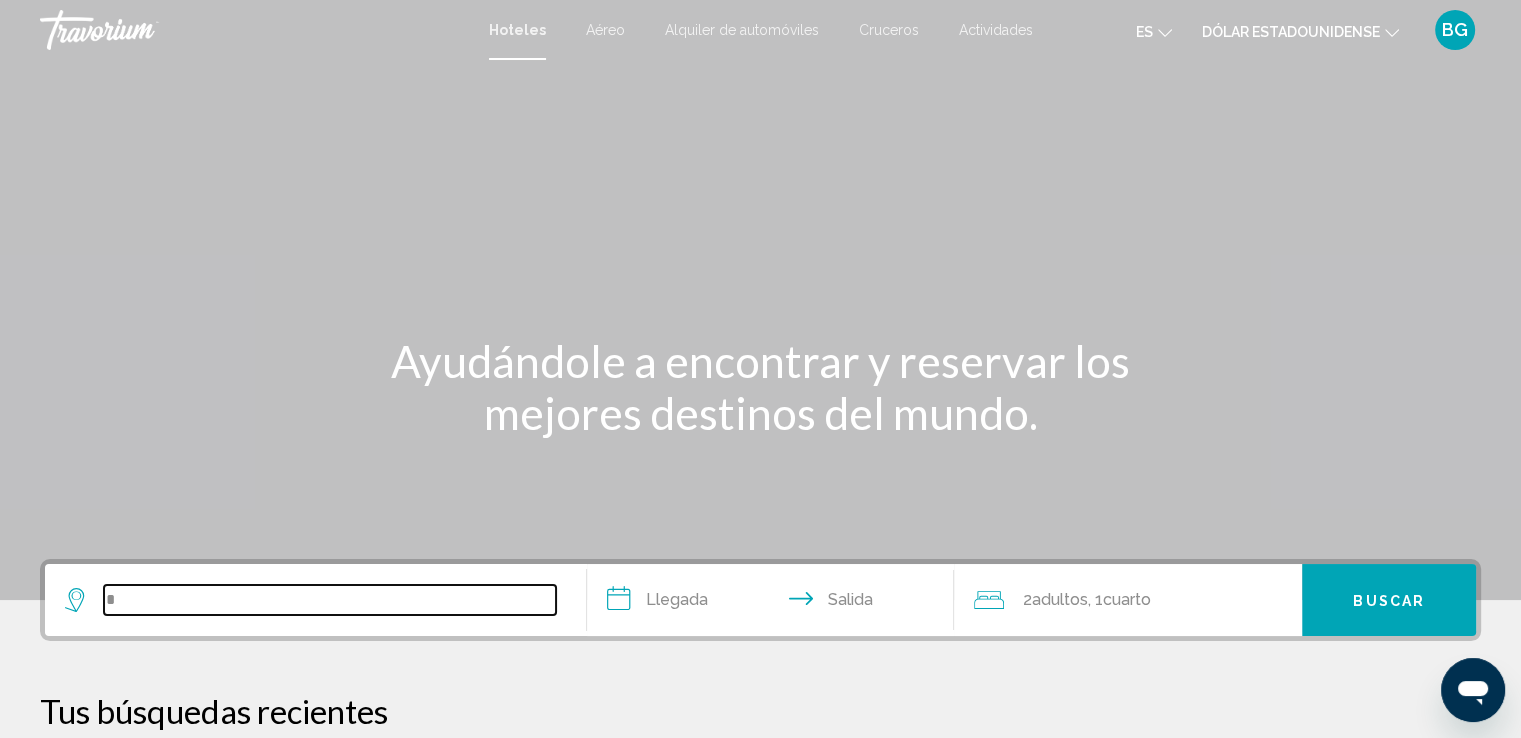 scroll, scrollTop: 493, scrollLeft: 0, axis: vertical 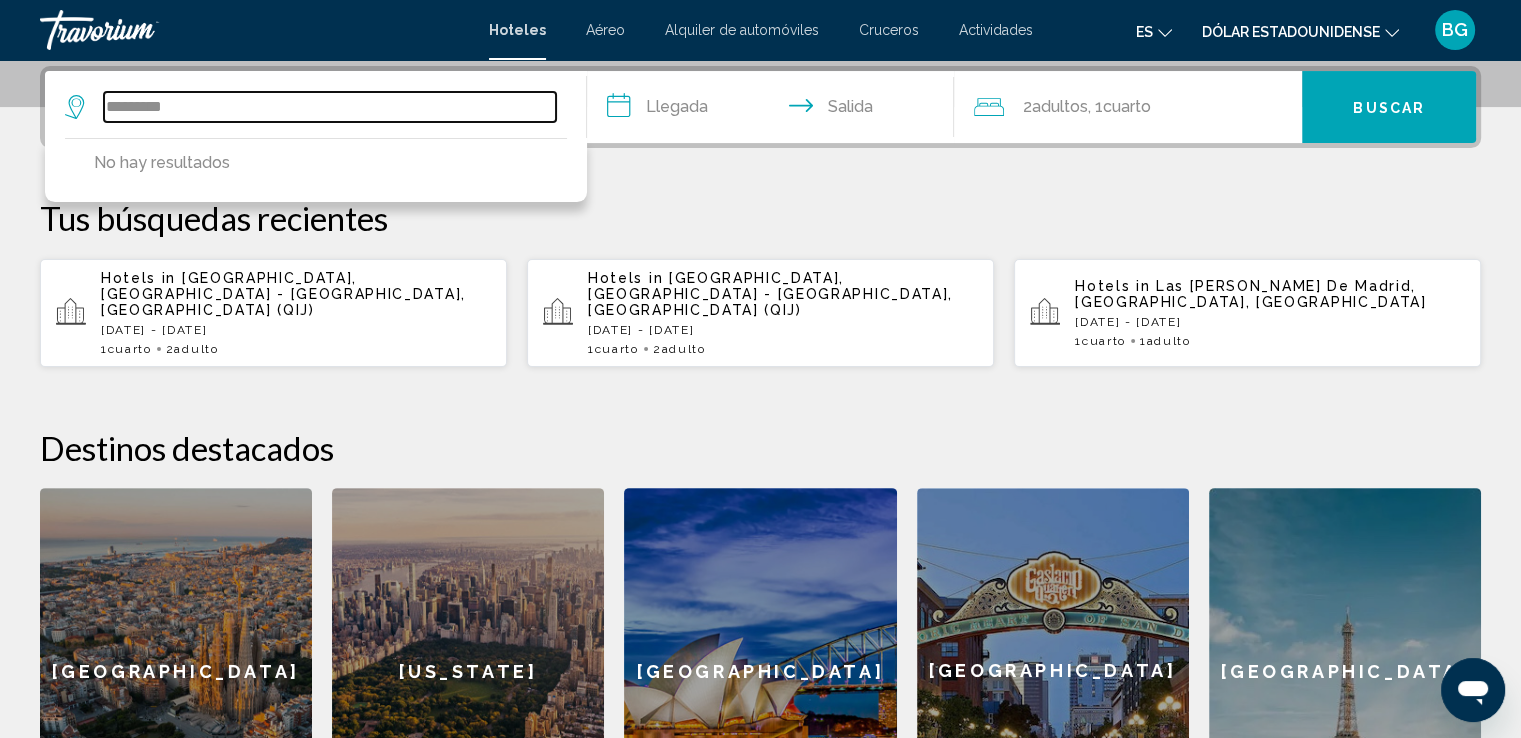 drag, startPoint x: 203, startPoint y: 112, endPoint x: 36, endPoint y: 119, distance: 167.14664 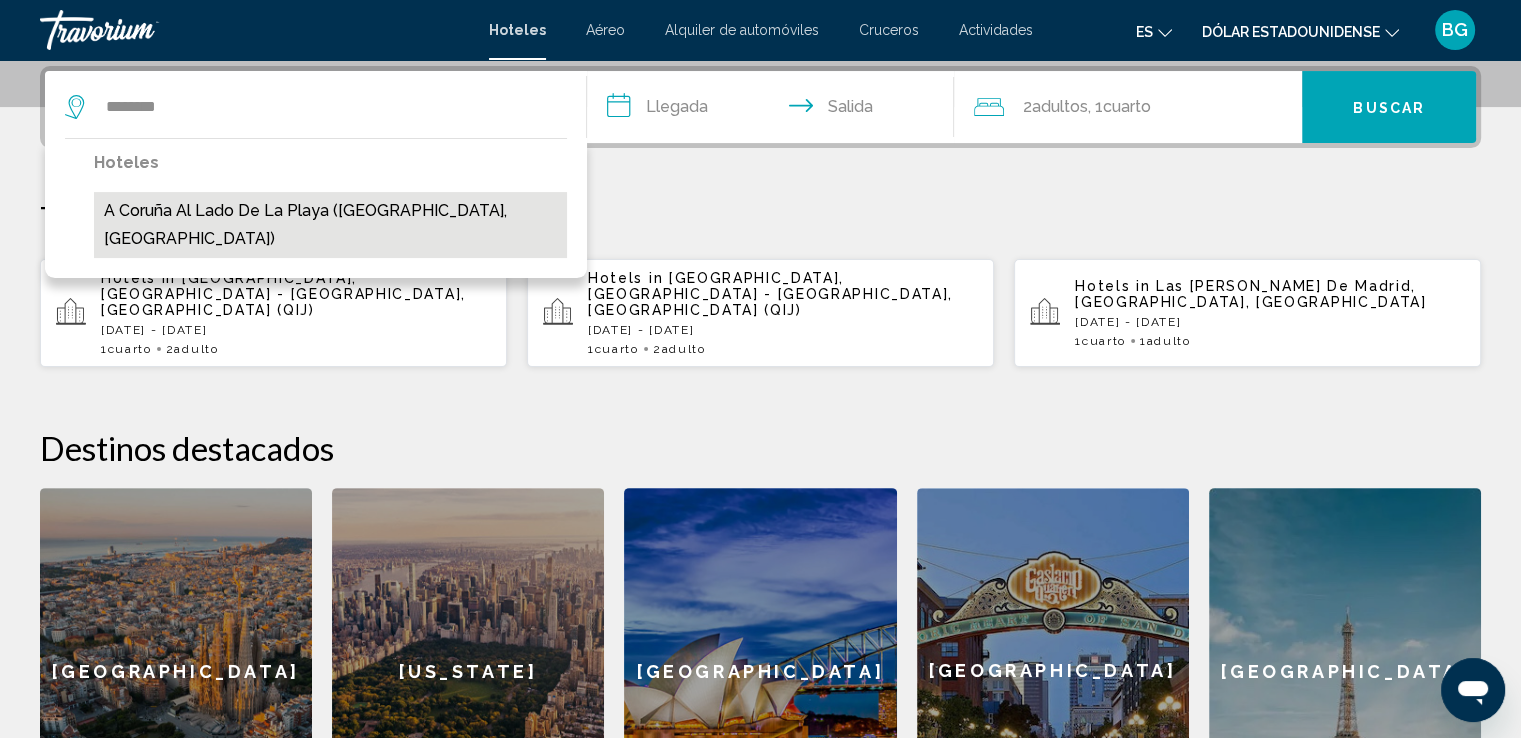 click on "A Coruña al lado de la playa (Oleiros, ES)" at bounding box center (330, 225) 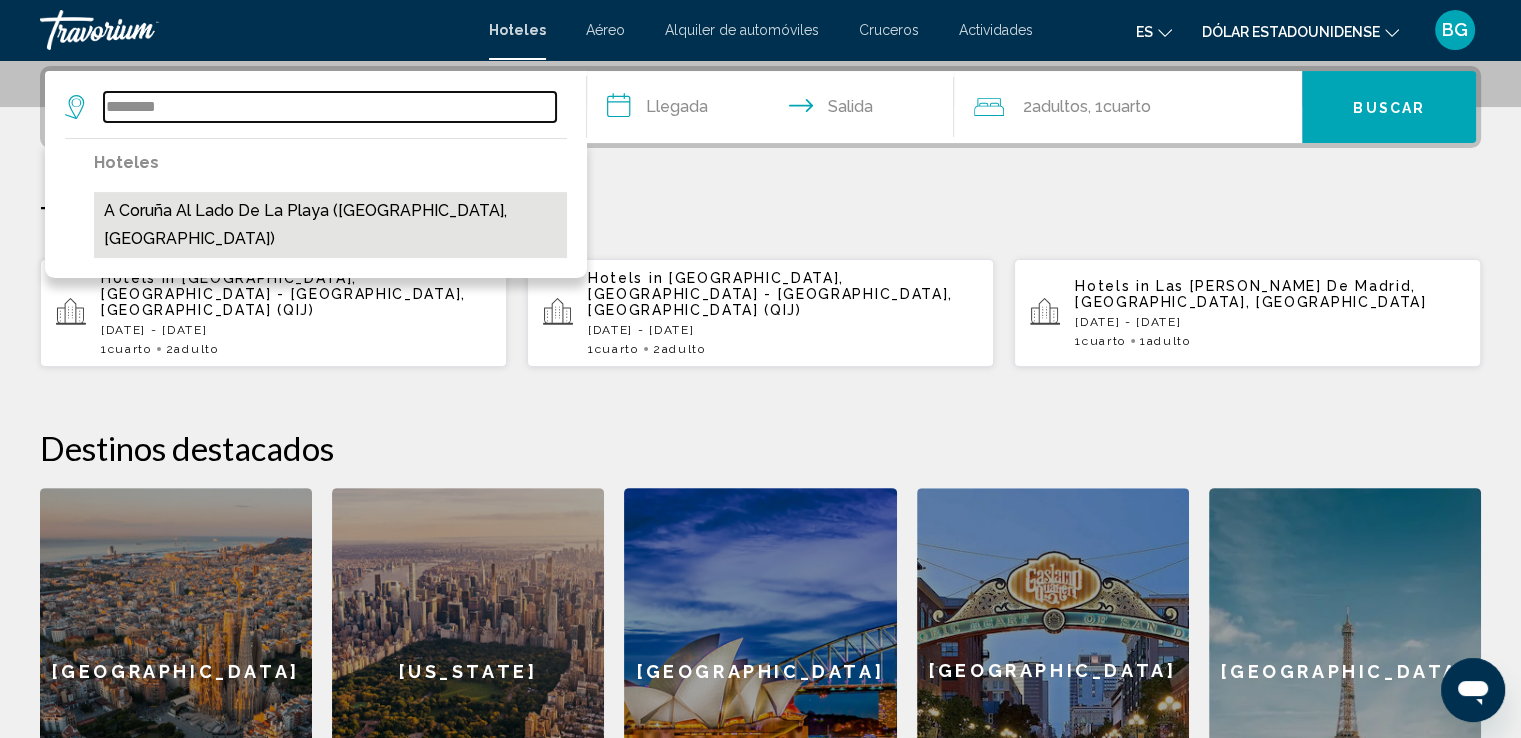 type on "**********" 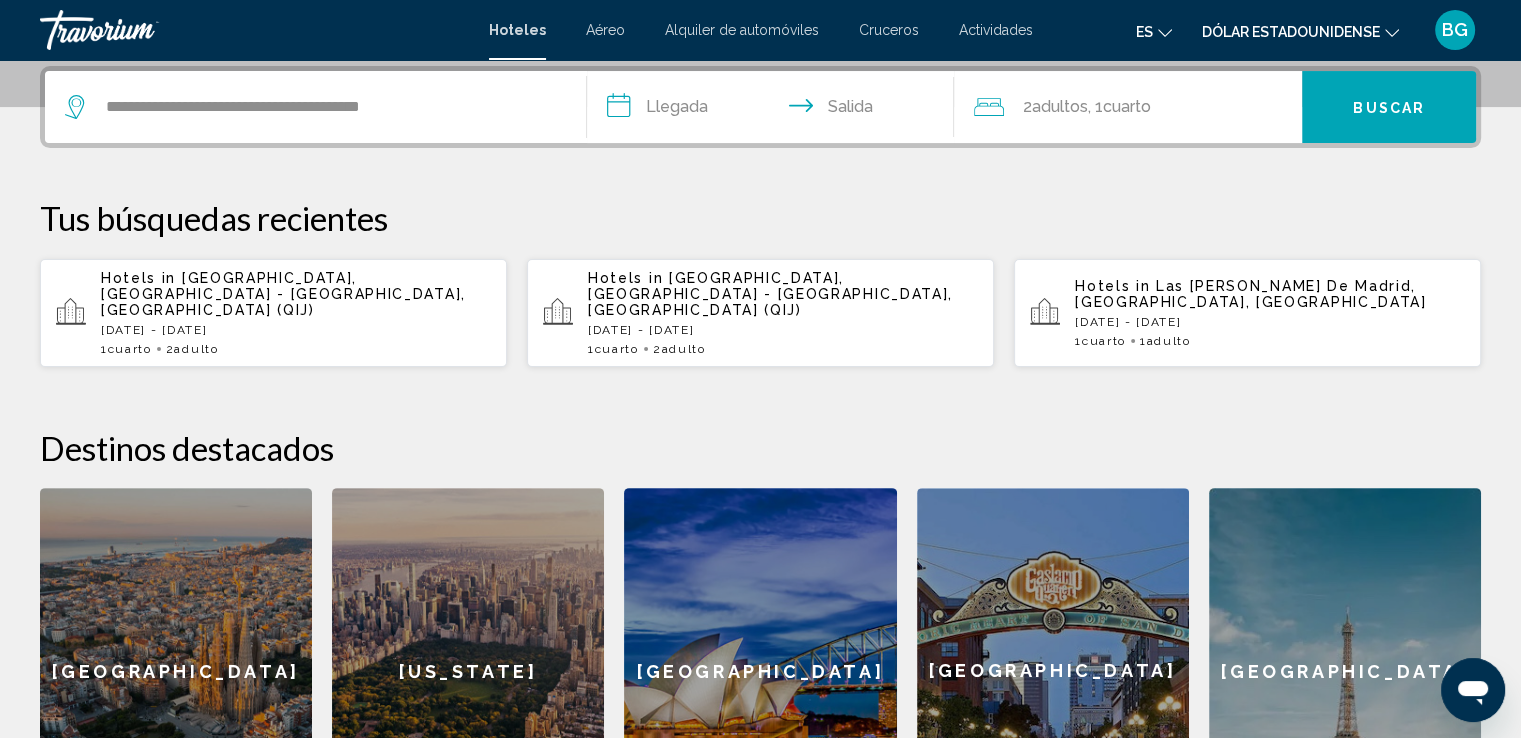 click on "**********" at bounding box center [775, 110] 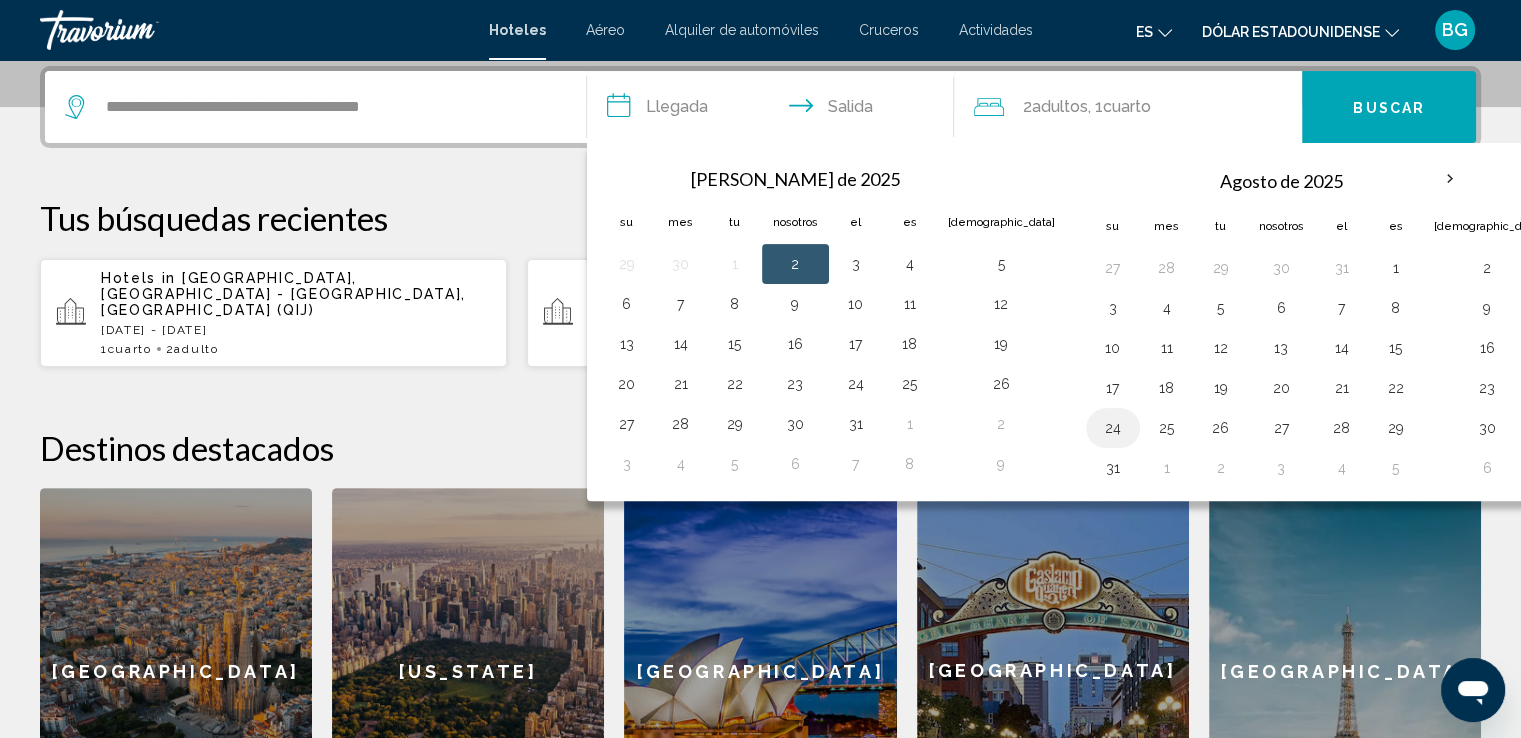 click on "24" at bounding box center (1113, 428) 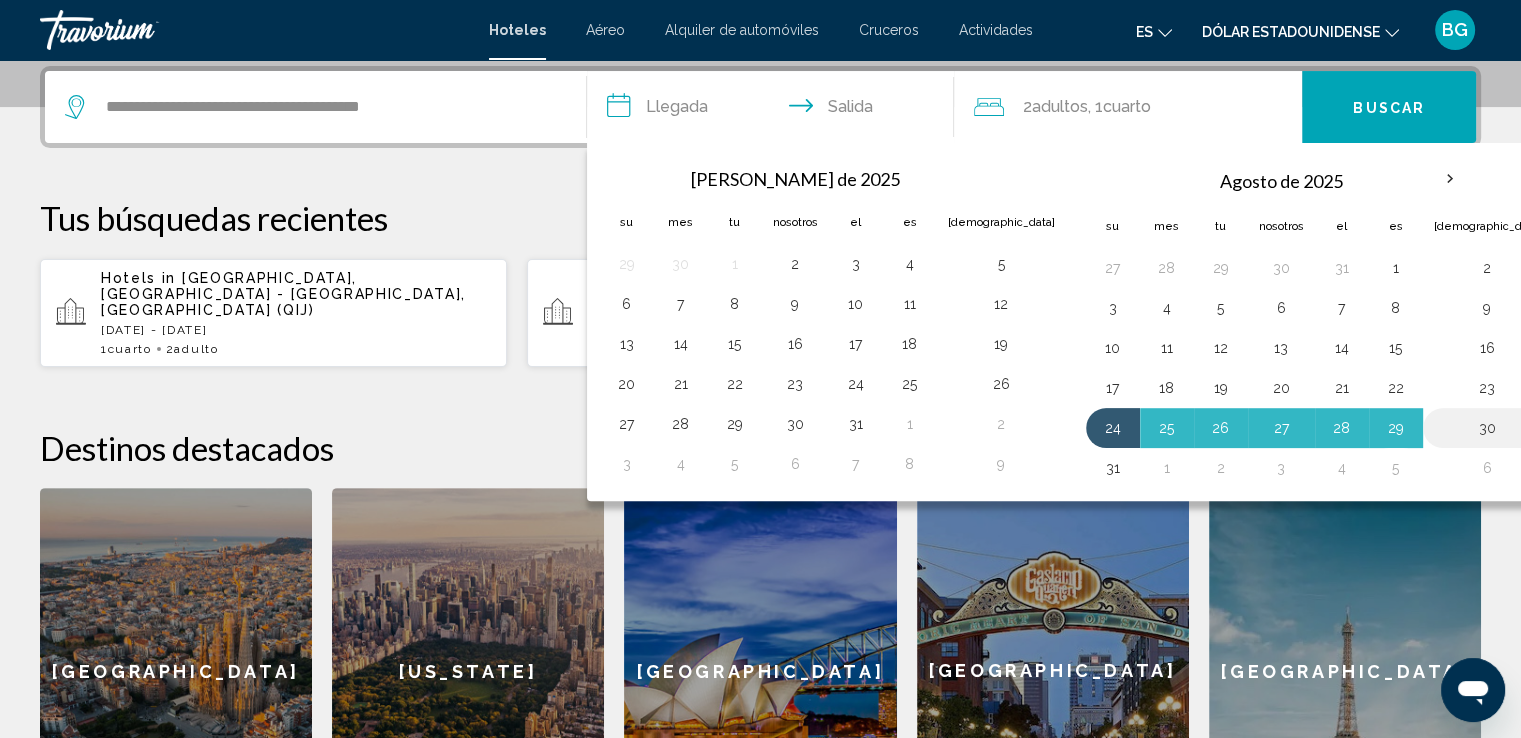 click on "30" at bounding box center (1487, 428) 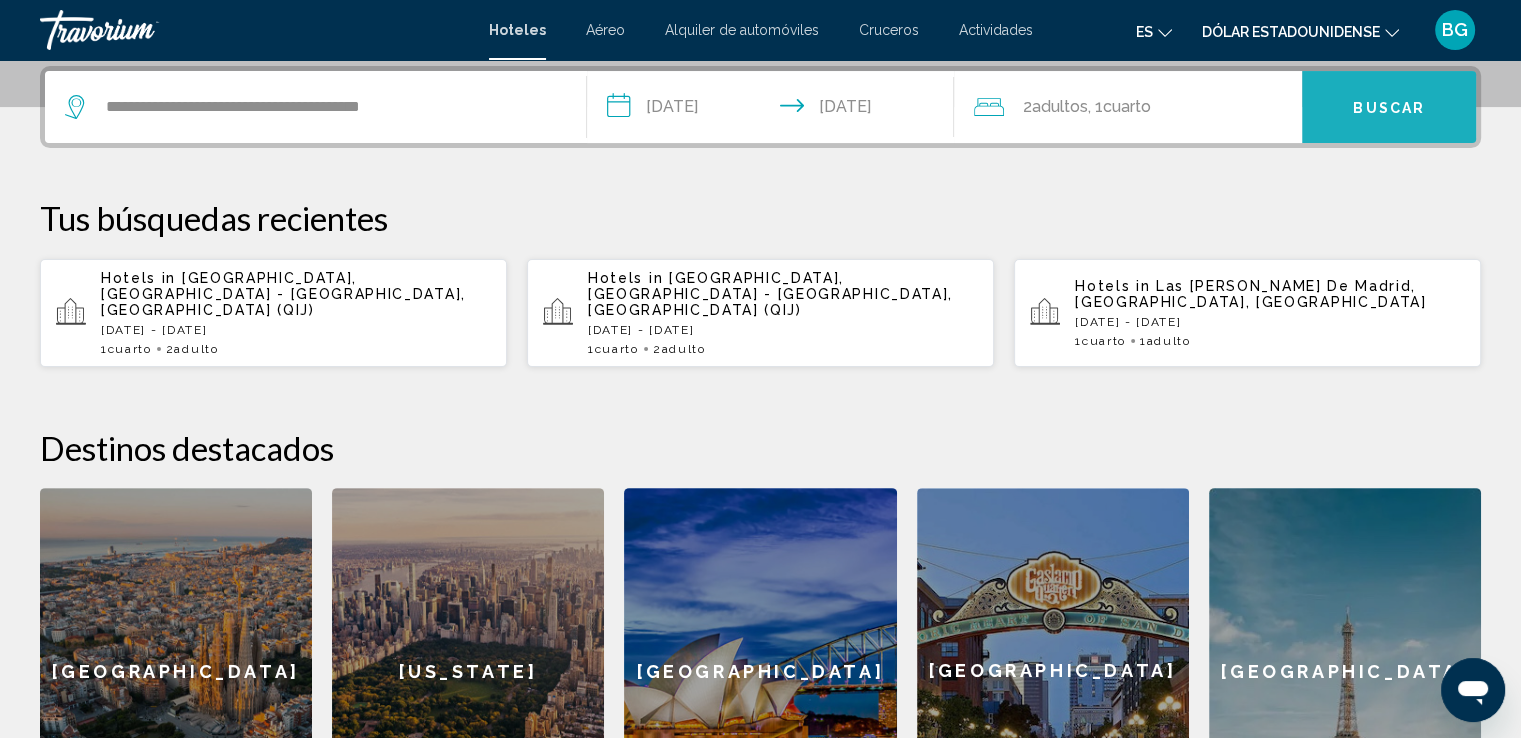click on "Buscar" at bounding box center (1389, 108) 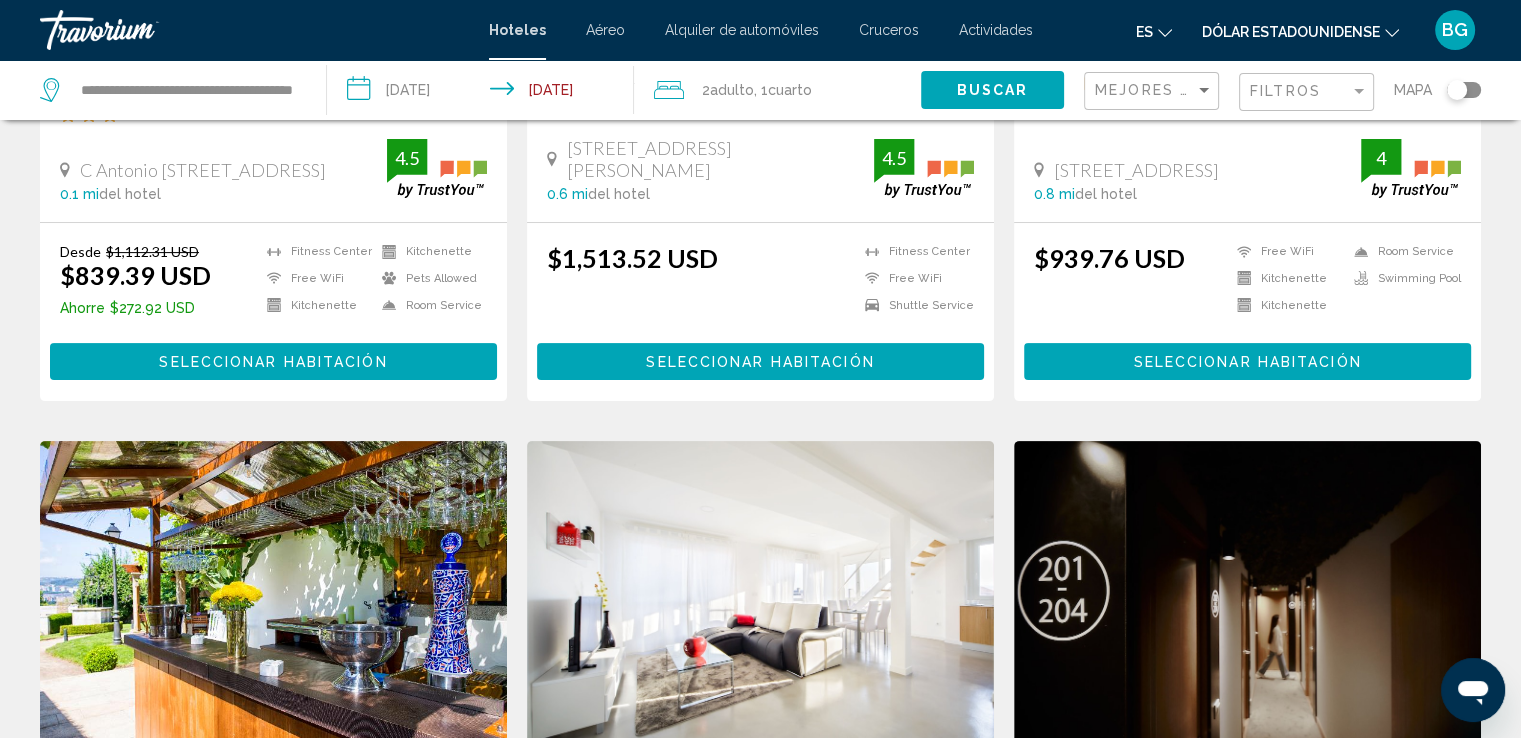 scroll, scrollTop: 0, scrollLeft: 0, axis: both 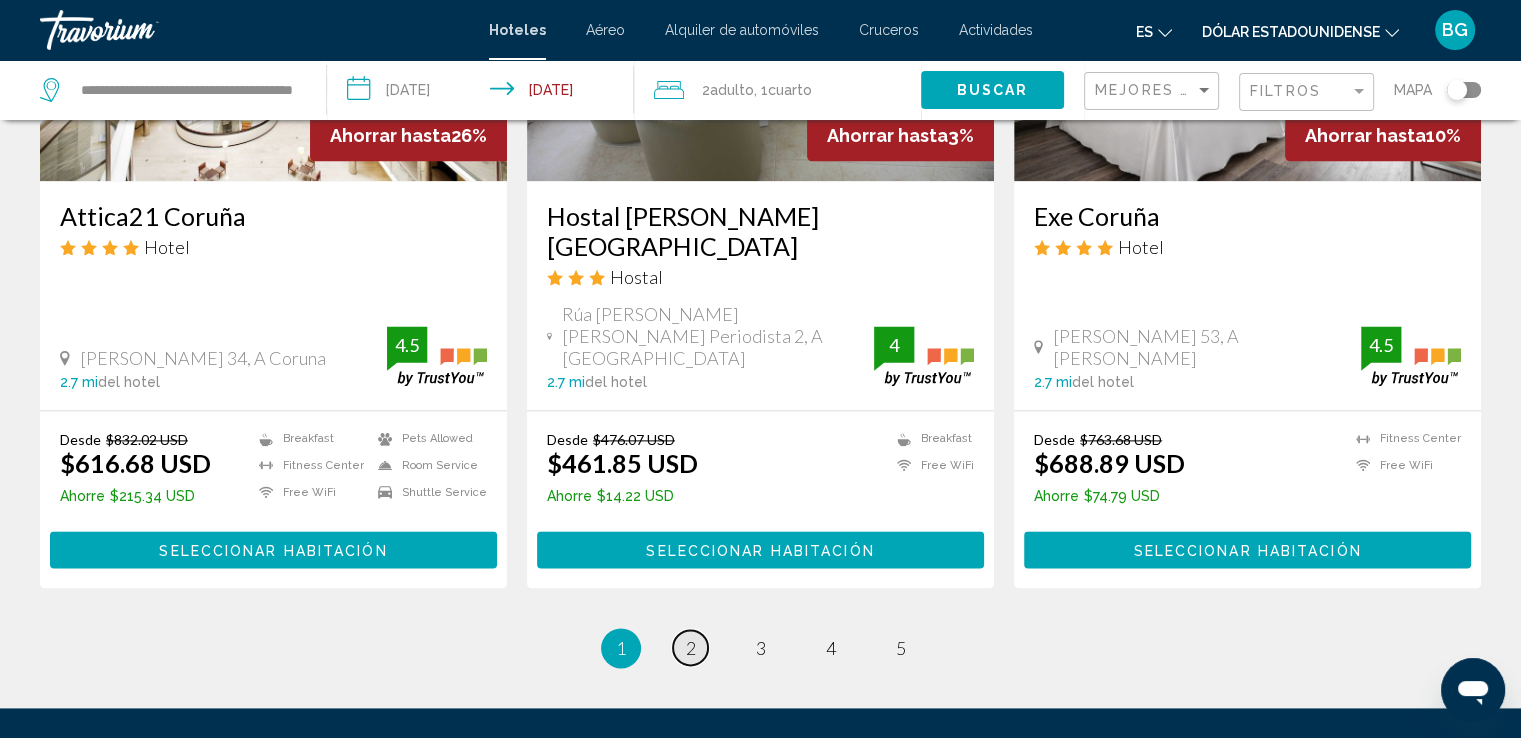 click on "2" at bounding box center (691, 648) 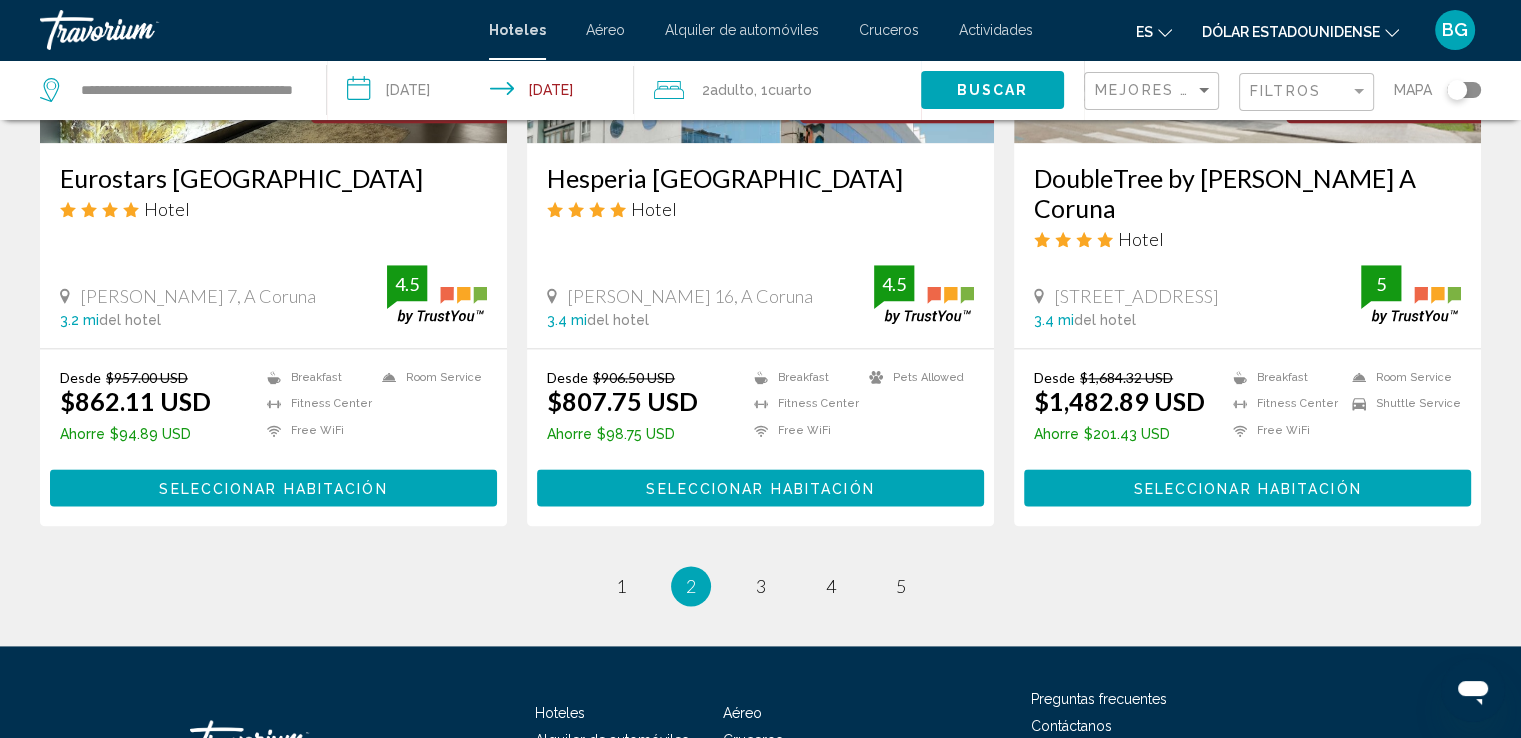 scroll, scrollTop: 0, scrollLeft: 0, axis: both 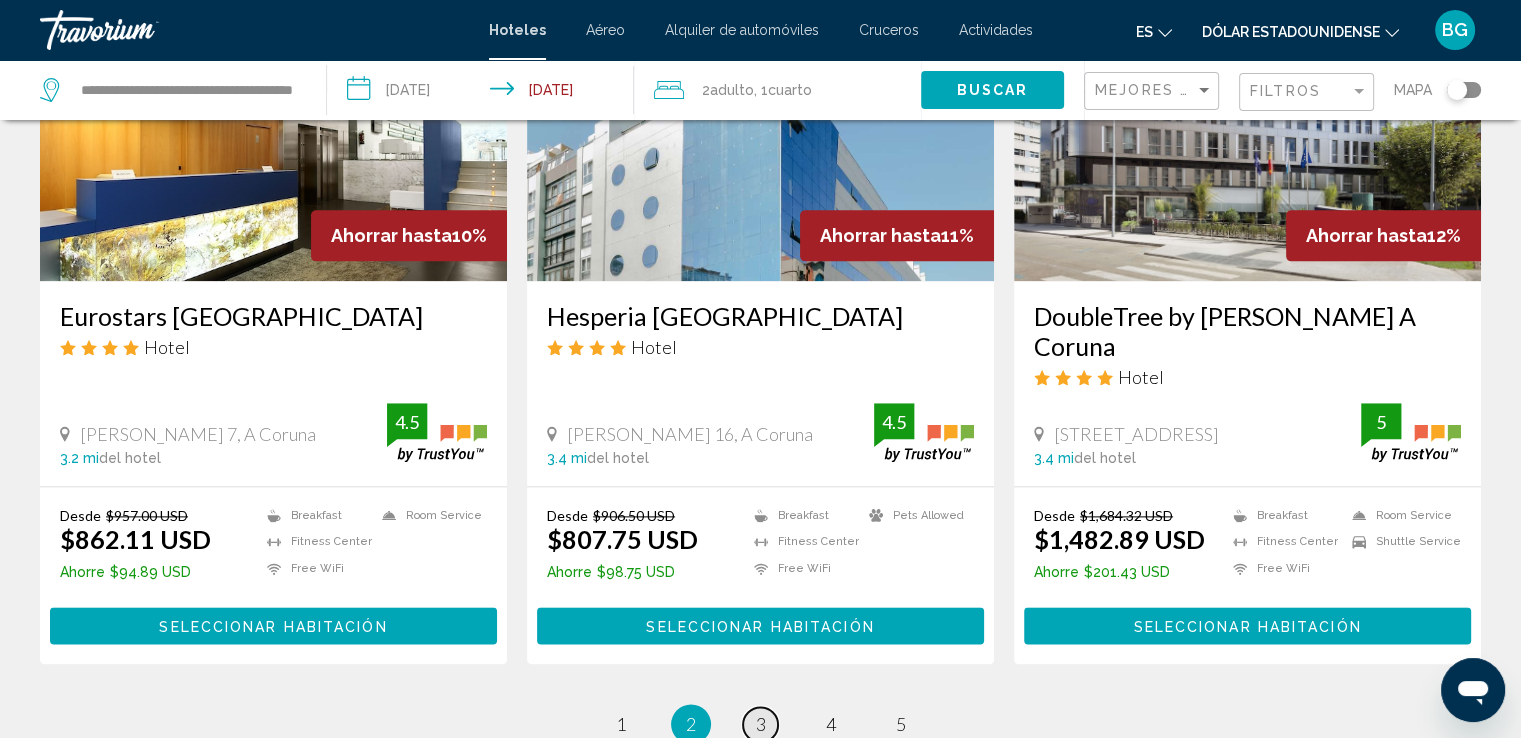 click on "3" at bounding box center (761, 724) 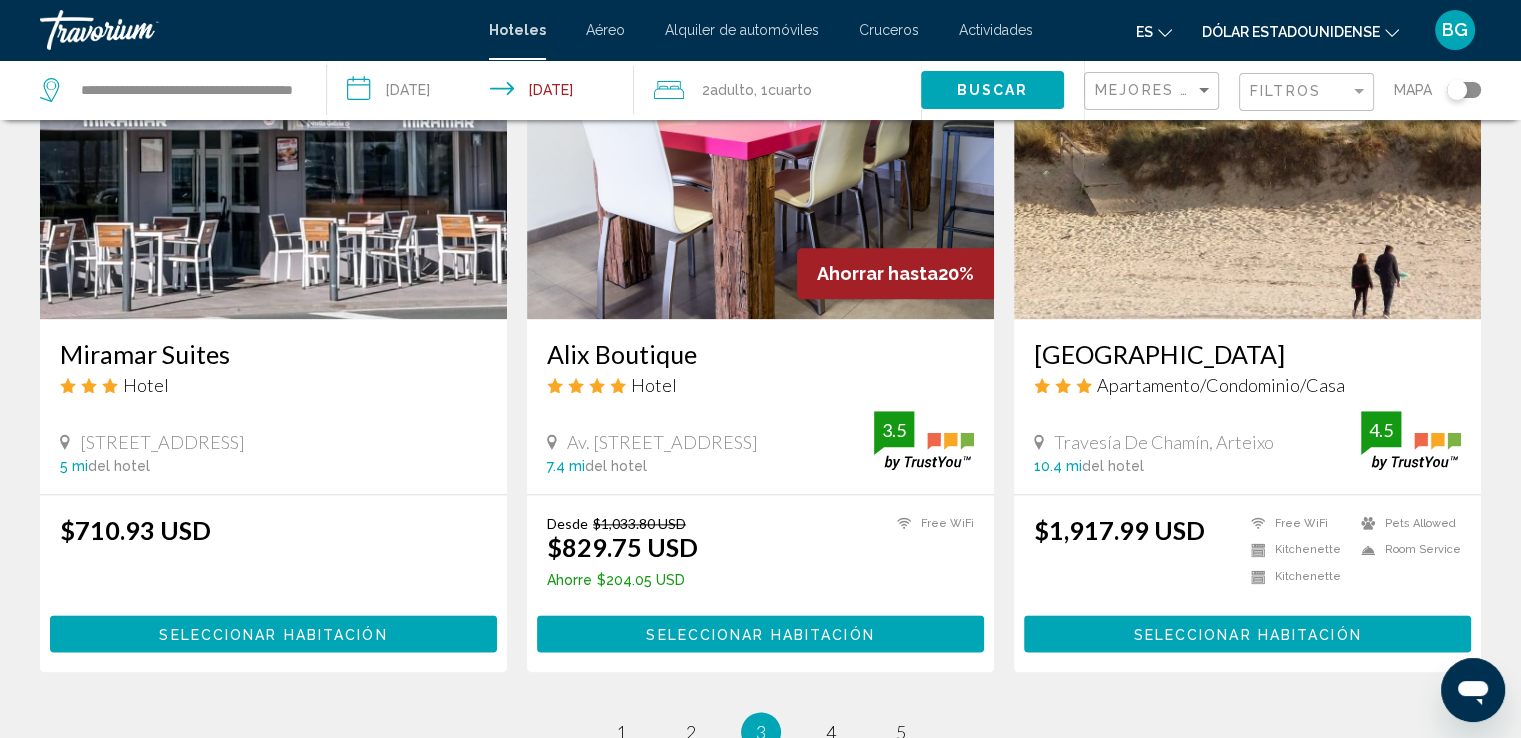 scroll, scrollTop: 0, scrollLeft: 0, axis: both 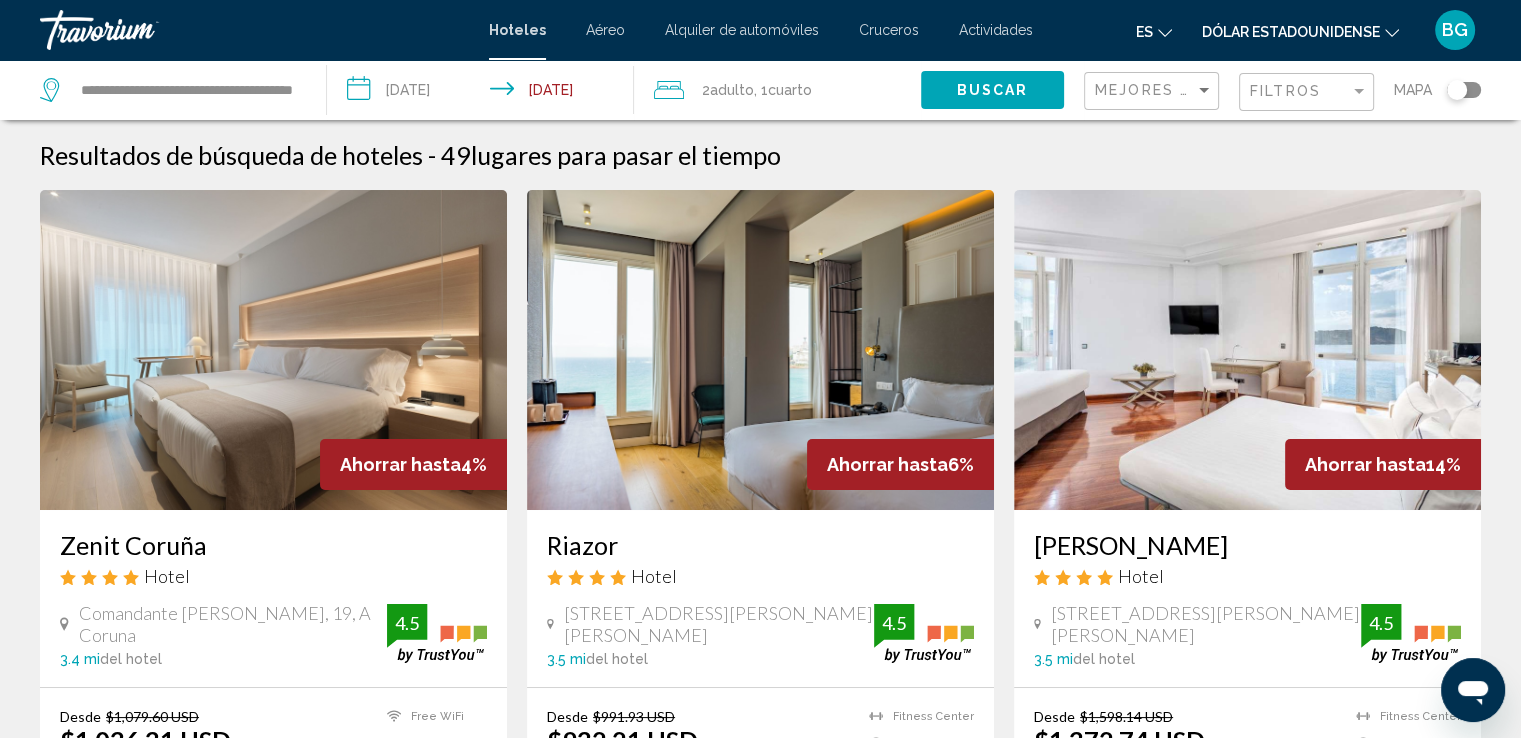 click on "**********" at bounding box center [484, 93] 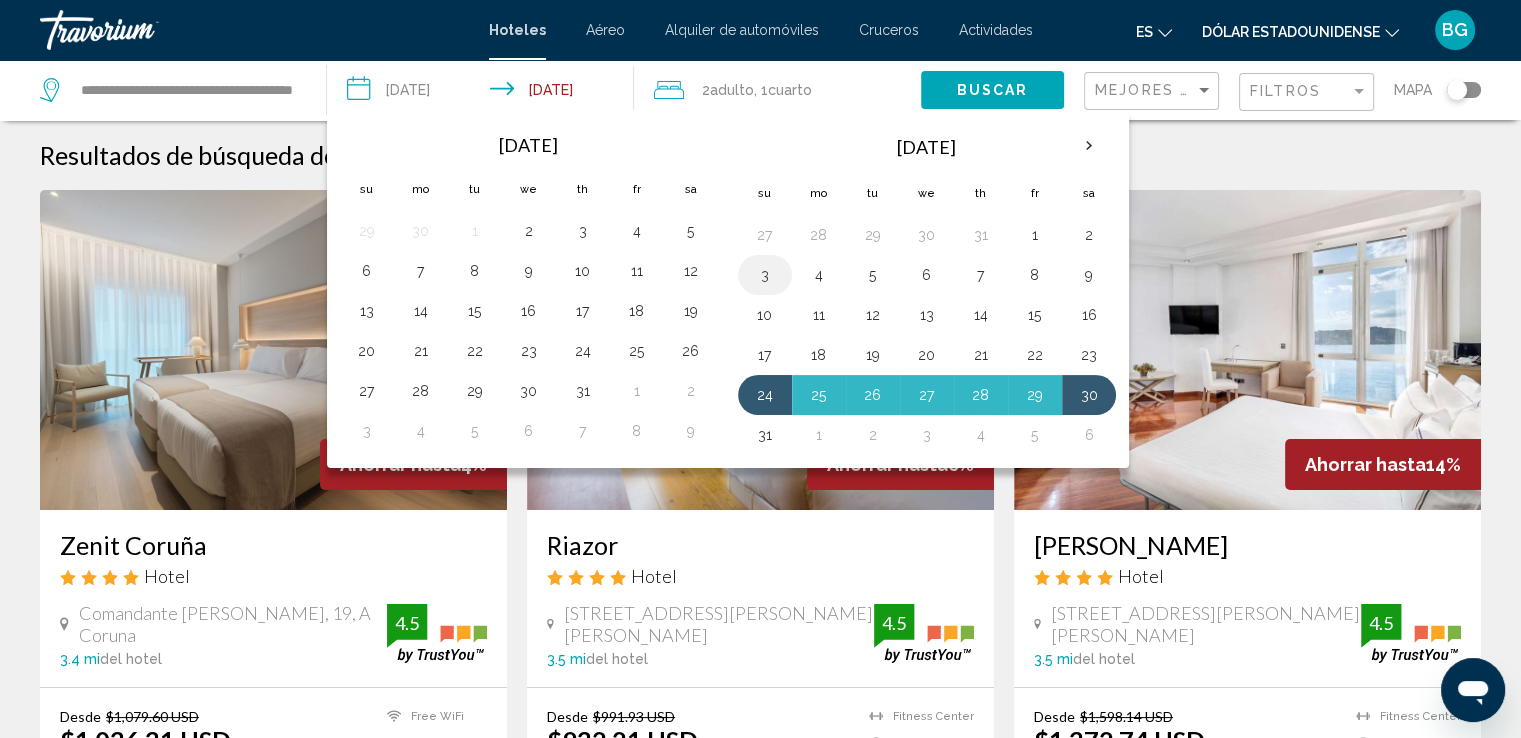 click on "3" at bounding box center (765, 275) 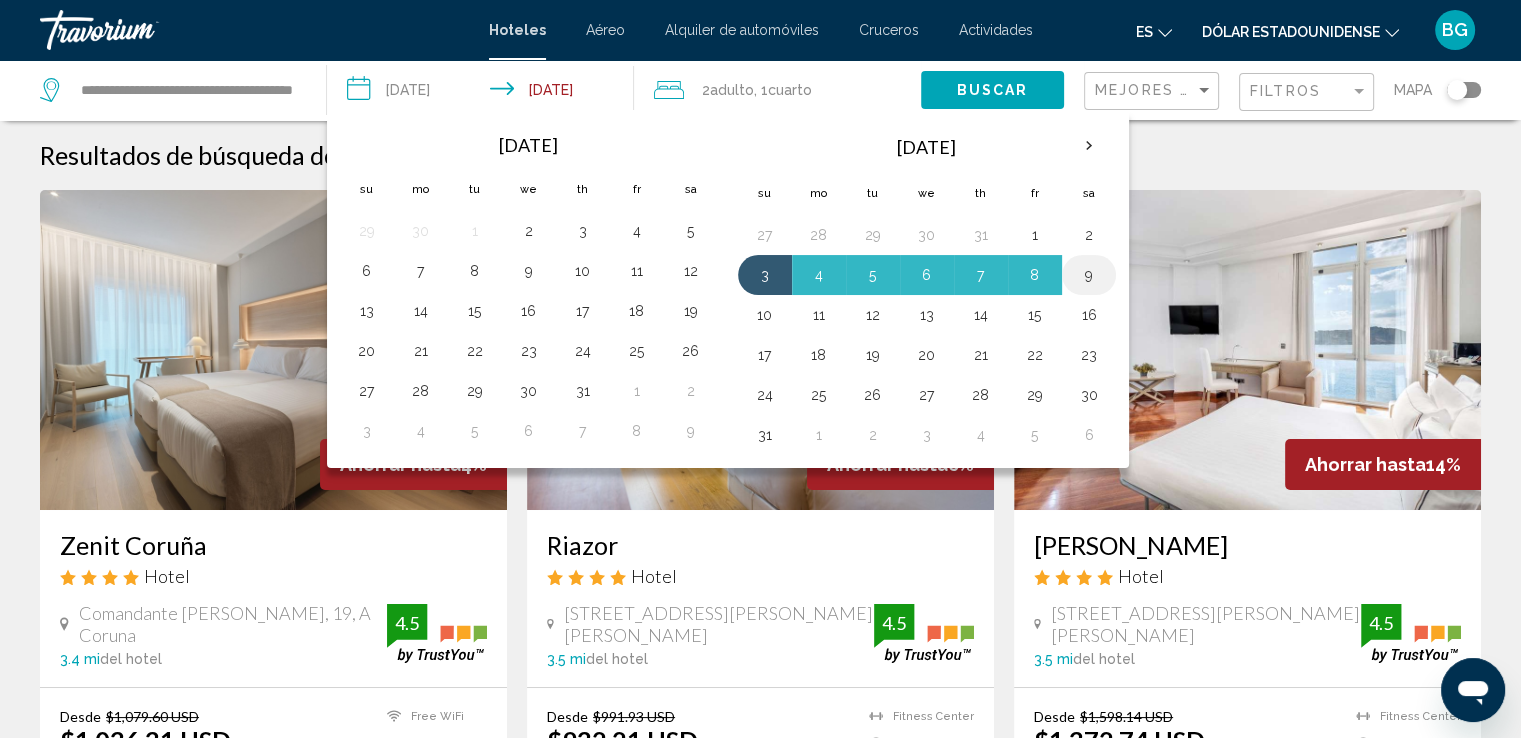 click on "9" at bounding box center [1089, 275] 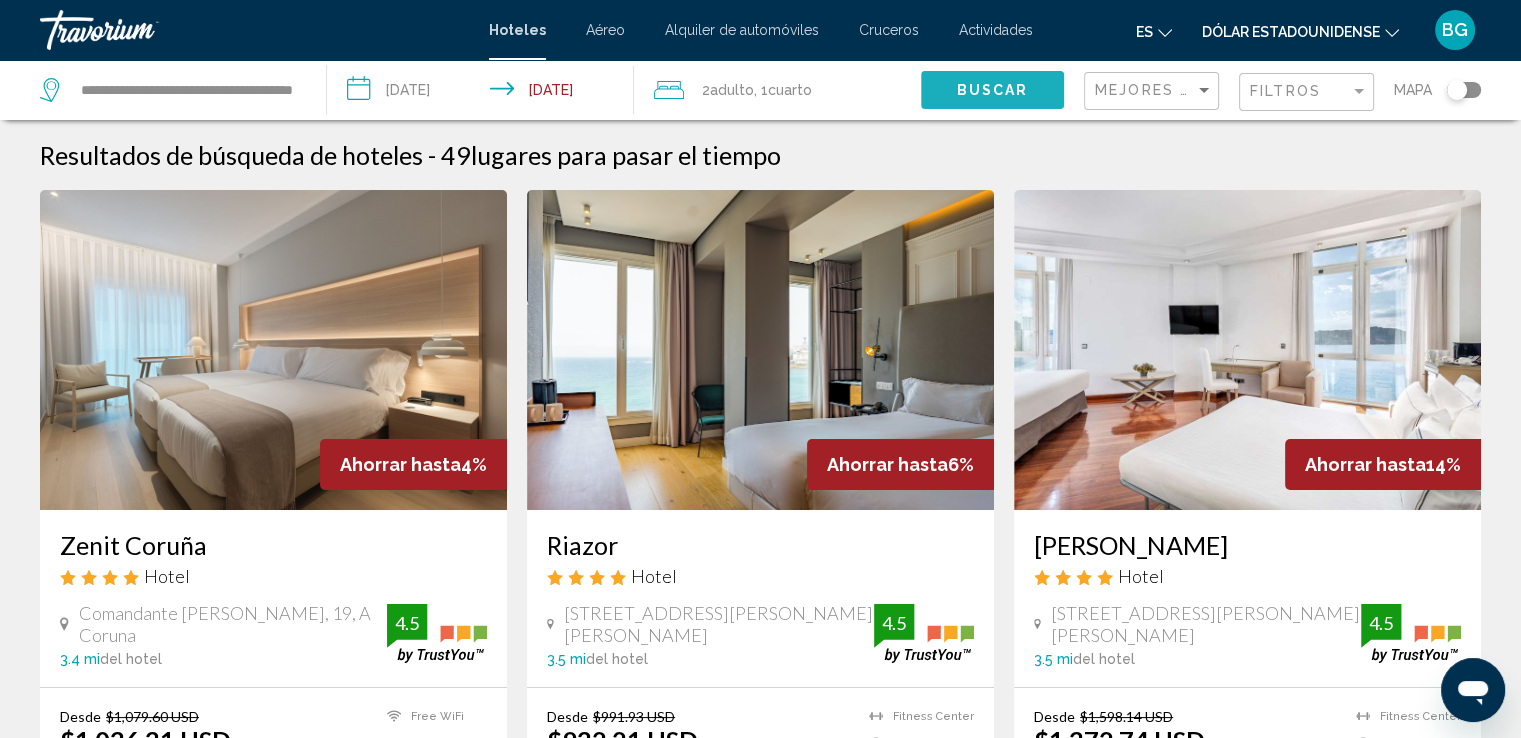 click on "Buscar" 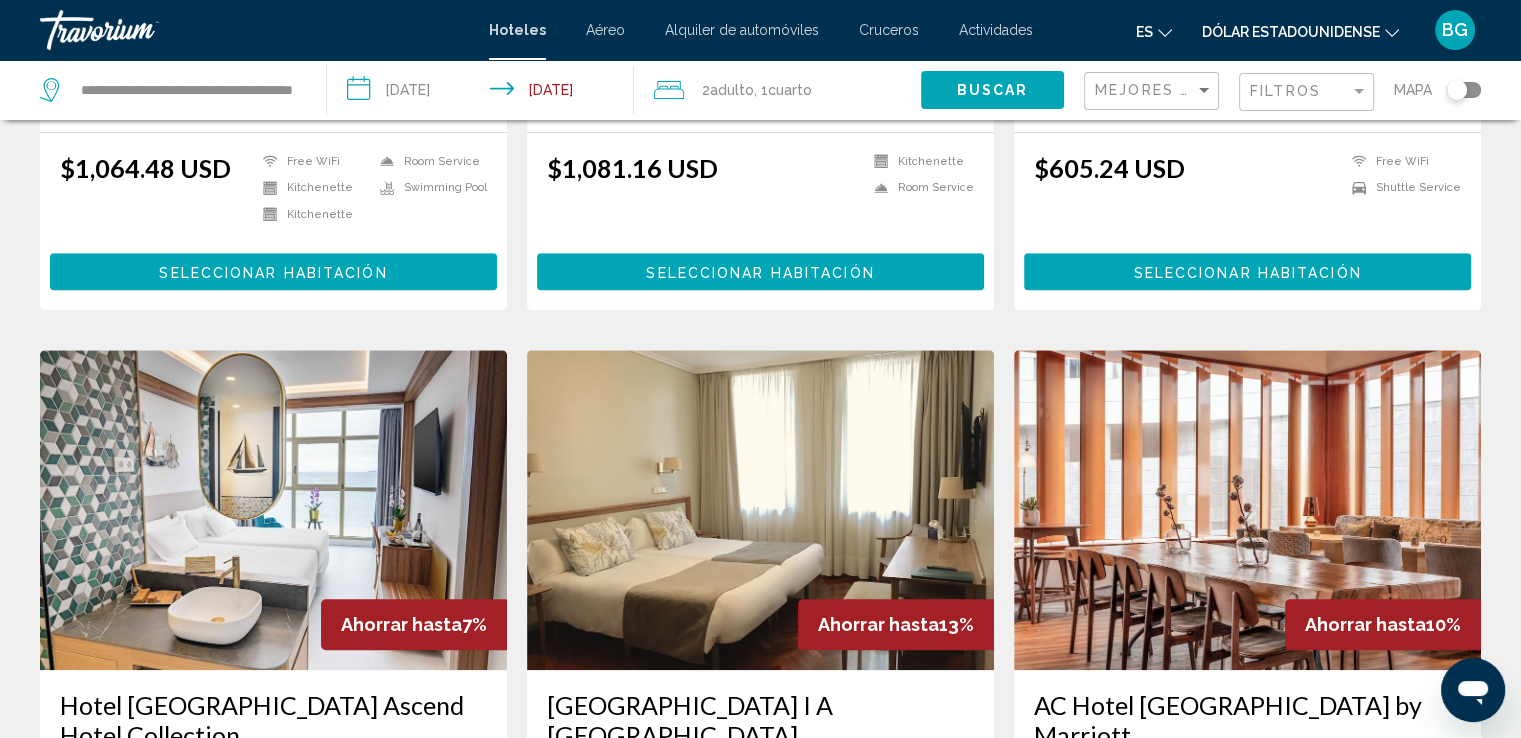 scroll, scrollTop: 1365, scrollLeft: 0, axis: vertical 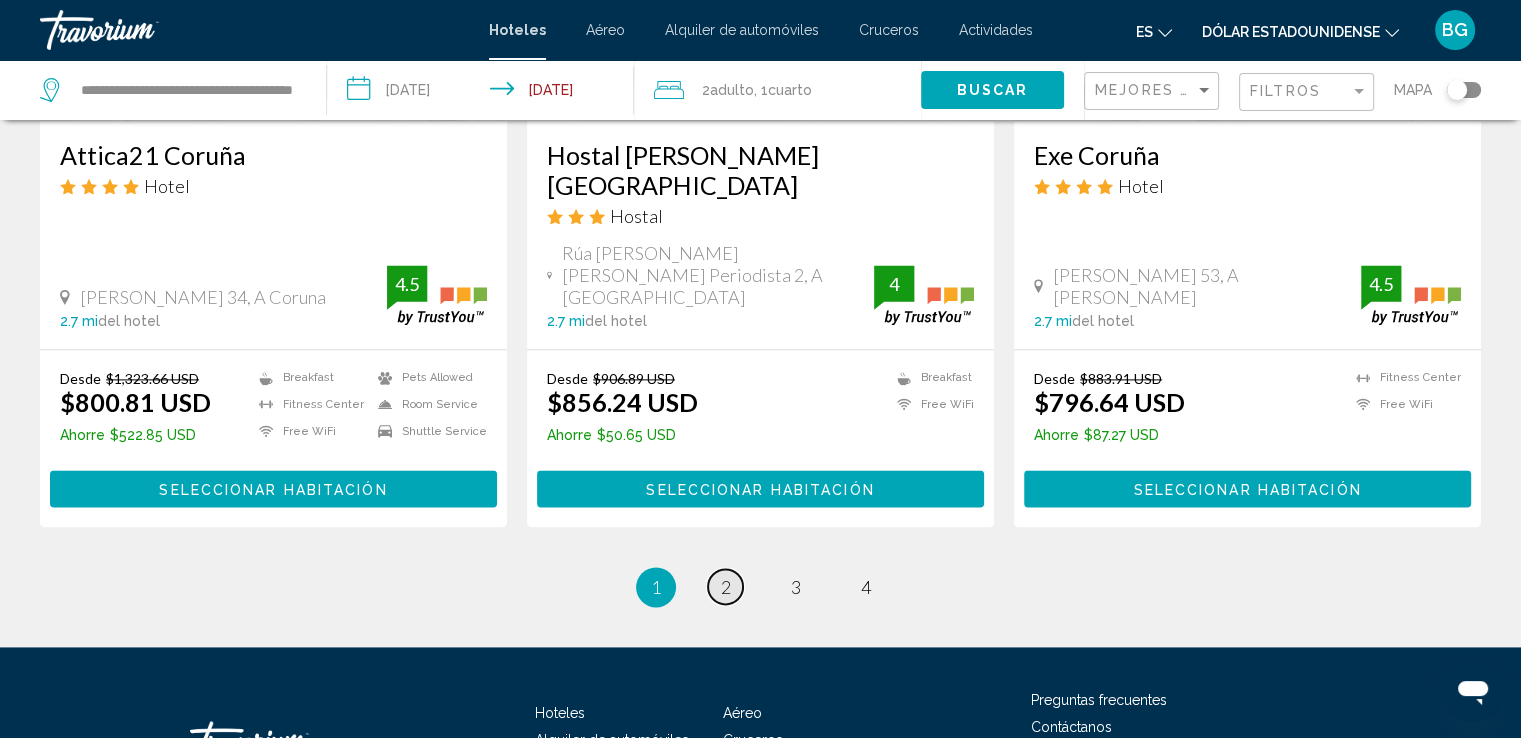 click on "page  2" at bounding box center [725, 586] 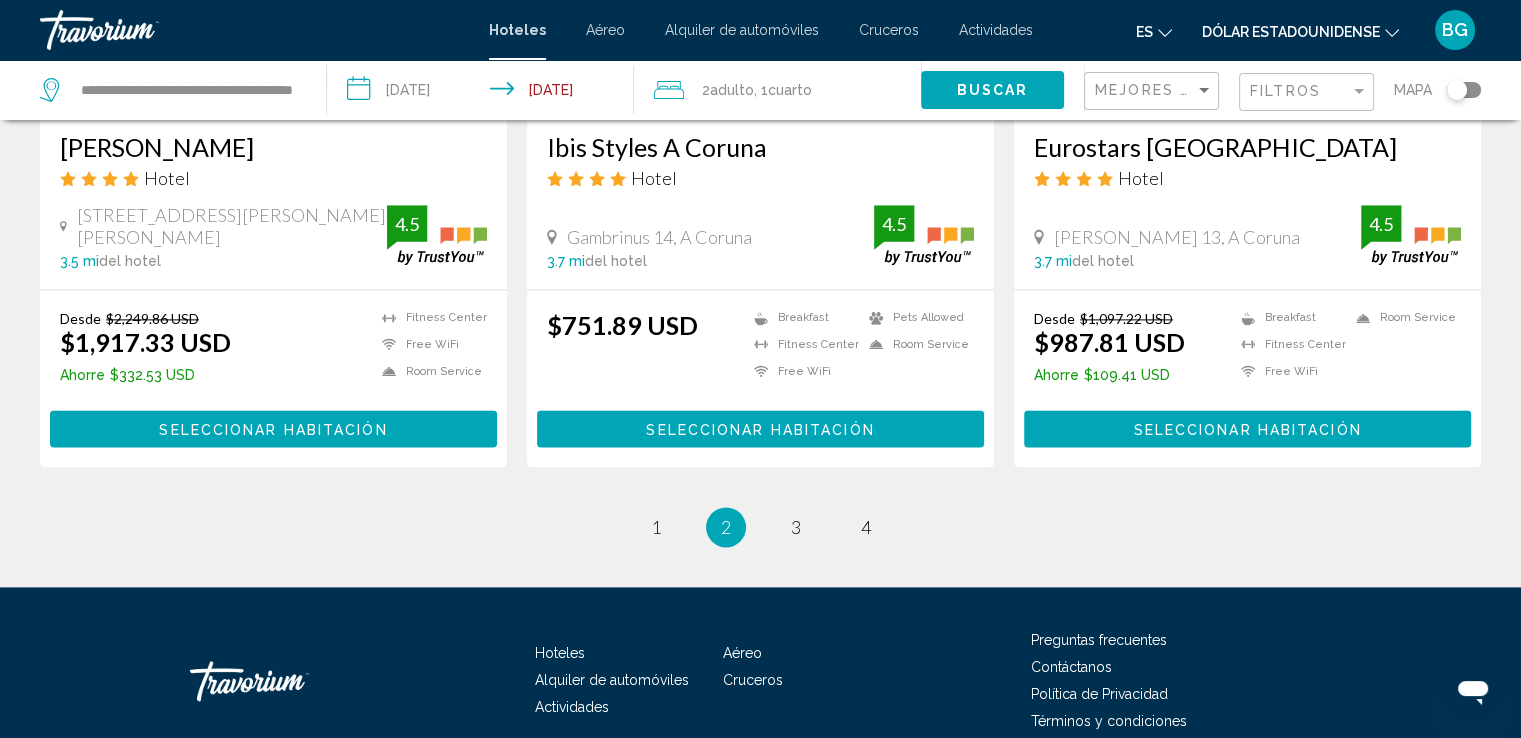 scroll, scrollTop: 0, scrollLeft: 0, axis: both 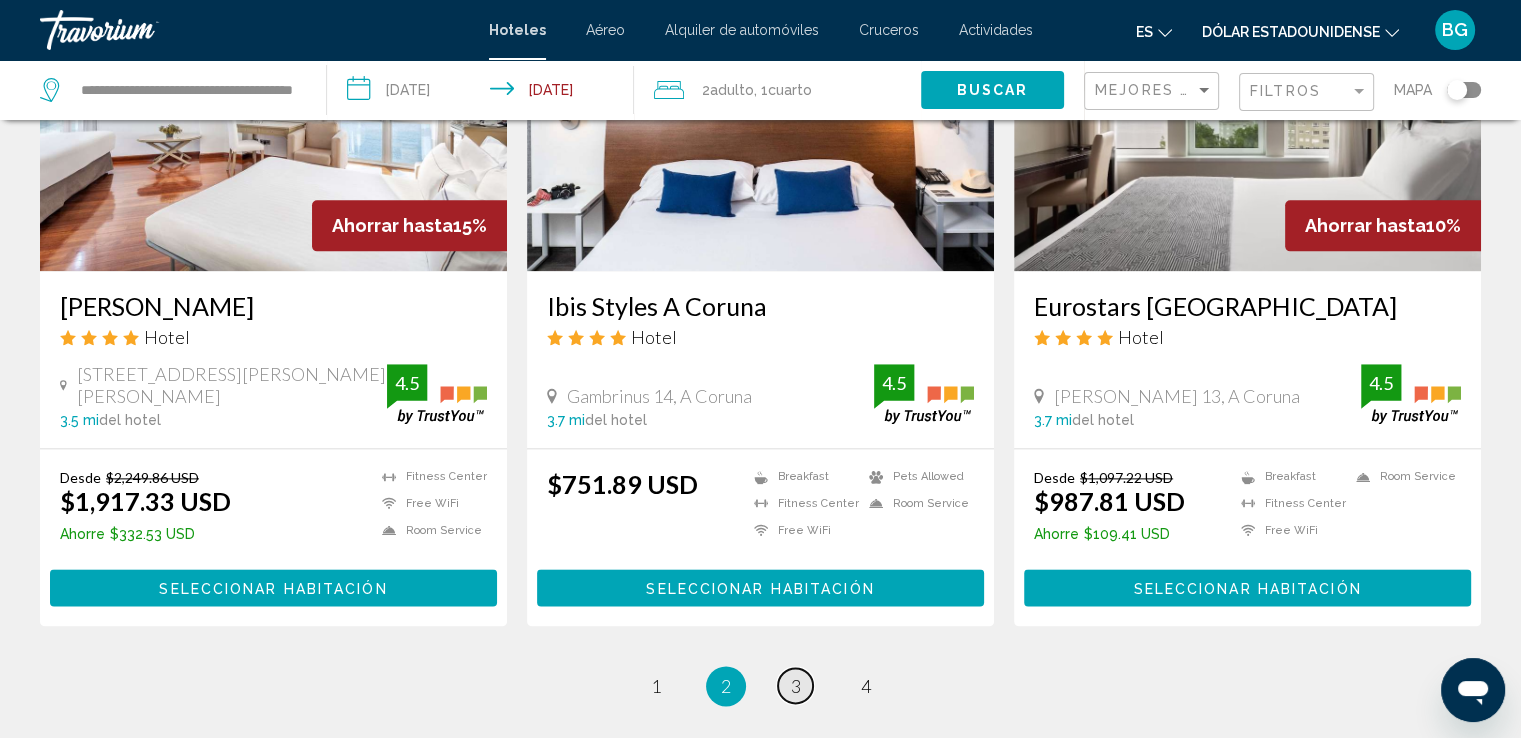 click on "3" at bounding box center [796, 686] 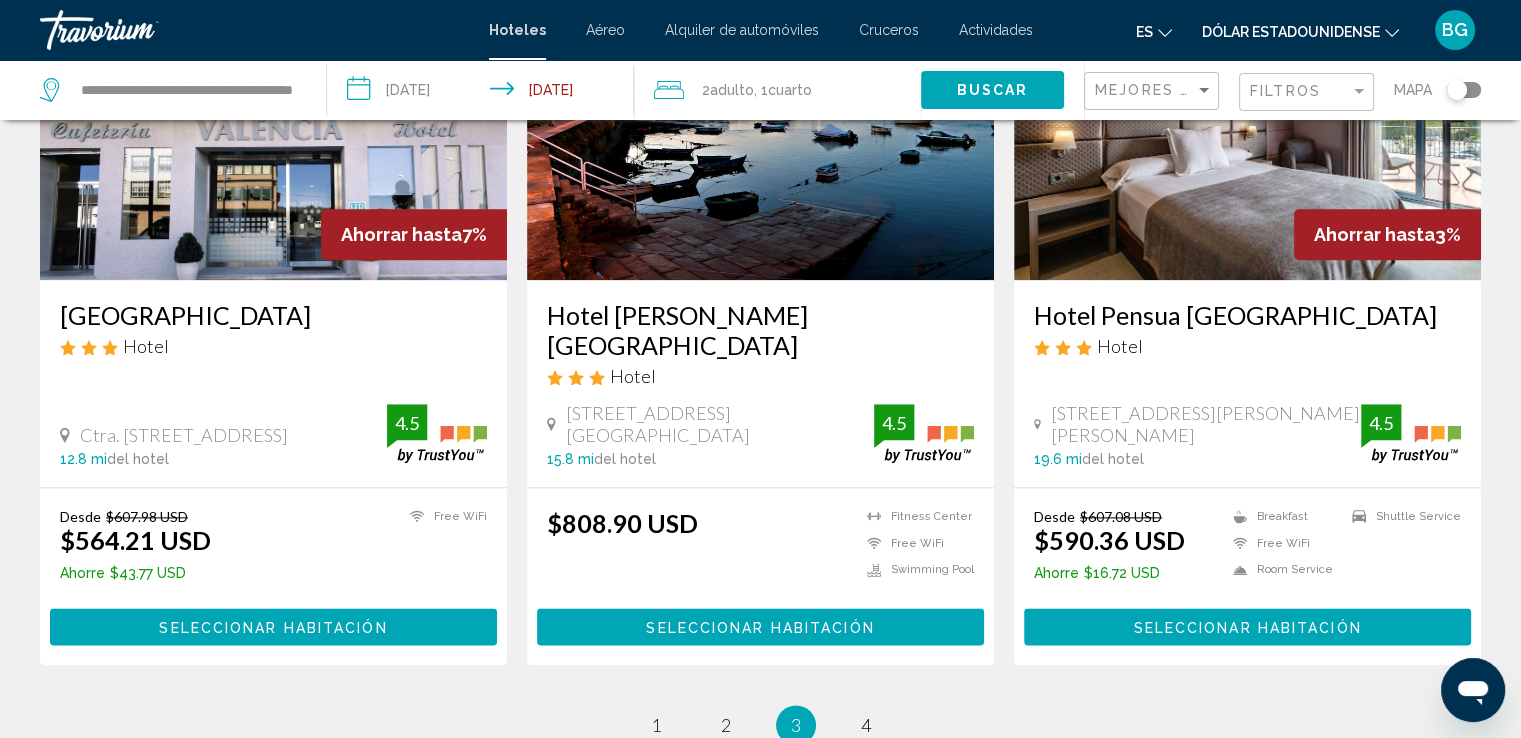 scroll, scrollTop: 0, scrollLeft: 0, axis: both 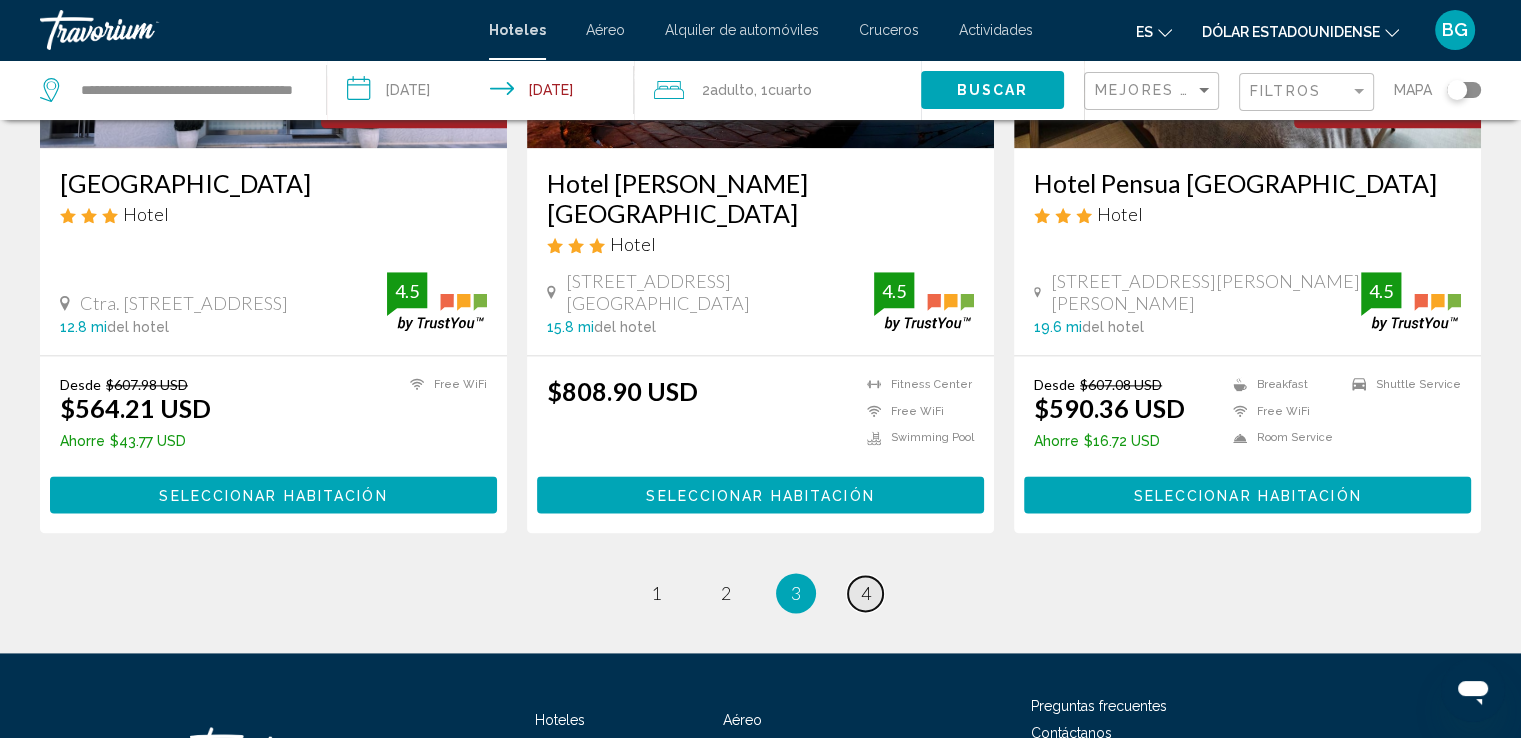 click on "page  4" at bounding box center (865, 593) 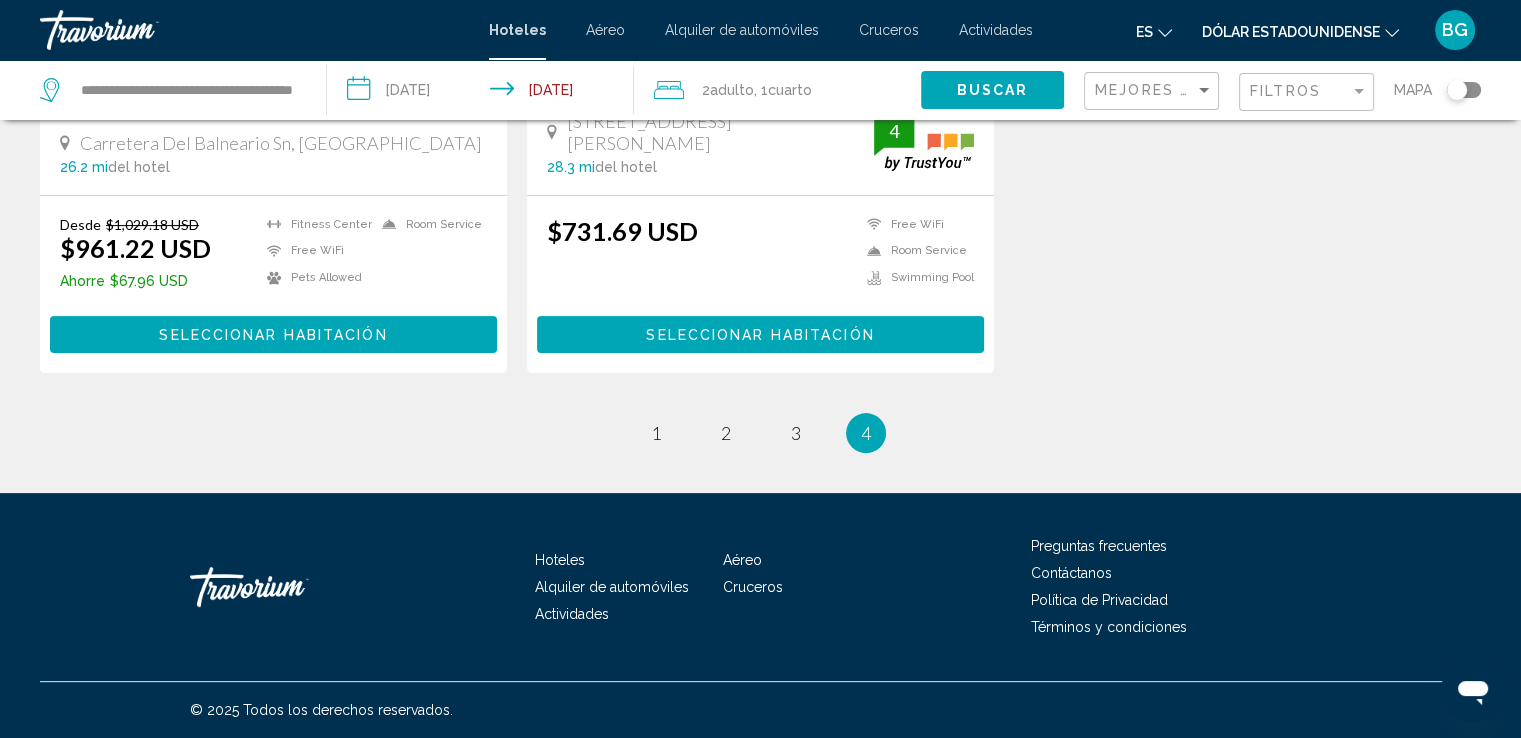 scroll, scrollTop: 0, scrollLeft: 0, axis: both 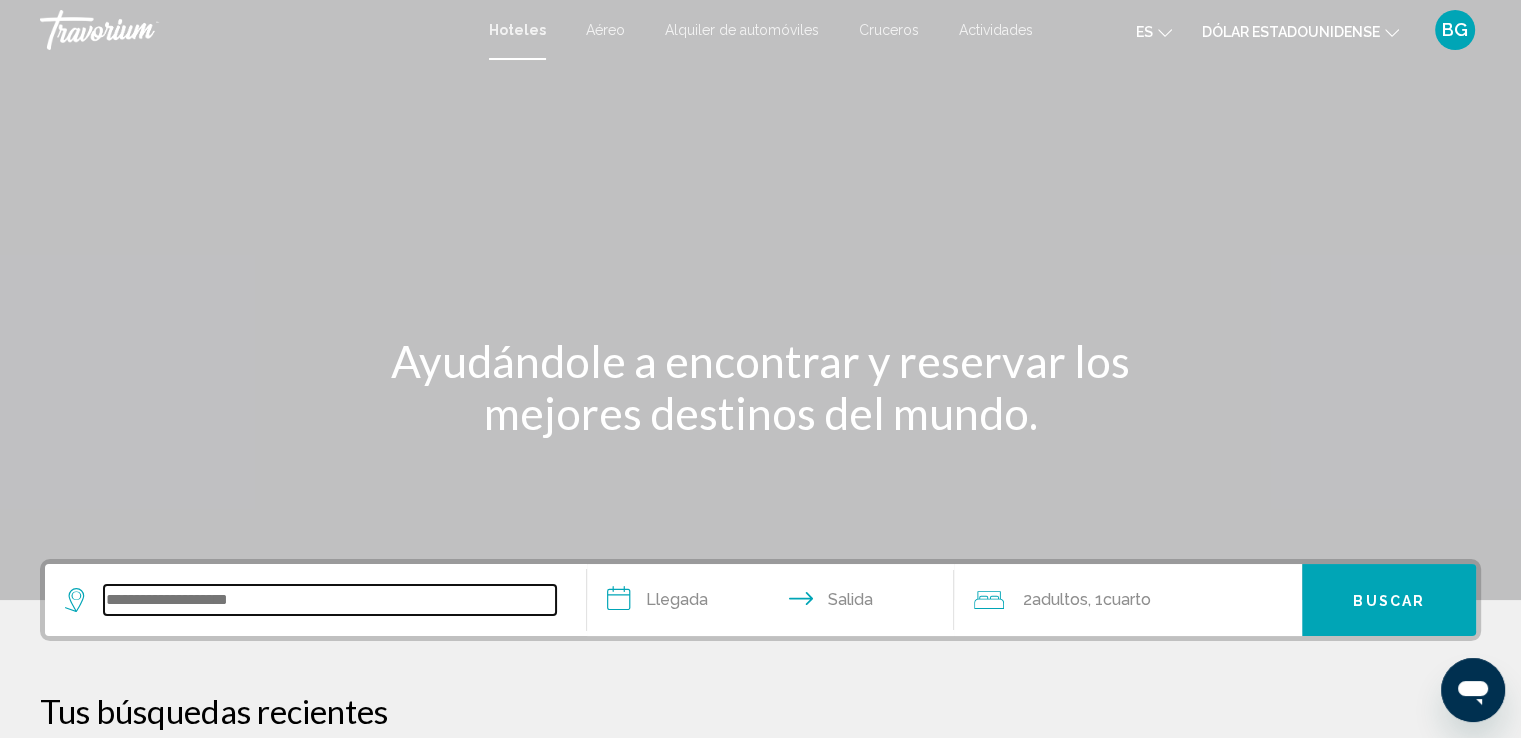 click at bounding box center [330, 600] 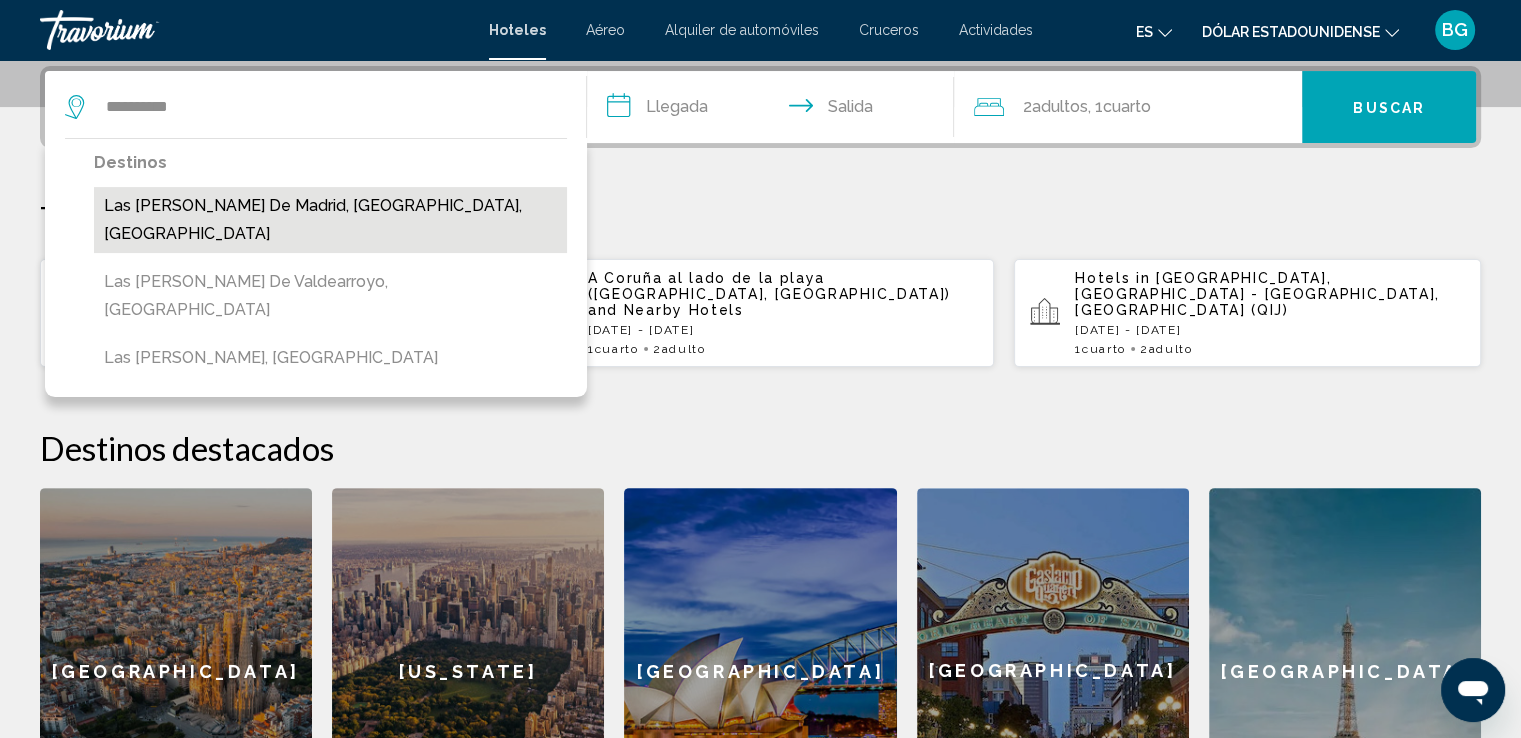 click on "Las [PERSON_NAME] De Madrid, [GEOGRAPHIC_DATA], [GEOGRAPHIC_DATA]" at bounding box center [330, 220] 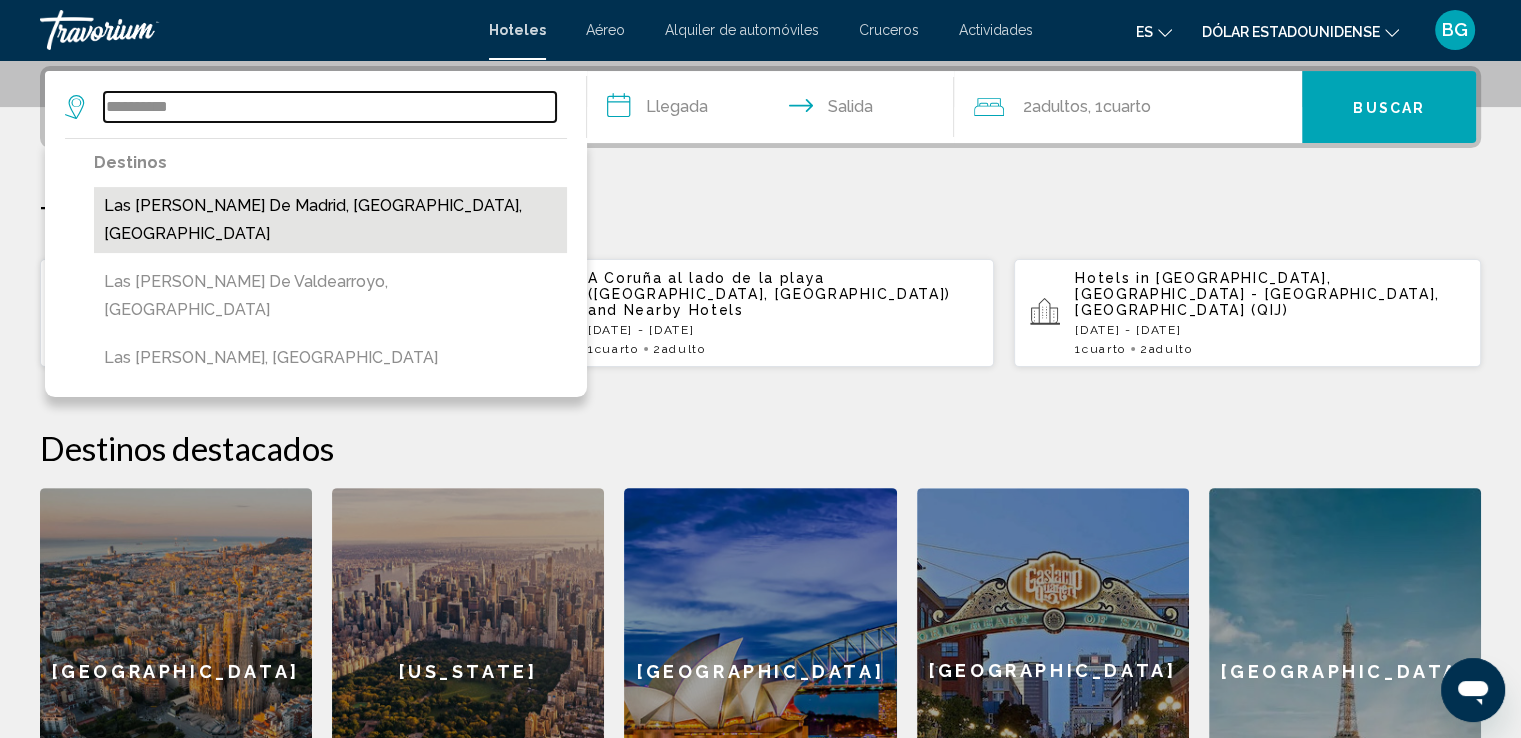 type on "**********" 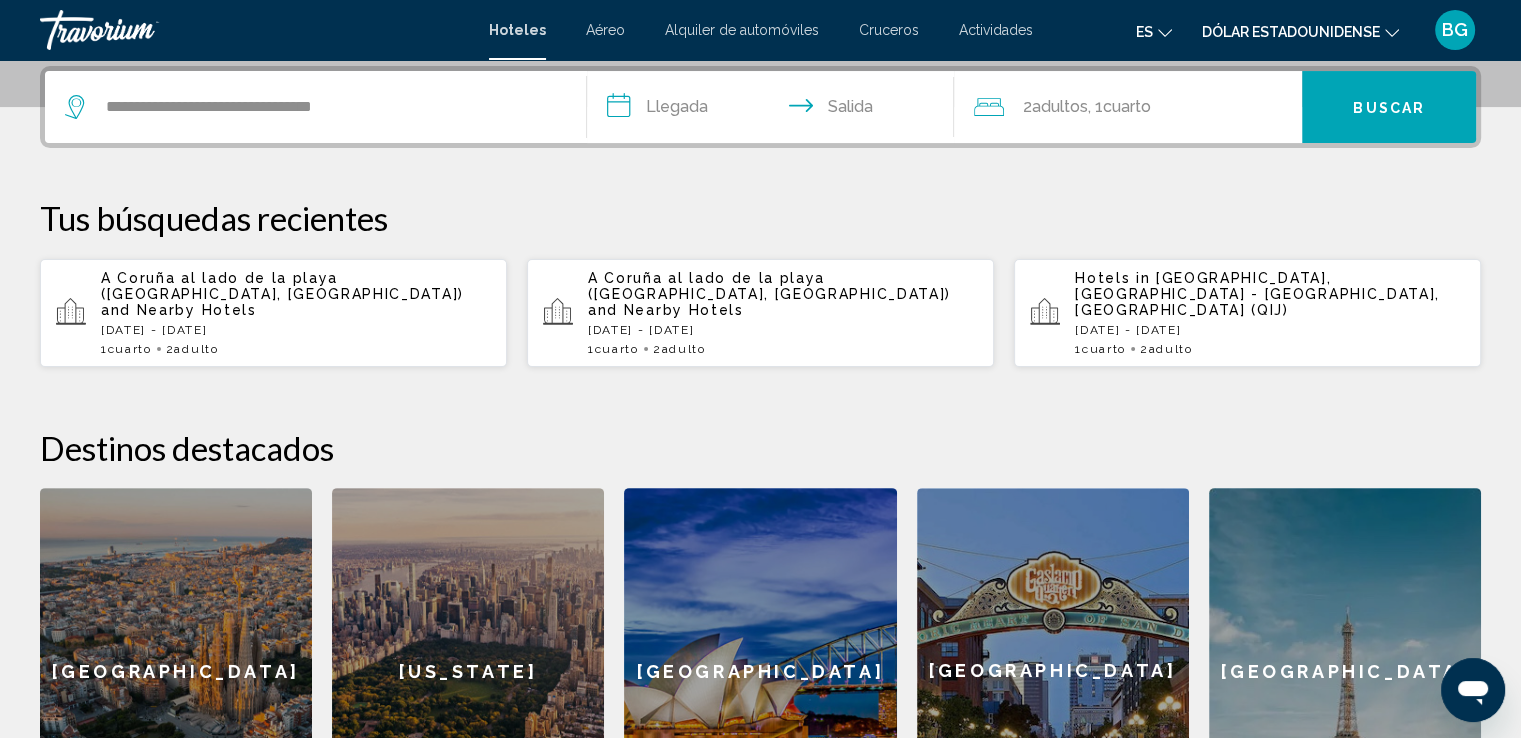 click on "**********" at bounding box center [775, 110] 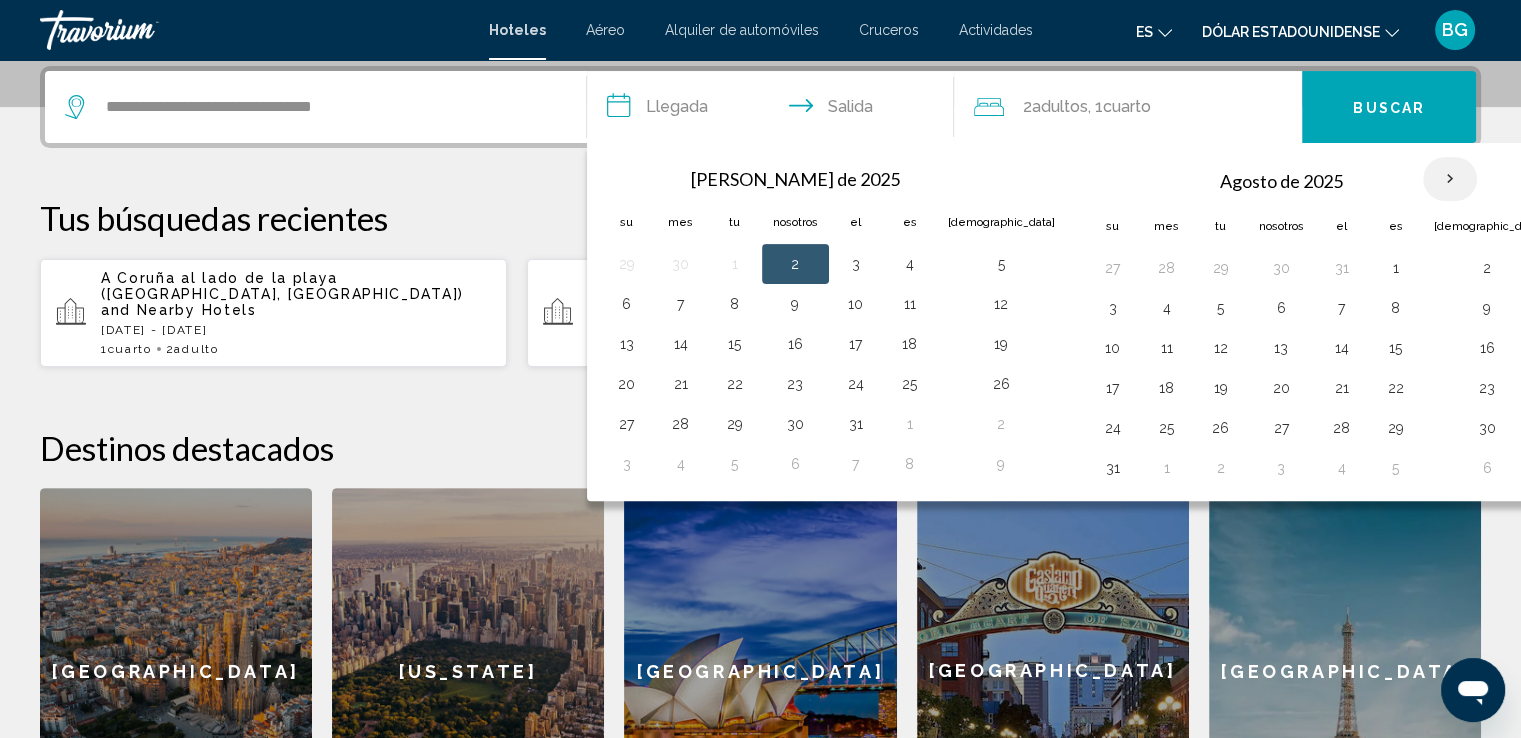 click at bounding box center [1450, 179] 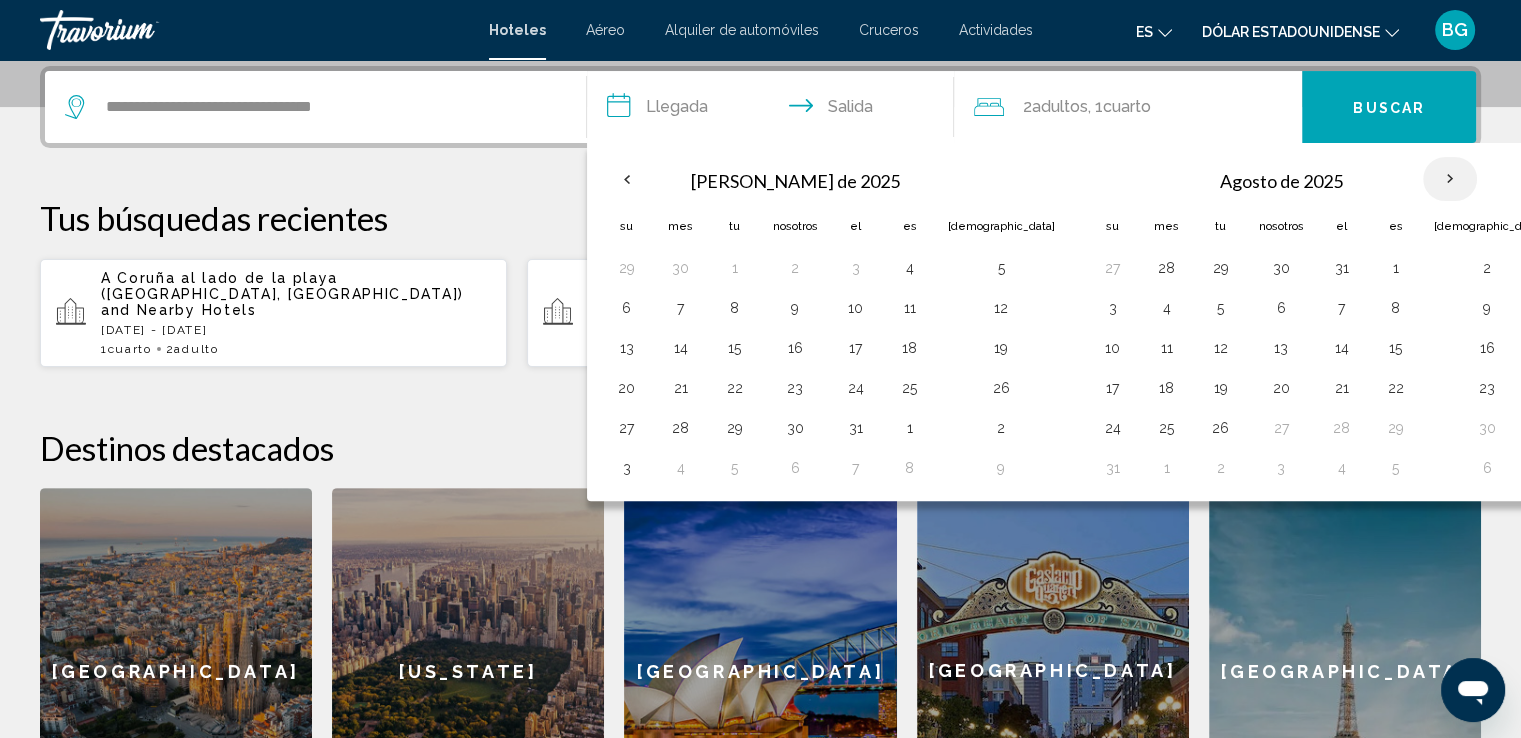 click at bounding box center (1450, 179) 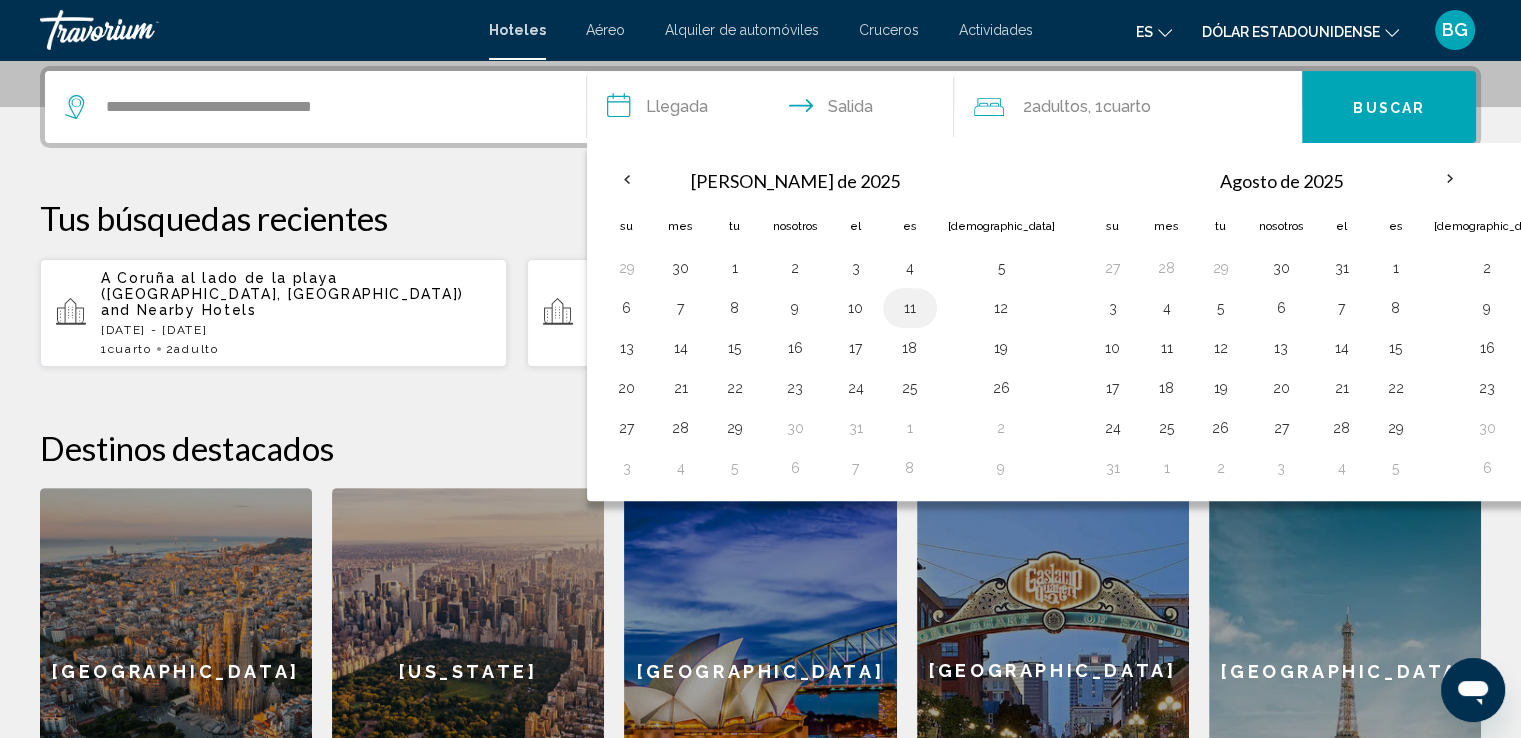 click on "11" at bounding box center [910, 308] 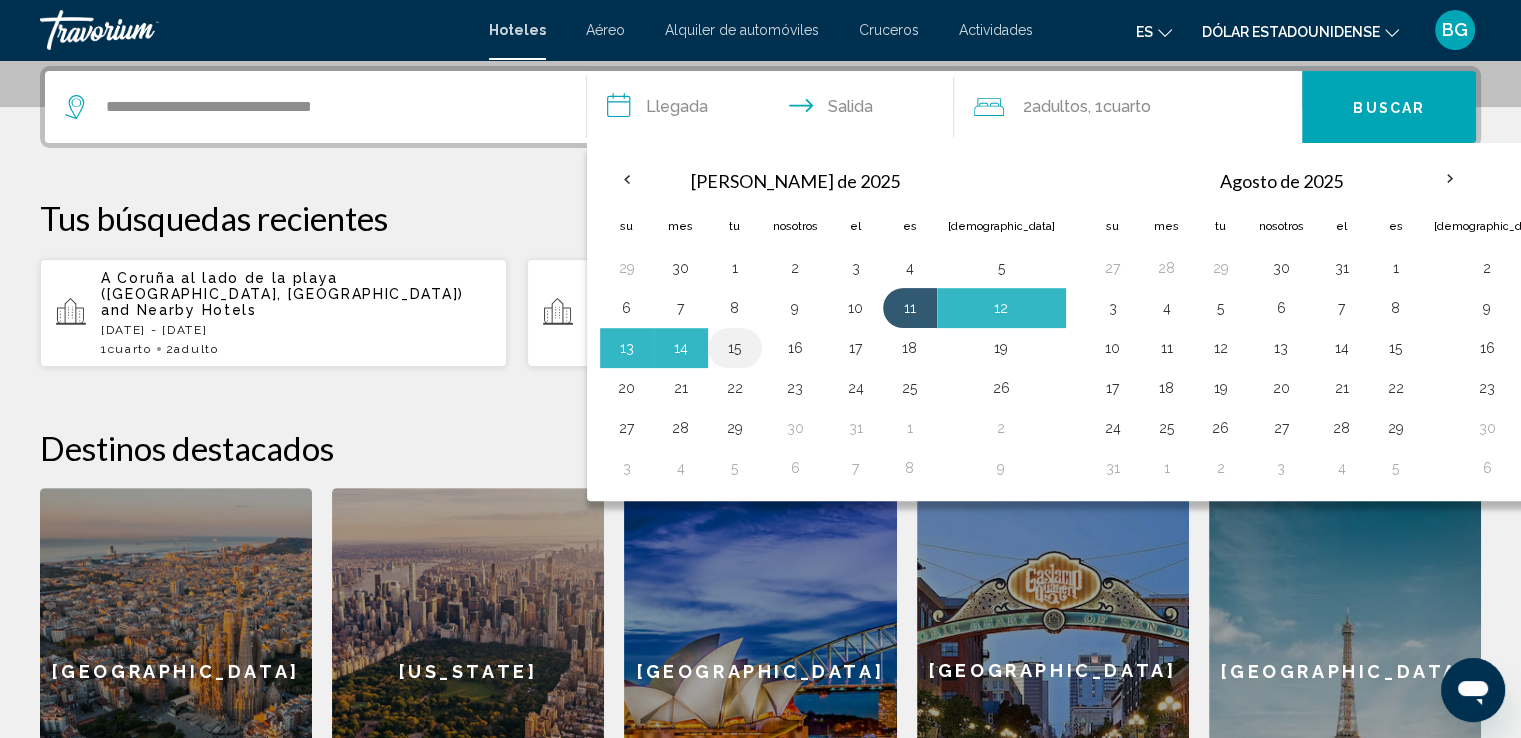 click on "15" at bounding box center [735, 348] 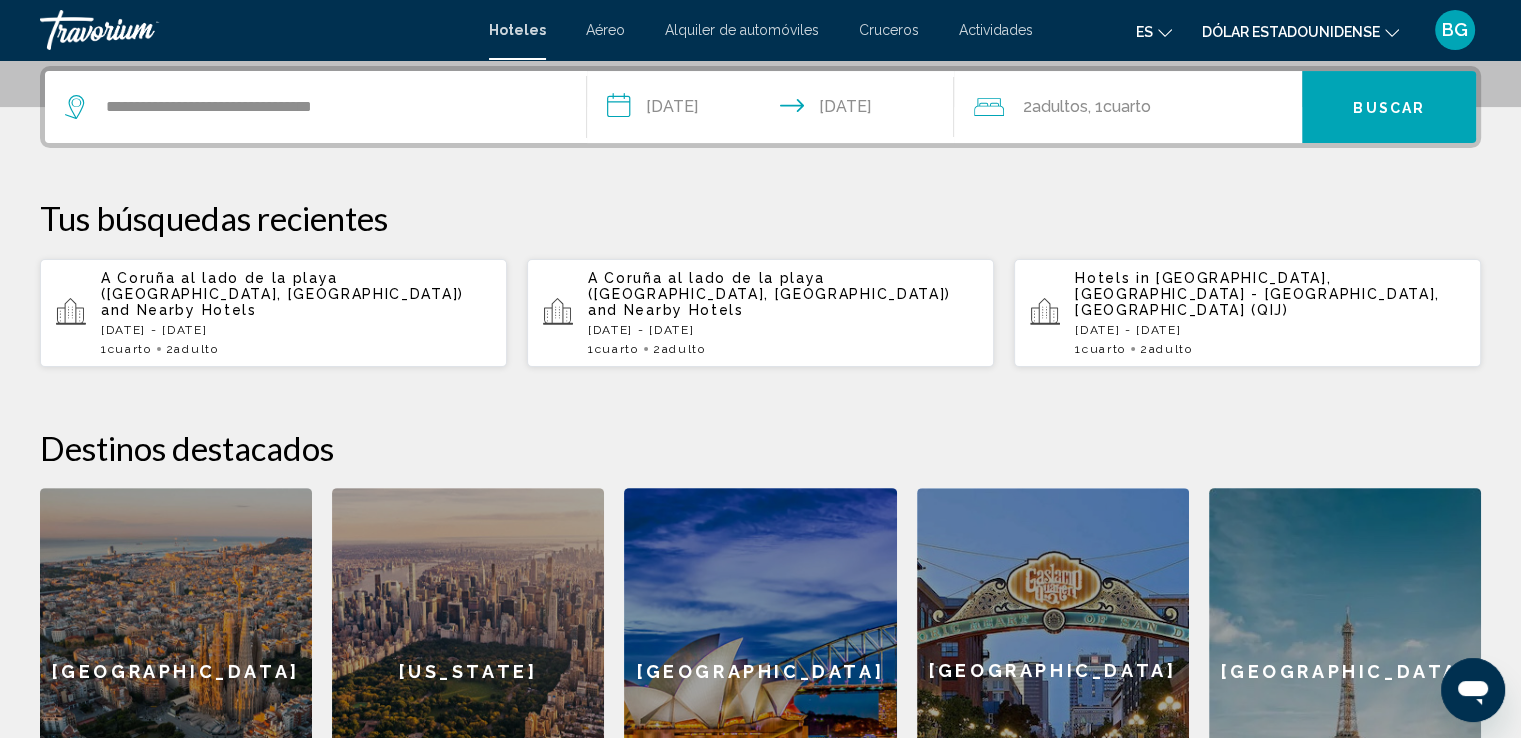 click on "**********" at bounding box center [775, 110] 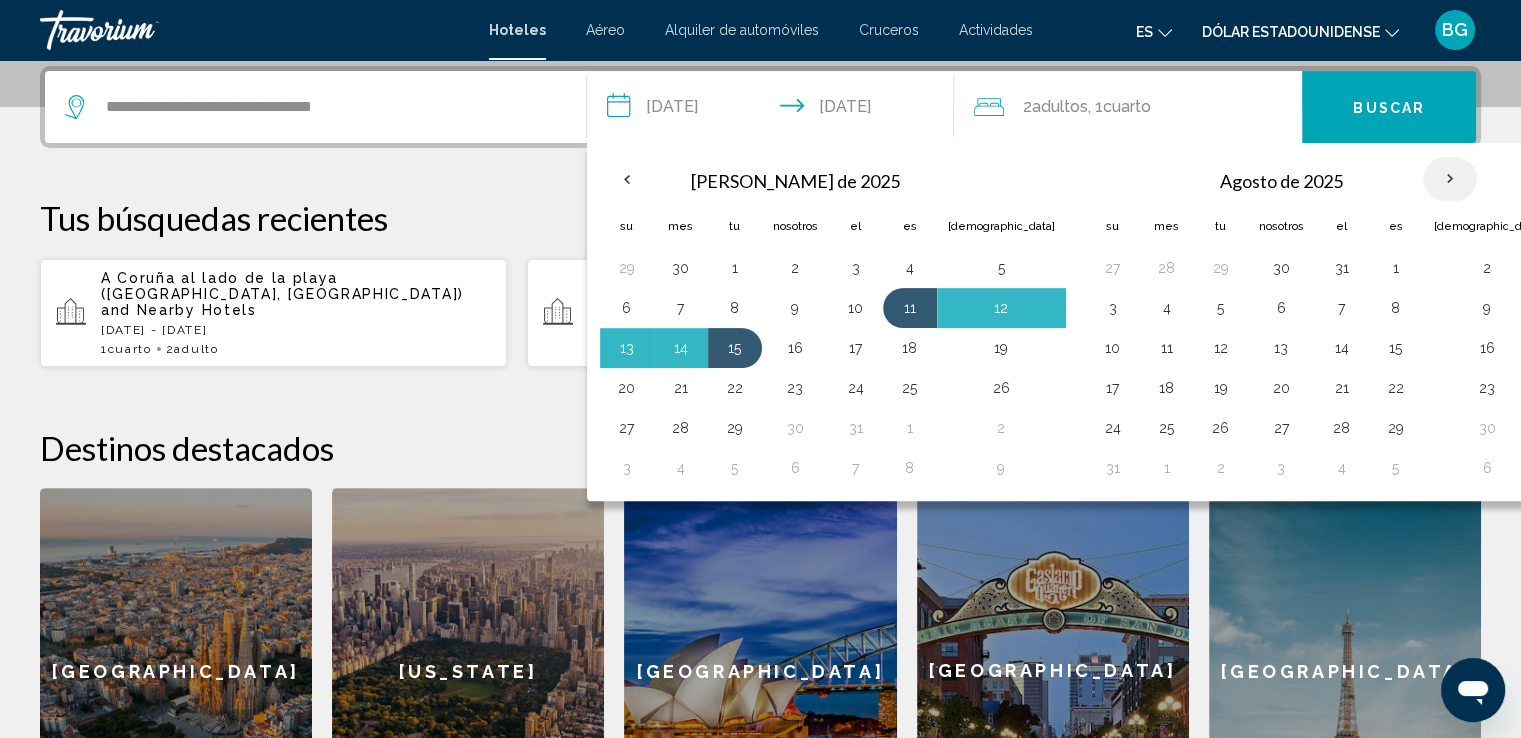 click at bounding box center [1450, 179] 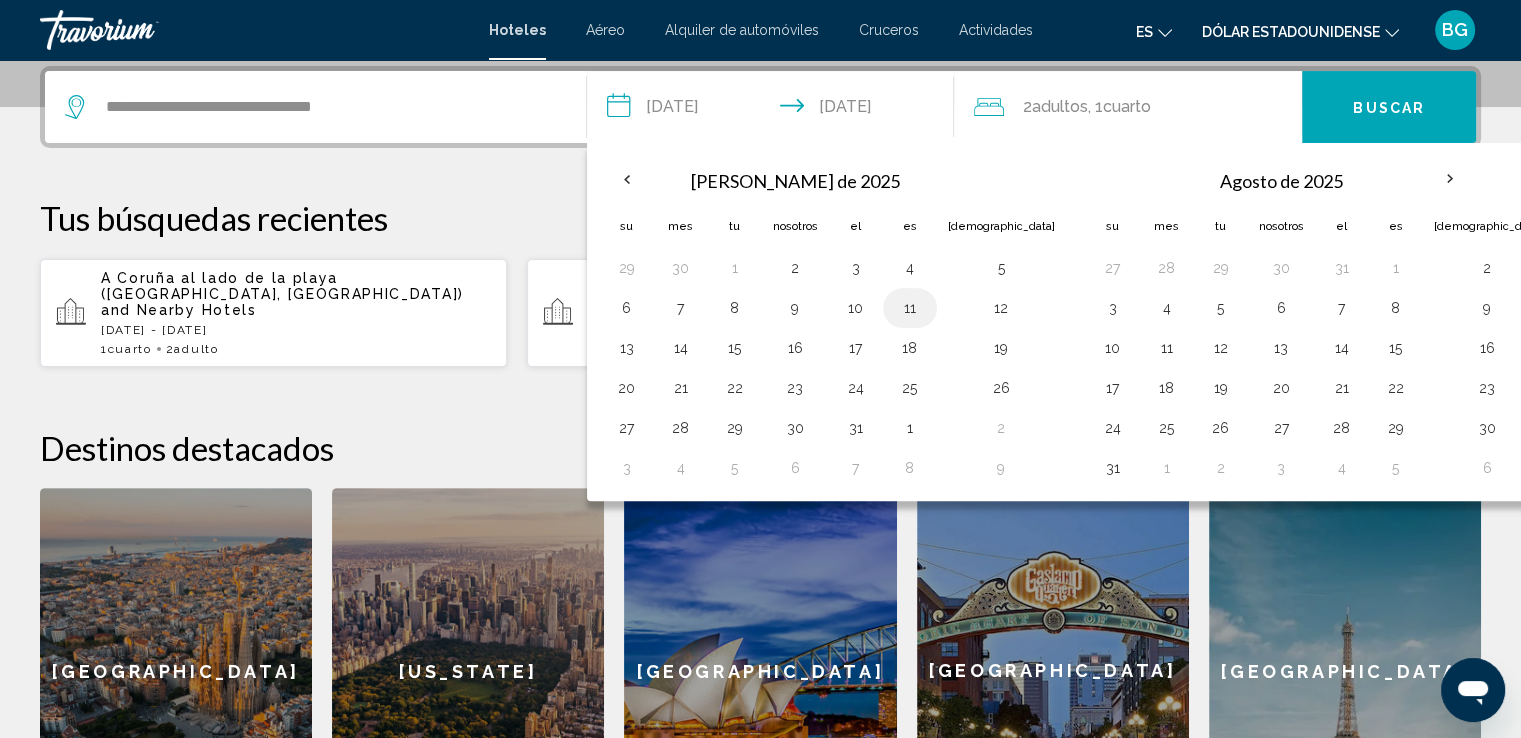 click on "11" at bounding box center [910, 308] 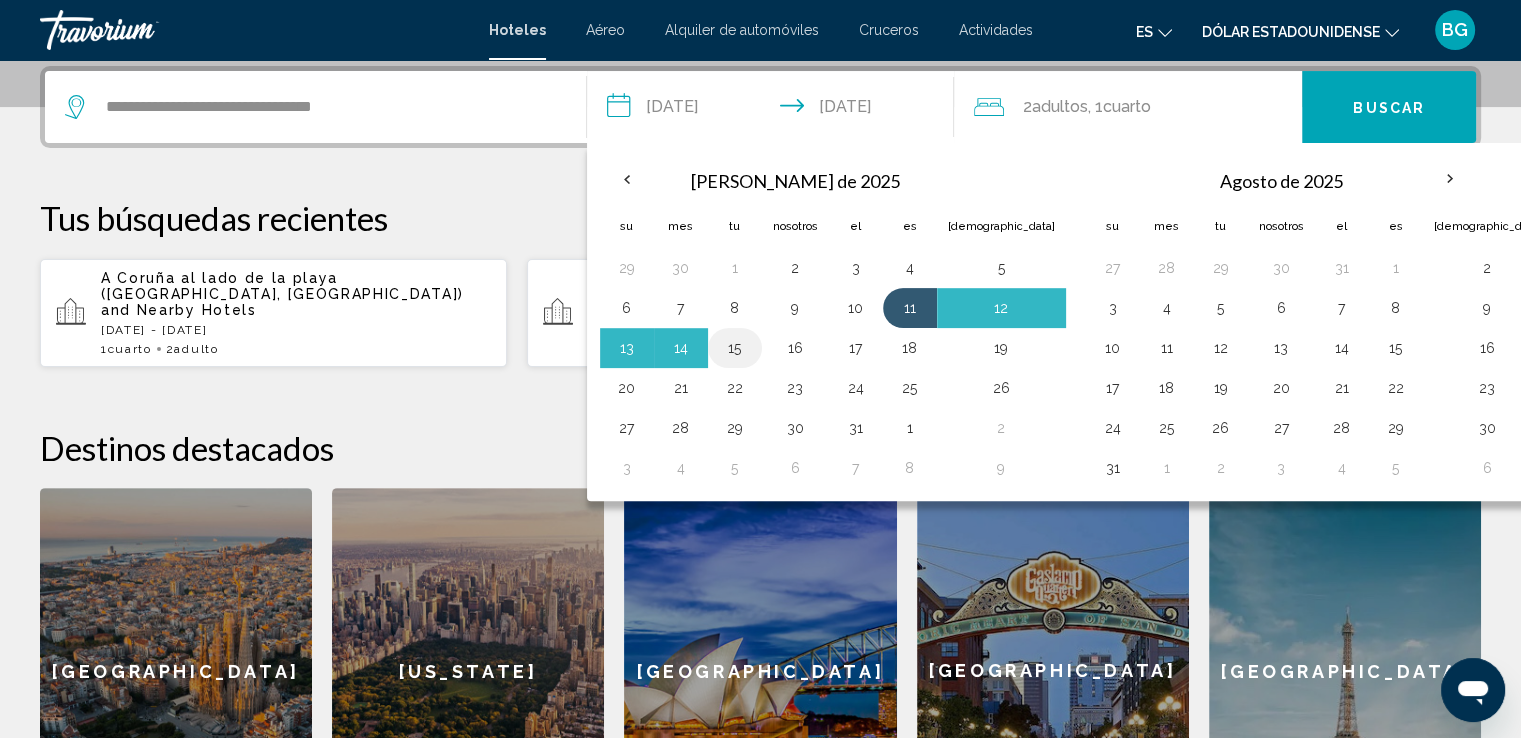 click on "15" at bounding box center (735, 348) 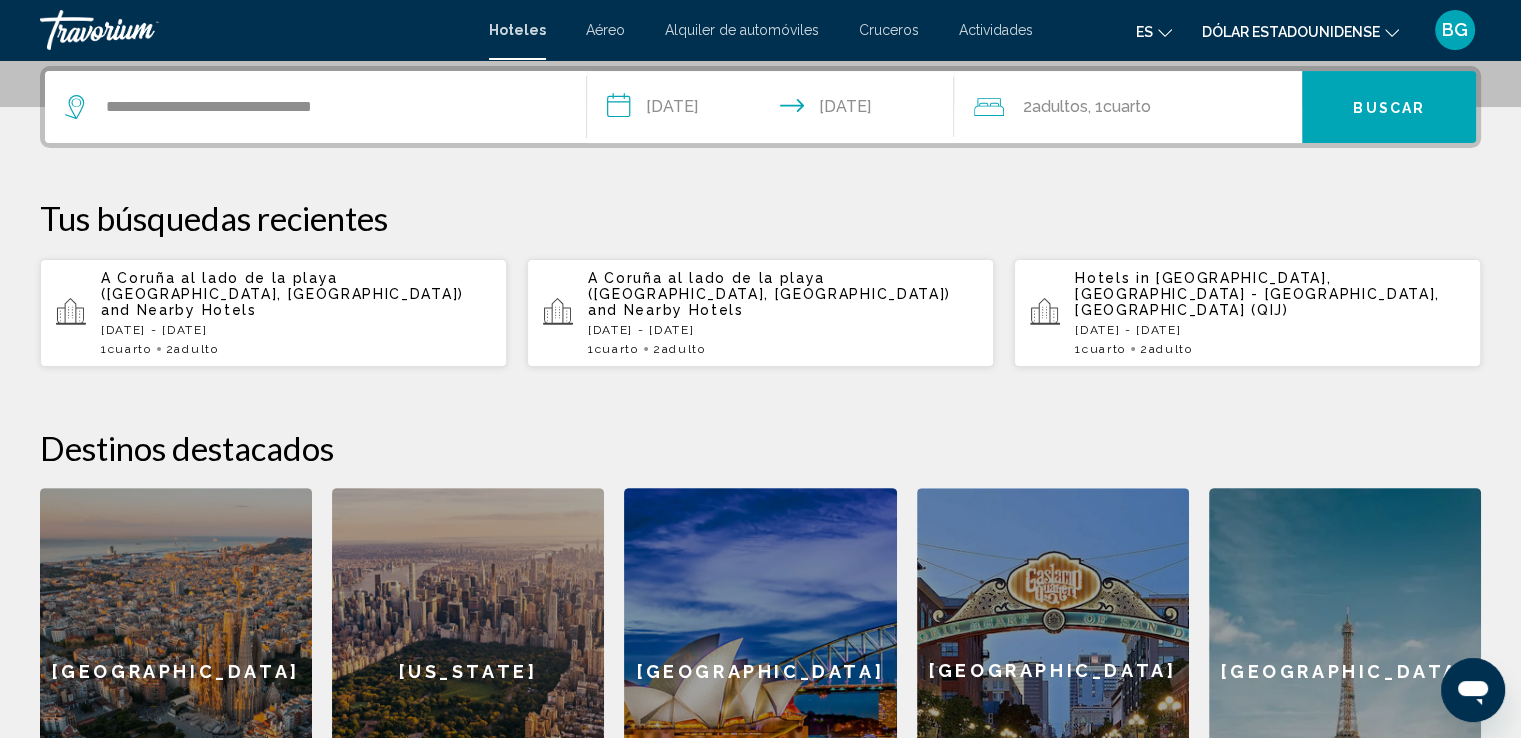 click on "**********" at bounding box center (775, 110) 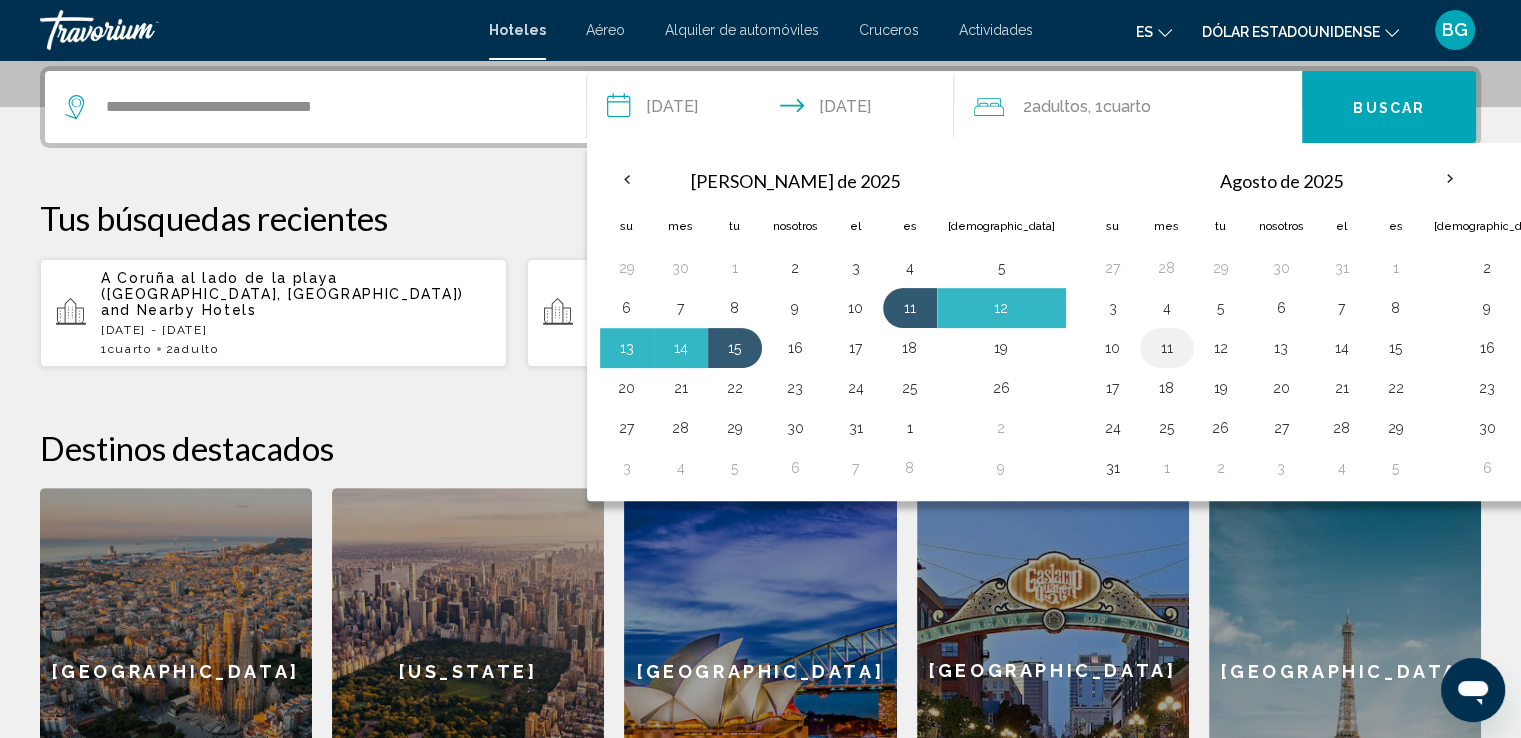 click on "11" at bounding box center [1167, 348] 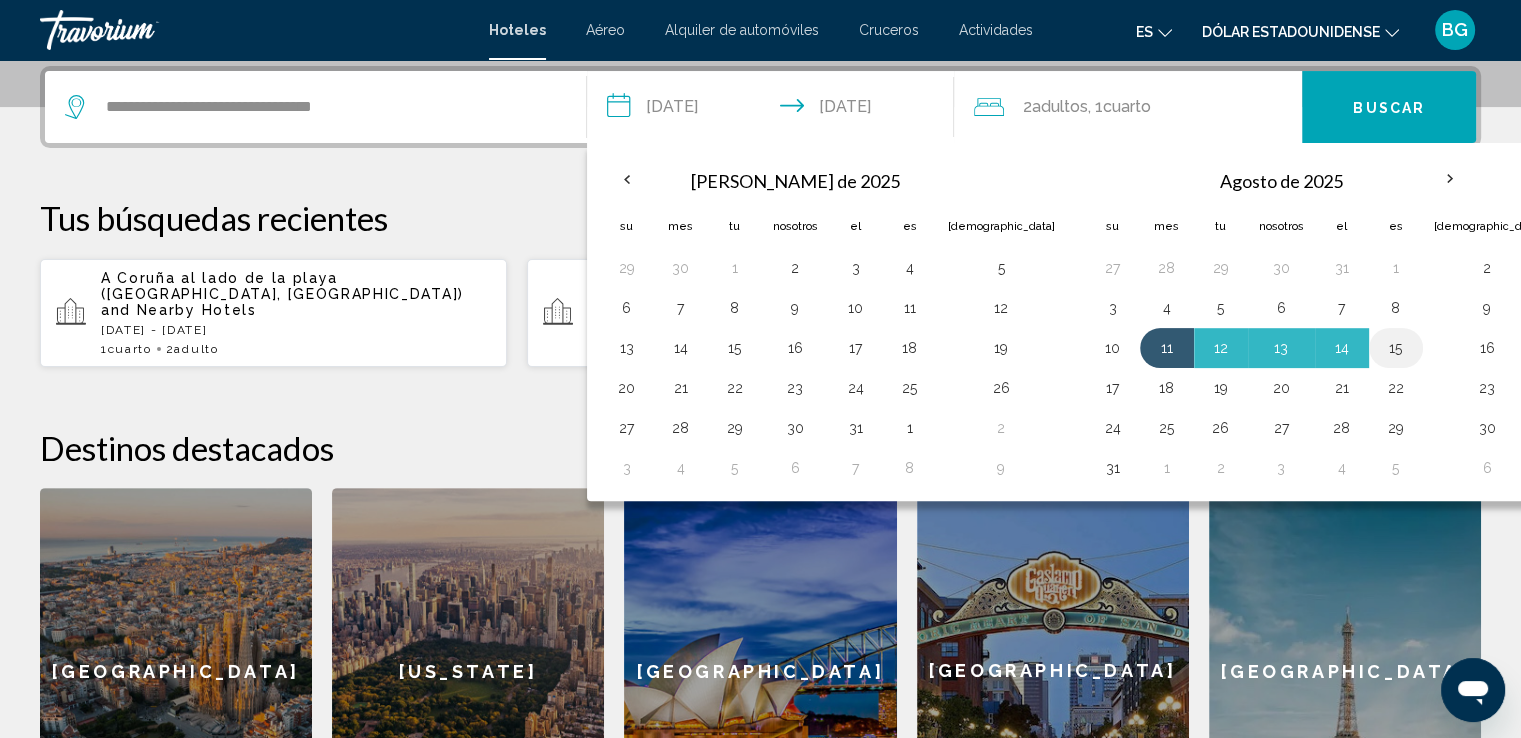 click on "15" at bounding box center [1396, 348] 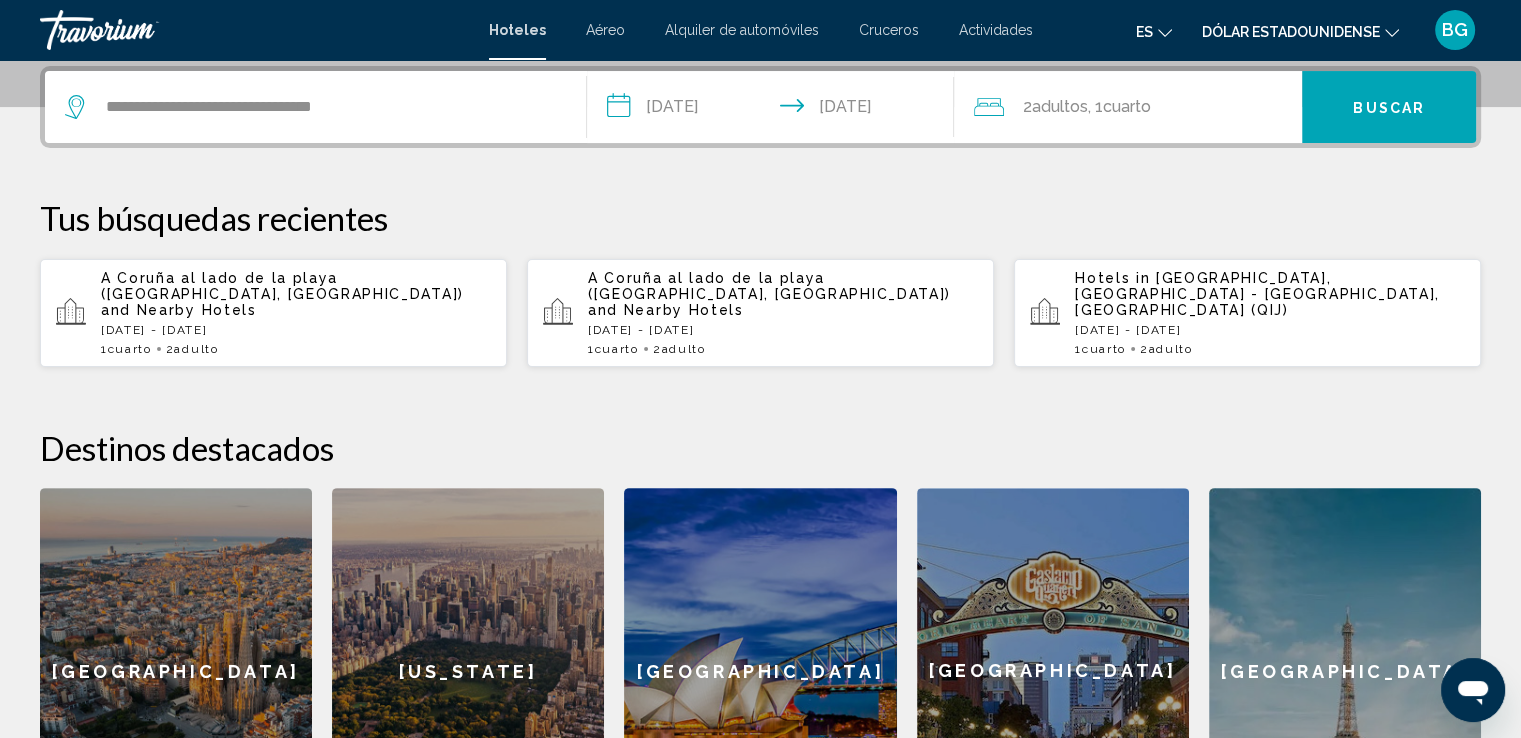 click on "**********" at bounding box center [775, 110] 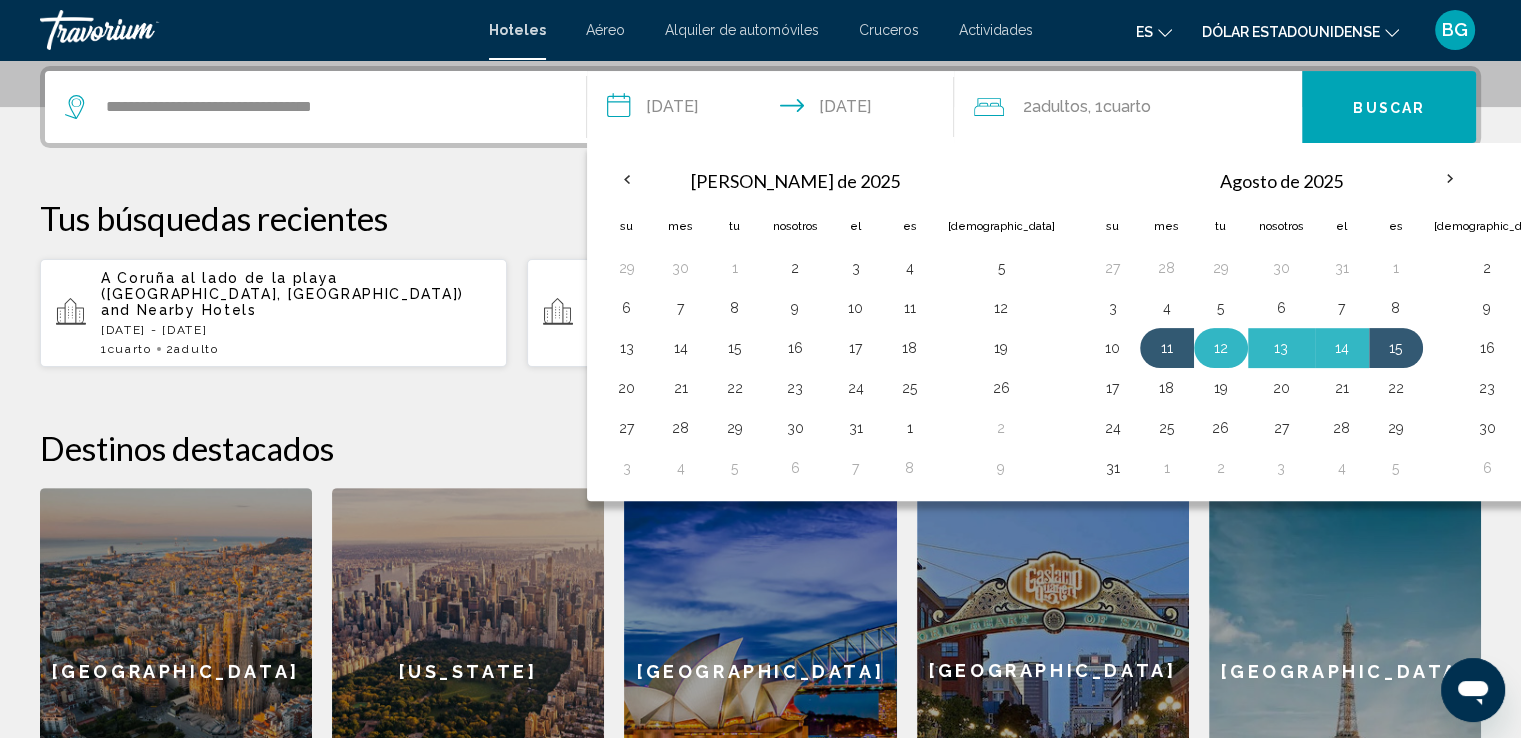 click on "12" at bounding box center (1221, 348) 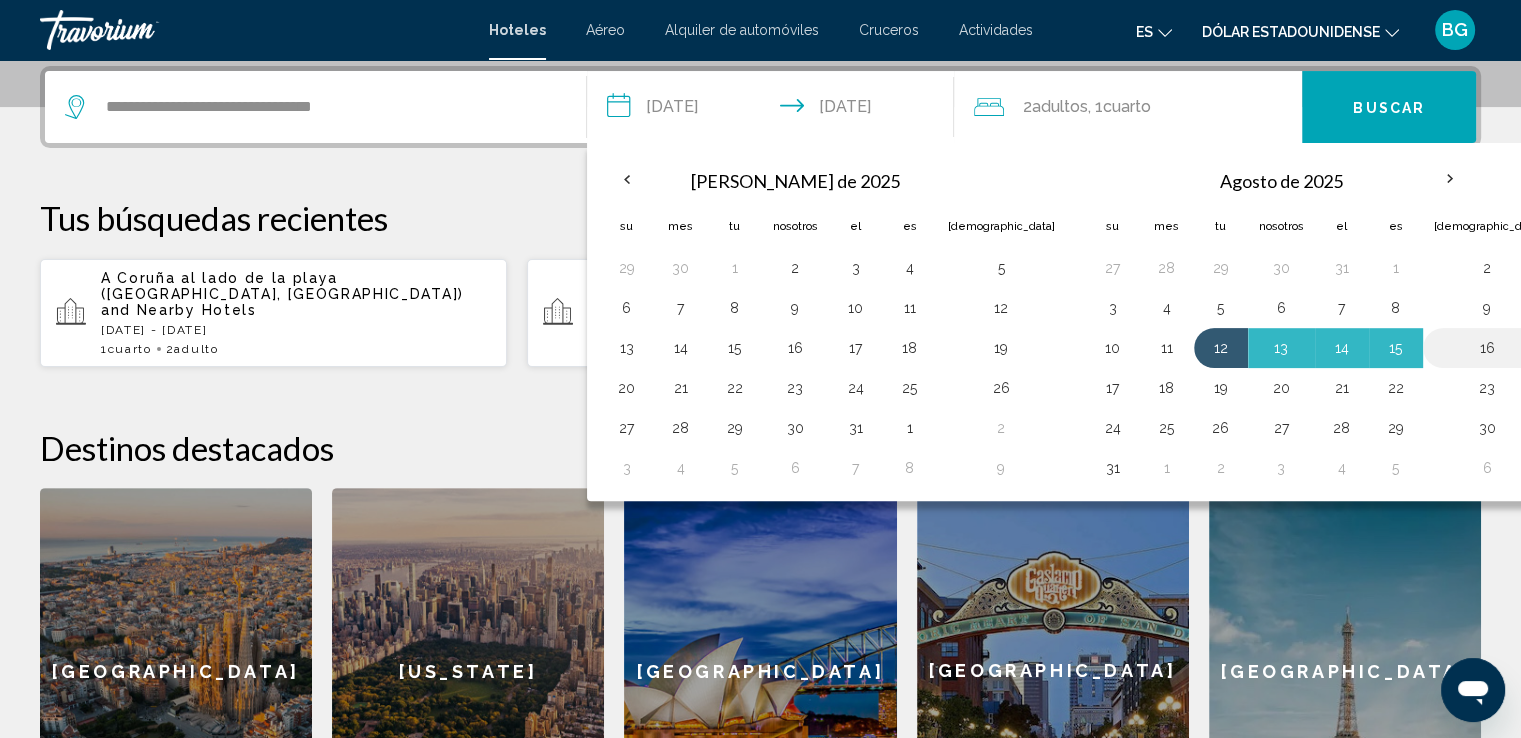 click on "16" at bounding box center (1487, 348) 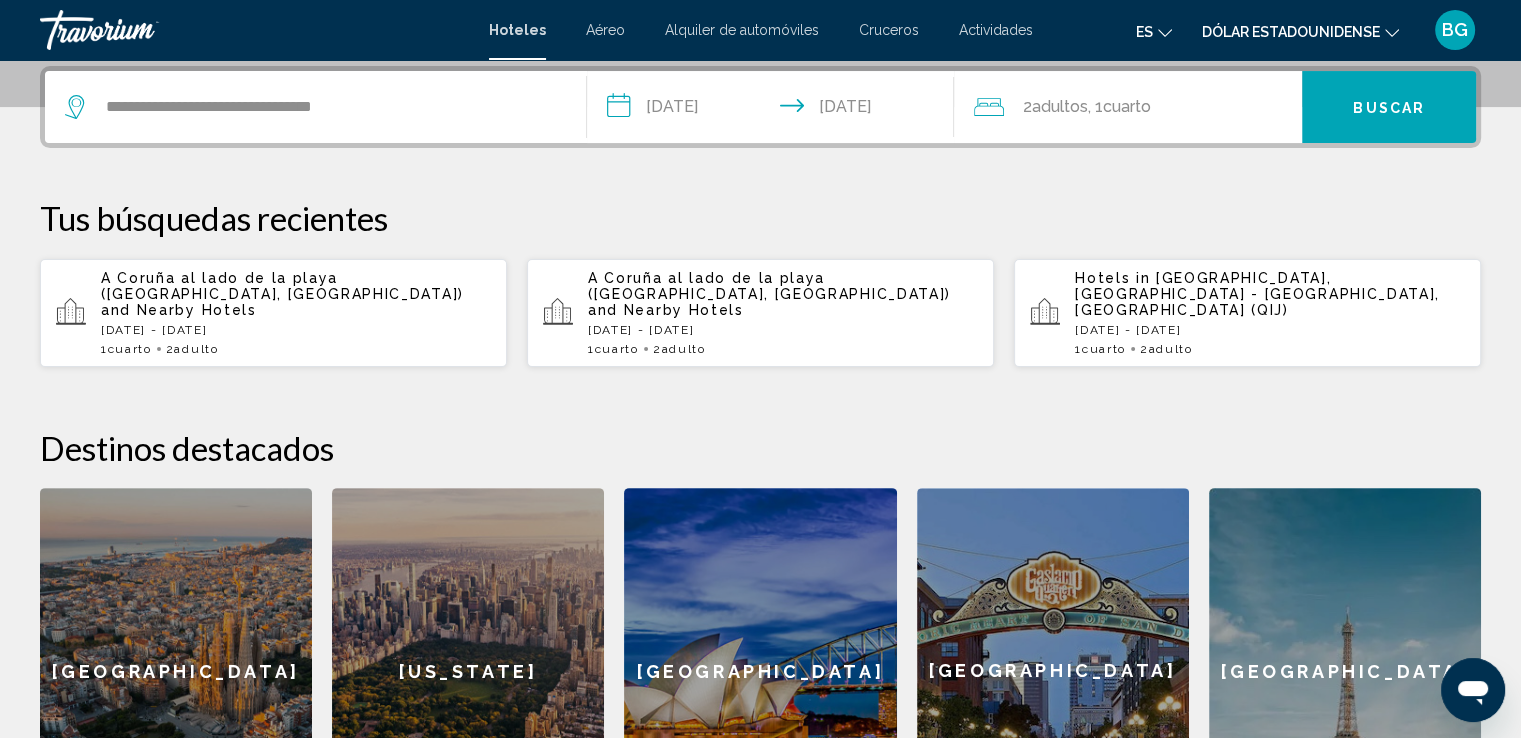 click on "Cuarto" 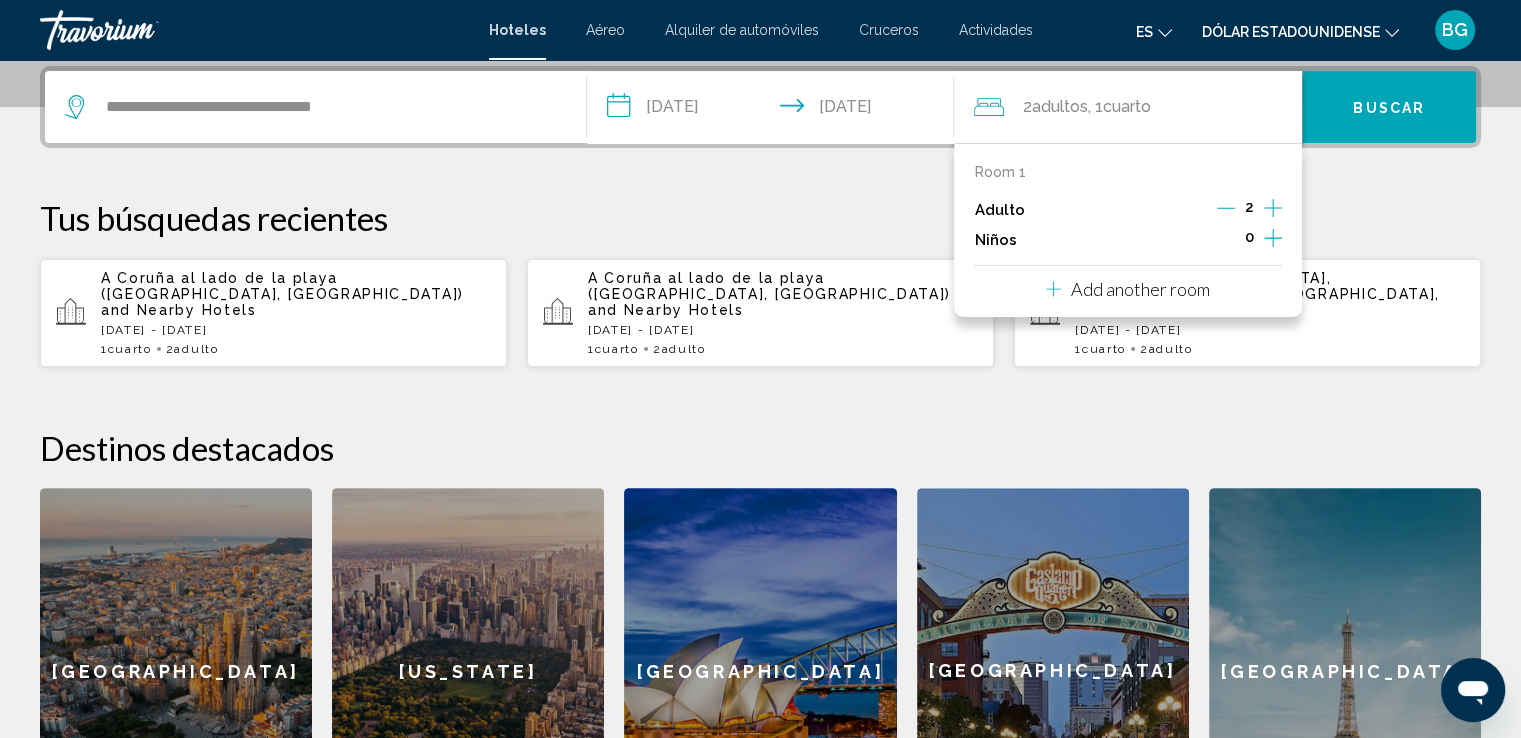 click 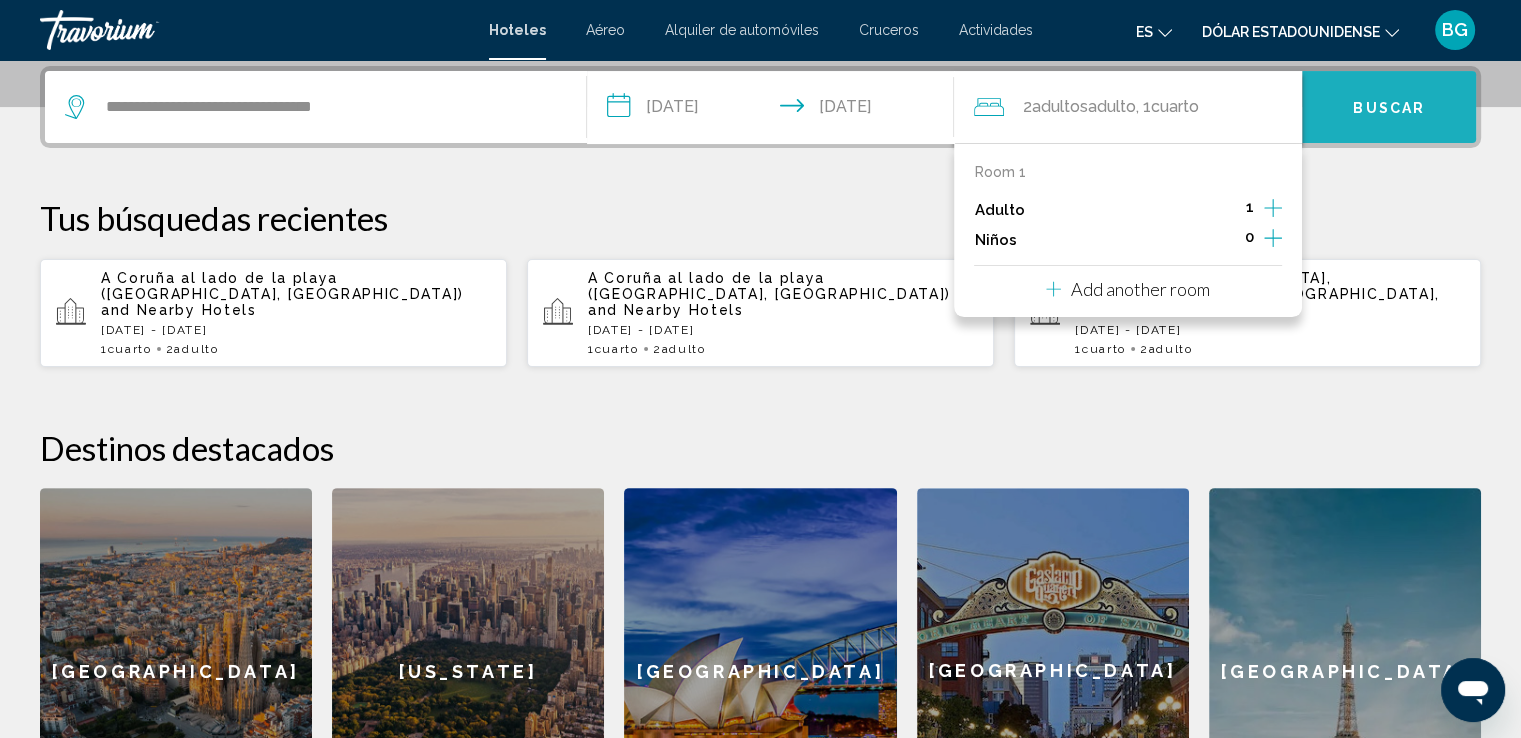 click on "Buscar" at bounding box center (1389, 108) 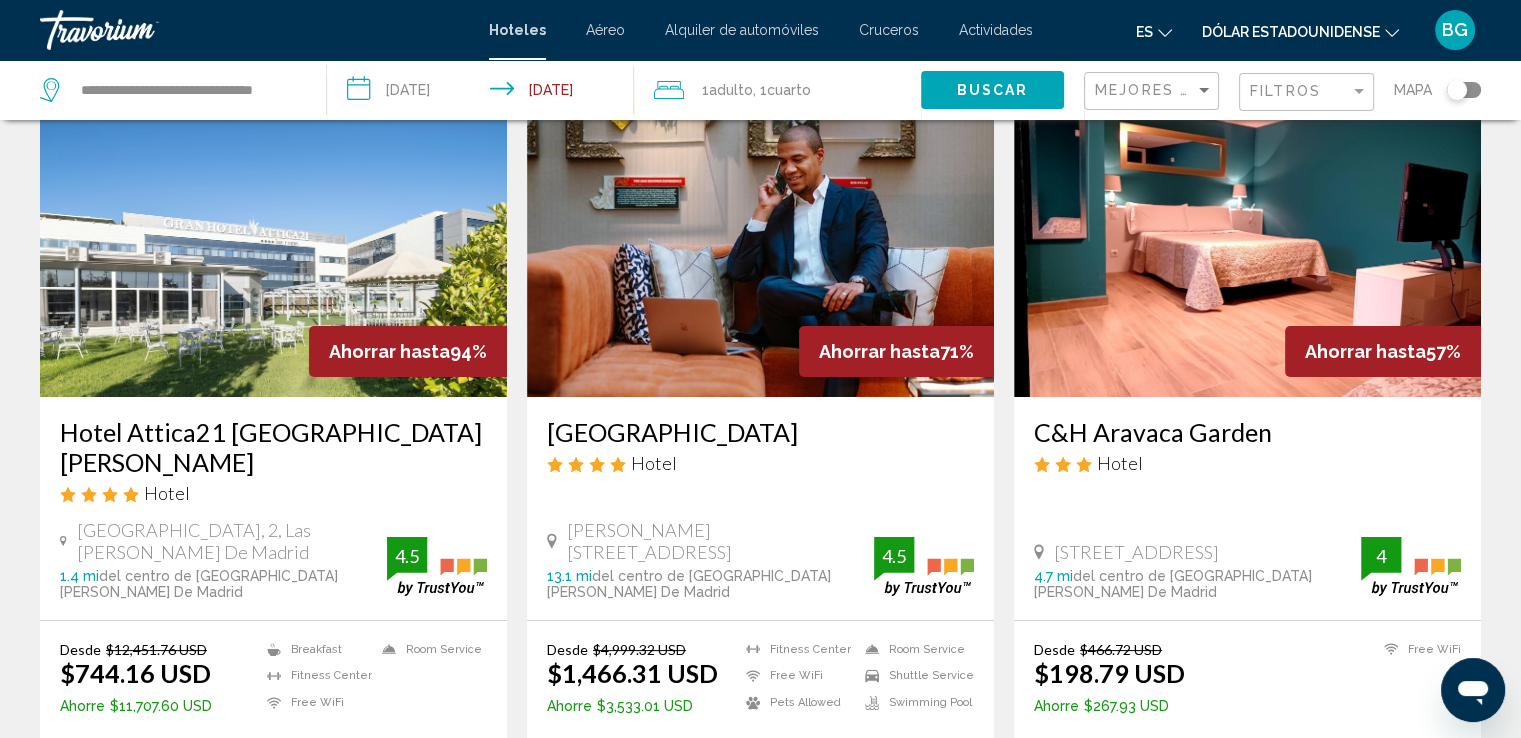 scroll, scrollTop: 115, scrollLeft: 0, axis: vertical 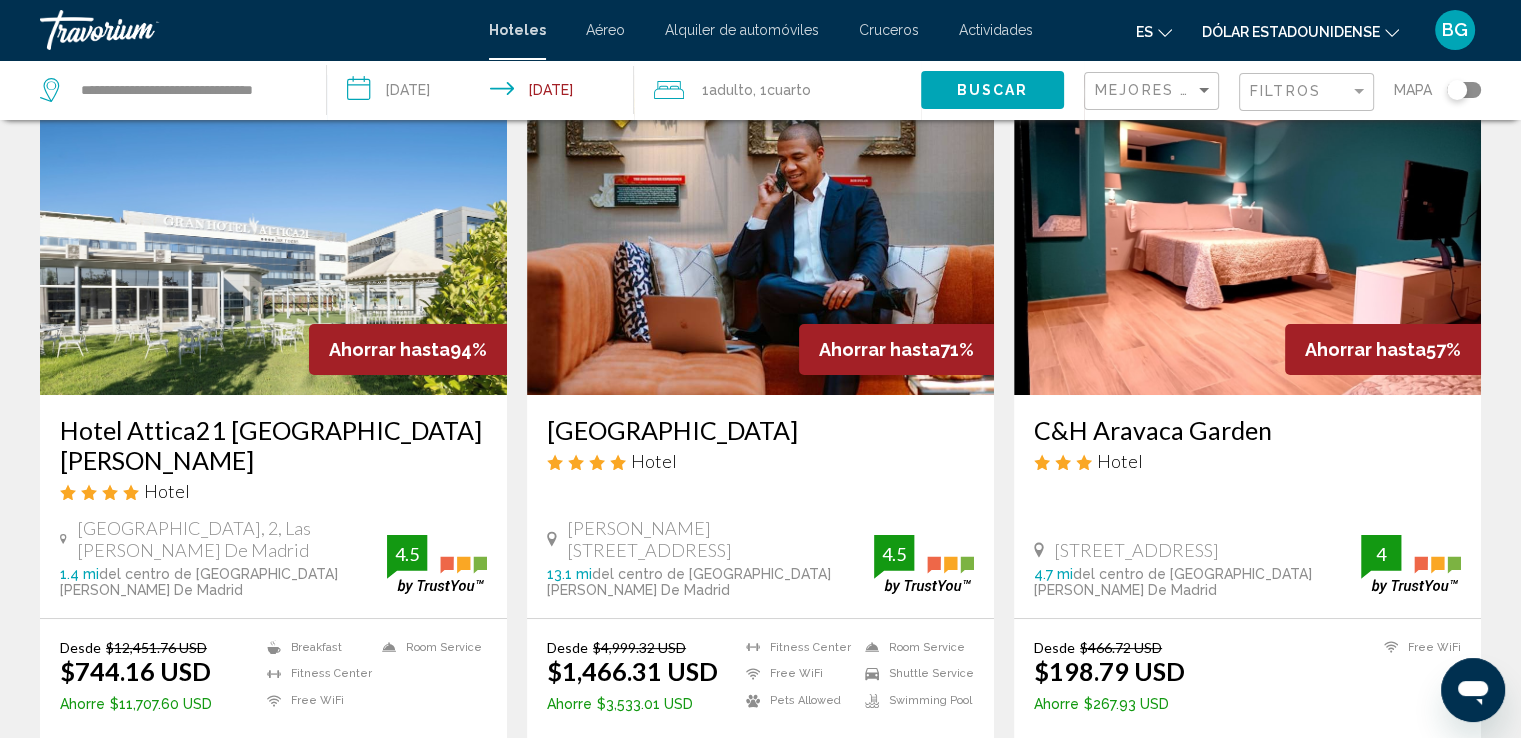 click 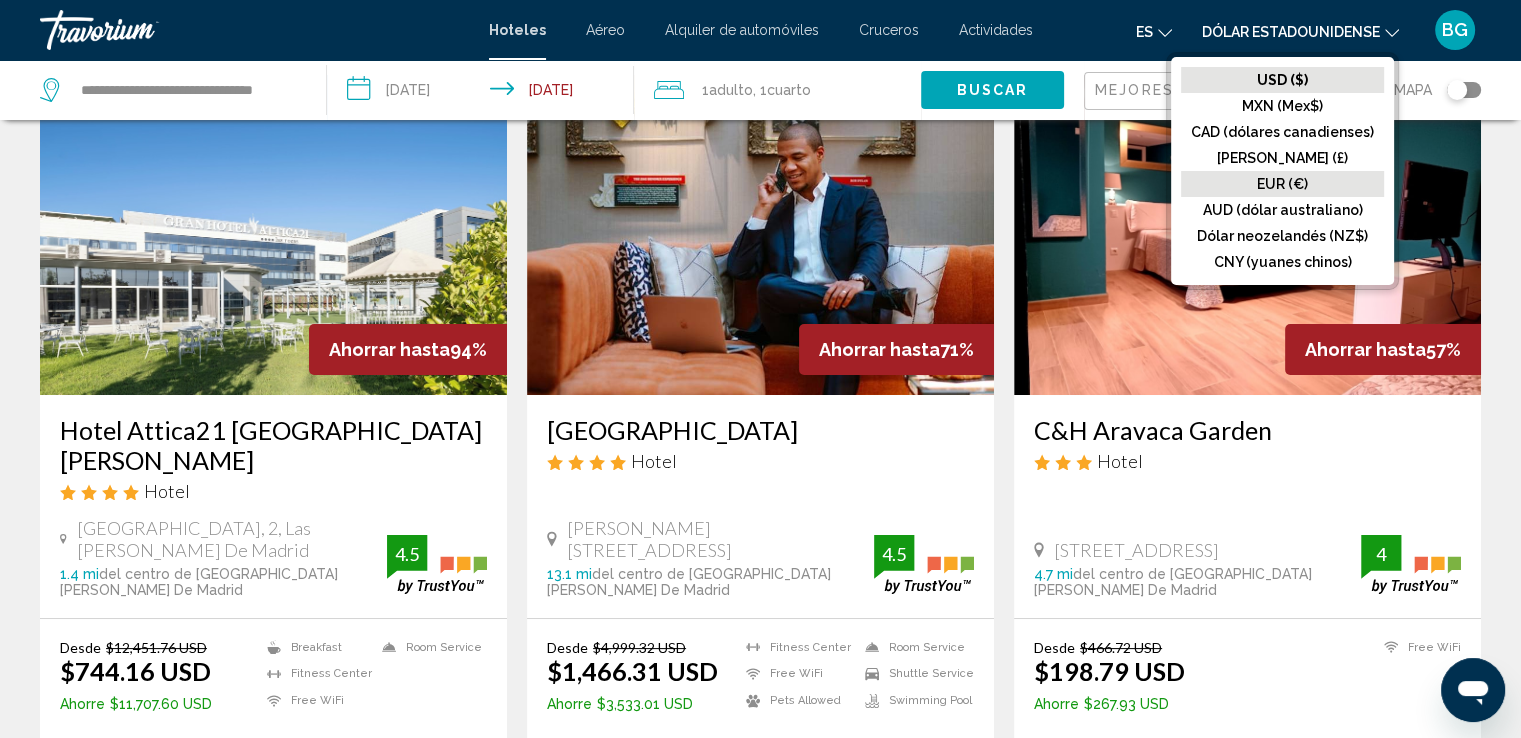 click on "EUR (€)" 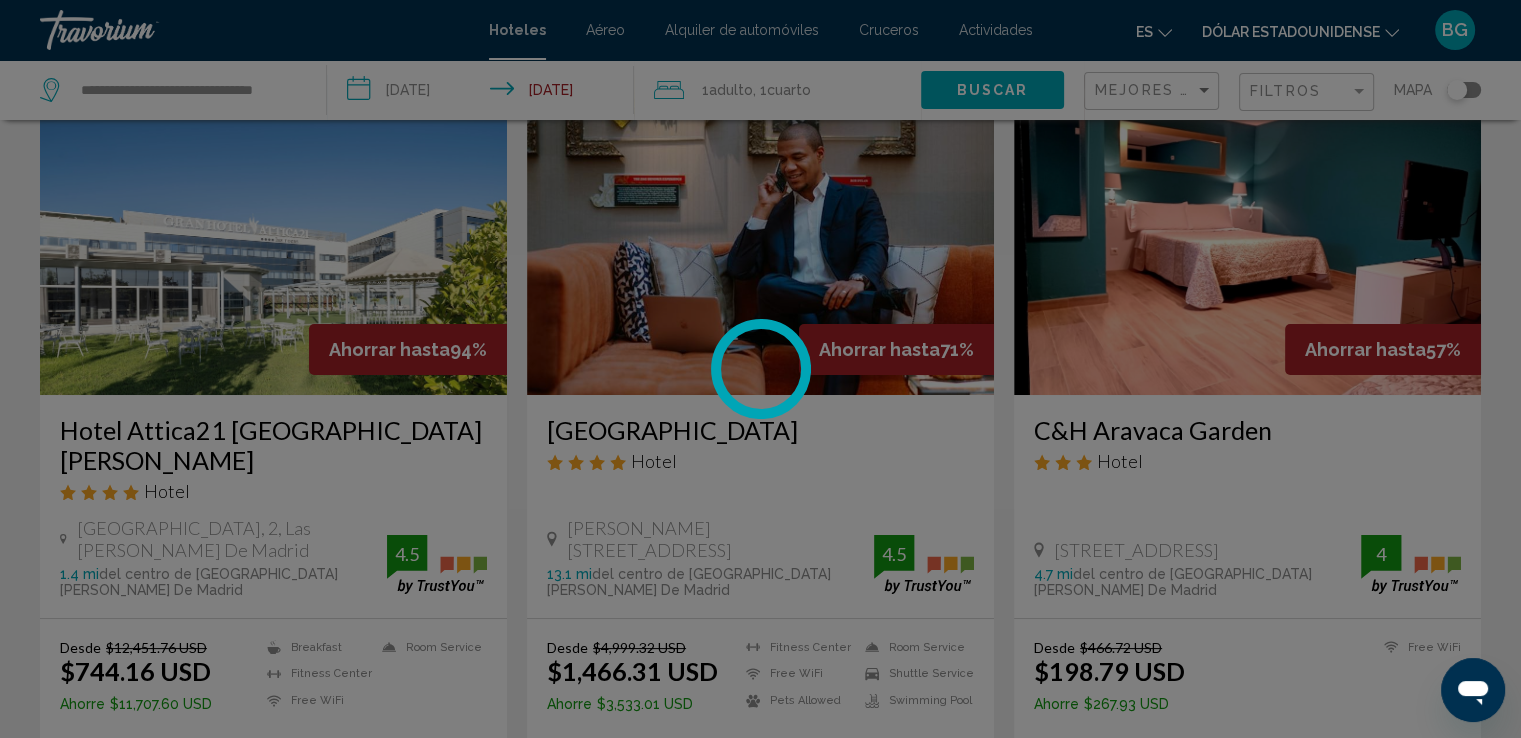 scroll, scrollTop: 0, scrollLeft: 0, axis: both 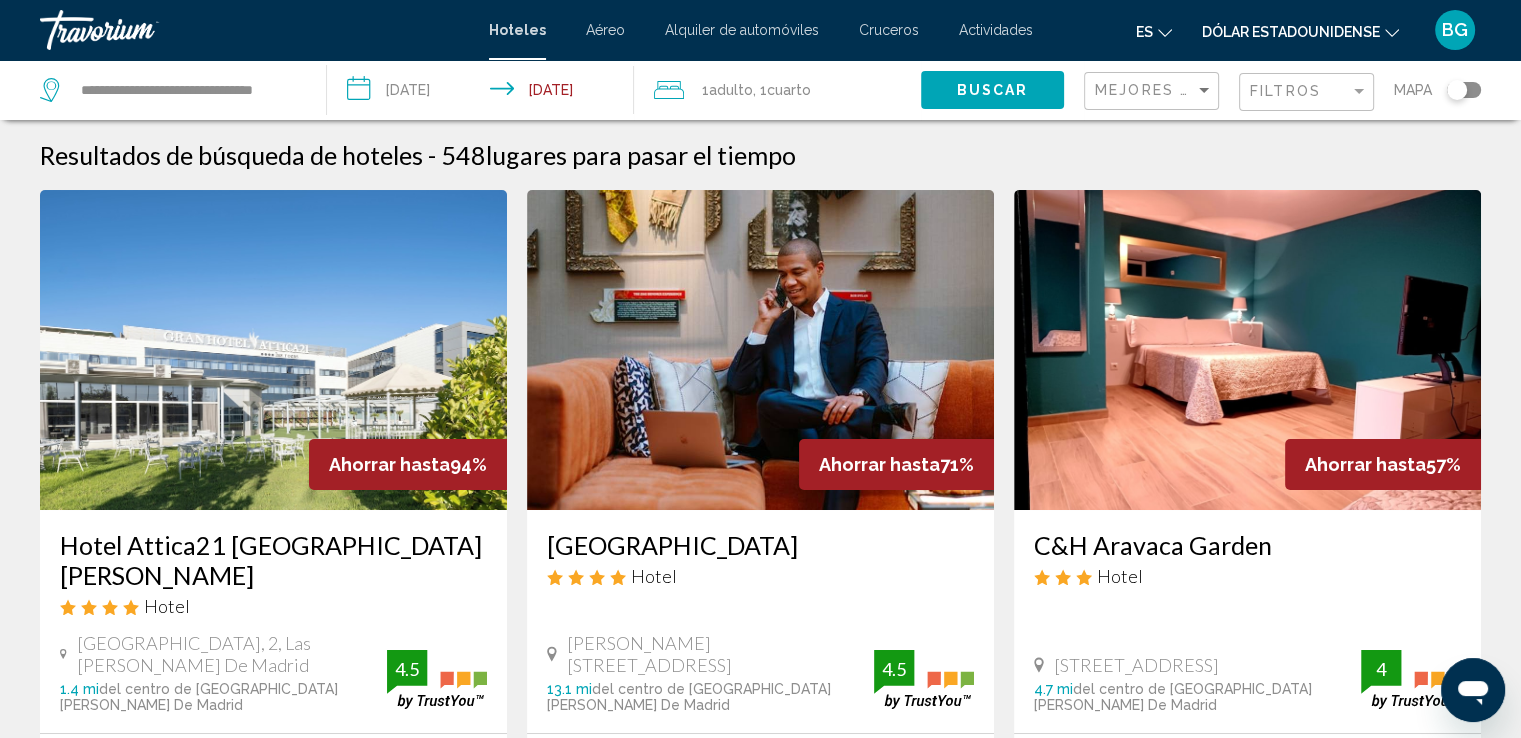 click on "**********" at bounding box center (484, 93) 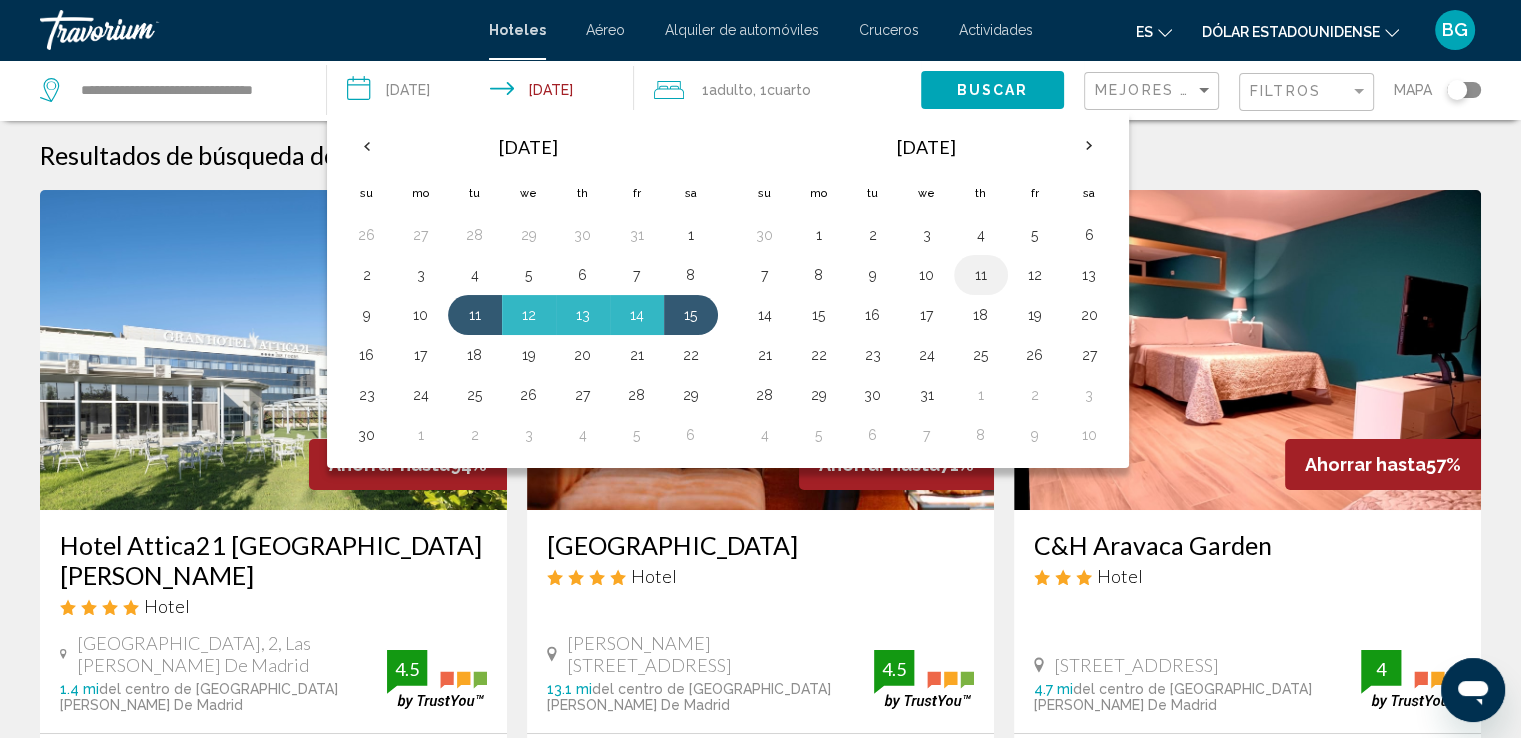 click on "11" at bounding box center [981, 275] 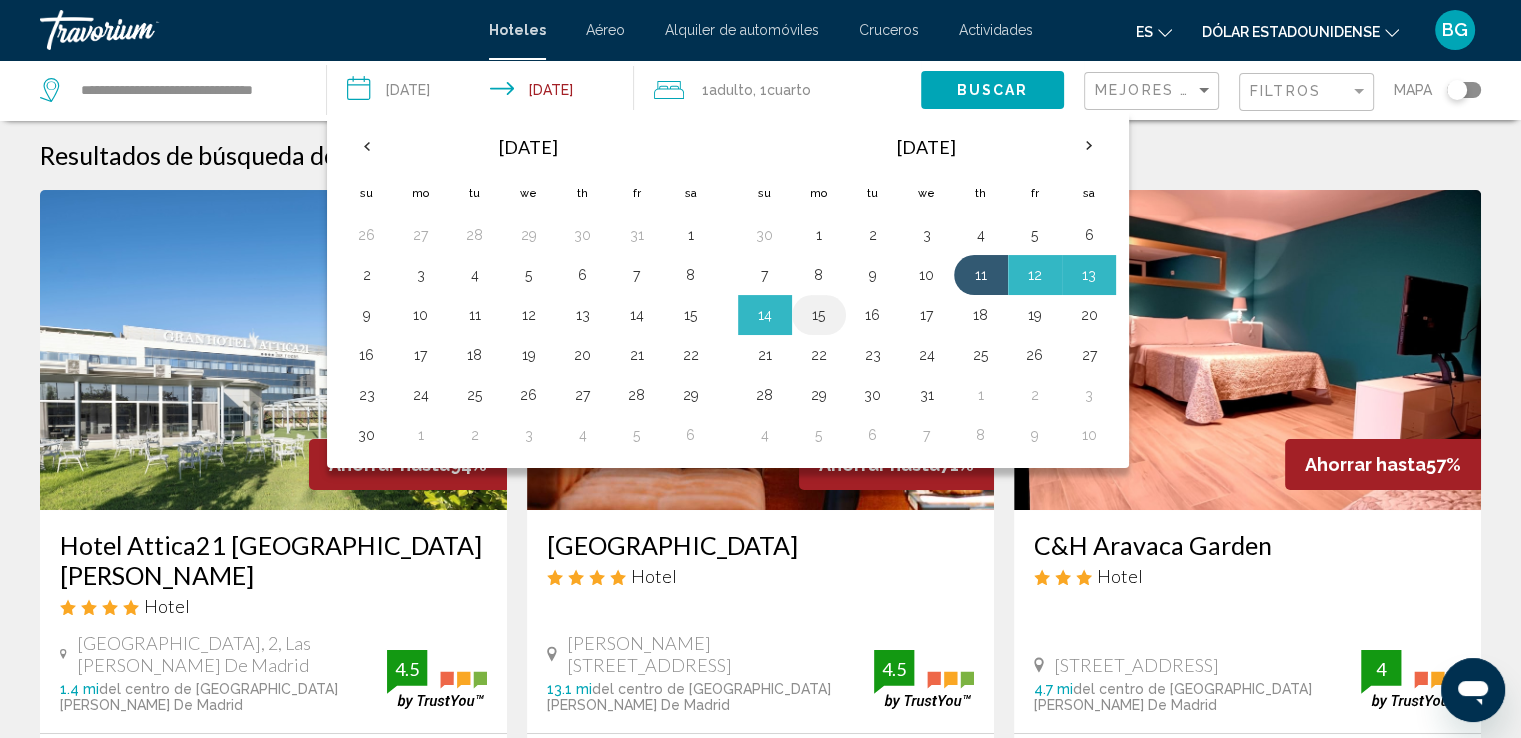 click on "15" at bounding box center [819, 315] 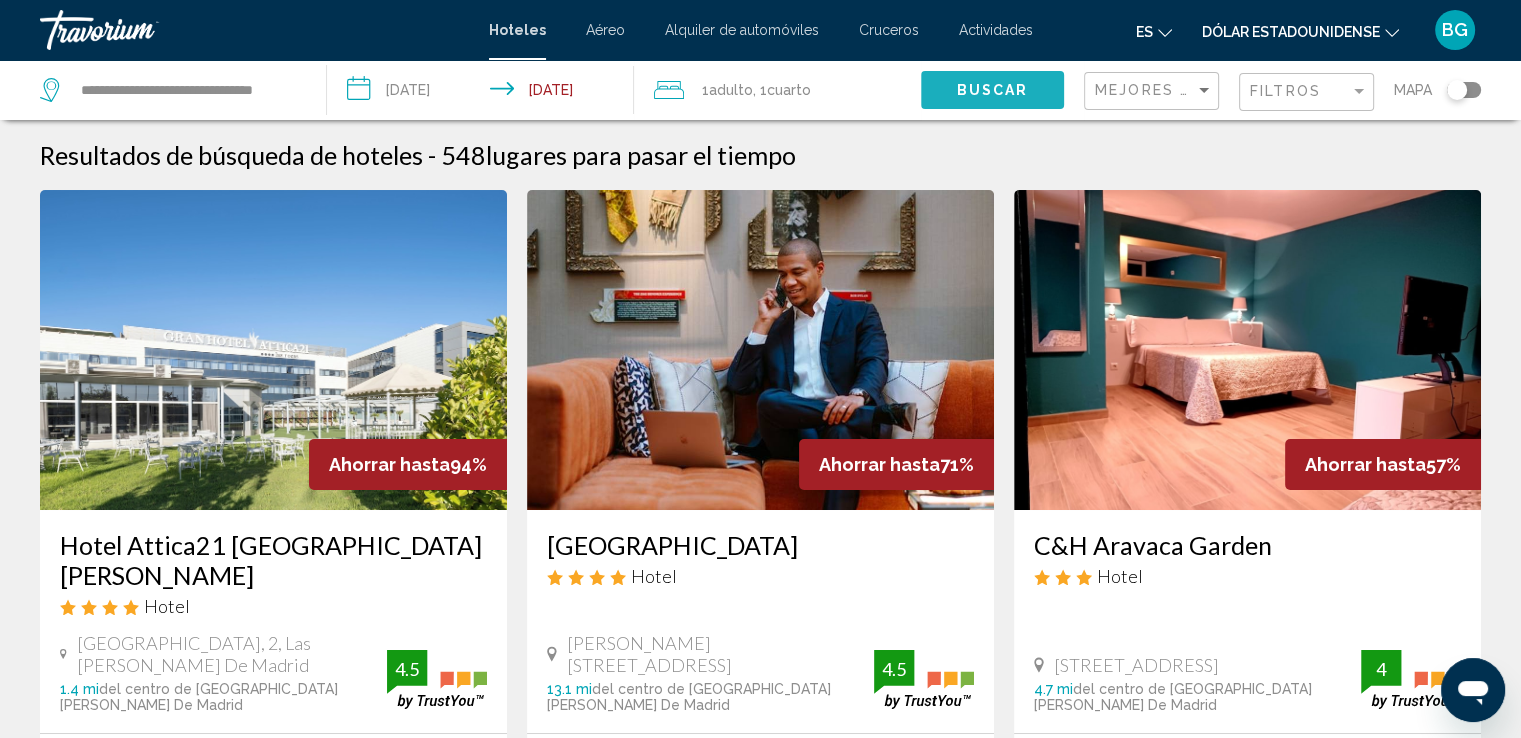 click on "Buscar" 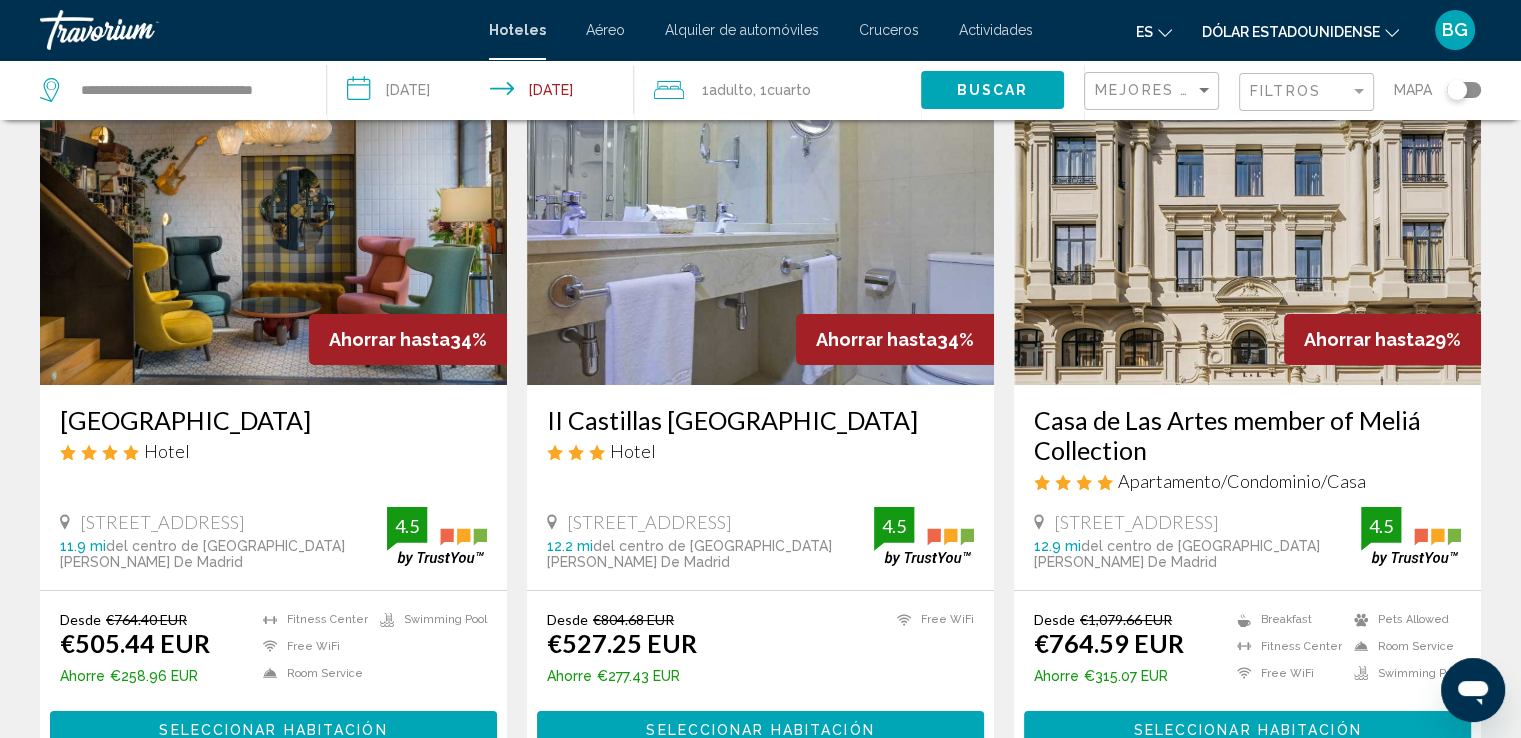 scroll, scrollTop: 0, scrollLeft: 0, axis: both 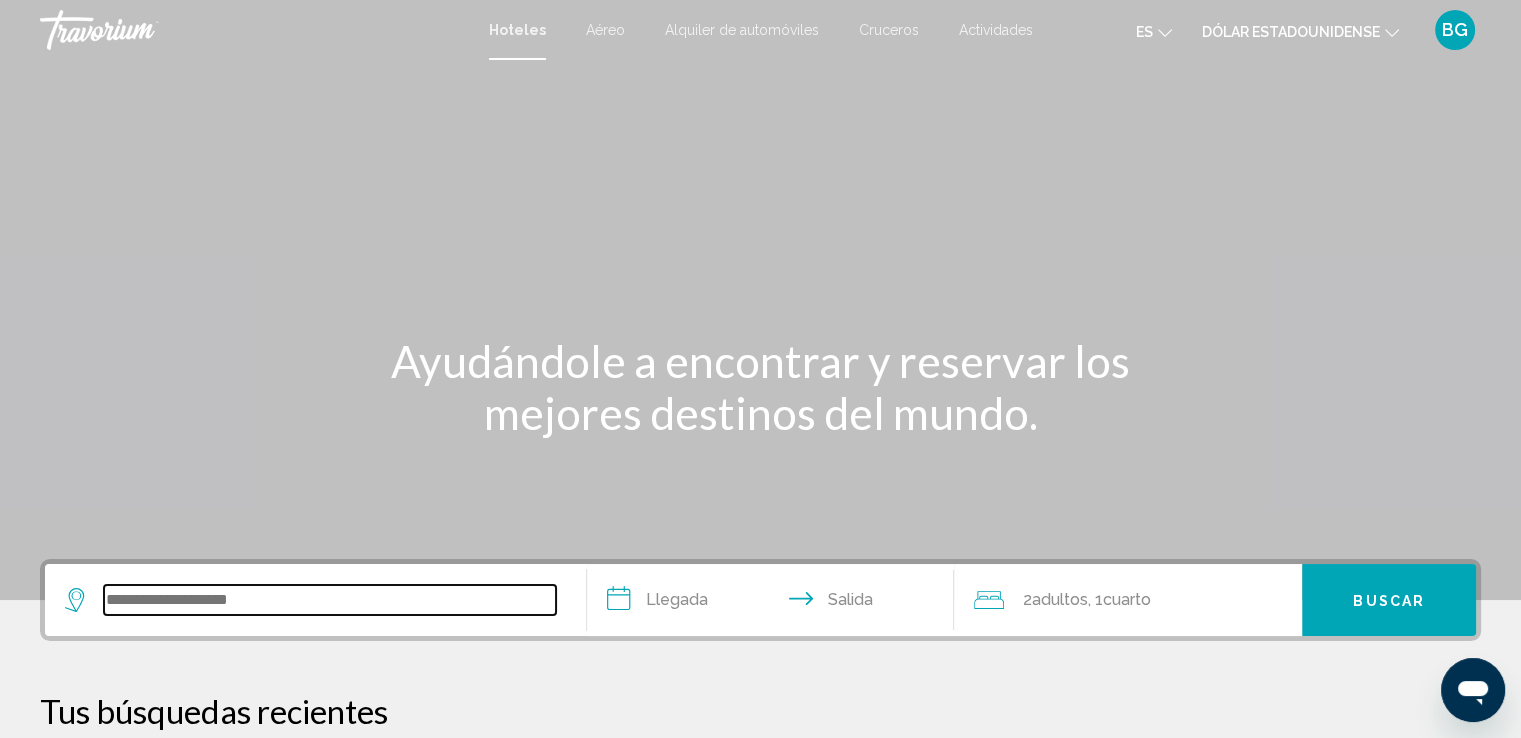 click at bounding box center (330, 600) 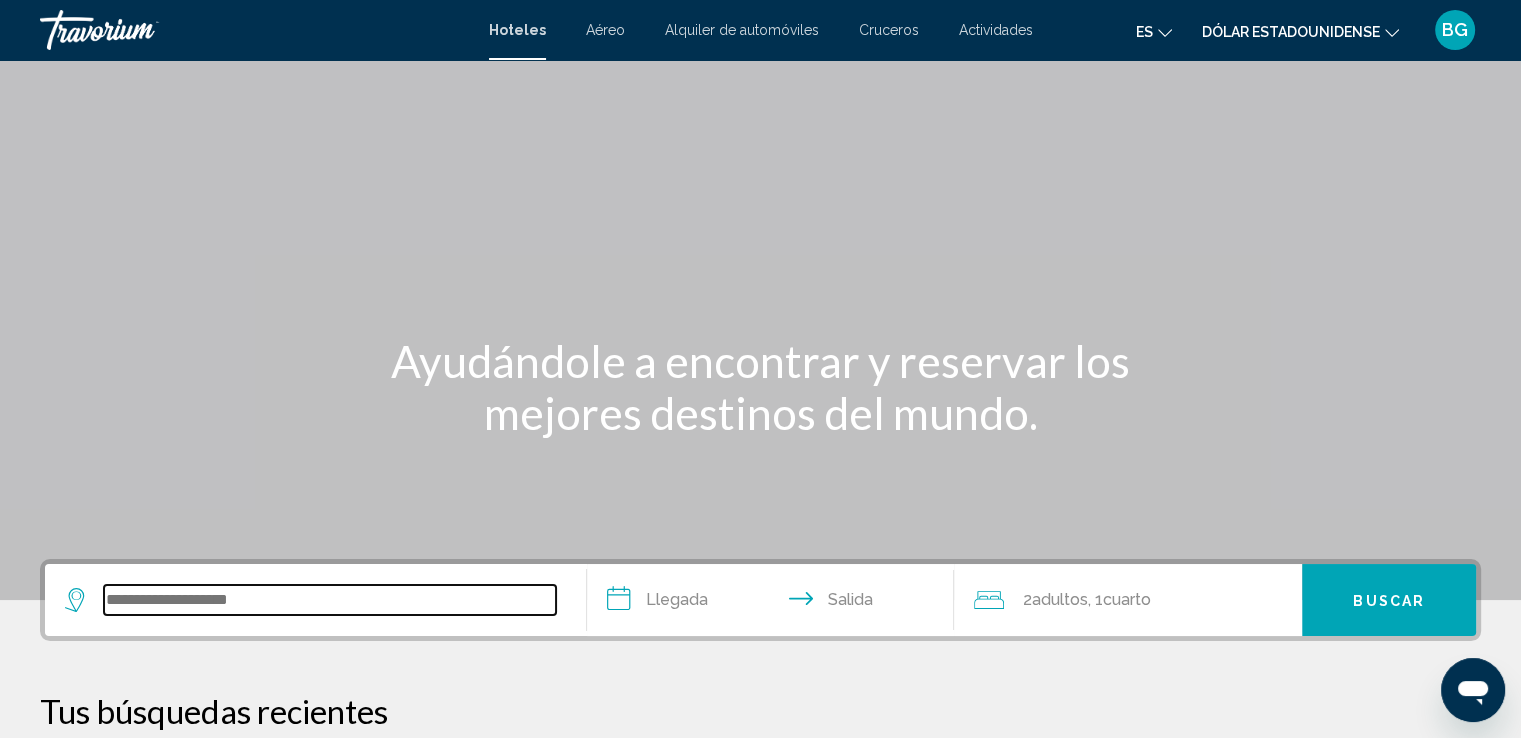 scroll, scrollTop: 493, scrollLeft: 0, axis: vertical 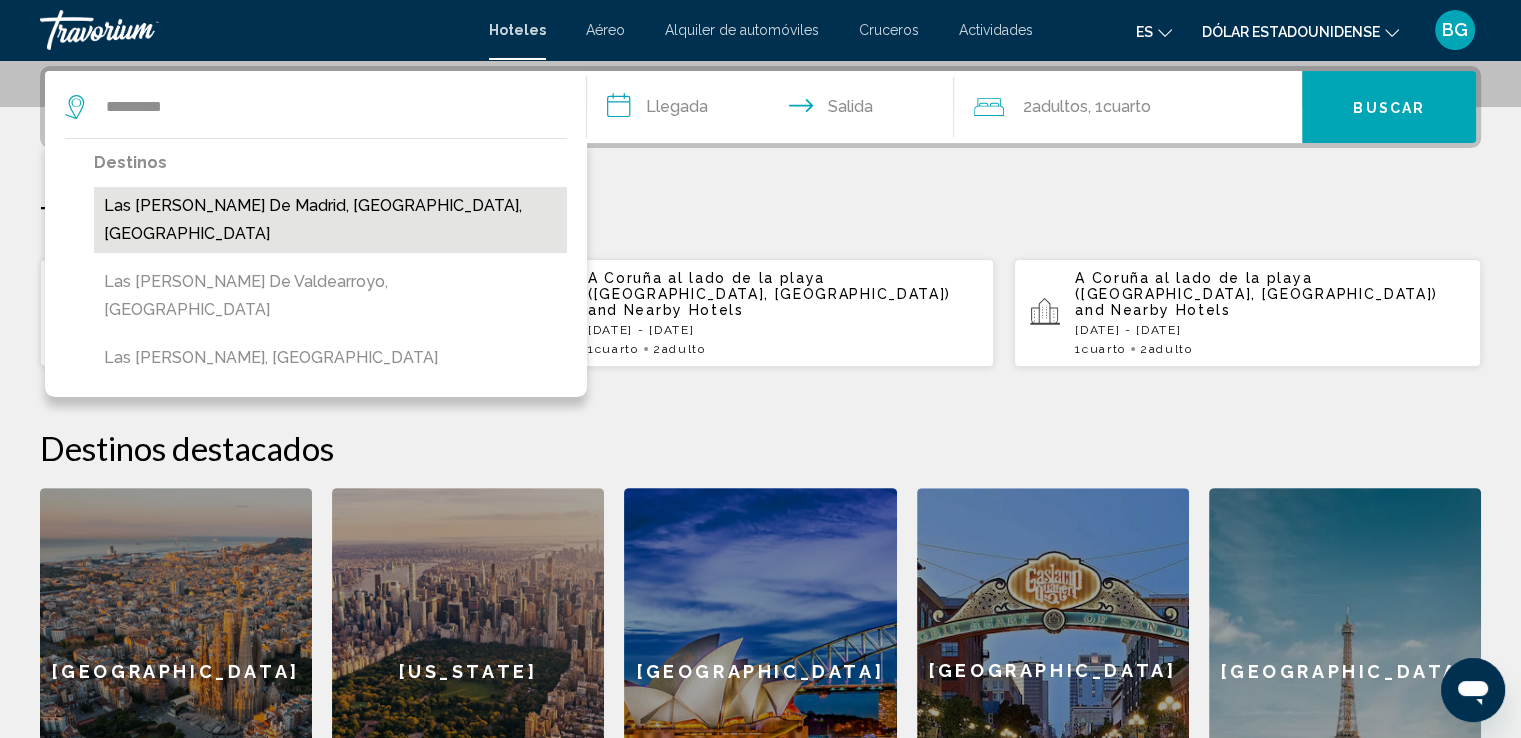 click on "Las [PERSON_NAME] De Madrid, [GEOGRAPHIC_DATA], [GEOGRAPHIC_DATA]" at bounding box center (330, 220) 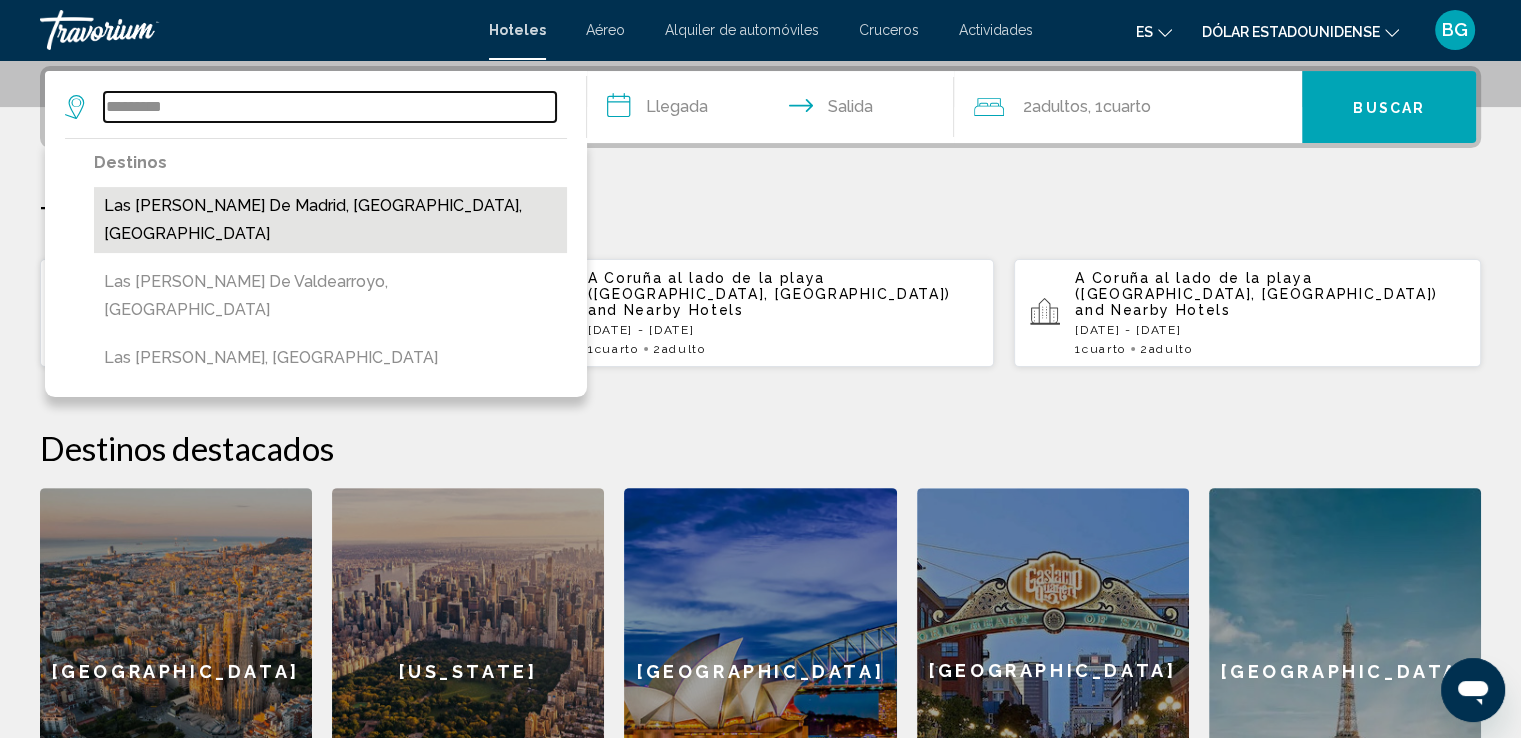 type on "**********" 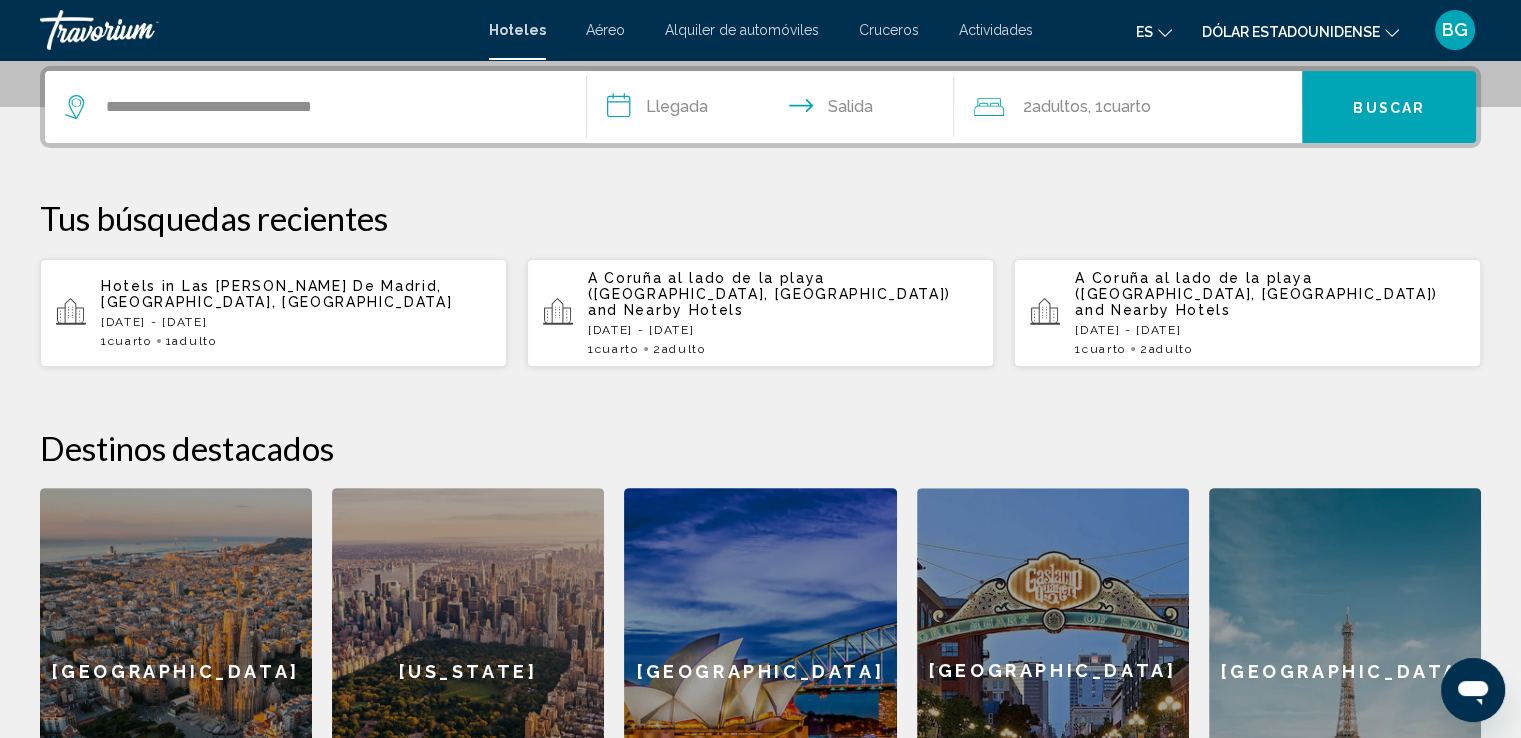 click on "**********" at bounding box center (775, 110) 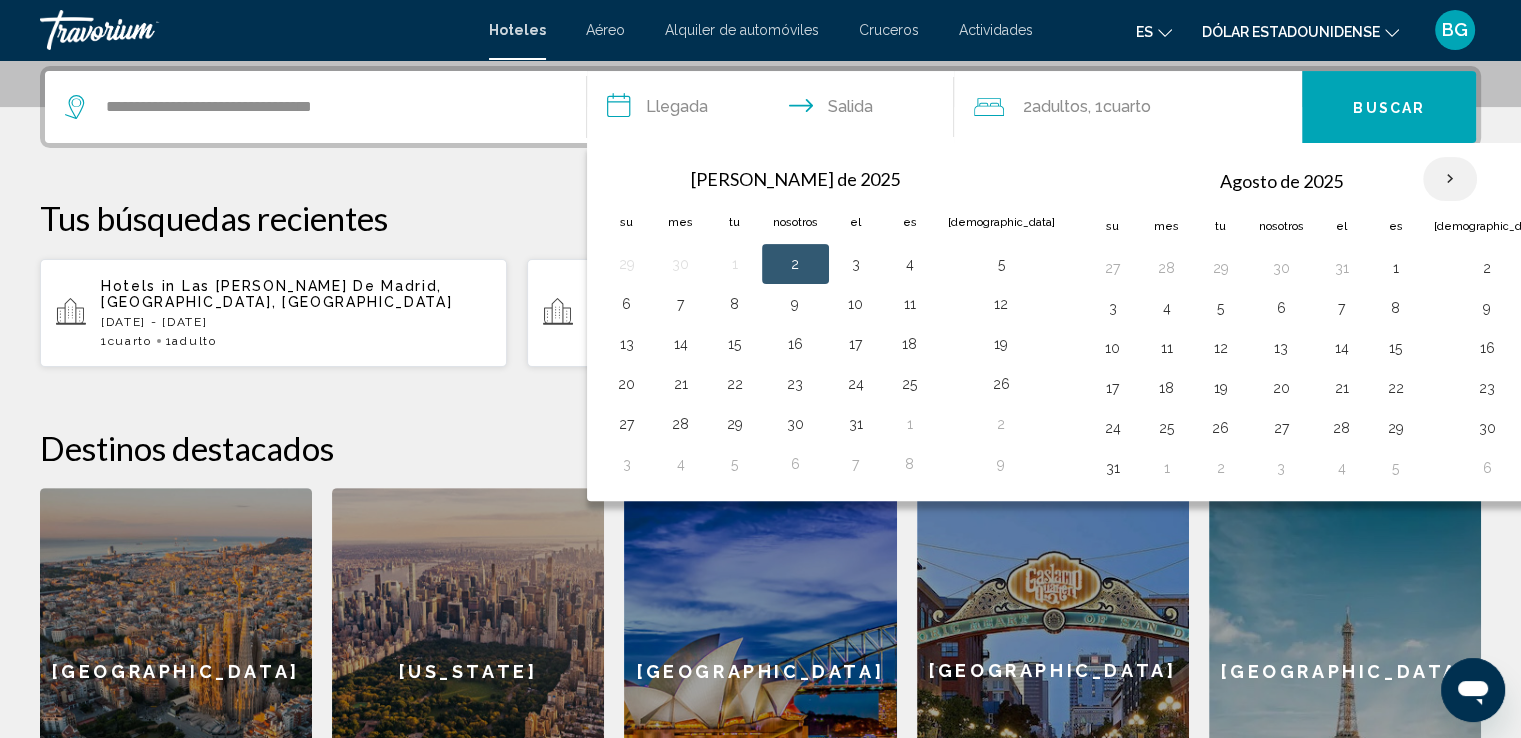 click at bounding box center [1450, 179] 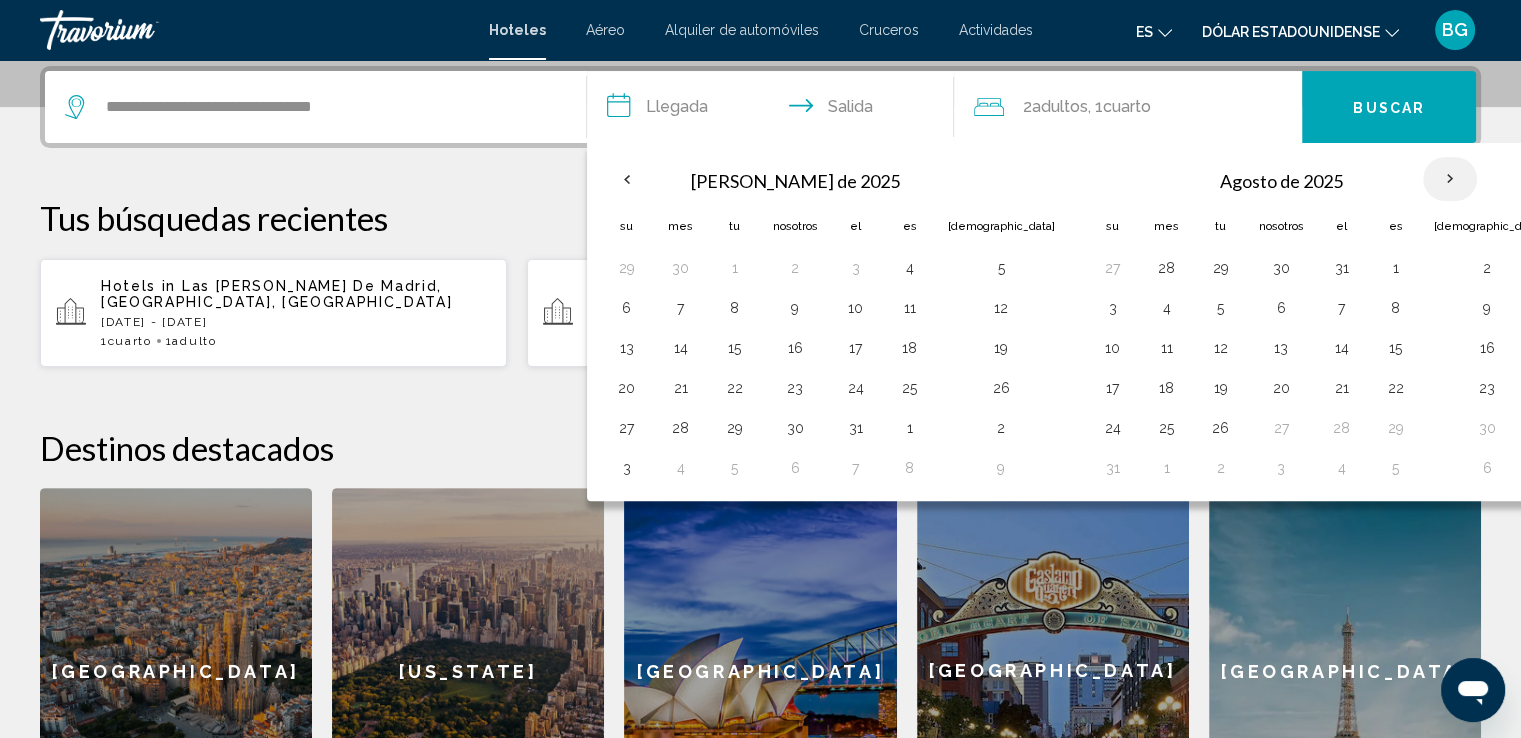 click at bounding box center (1450, 179) 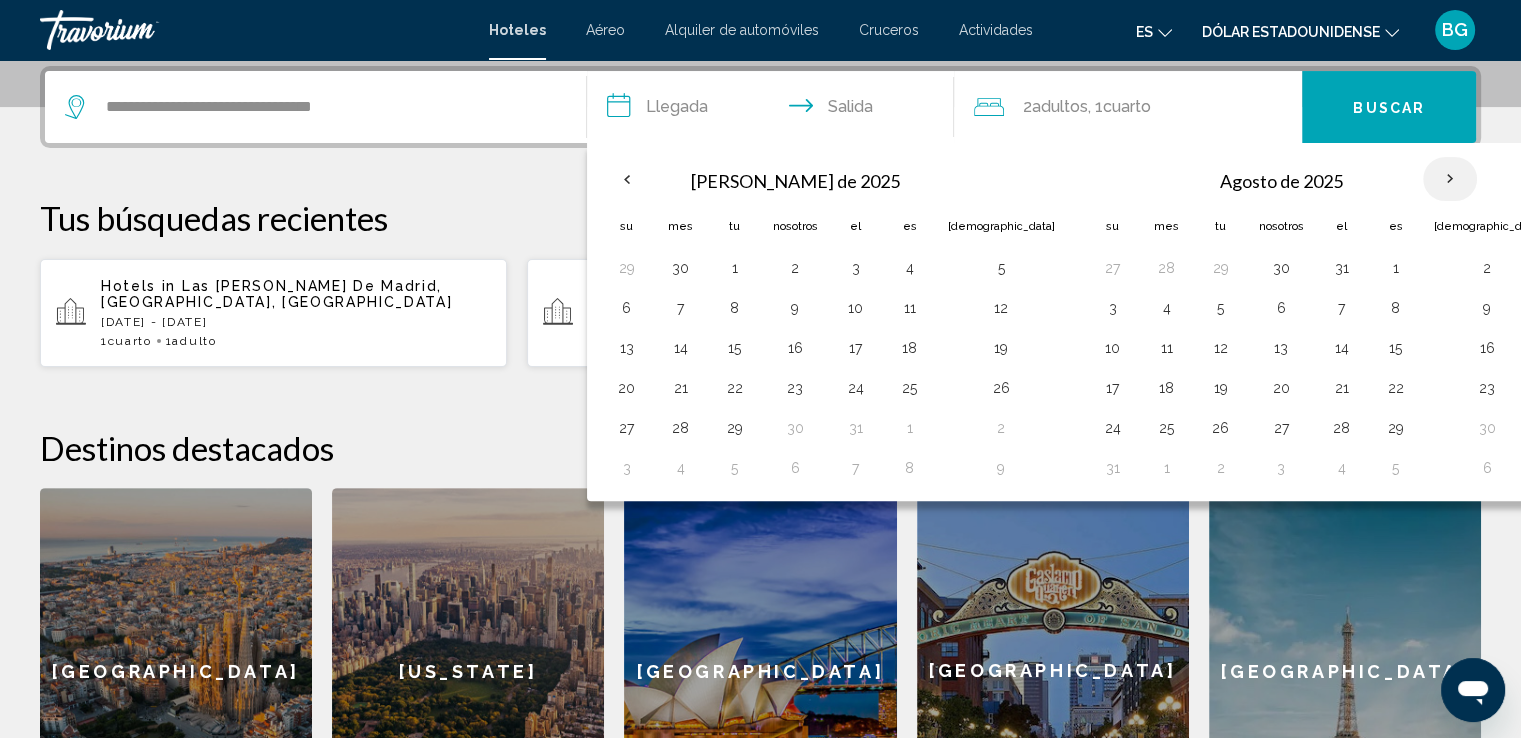 click at bounding box center (1450, 179) 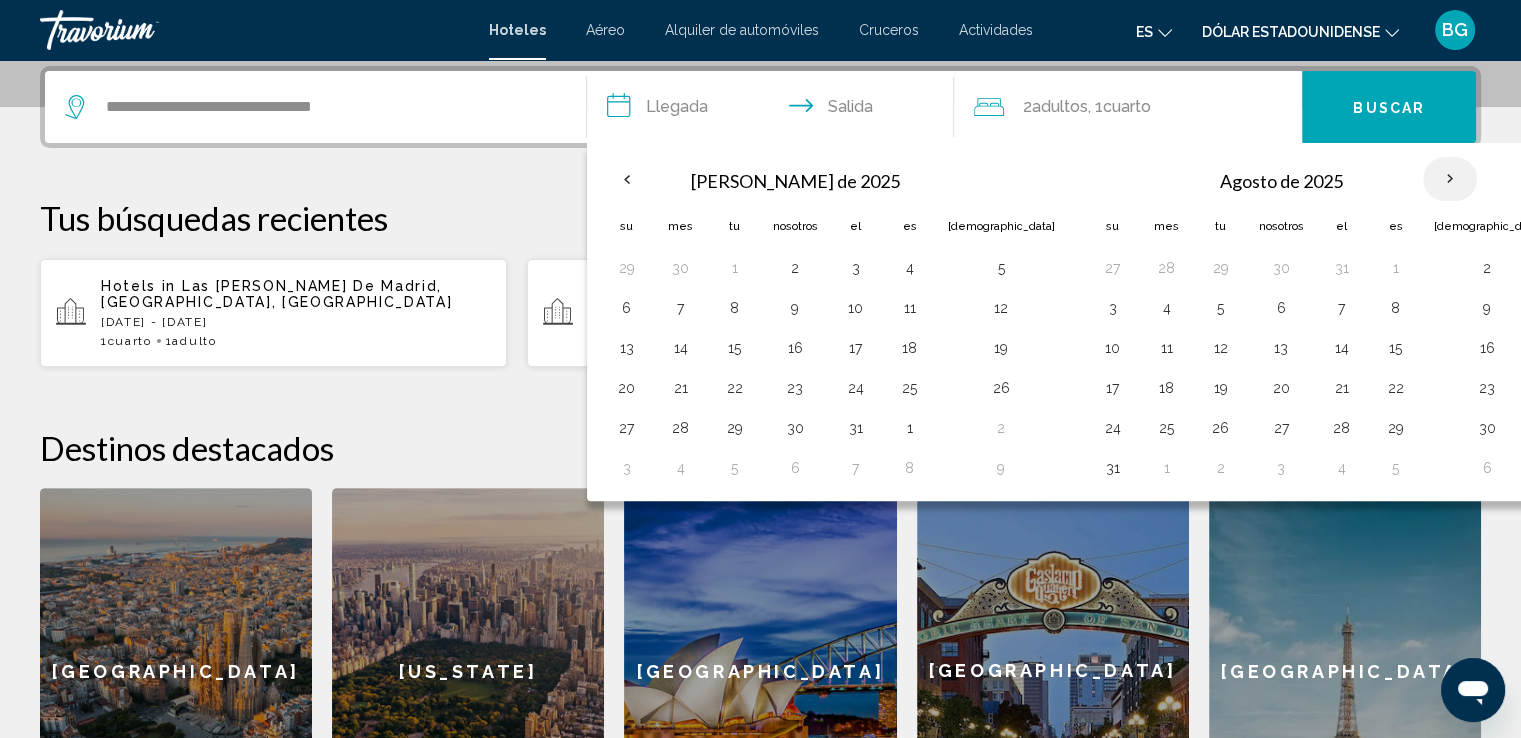 click at bounding box center (1450, 179) 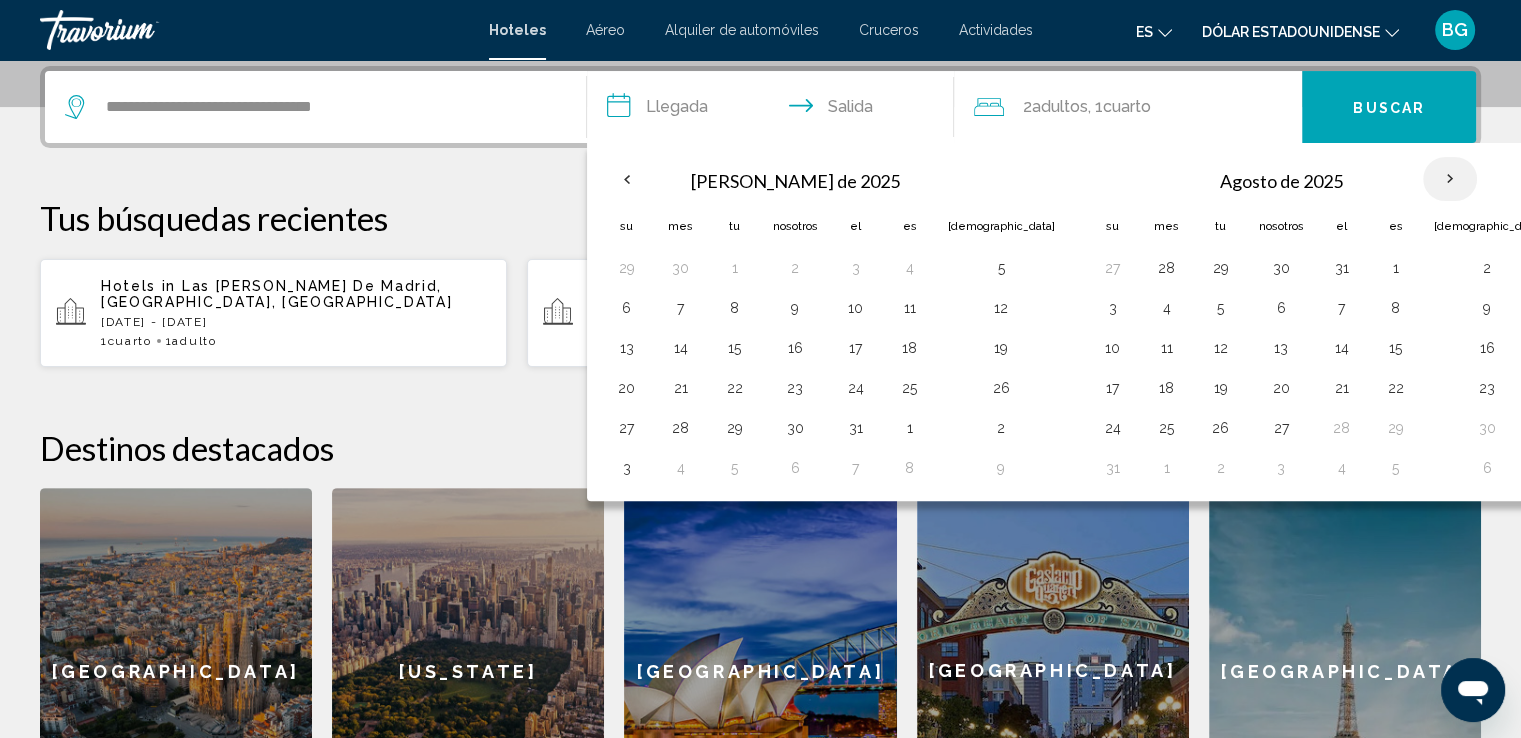 click at bounding box center (1450, 179) 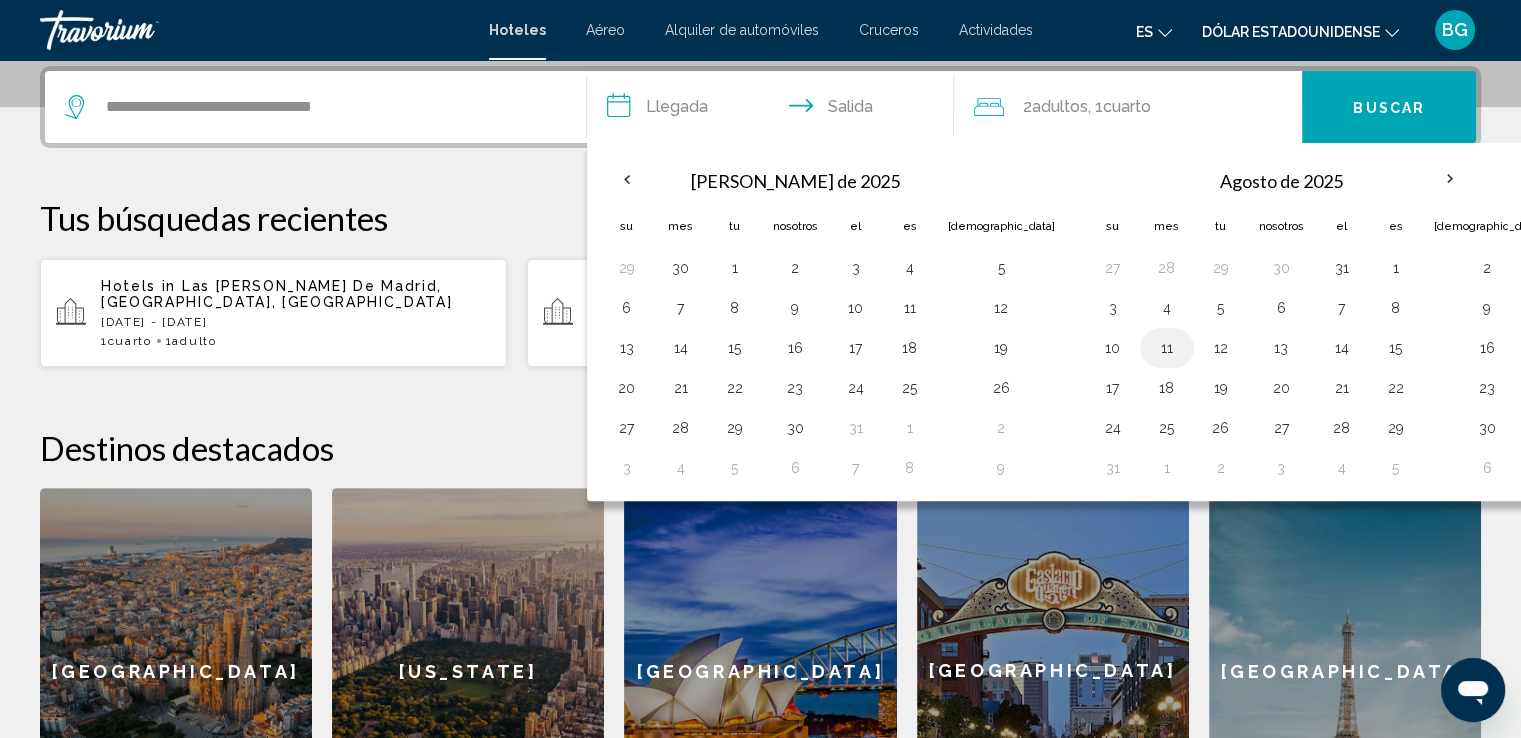 click on "11" at bounding box center (1167, 348) 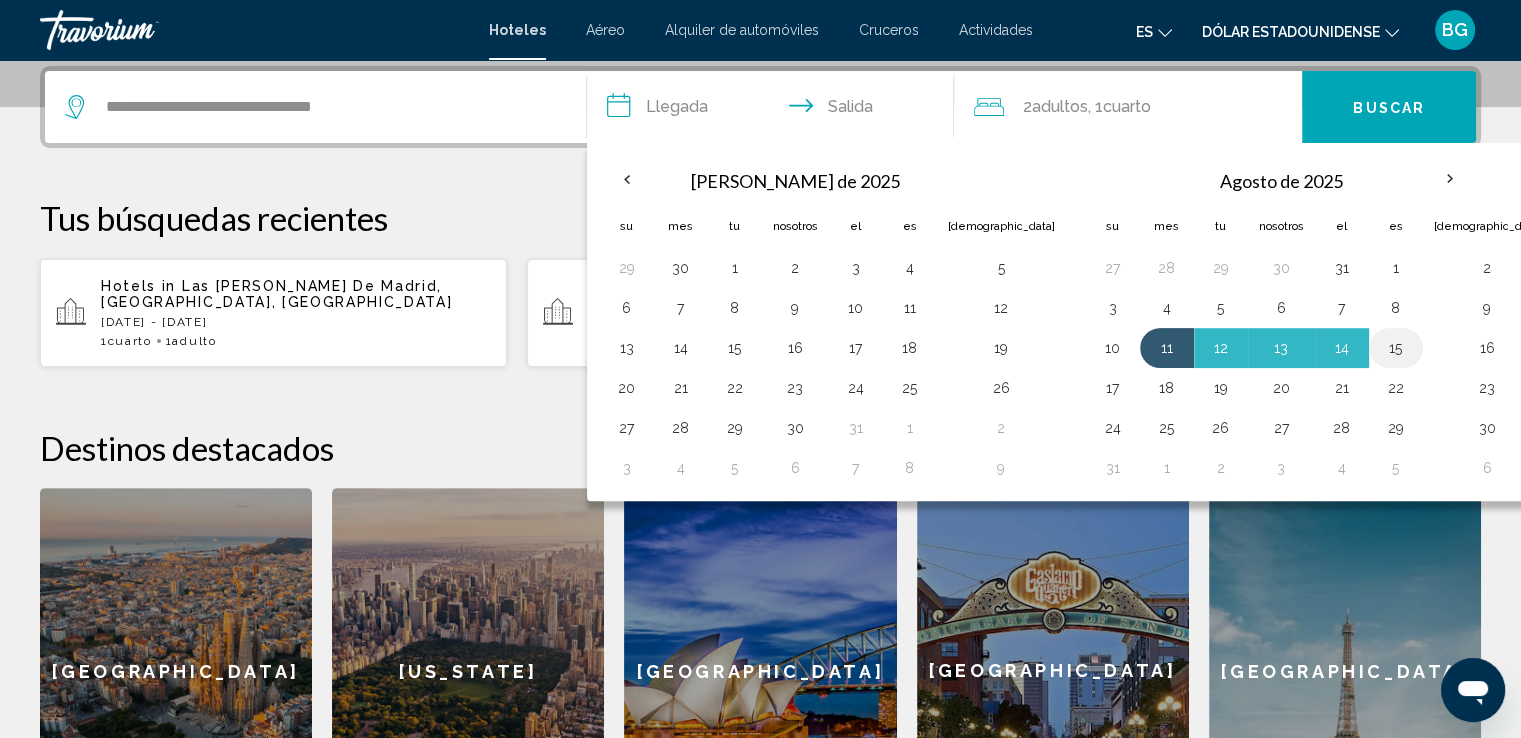 click on "15" at bounding box center [1396, 348] 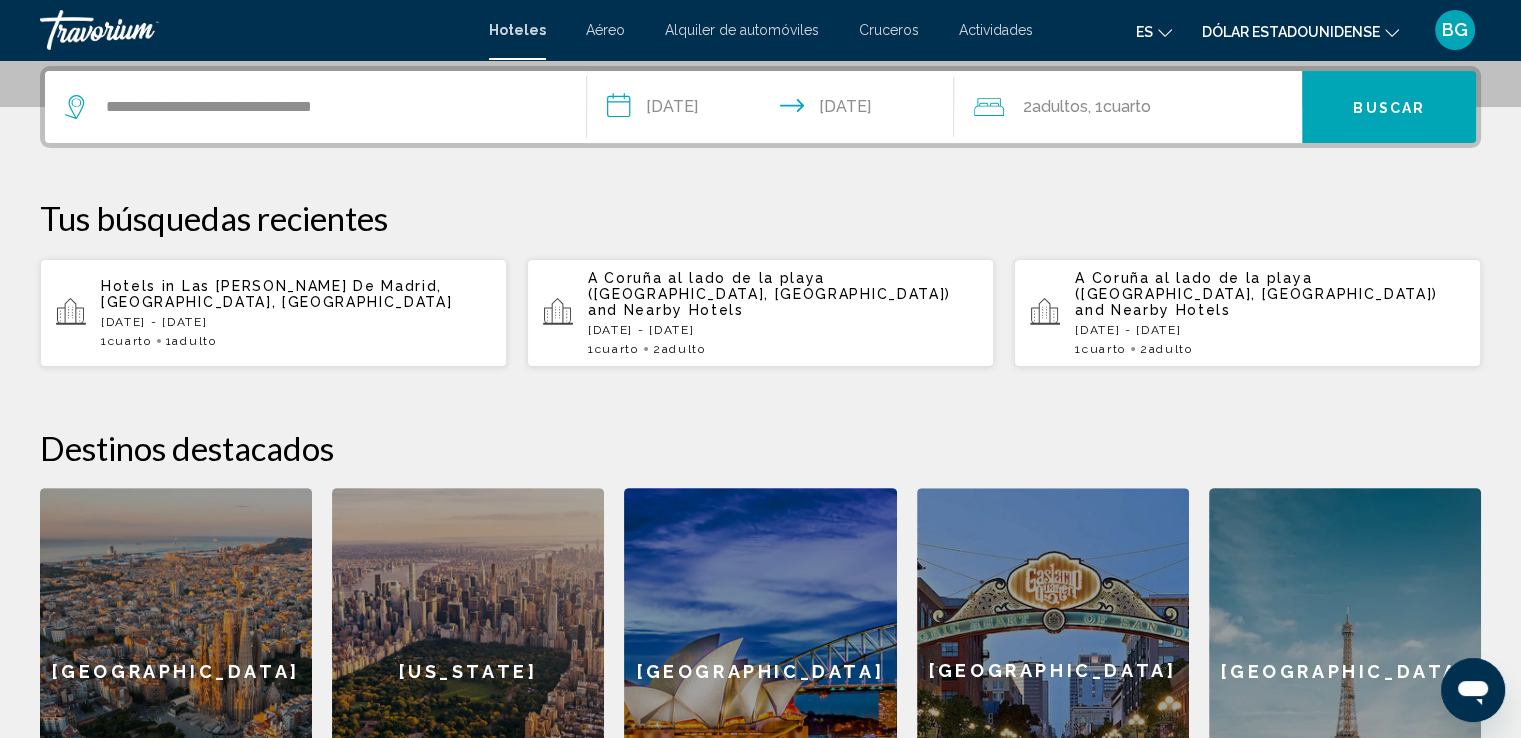click on "**********" at bounding box center [775, 110] 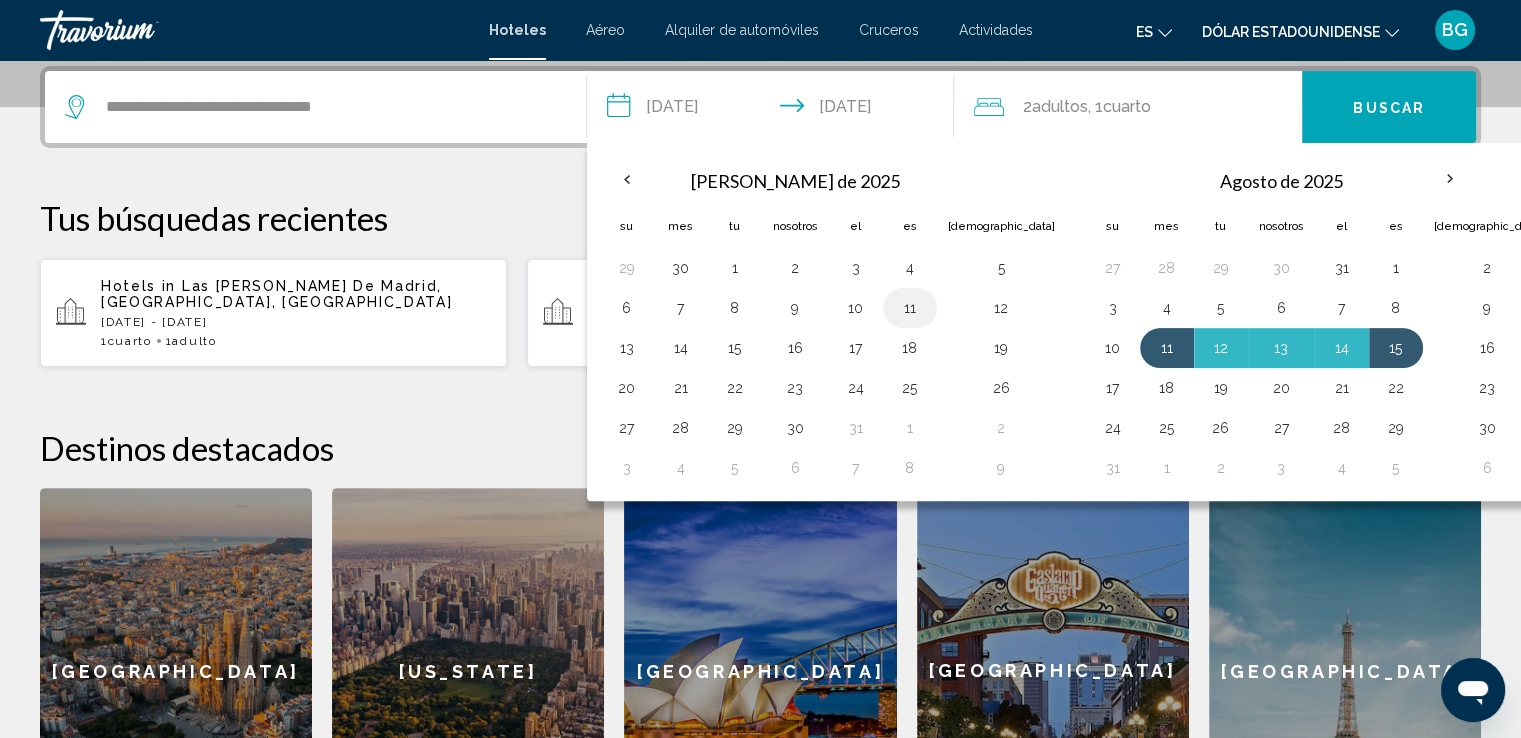 click on "11" at bounding box center [910, 308] 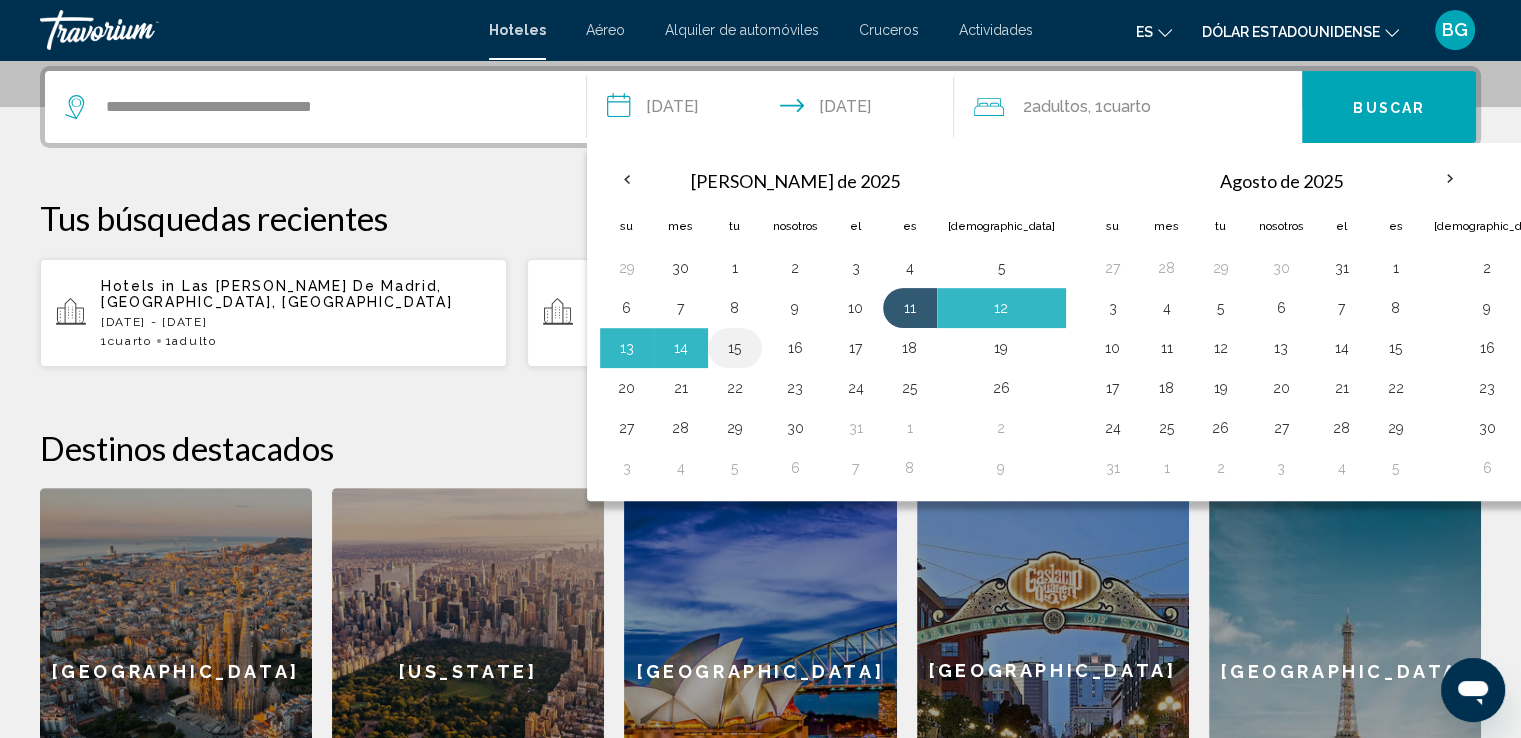 click on "15" at bounding box center (735, 348) 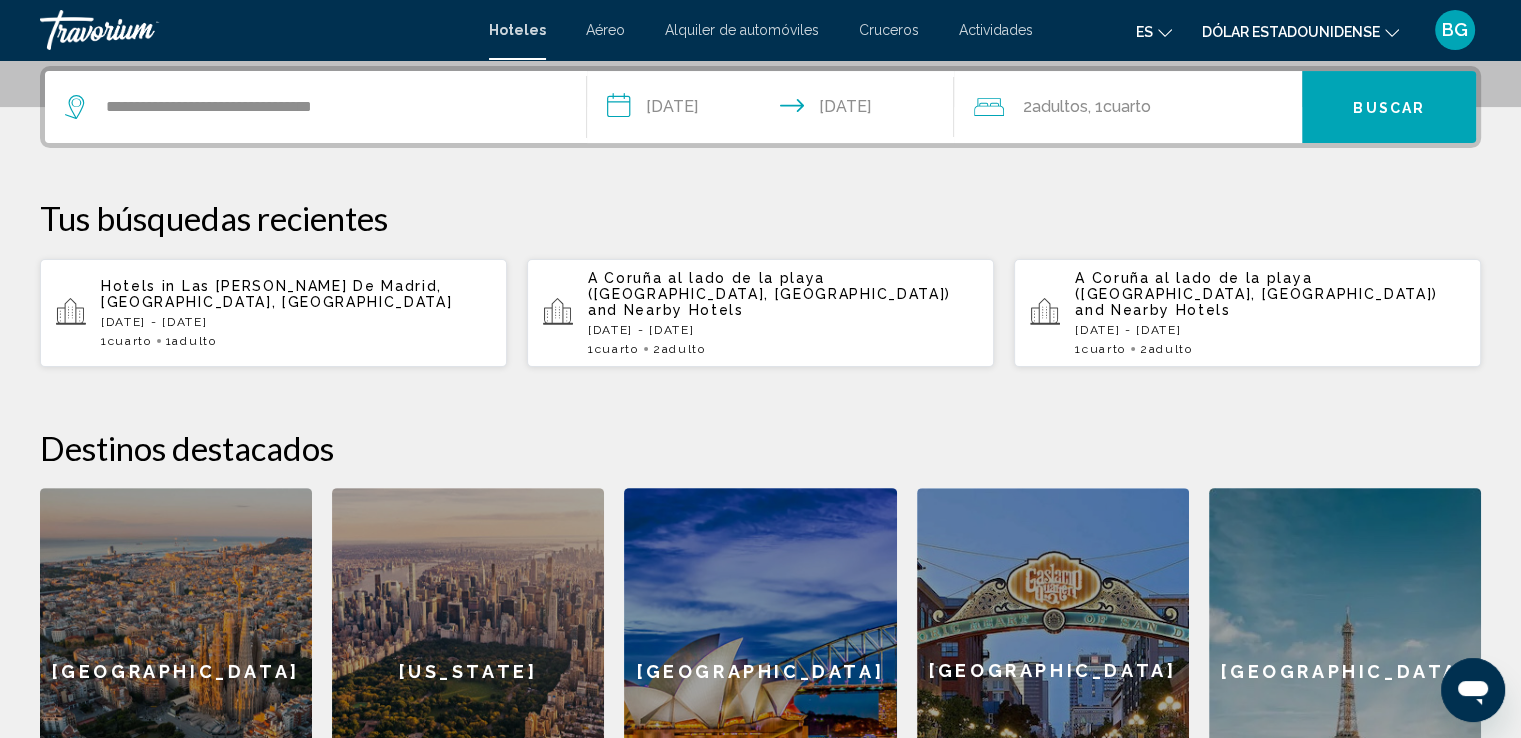 click on "**********" at bounding box center (775, 110) 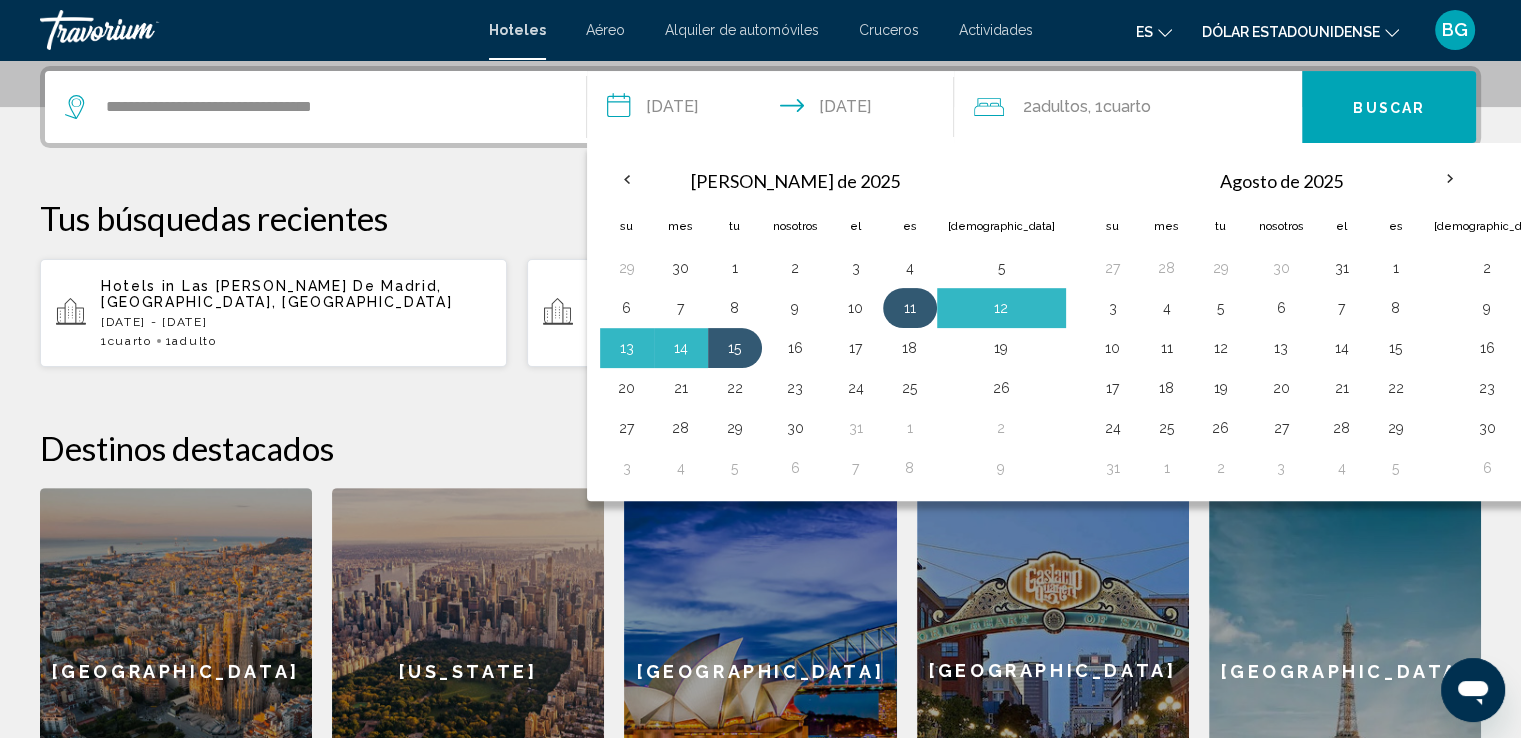 click on "11" at bounding box center (910, 308) 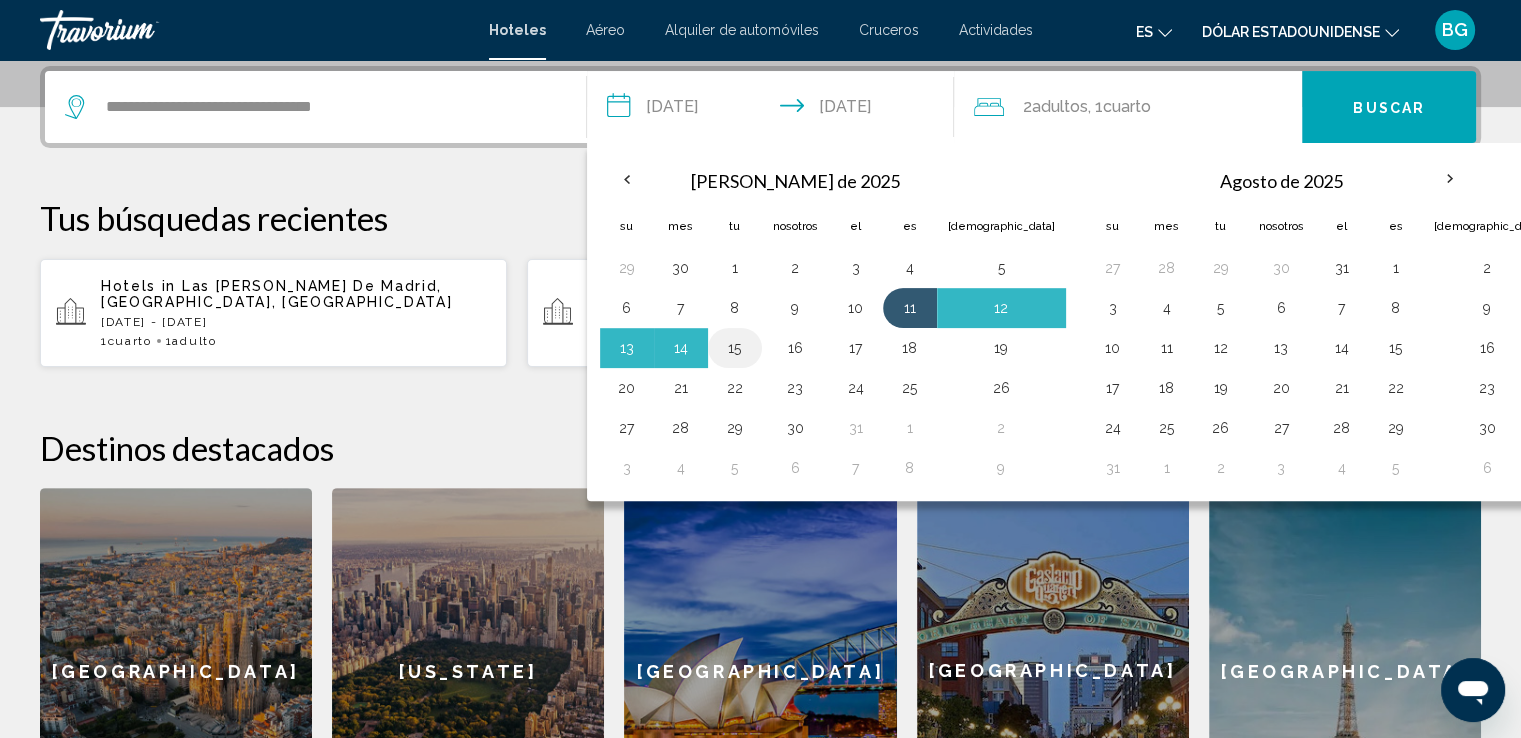 click on "15" at bounding box center (735, 348) 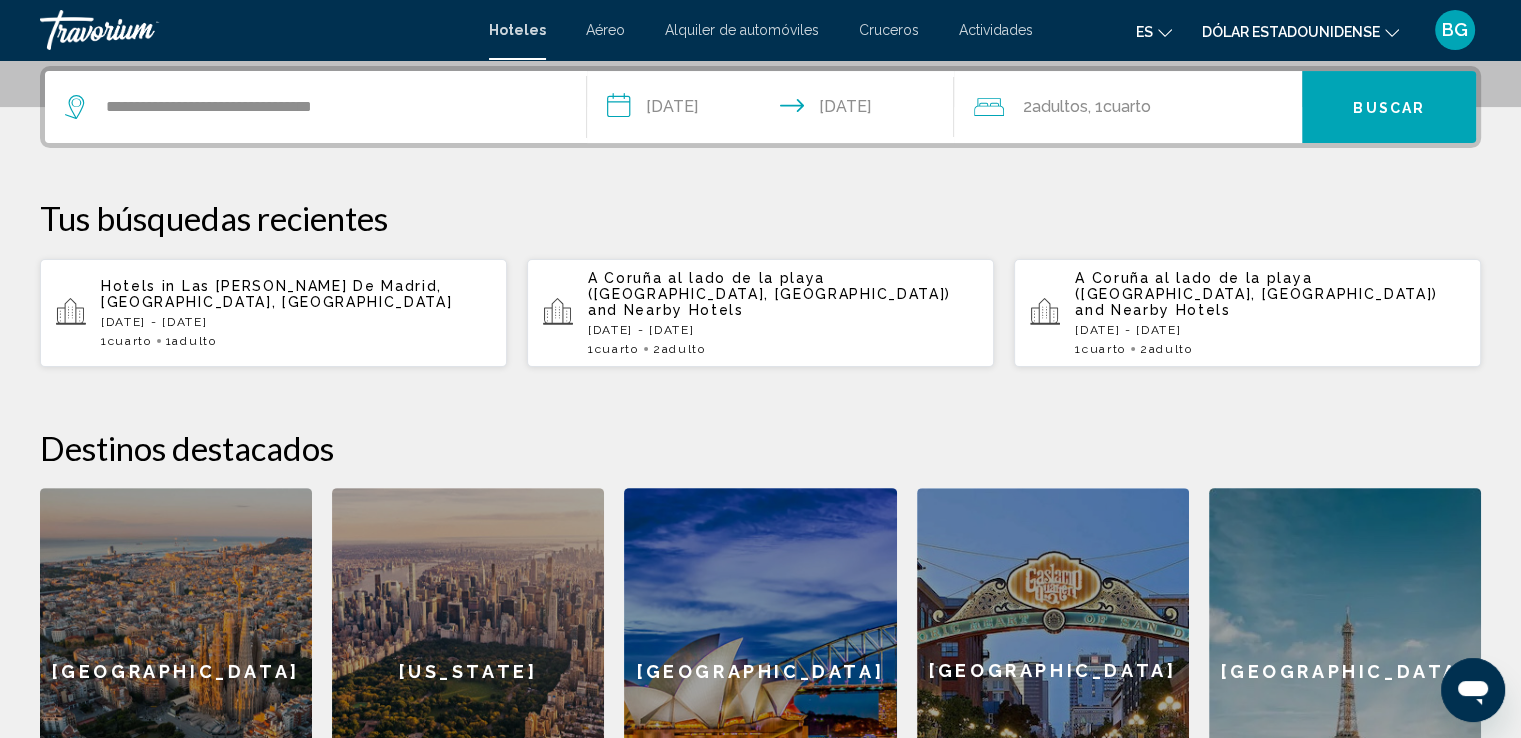 click on "**********" at bounding box center (775, 110) 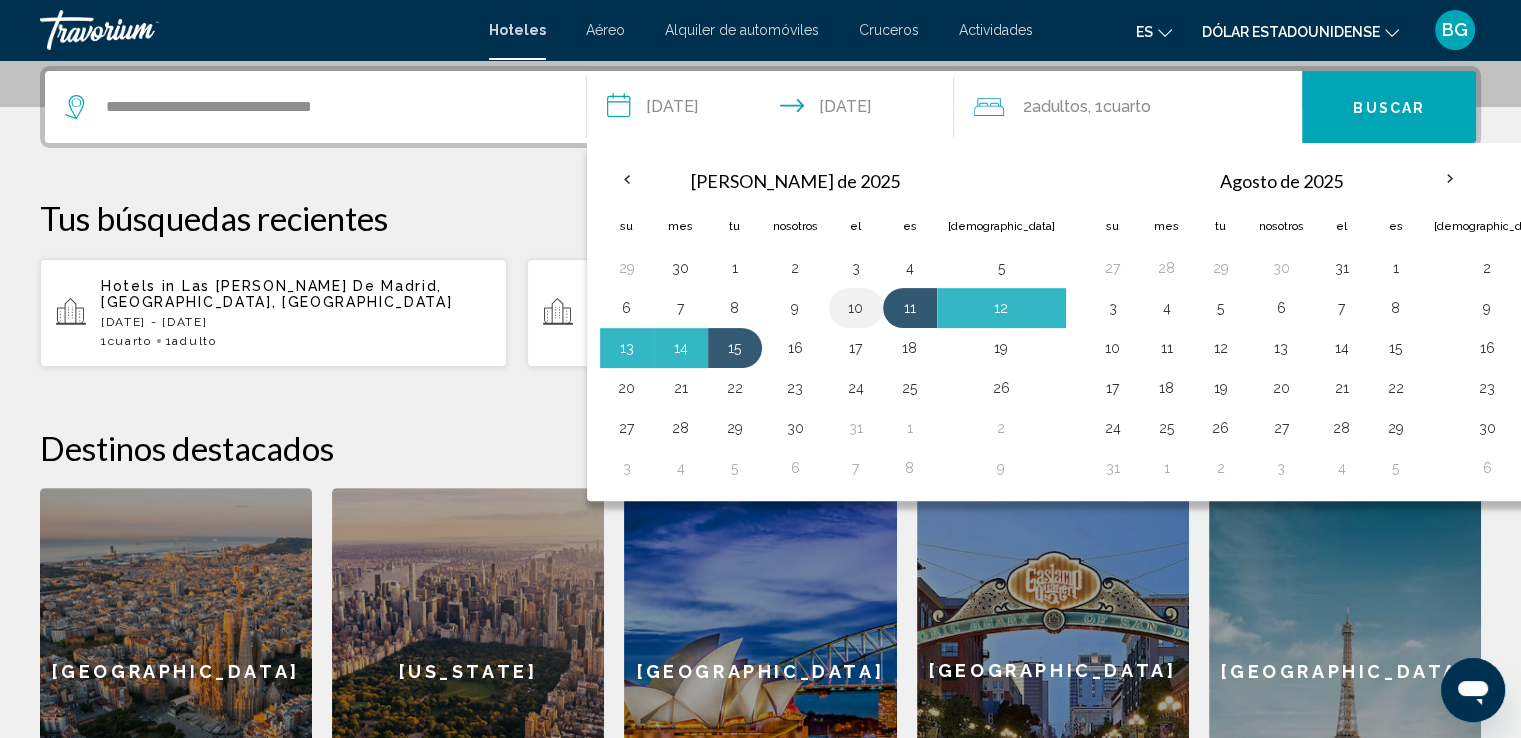 click on "10" at bounding box center [856, 308] 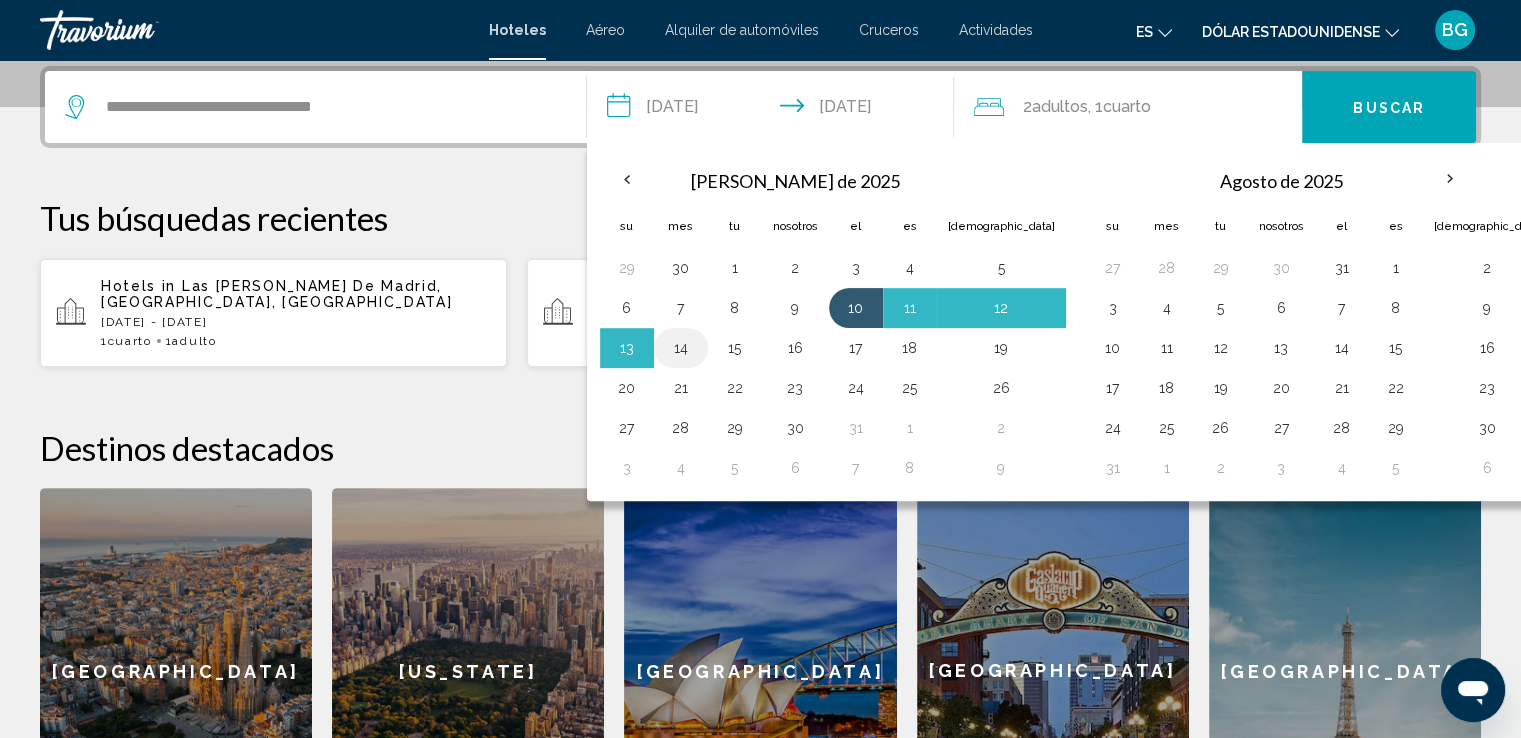 click on "14" at bounding box center [681, 348] 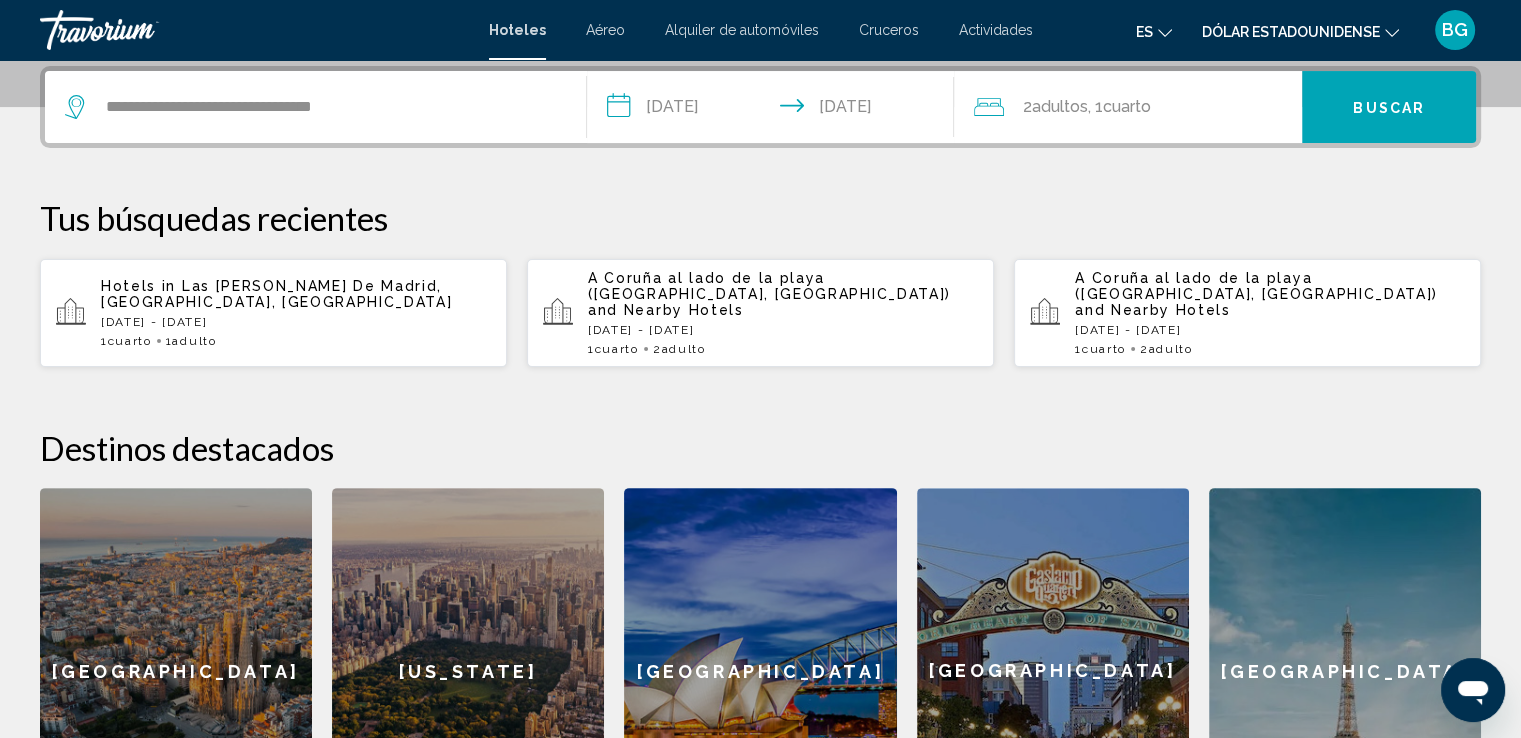 click on "Cuarto" 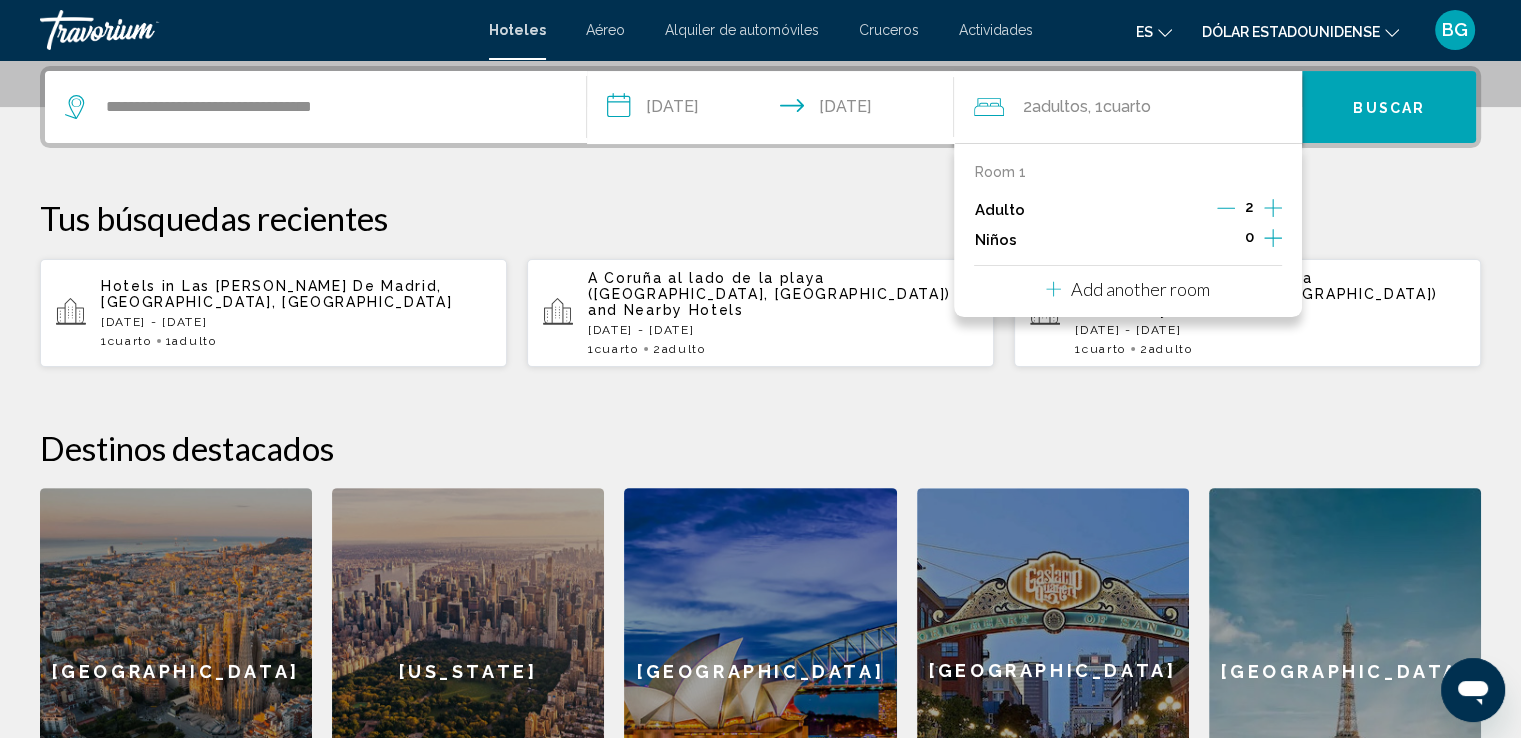 click 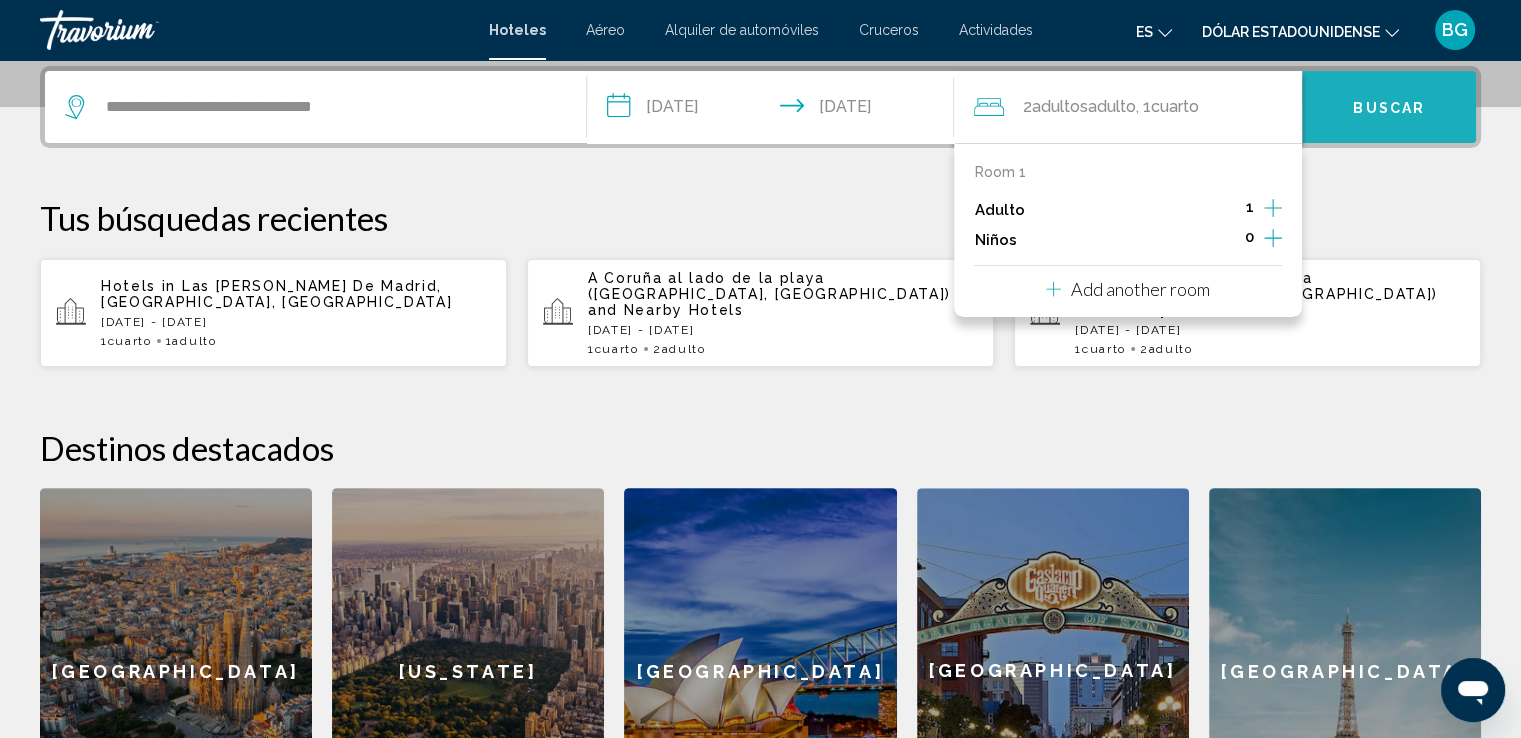 click on "Buscar" at bounding box center (1389, 108) 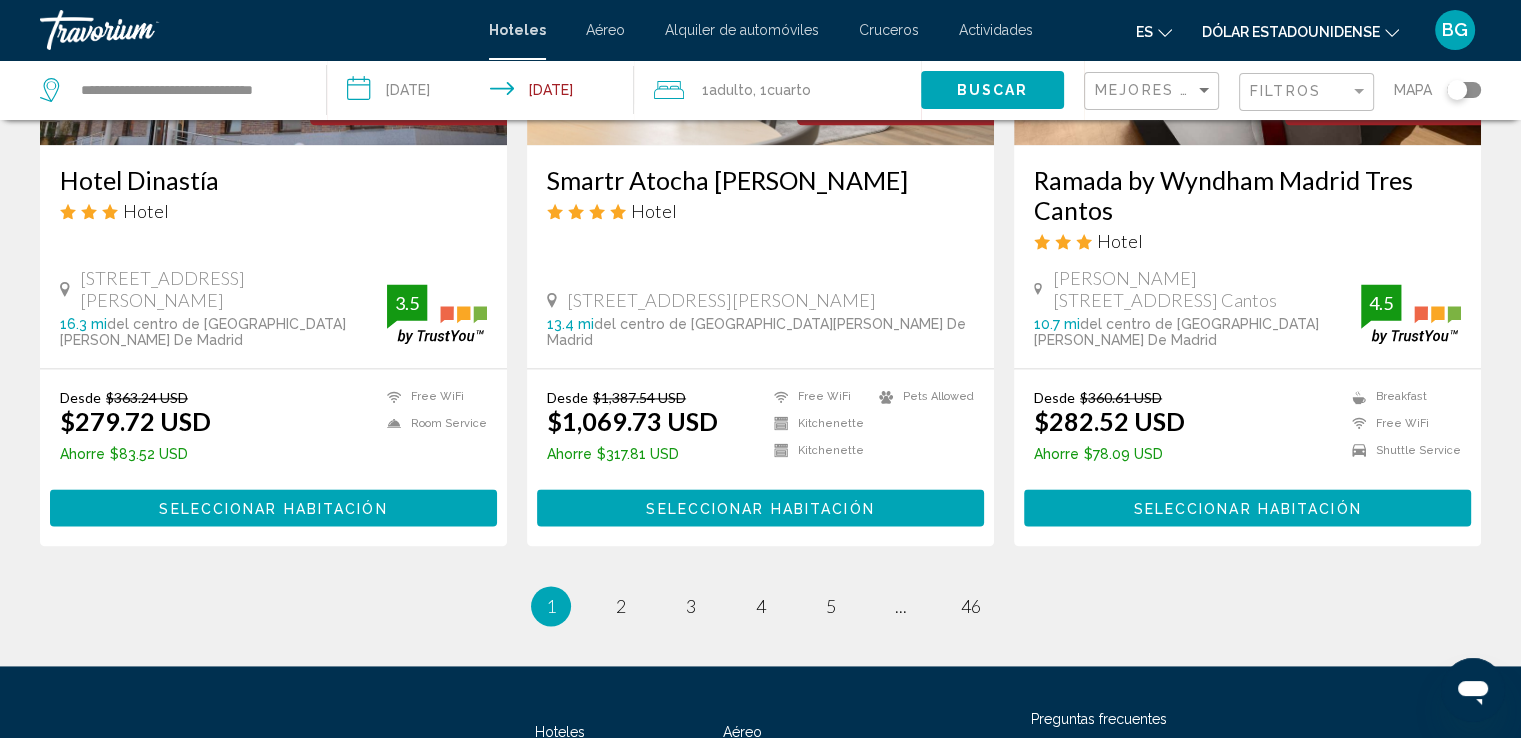 scroll, scrollTop: 2652, scrollLeft: 0, axis: vertical 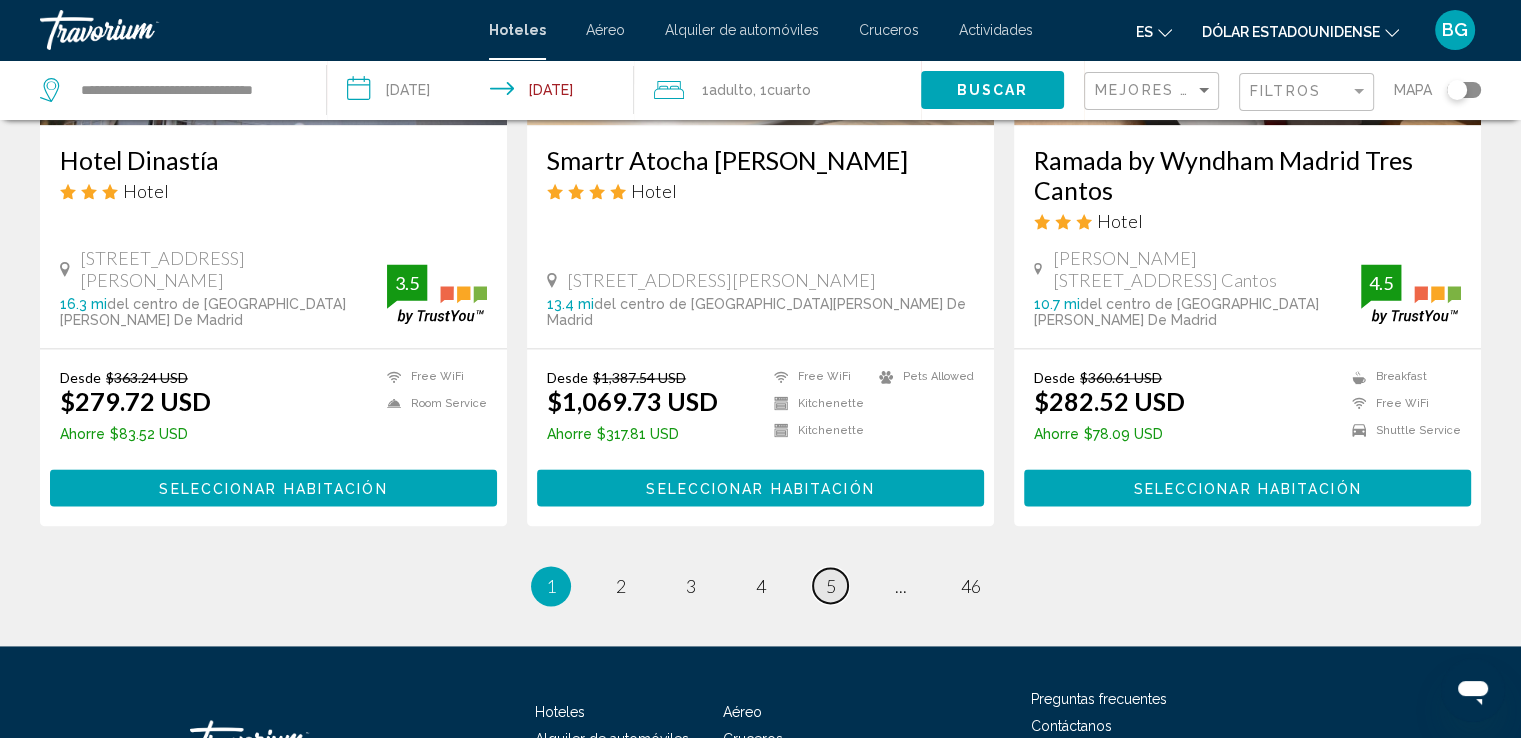 click on "page  5" at bounding box center [830, 585] 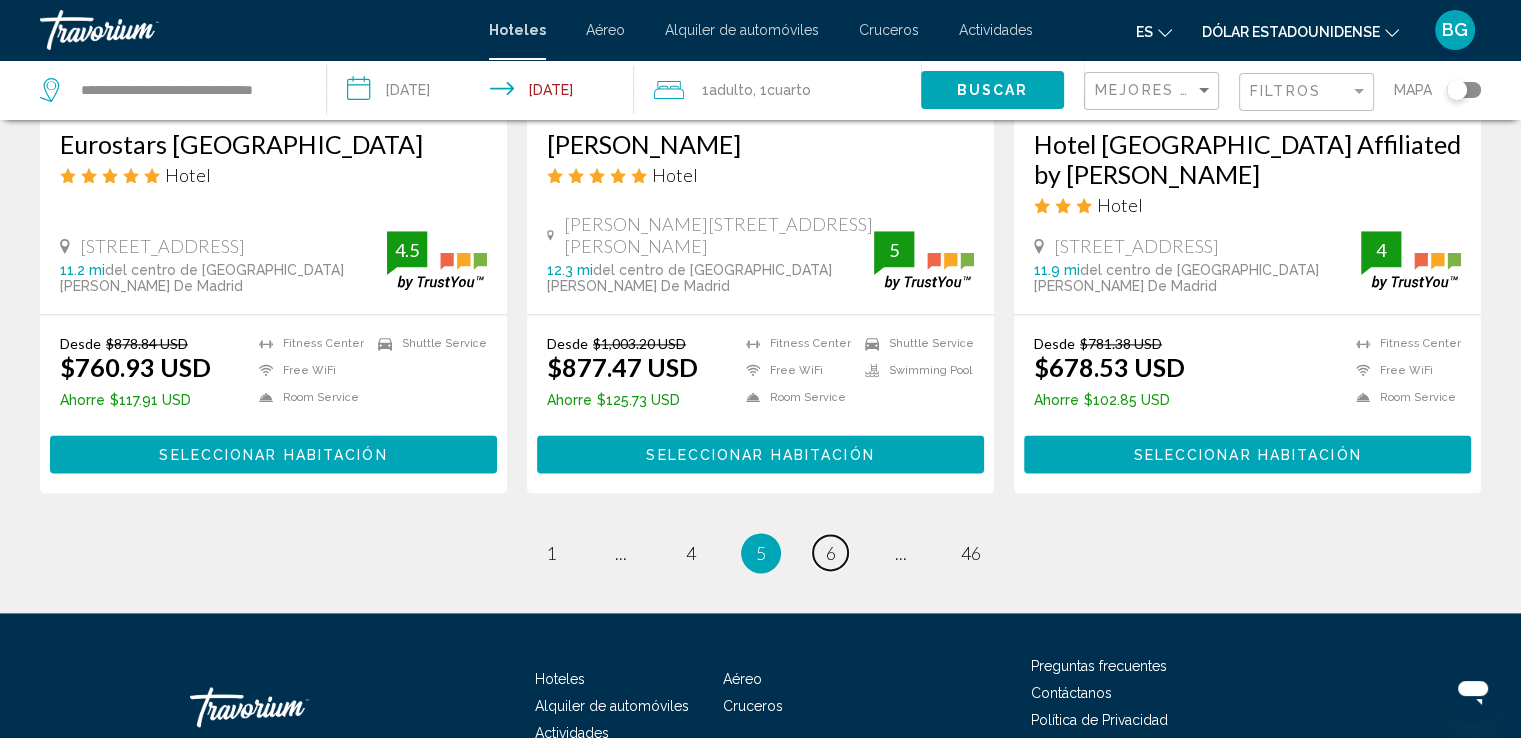 scroll, scrollTop: 2620, scrollLeft: 0, axis: vertical 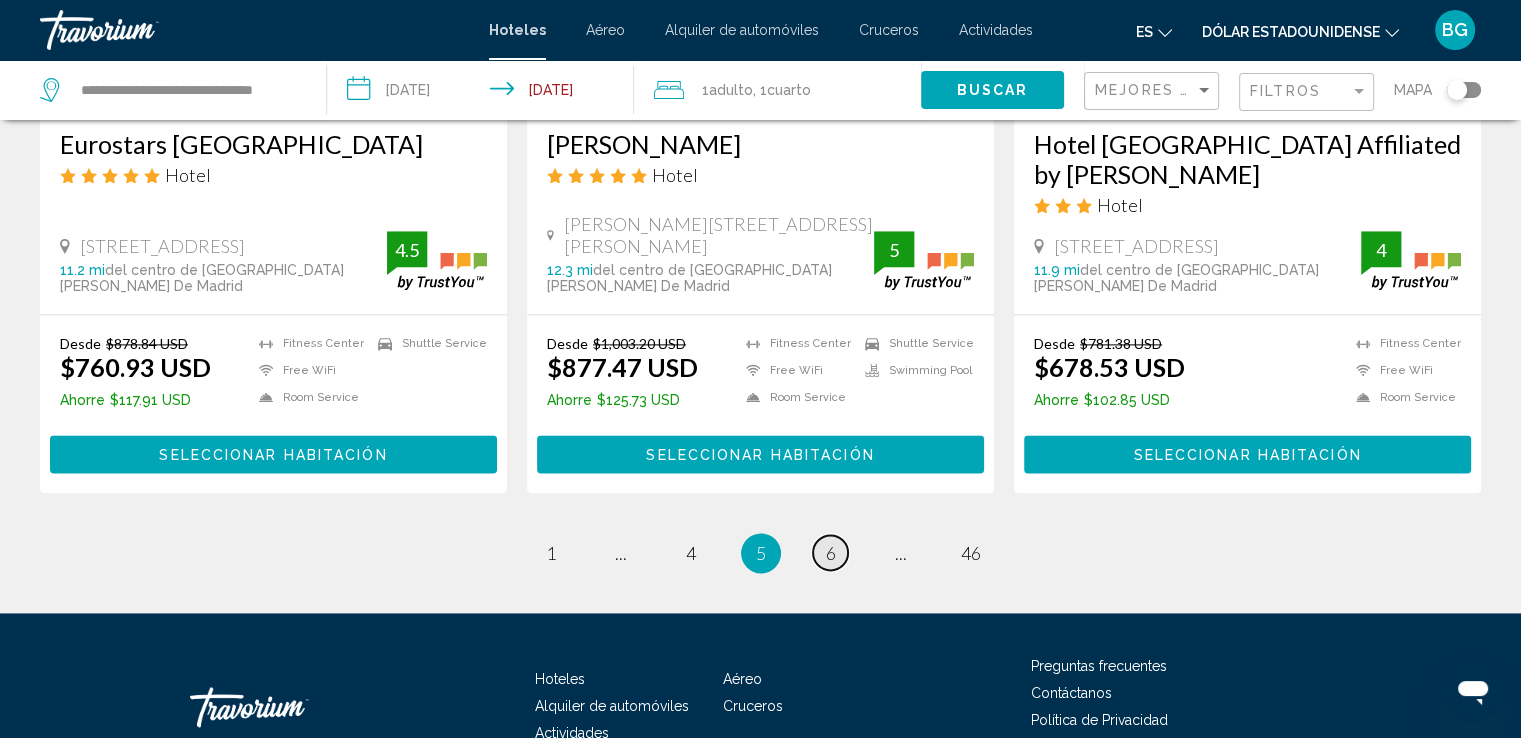 click on "6" at bounding box center [831, 553] 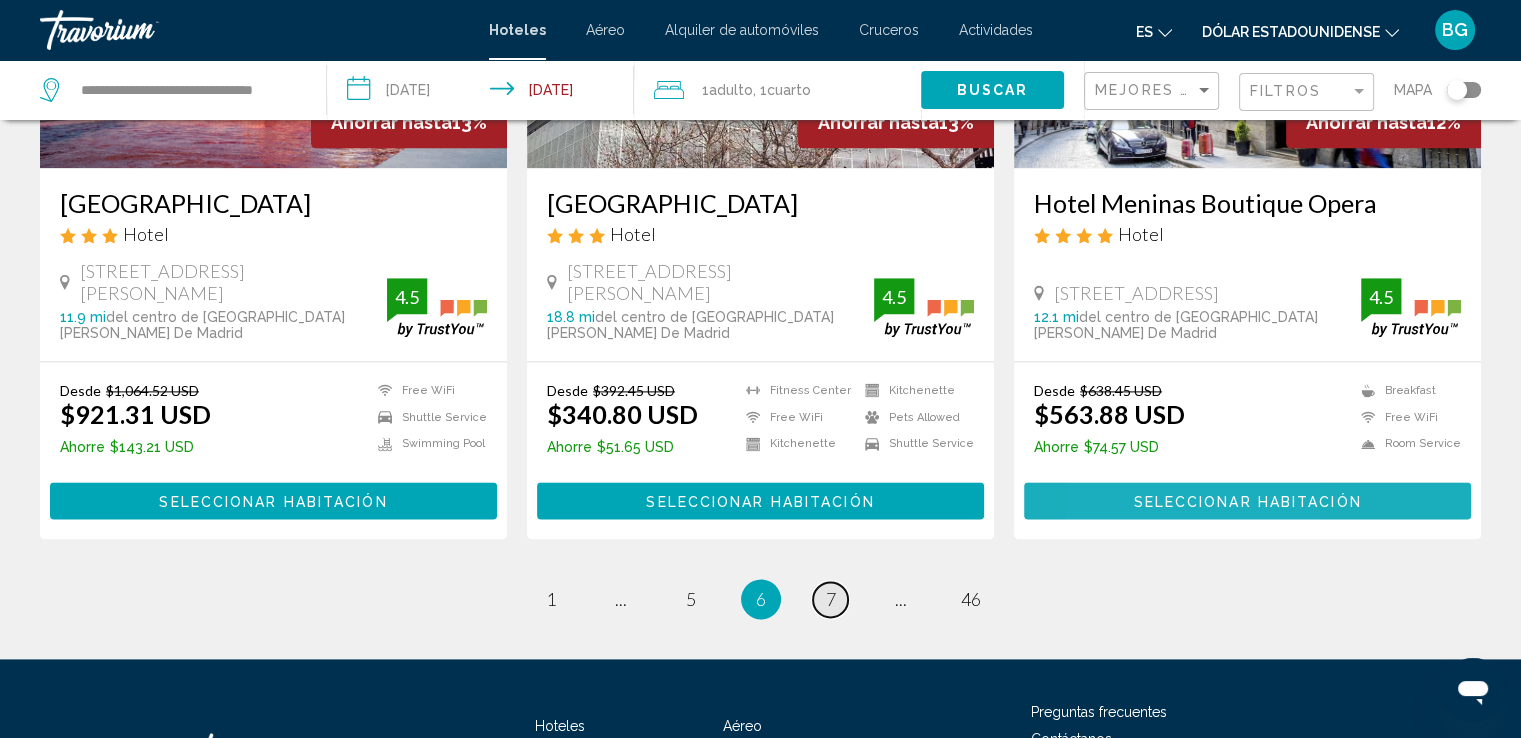 scroll, scrollTop: 2630, scrollLeft: 0, axis: vertical 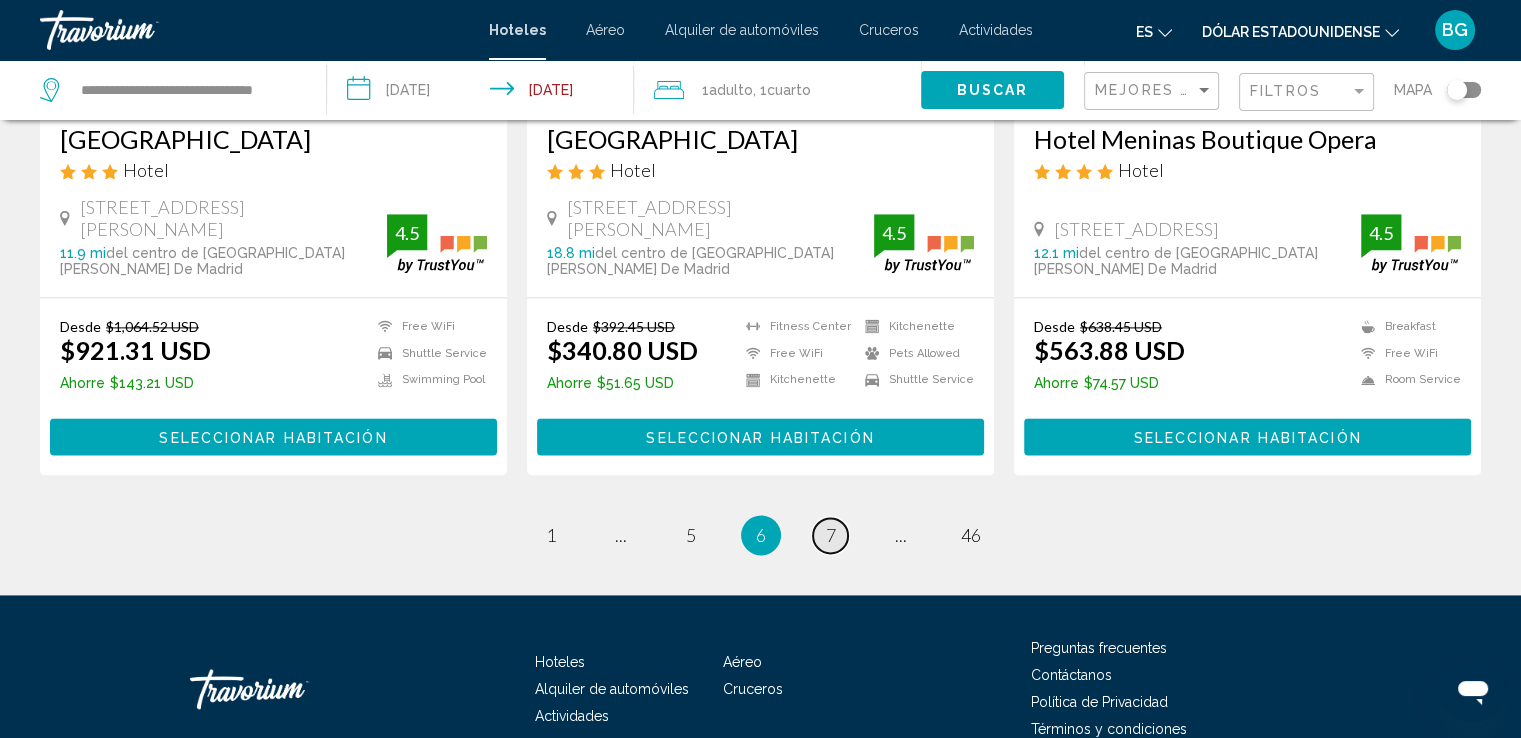 click on "page  7" at bounding box center (830, 535) 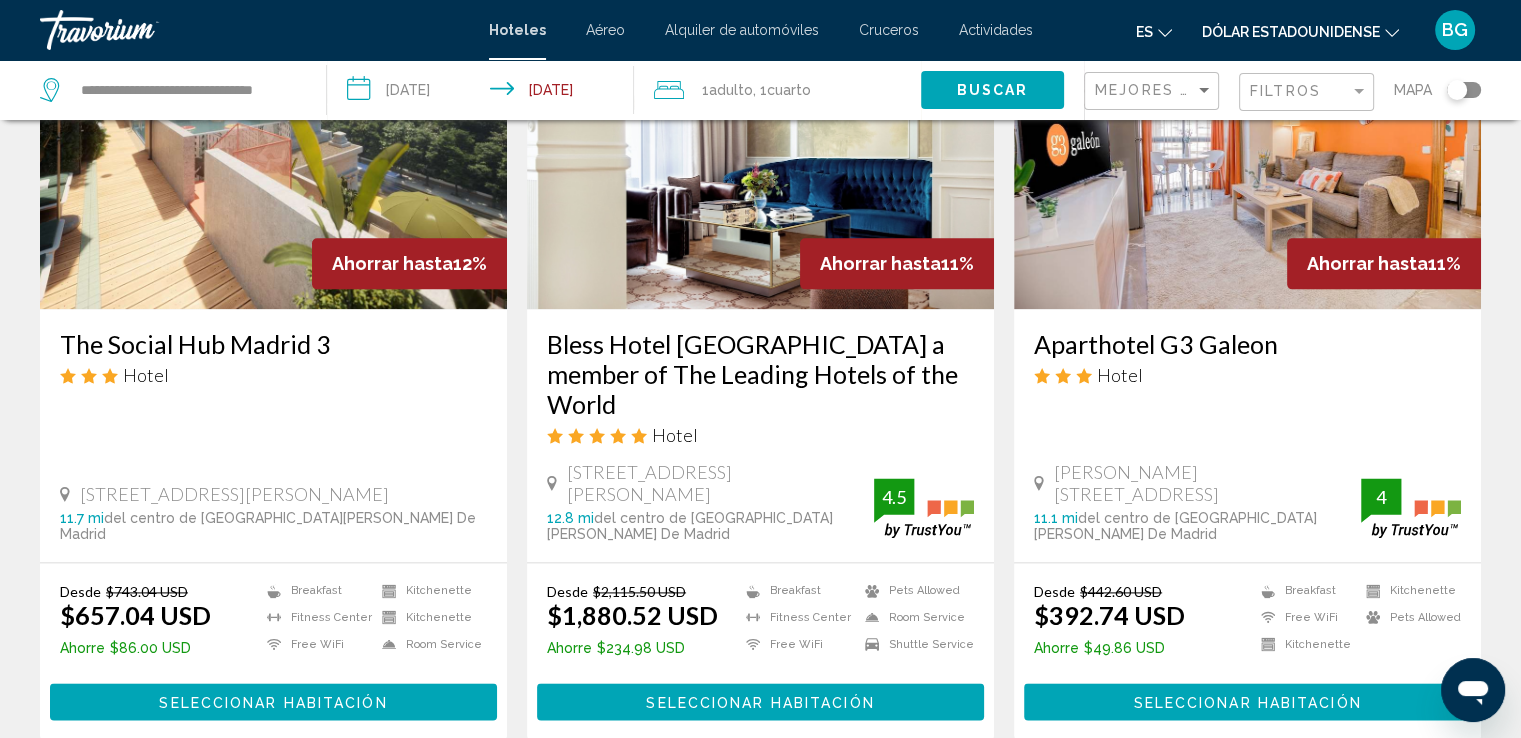 scroll, scrollTop: 2660, scrollLeft: 0, axis: vertical 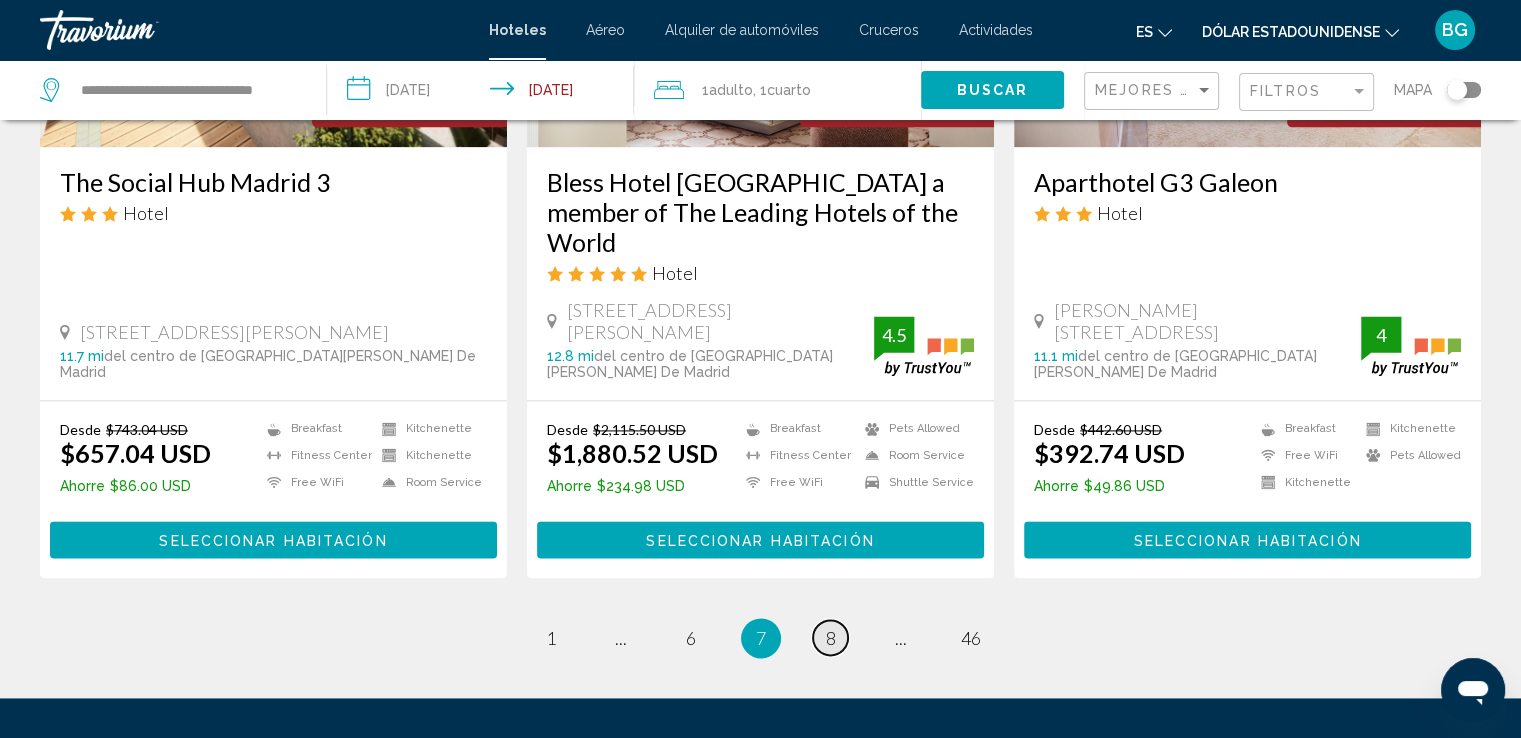 click on "page  8" at bounding box center (830, 637) 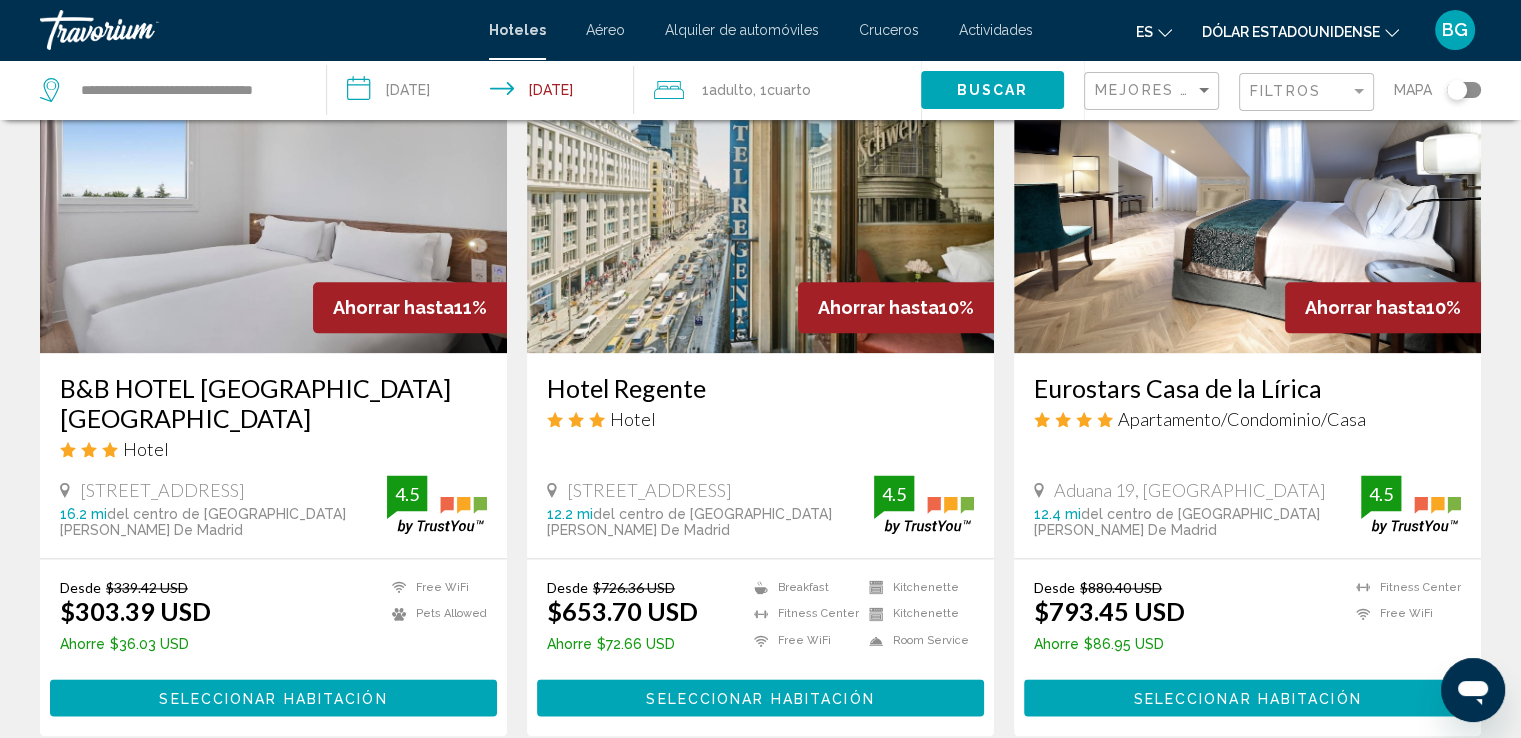 scroll, scrollTop: 2694, scrollLeft: 0, axis: vertical 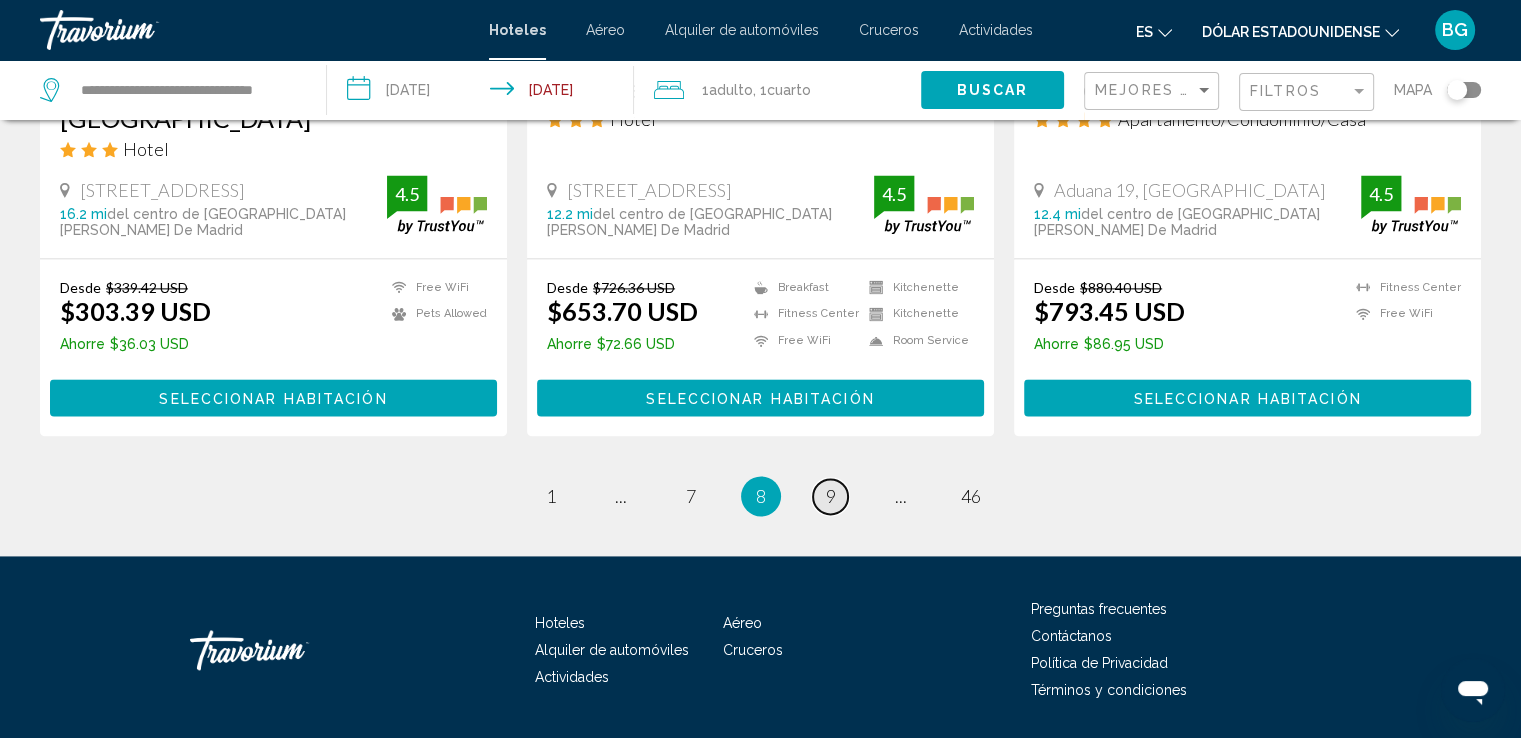 click on "9" at bounding box center (831, 496) 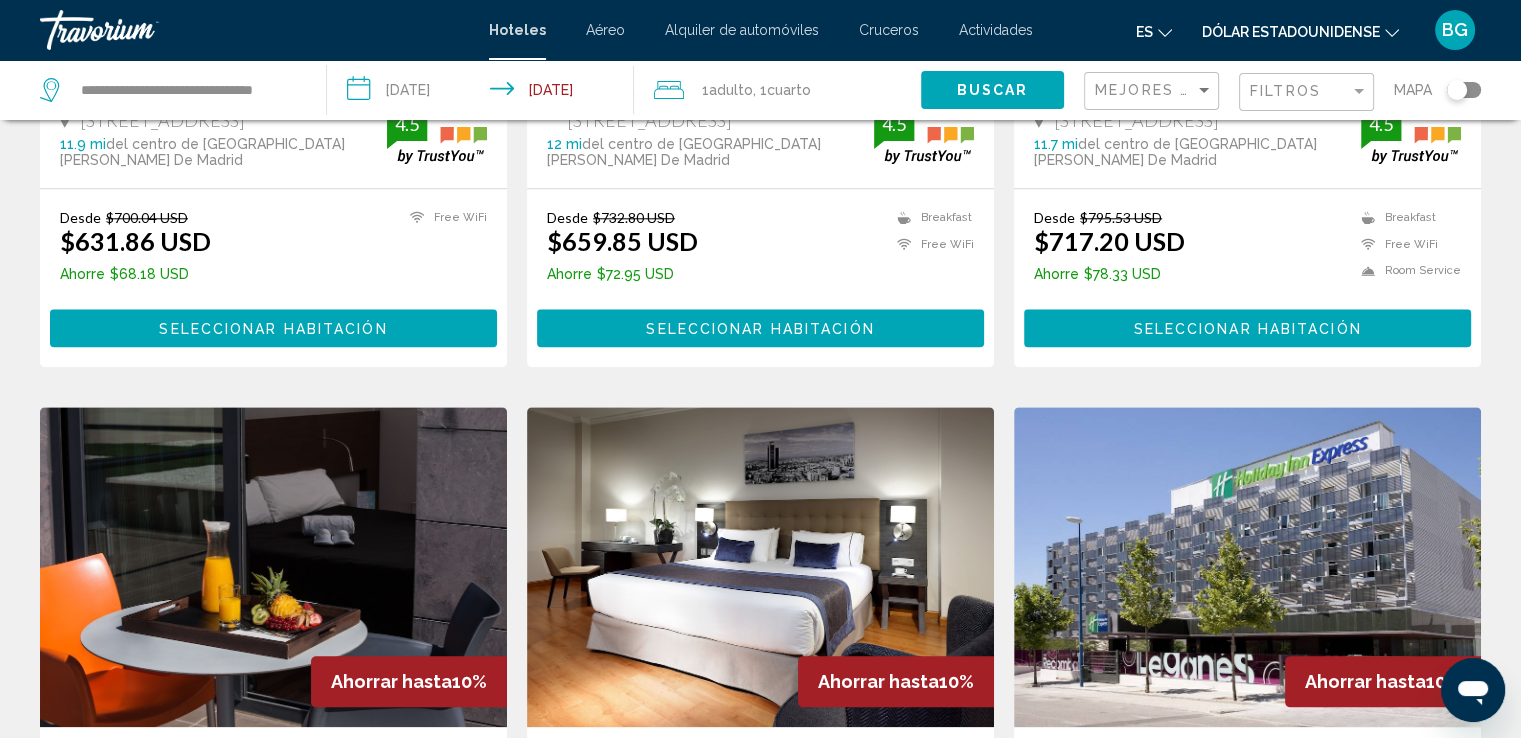 scroll, scrollTop: 2721, scrollLeft: 0, axis: vertical 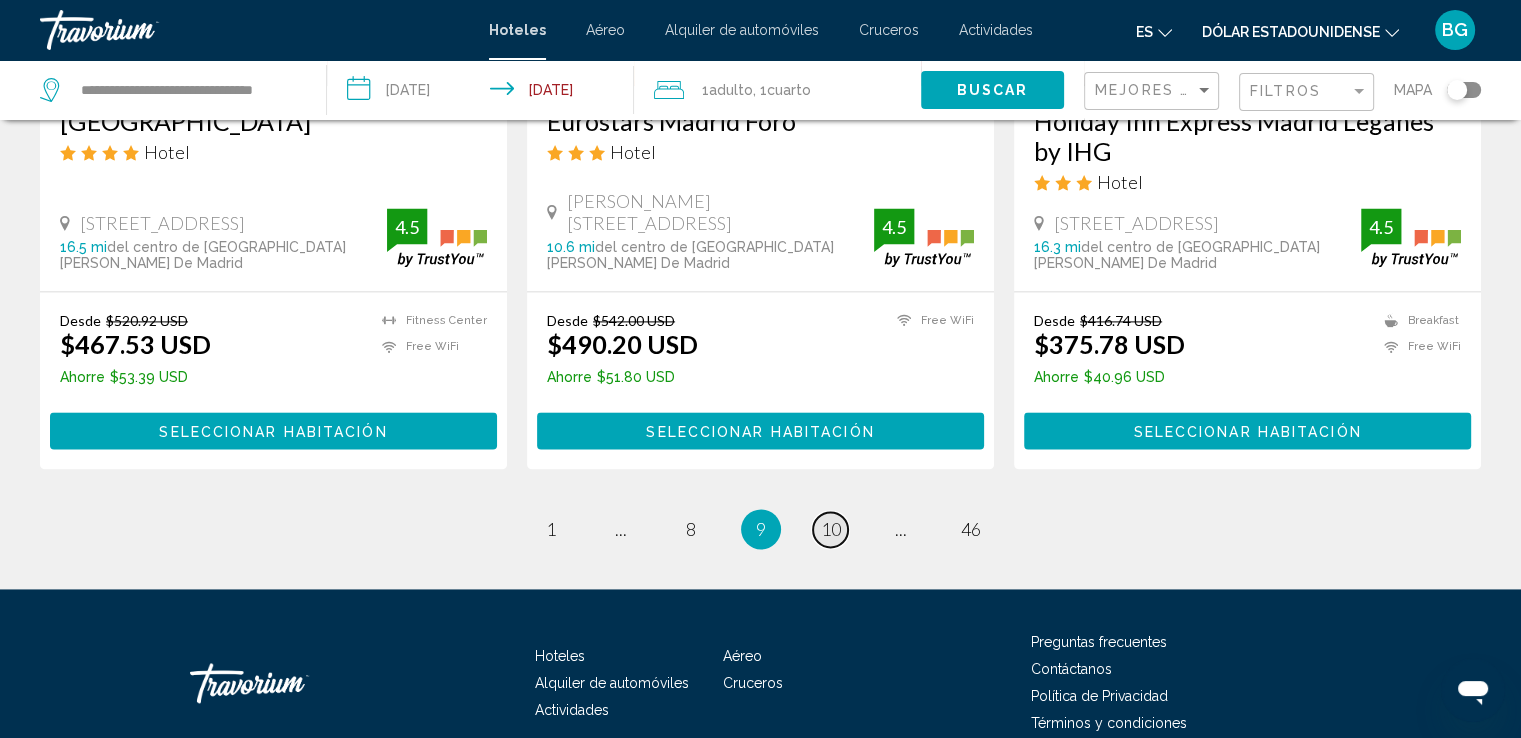 click on "10" at bounding box center [831, 529] 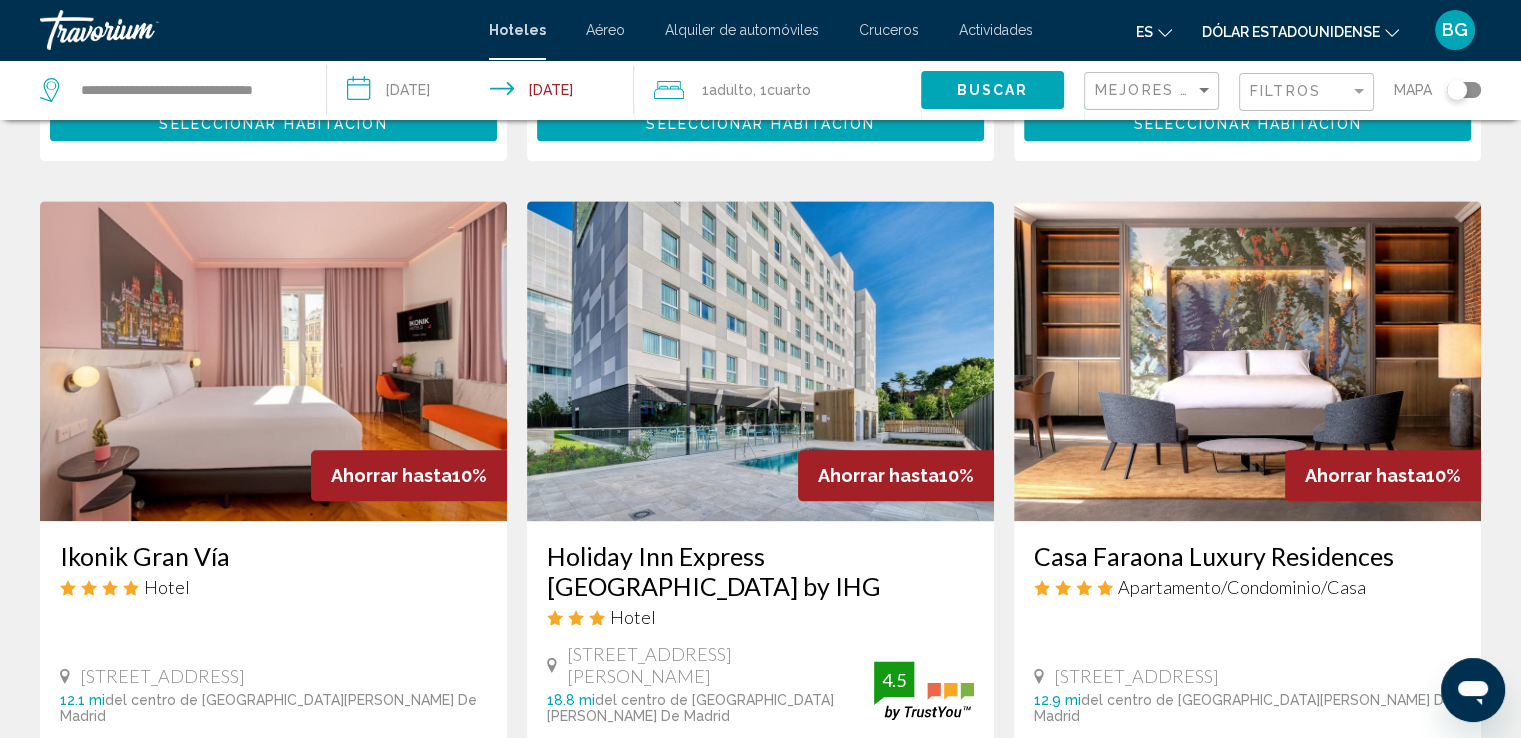 scroll, scrollTop: 2720, scrollLeft: 0, axis: vertical 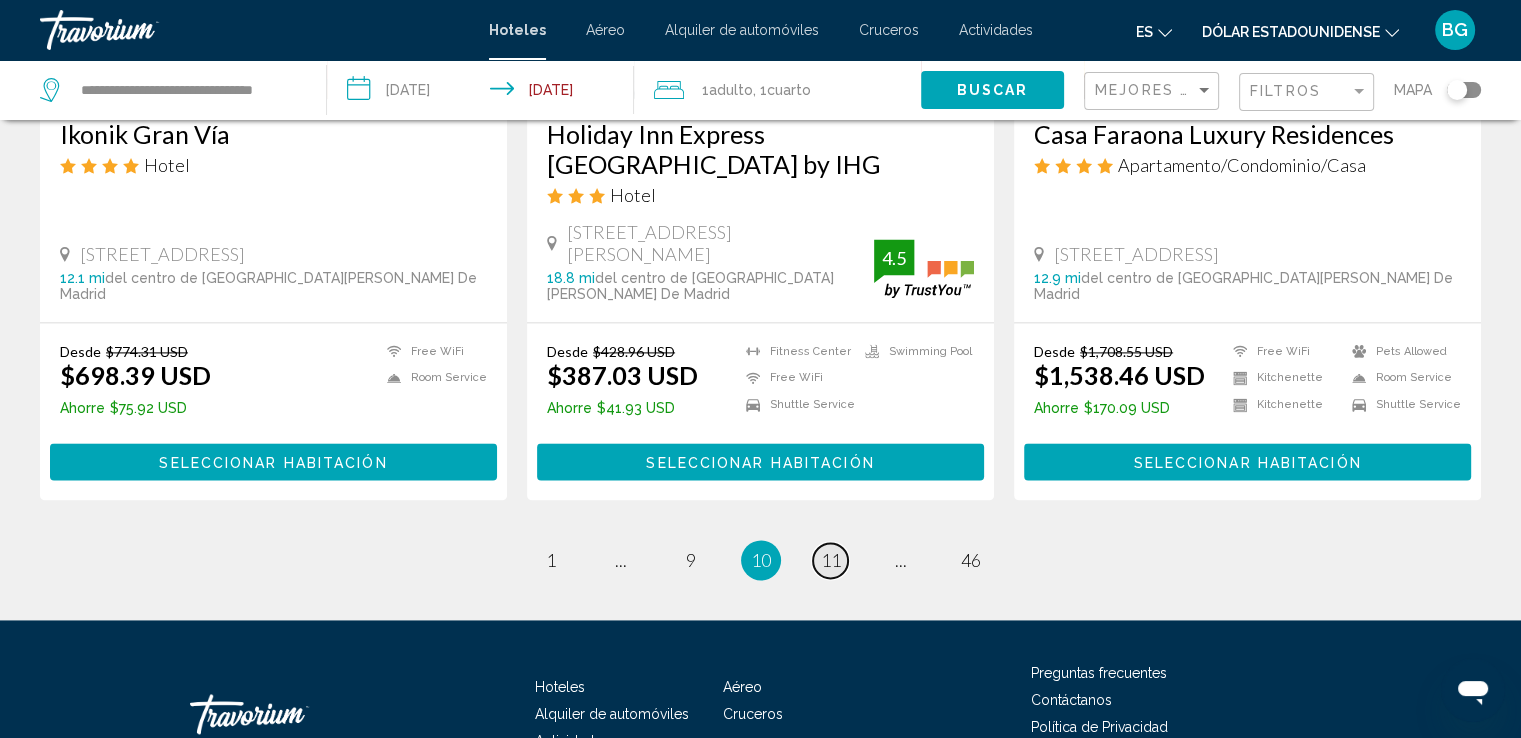 click on "11" at bounding box center [831, 560] 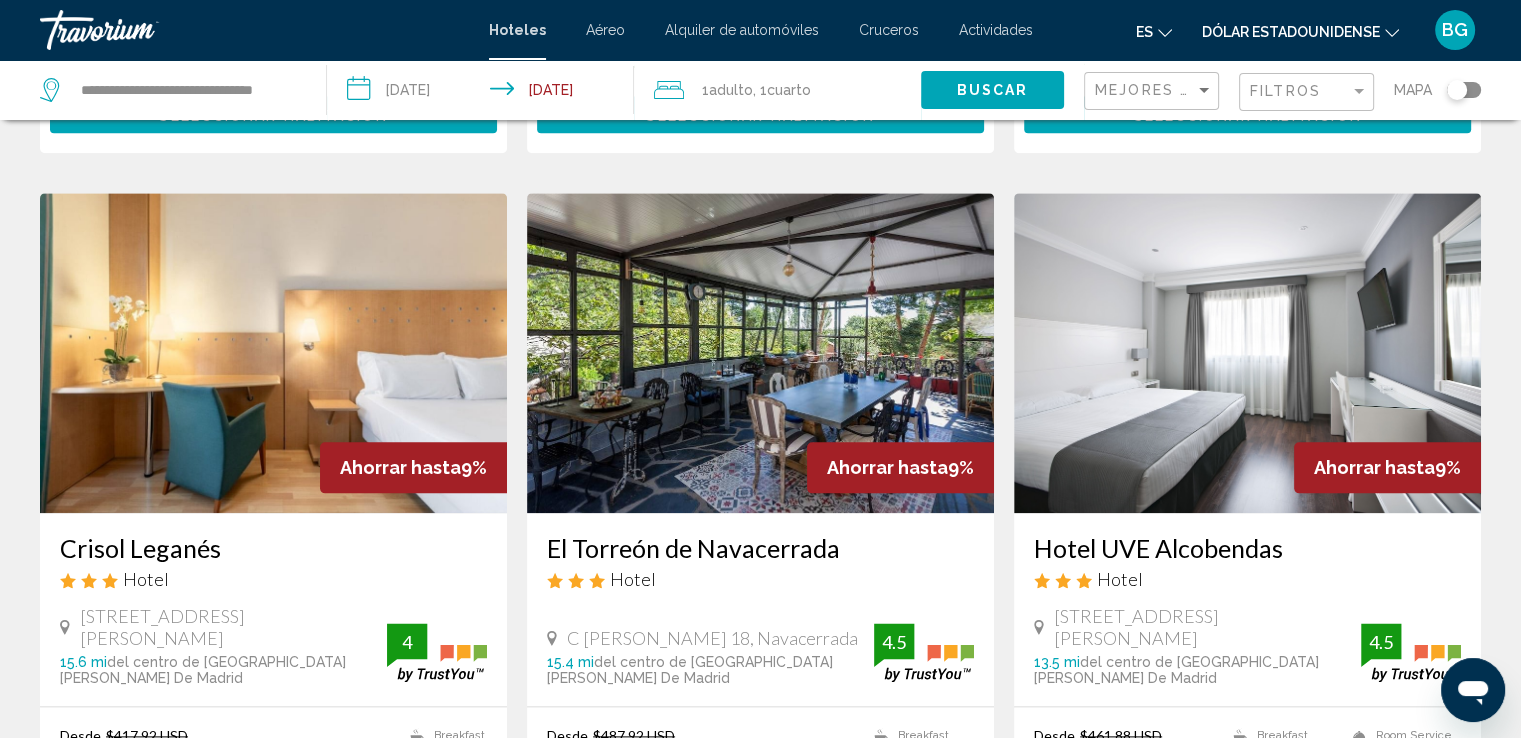 scroll, scrollTop: 2661, scrollLeft: 0, axis: vertical 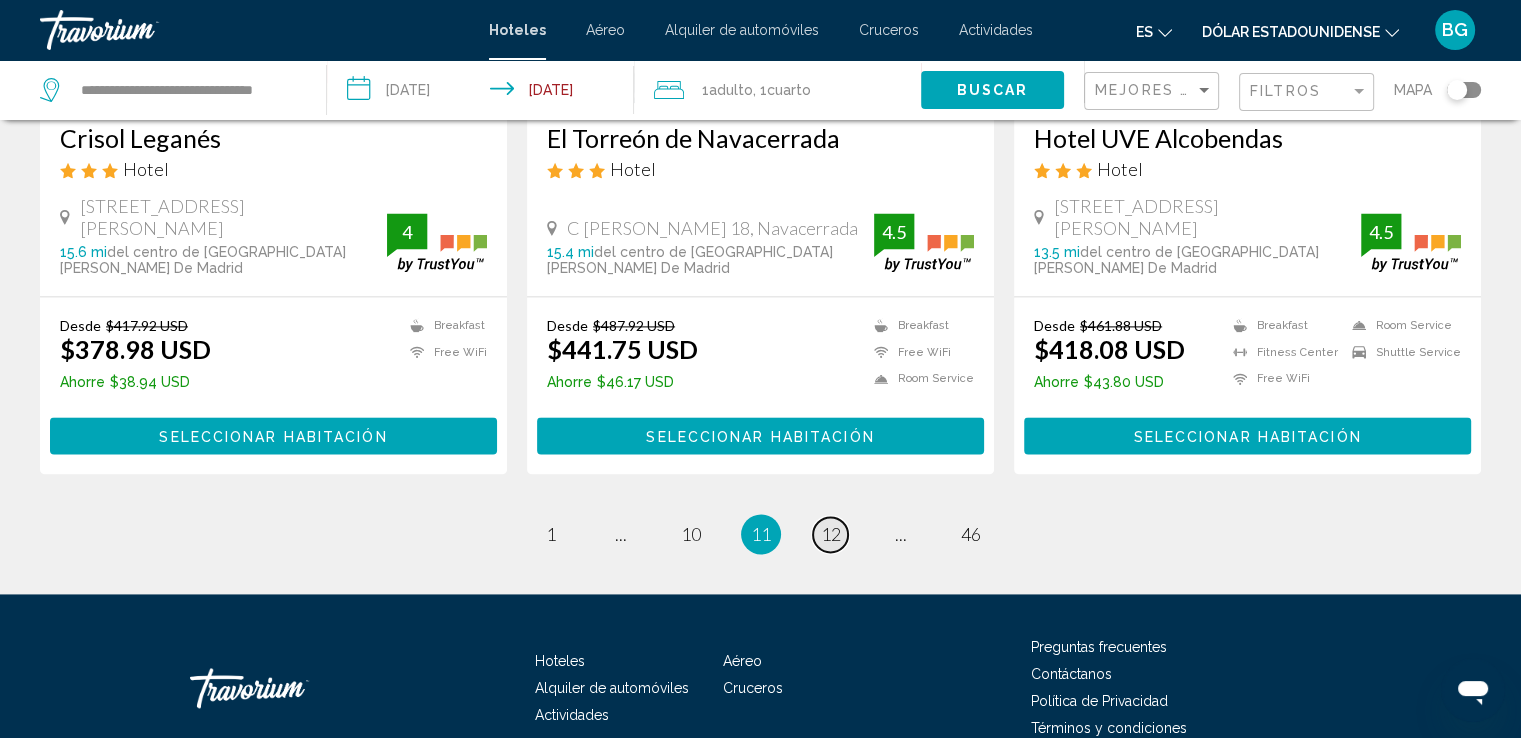 click on "page  12" at bounding box center [830, 534] 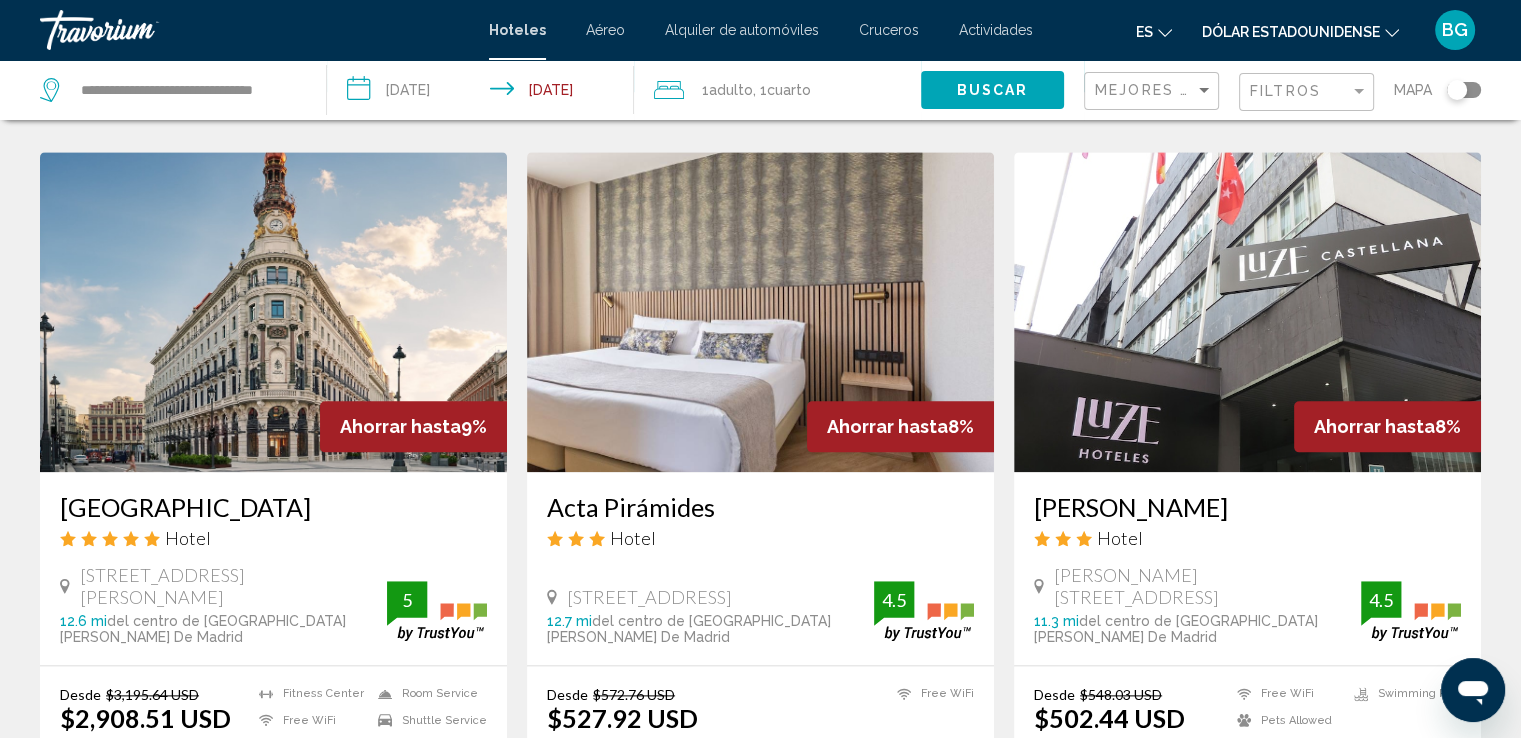 scroll, scrollTop: 2632, scrollLeft: 0, axis: vertical 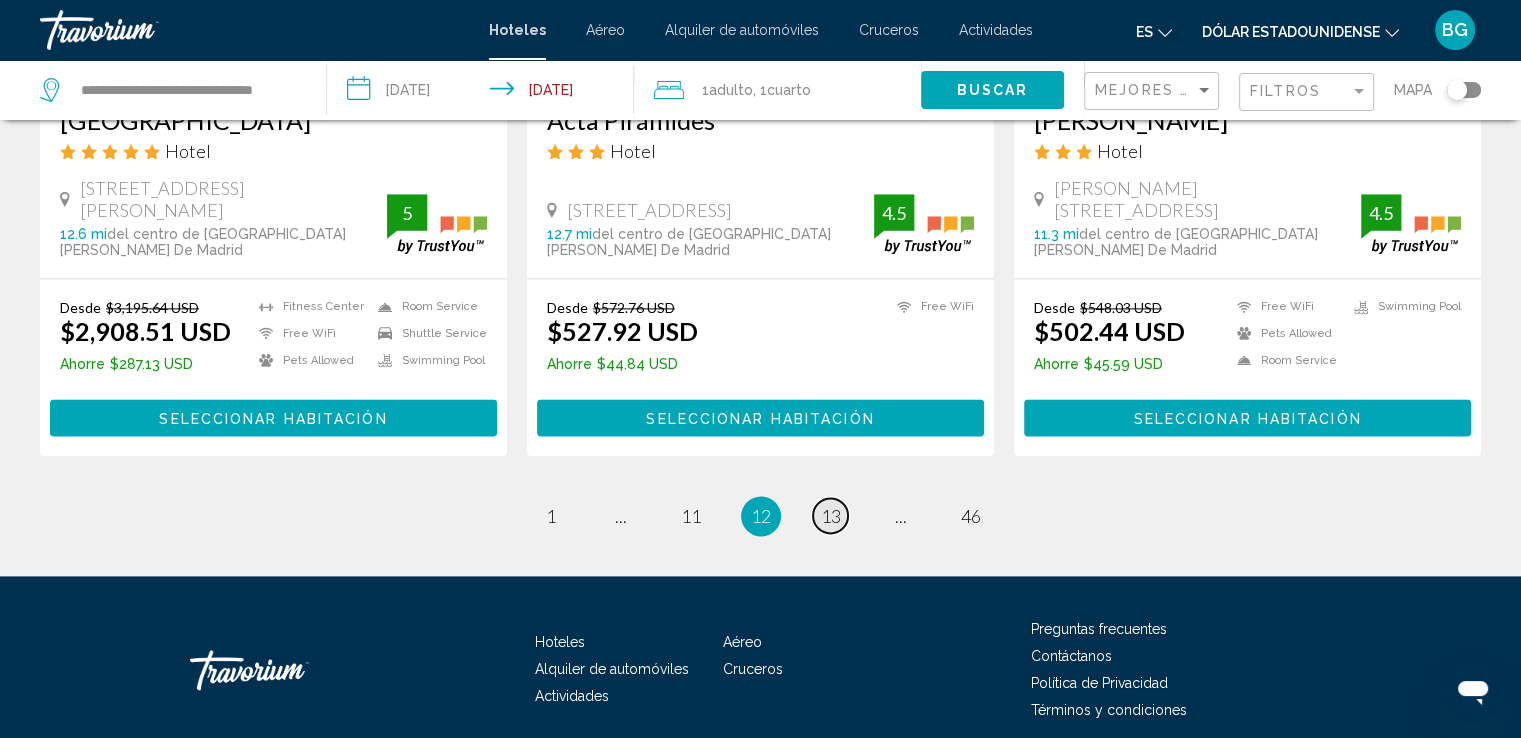 click on "13" at bounding box center (831, 516) 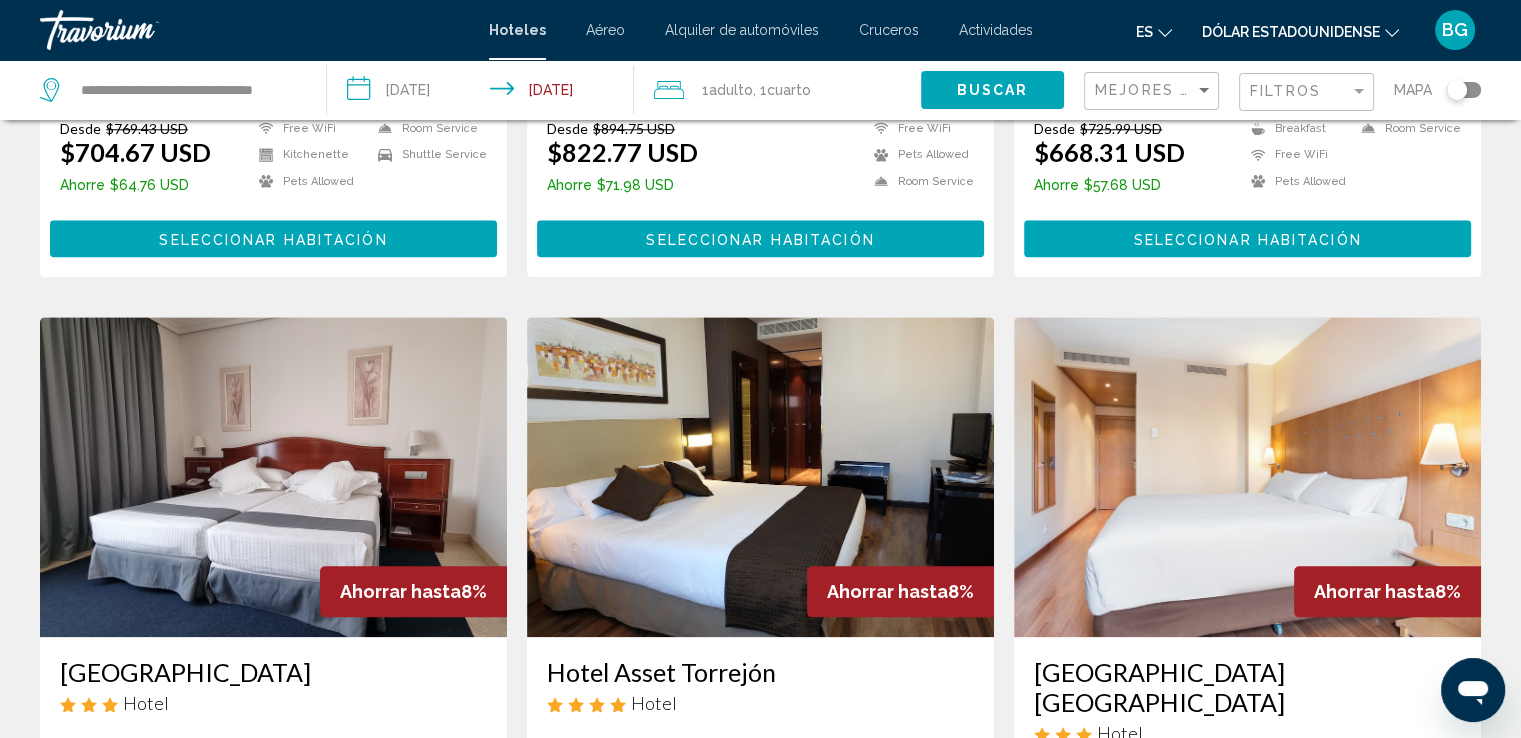 scroll, scrollTop: 2661, scrollLeft: 0, axis: vertical 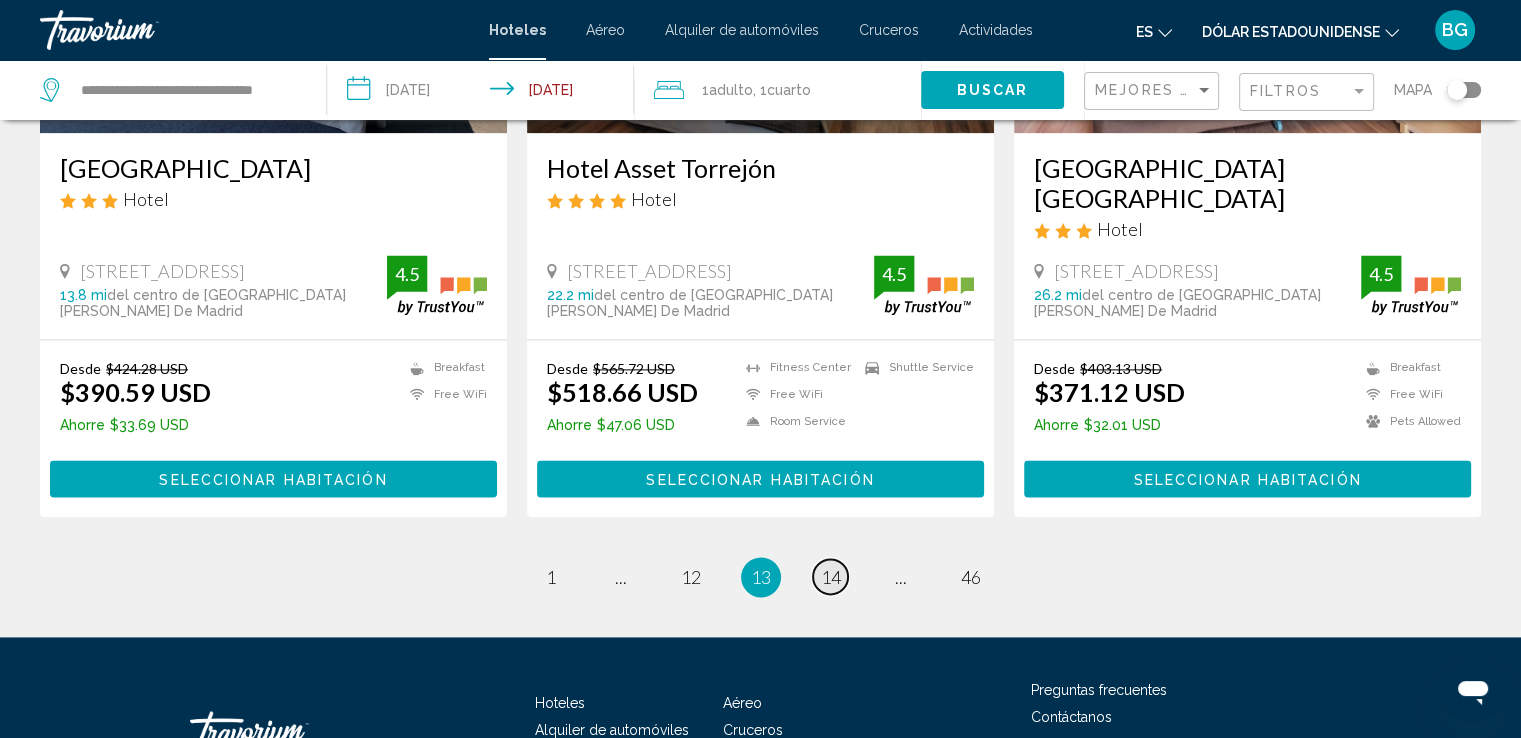 click on "14" at bounding box center [831, 577] 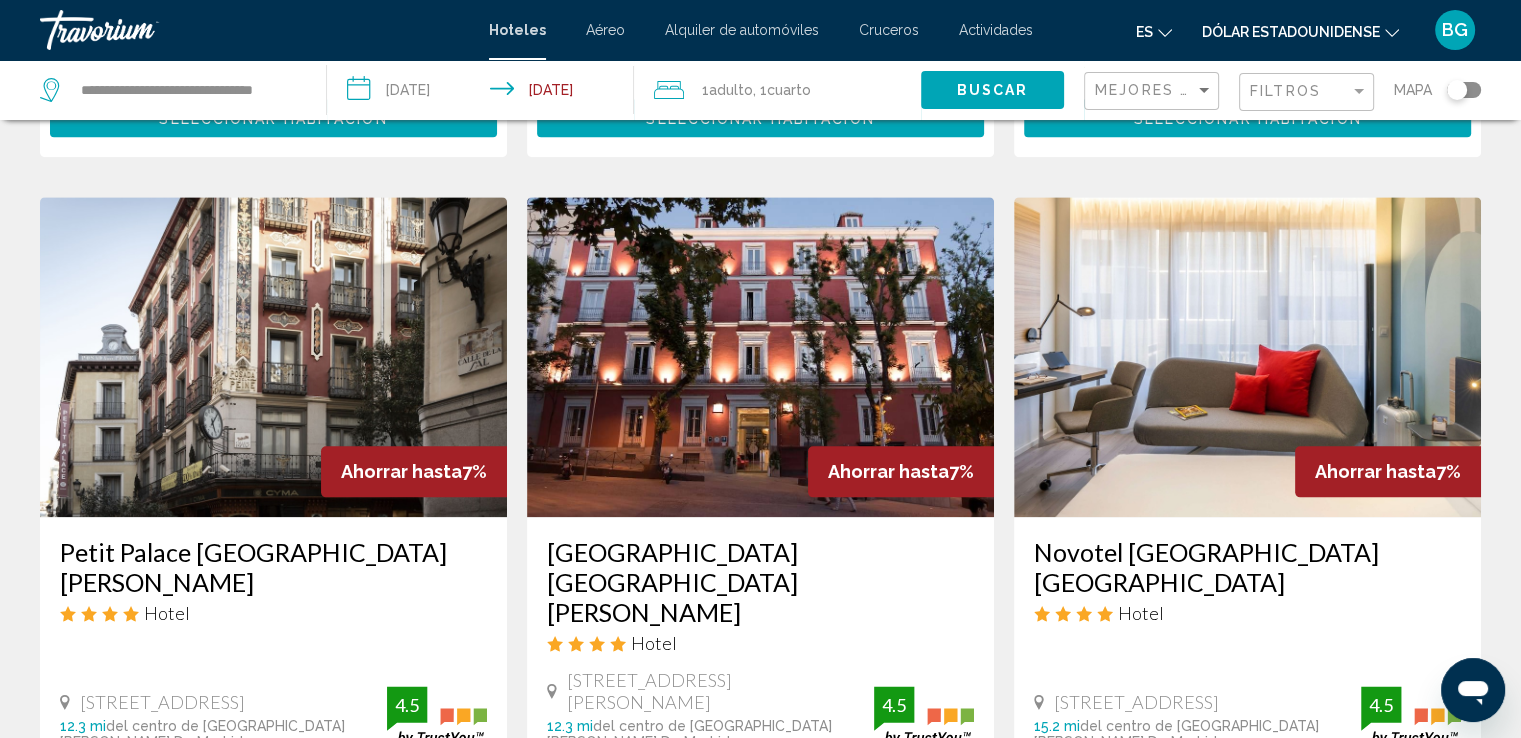 scroll, scrollTop: 2690, scrollLeft: 0, axis: vertical 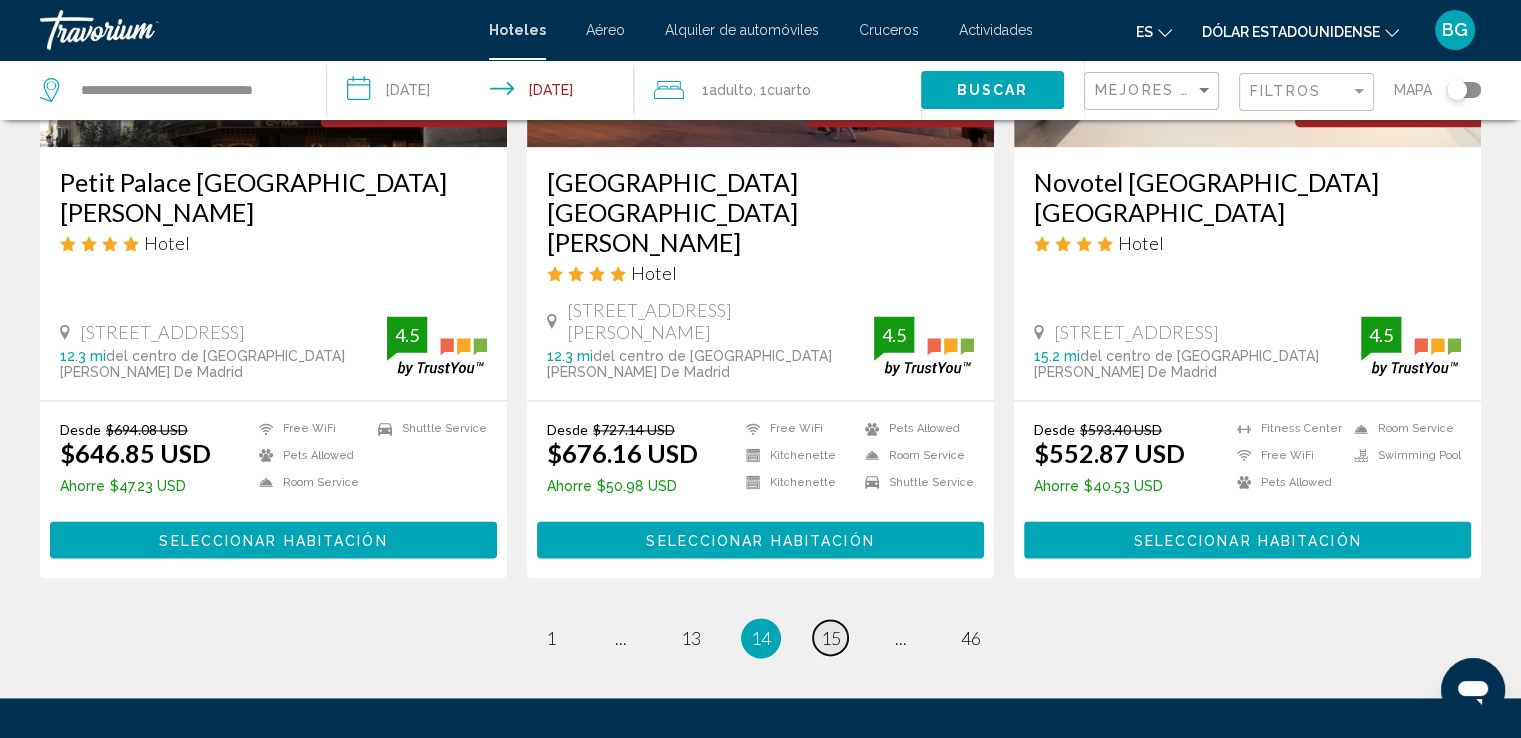 click on "15" at bounding box center (831, 638) 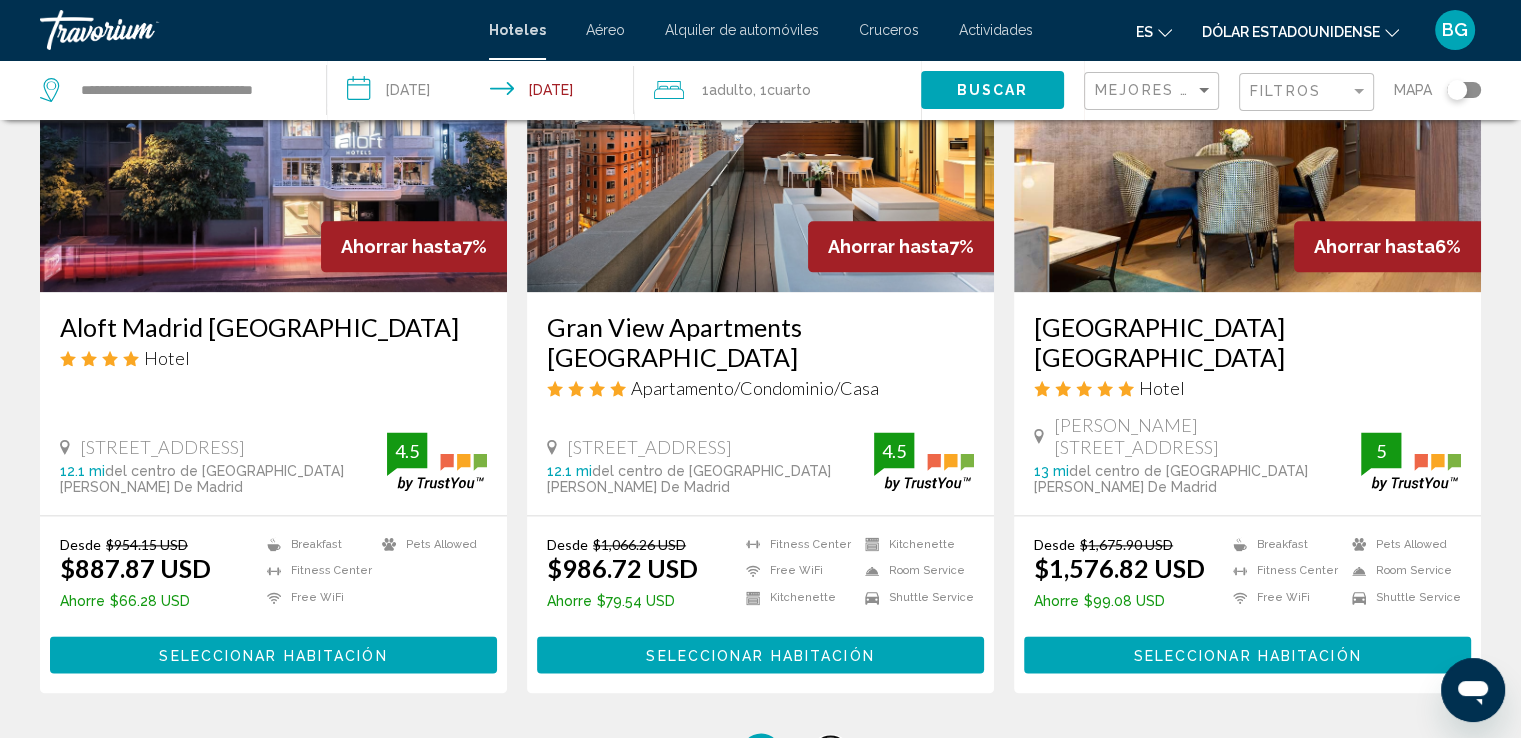 scroll, scrollTop: 2661, scrollLeft: 0, axis: vertical 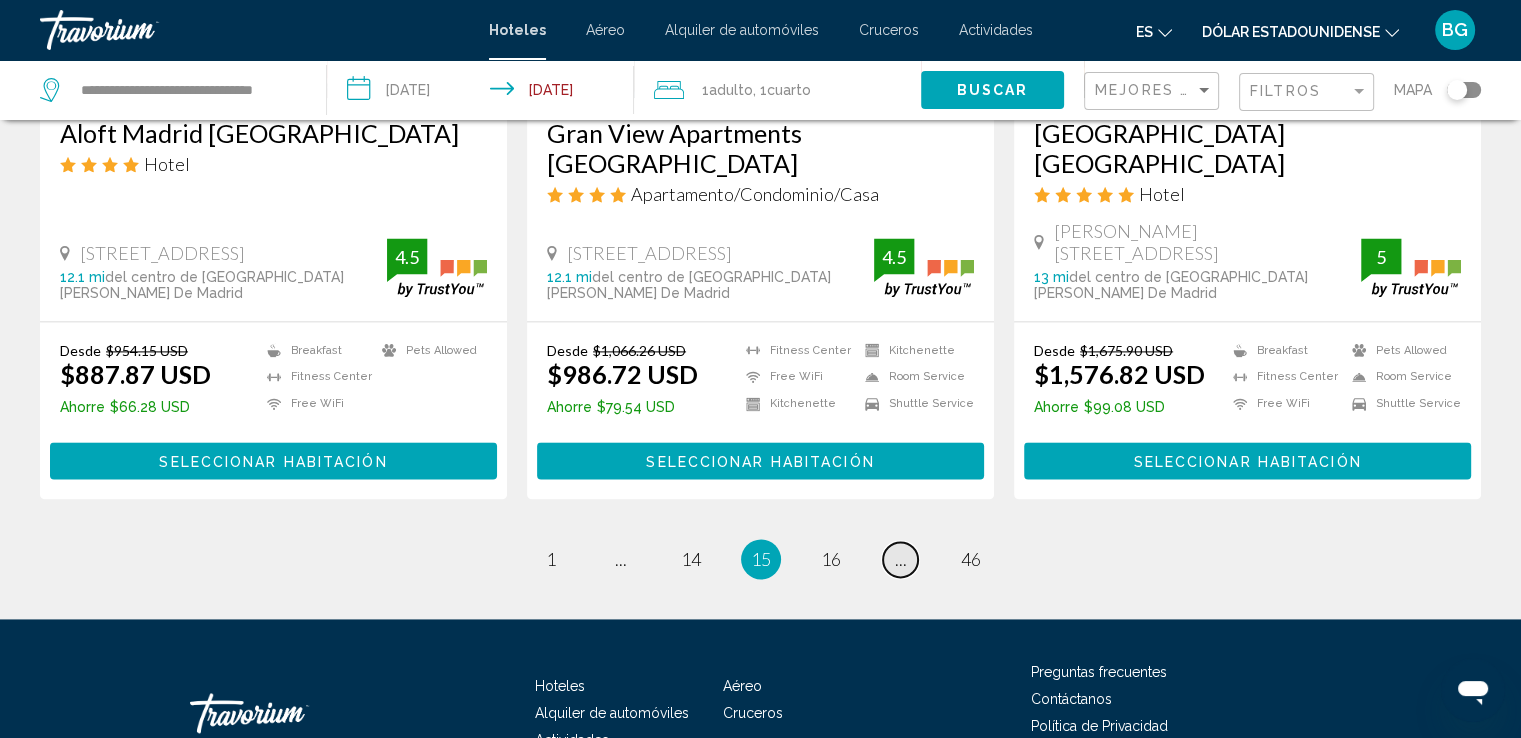click on "page  ..." at bounding box center [900, 559] 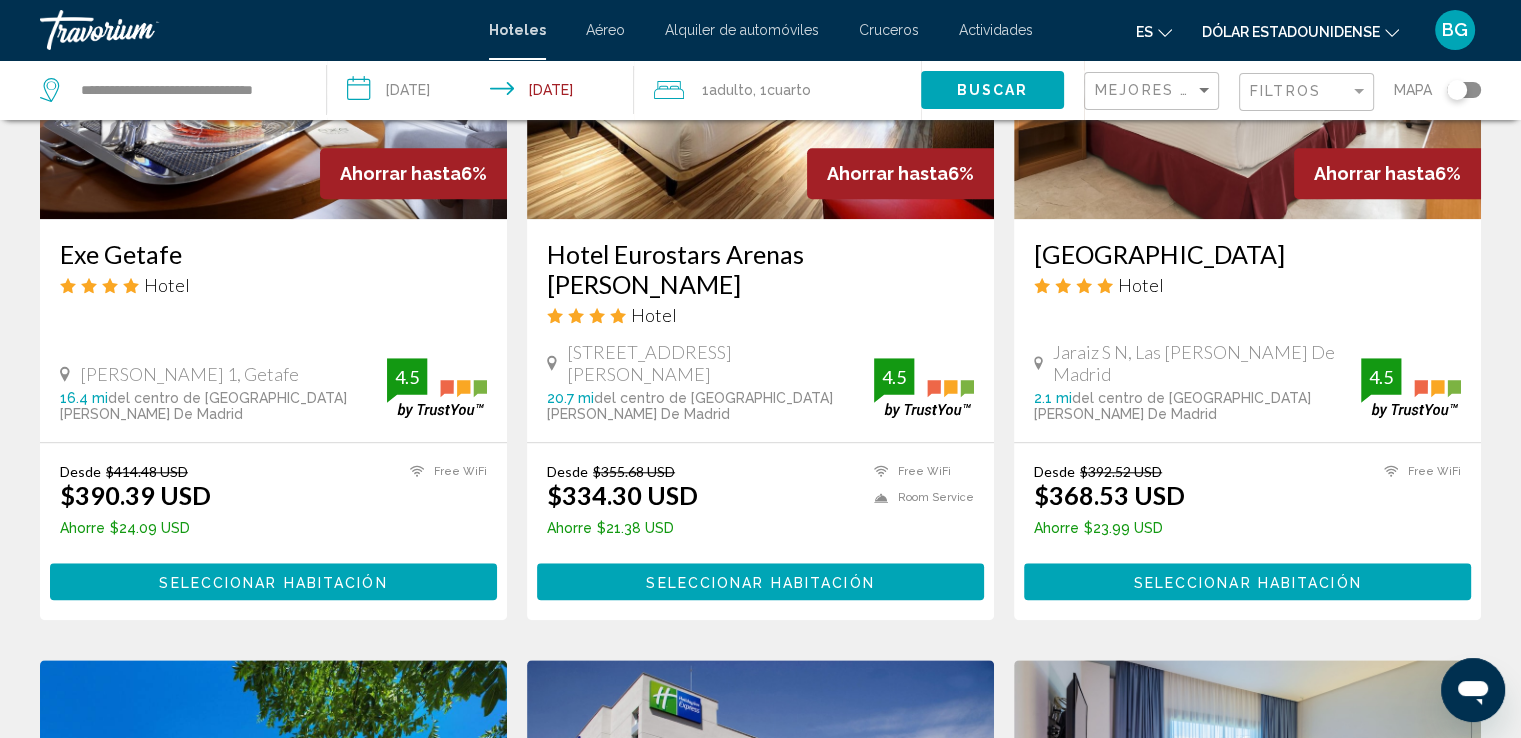 scroll, scrollTop: 2692, scrollLeft: 0, axis: vertical 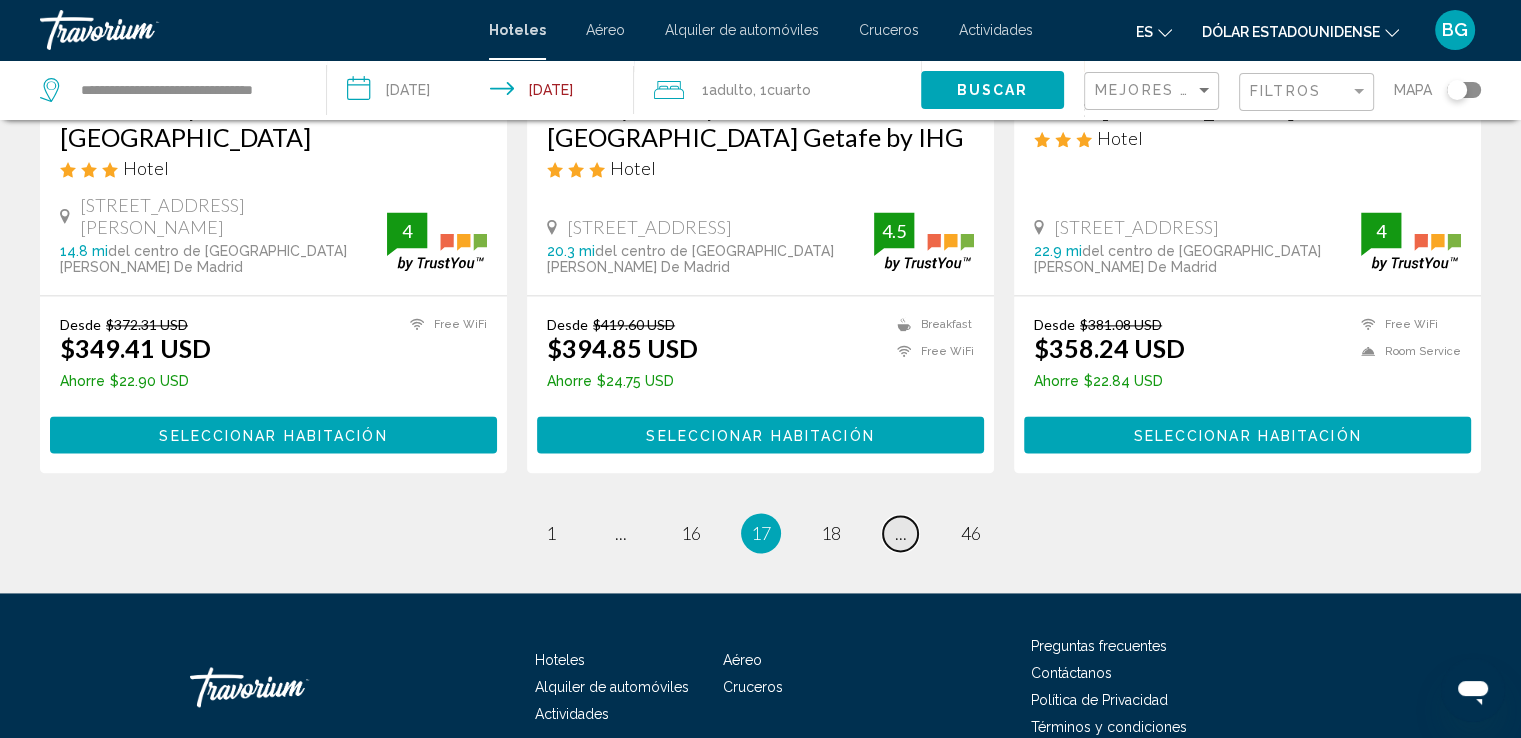 click on "..." at bounding box center (901, 533) 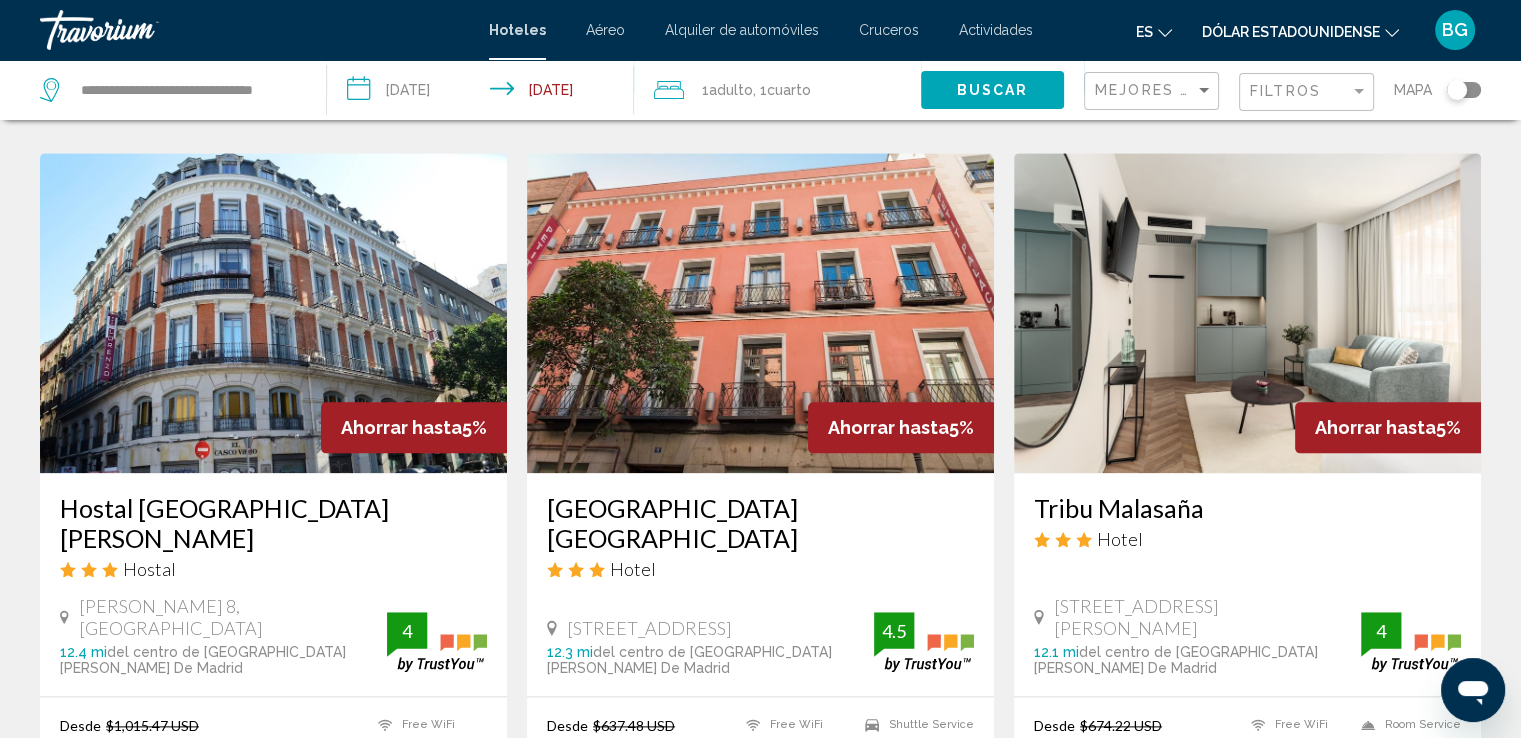 scroll, scrollTop: 2640, scrollLeft: 0, axis: vertical 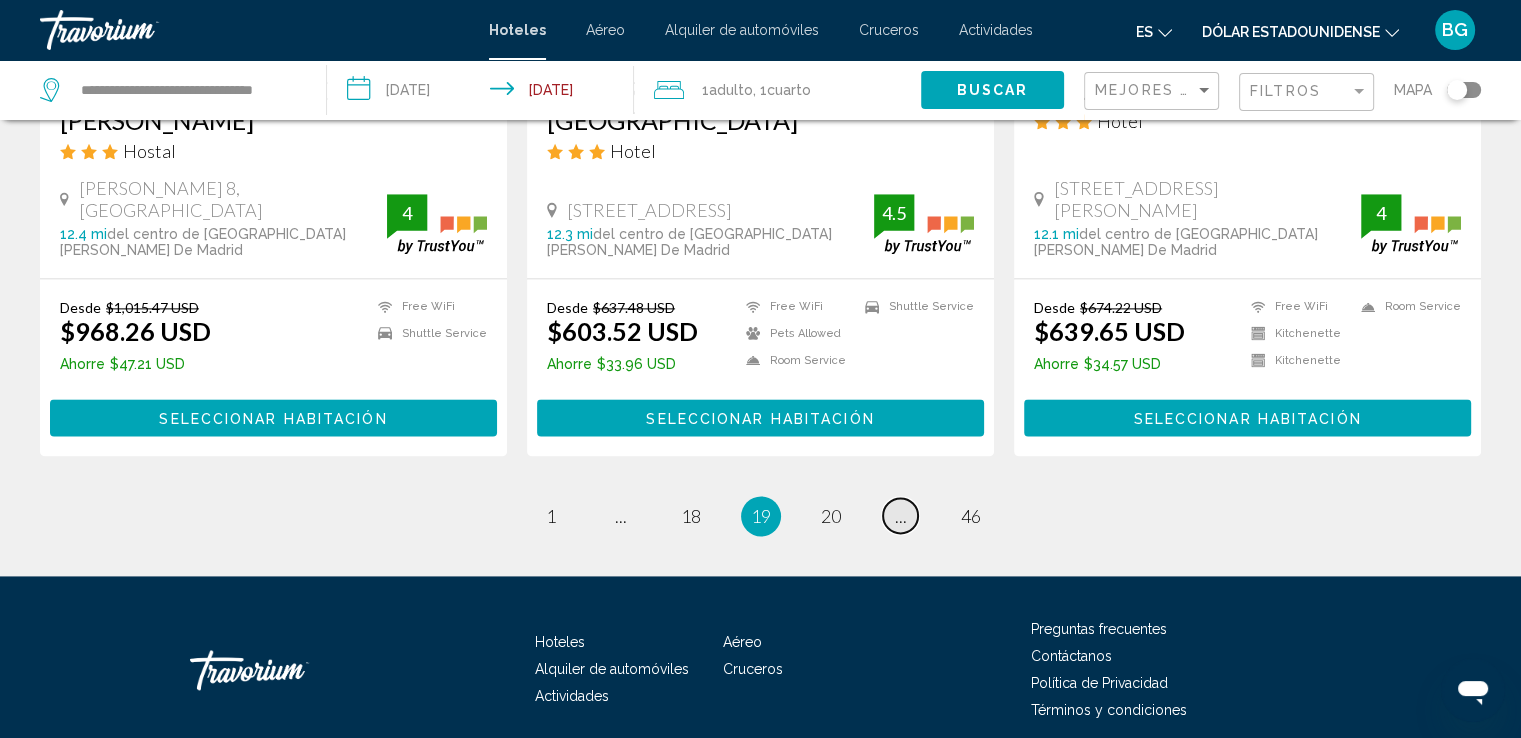 click on "..." at bounding box center (901, 516) 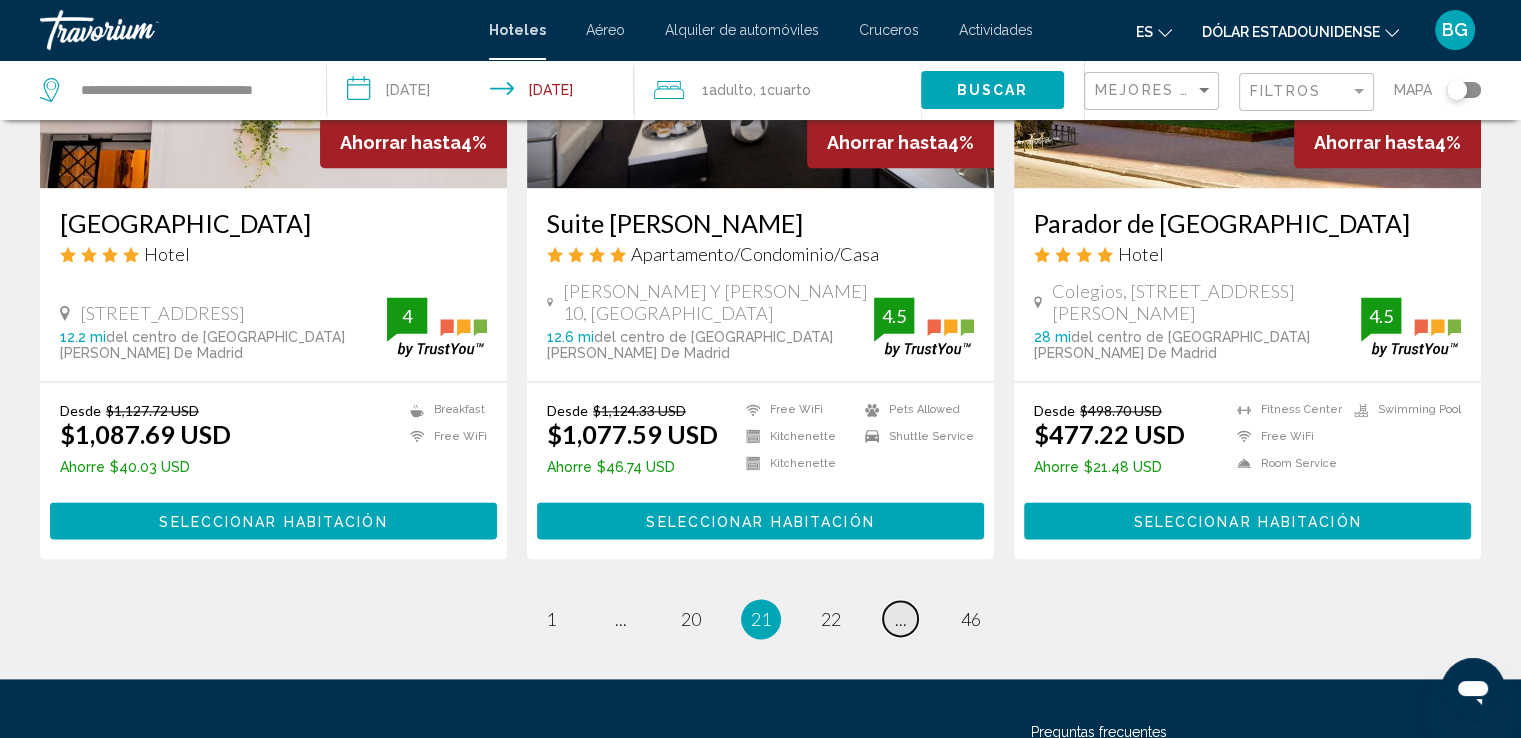 scroll 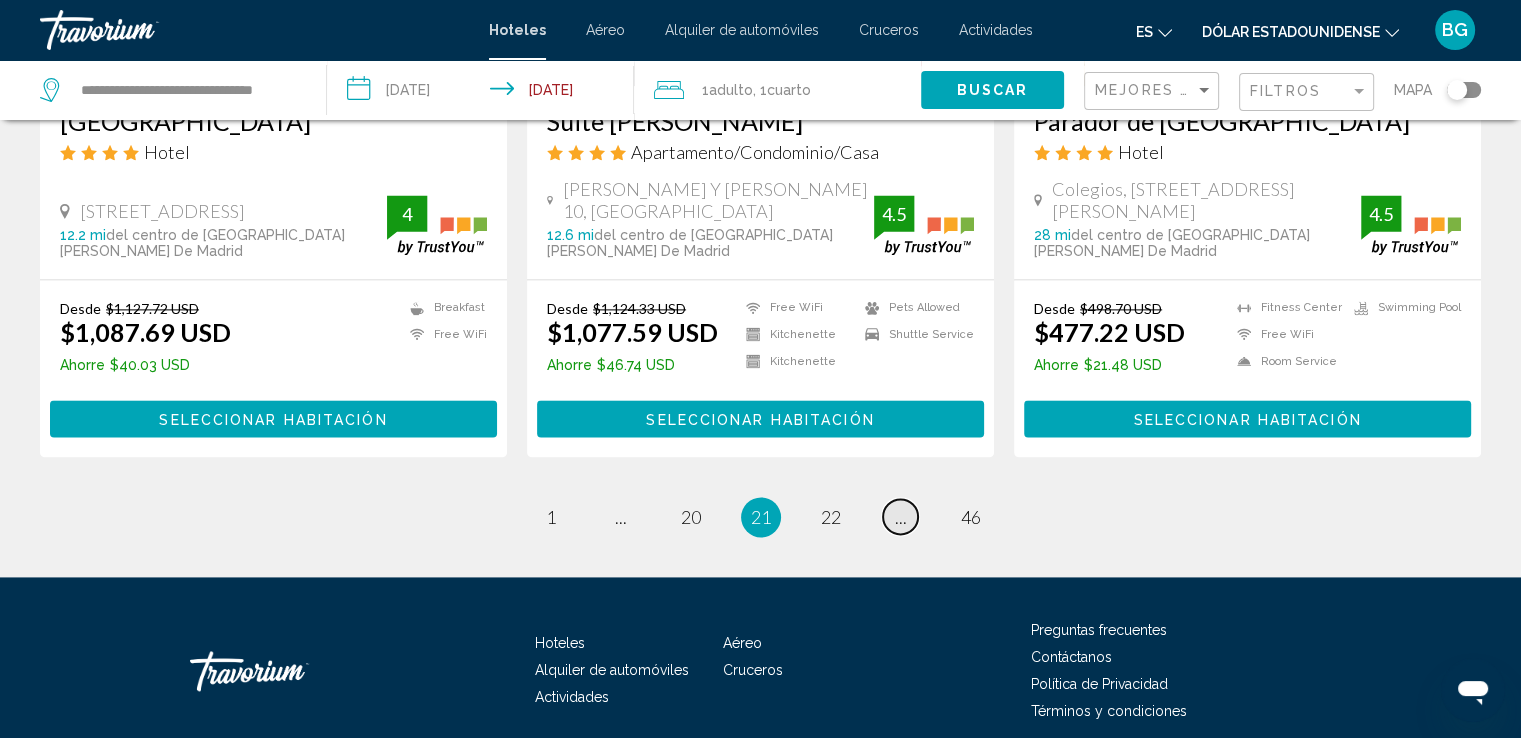 click on "page  ..." at bounding box center (900, 516) 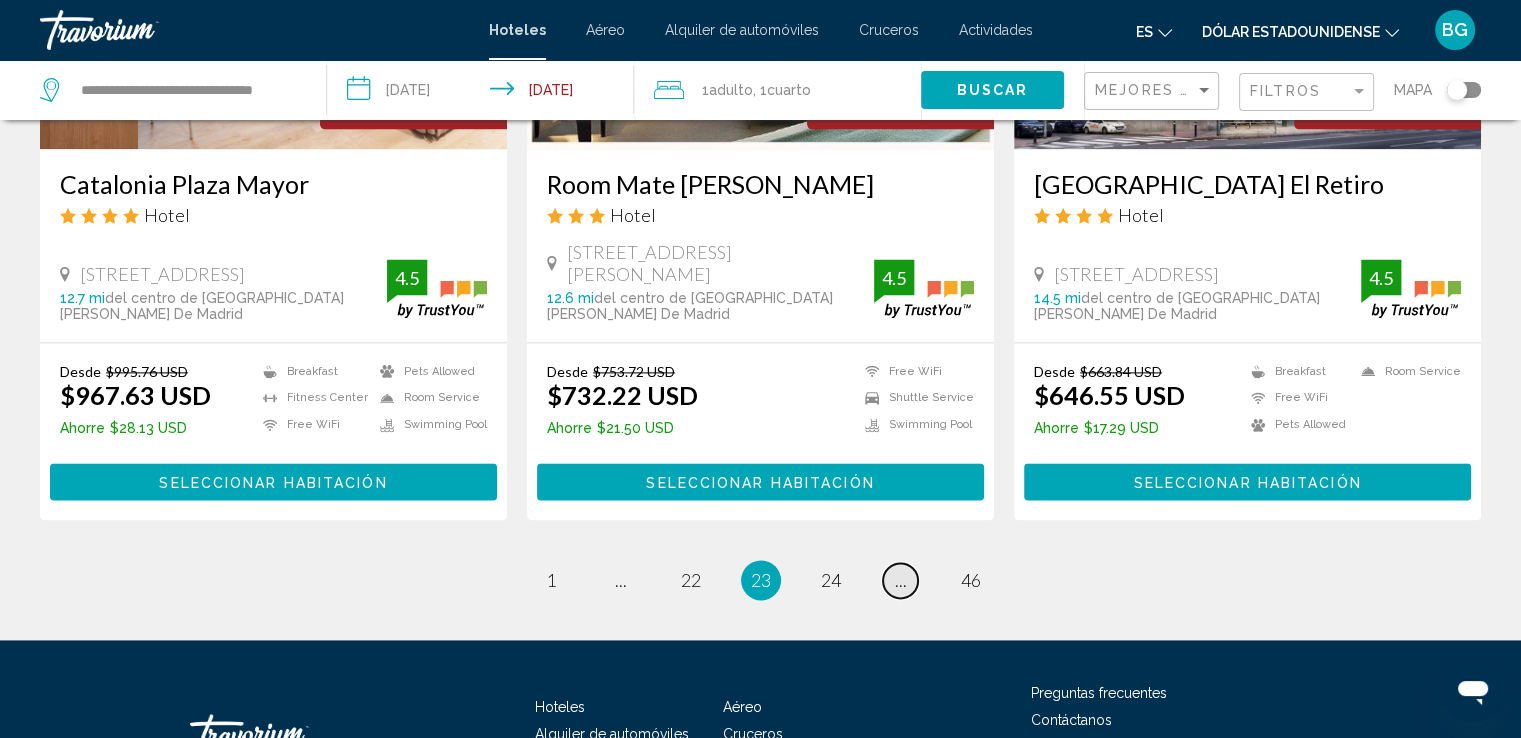 click on "page  ..." at bounding box center [900, 580] 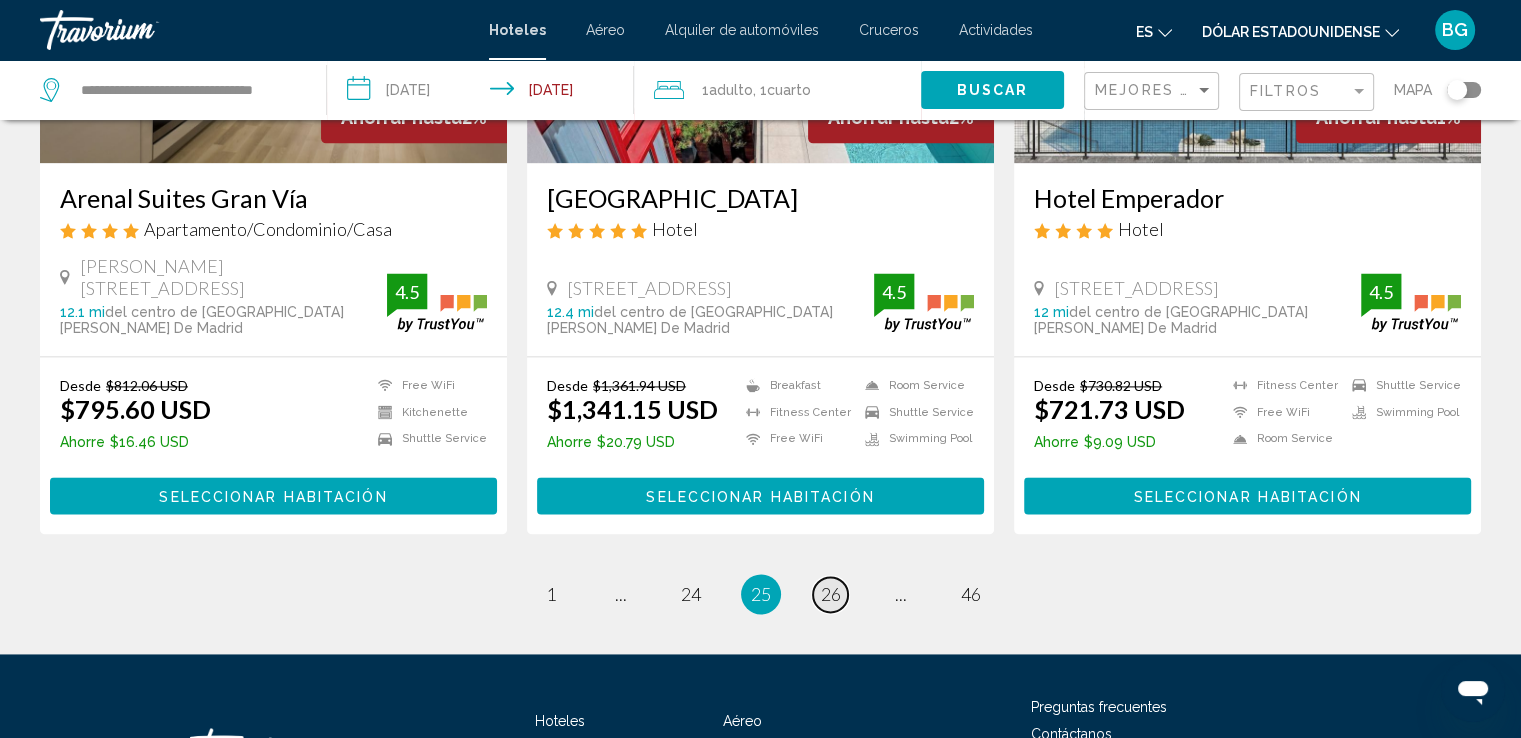 click on "26" at bounding box center (831, 594) 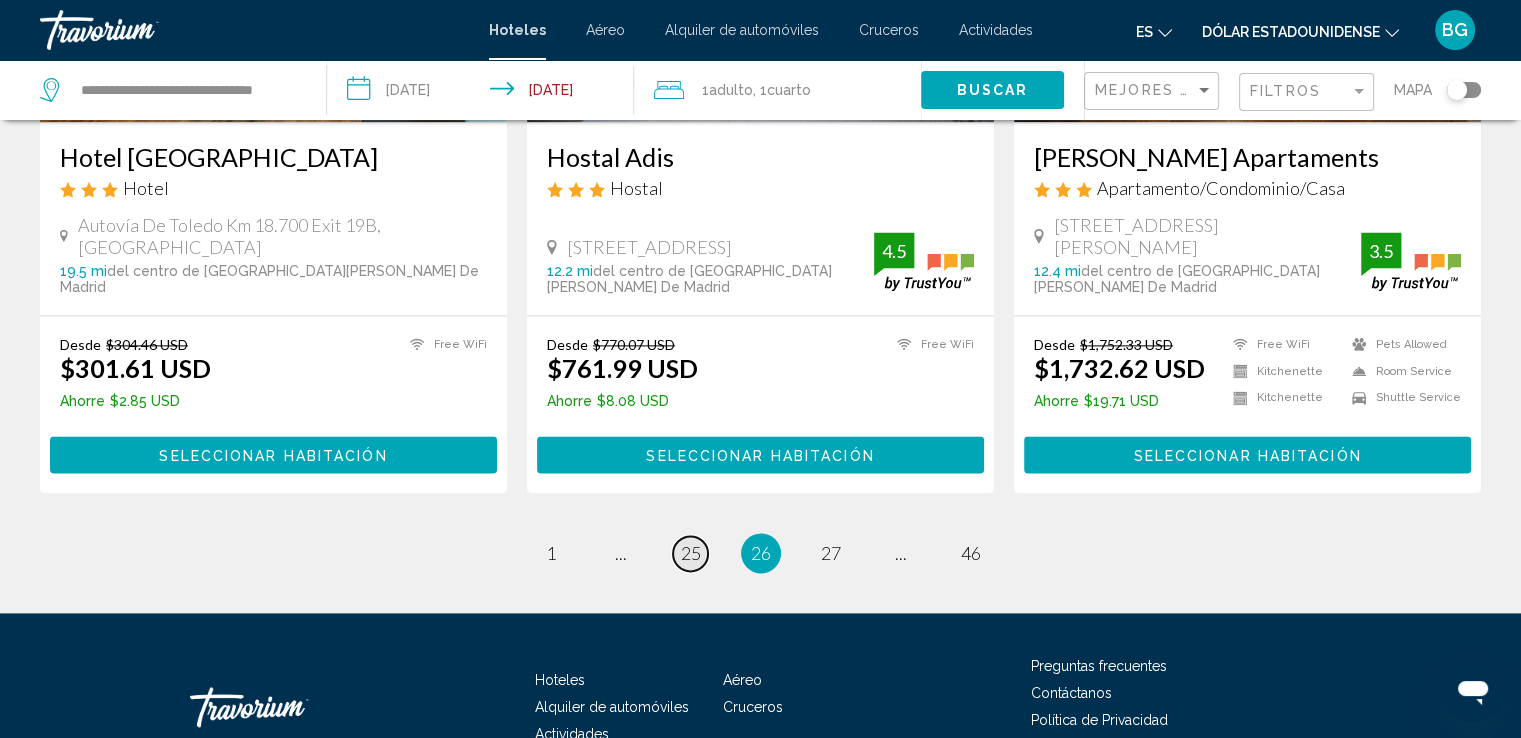 click on "25" at bounding box center (691, 553) 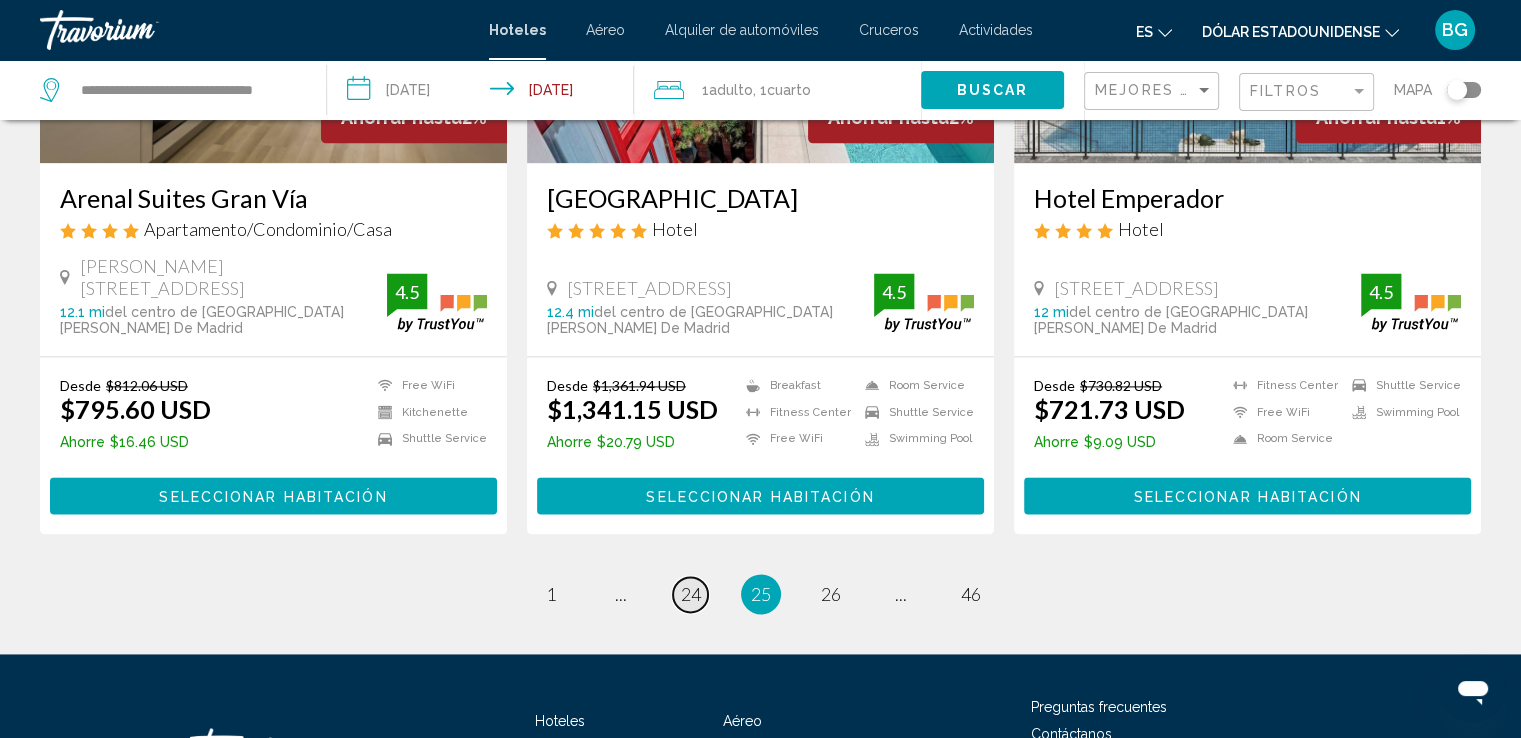 click on "page  24" at bounding box center (690, 594) 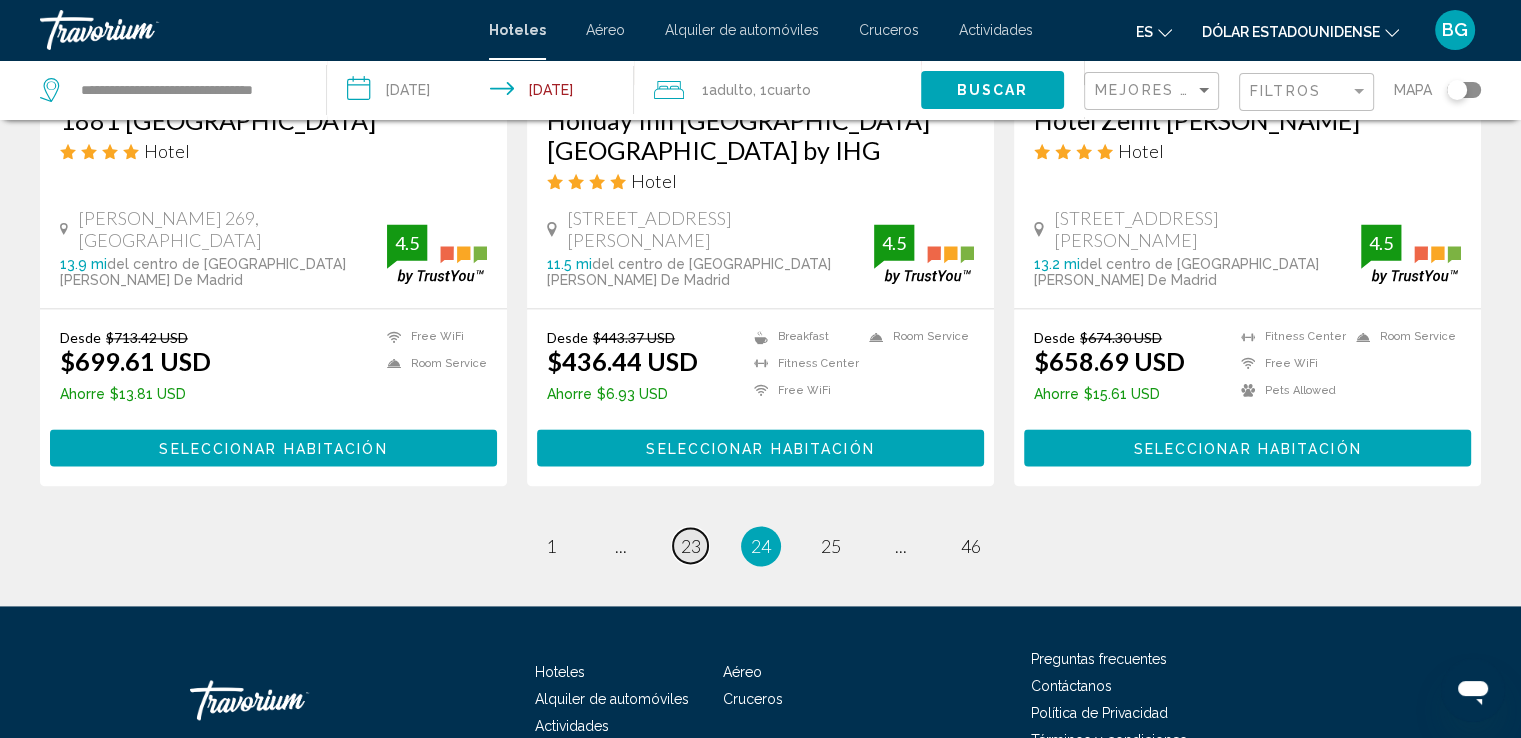 click on "page  23" at bounding box center [690, 545] 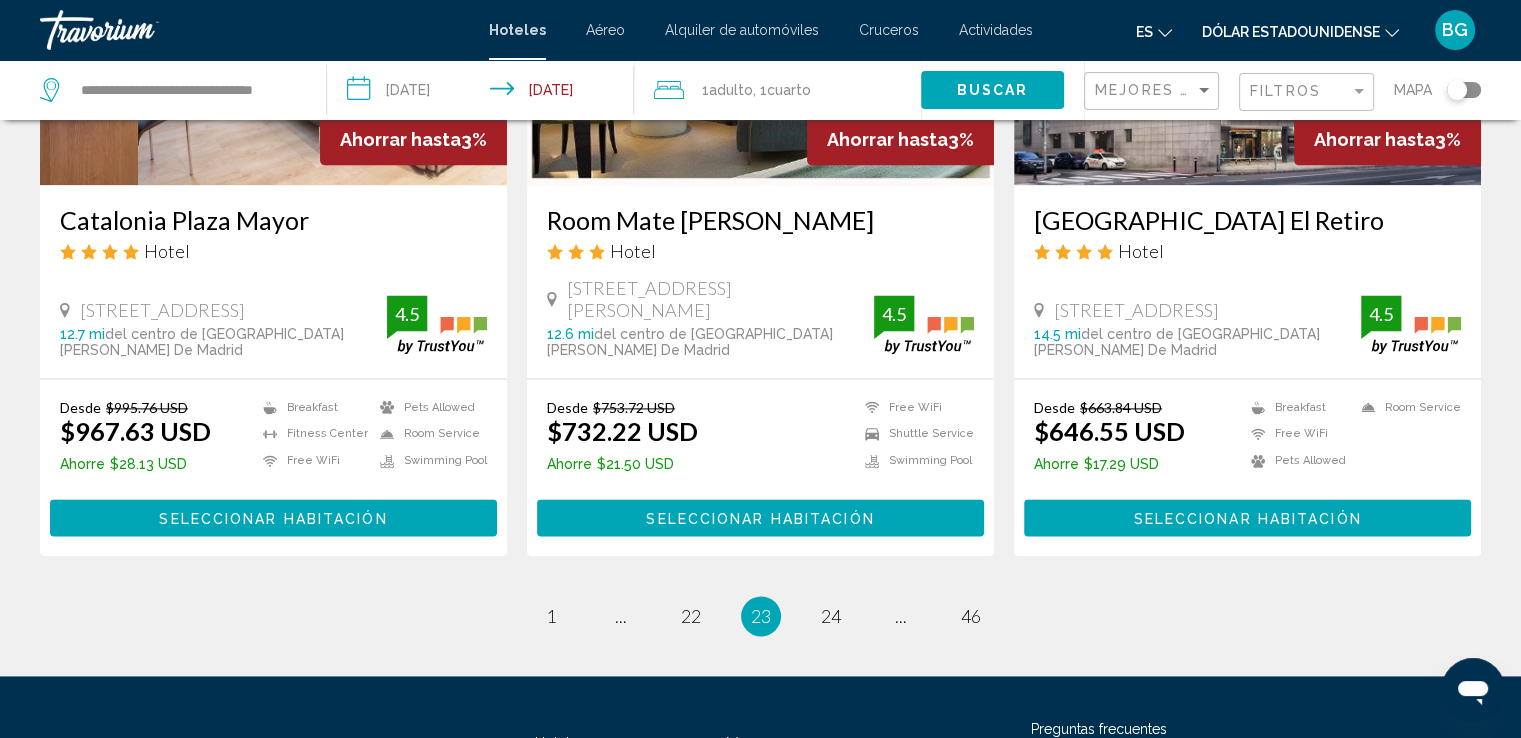 click on "page  22" at bounding box center [691, 616] 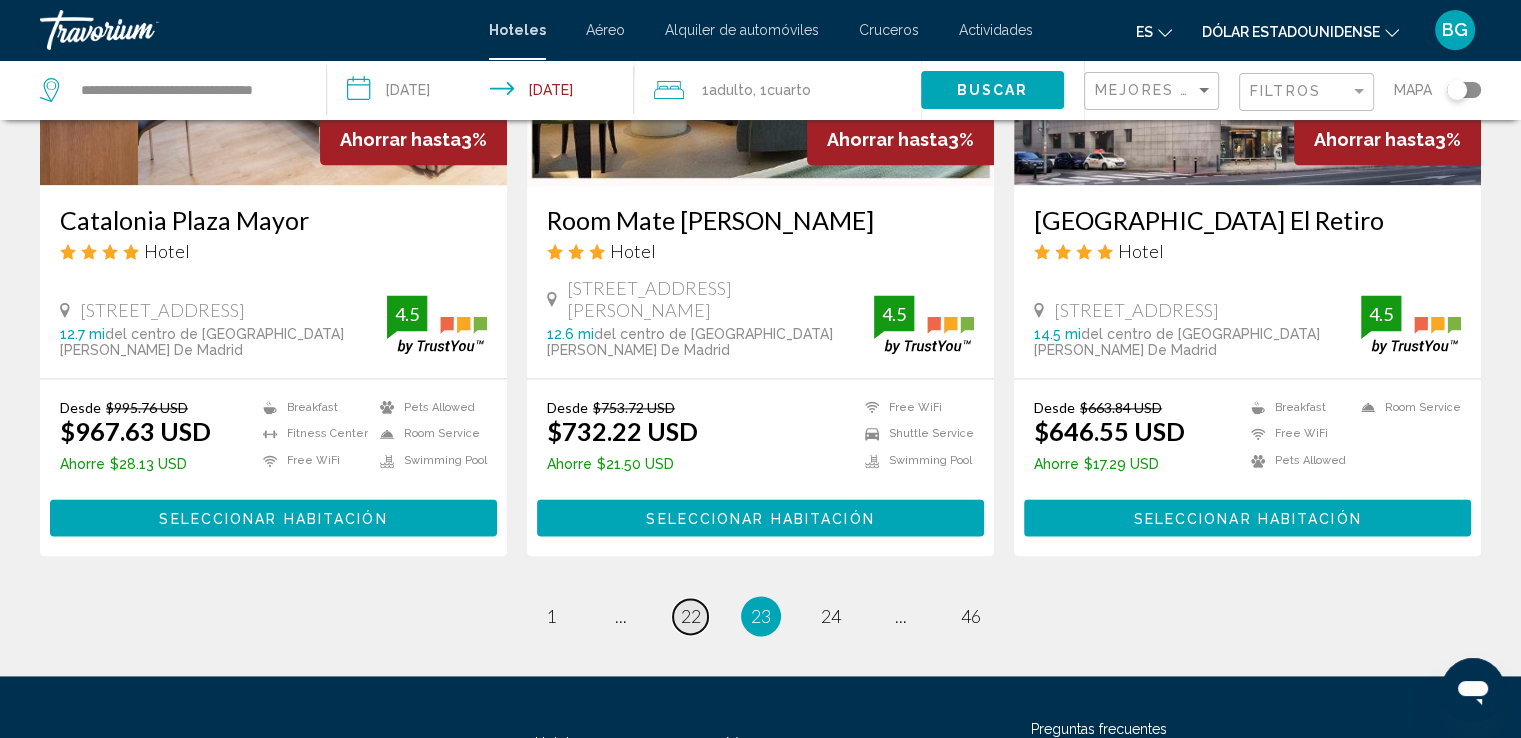 click on "22" at bounding box center (691, 616) 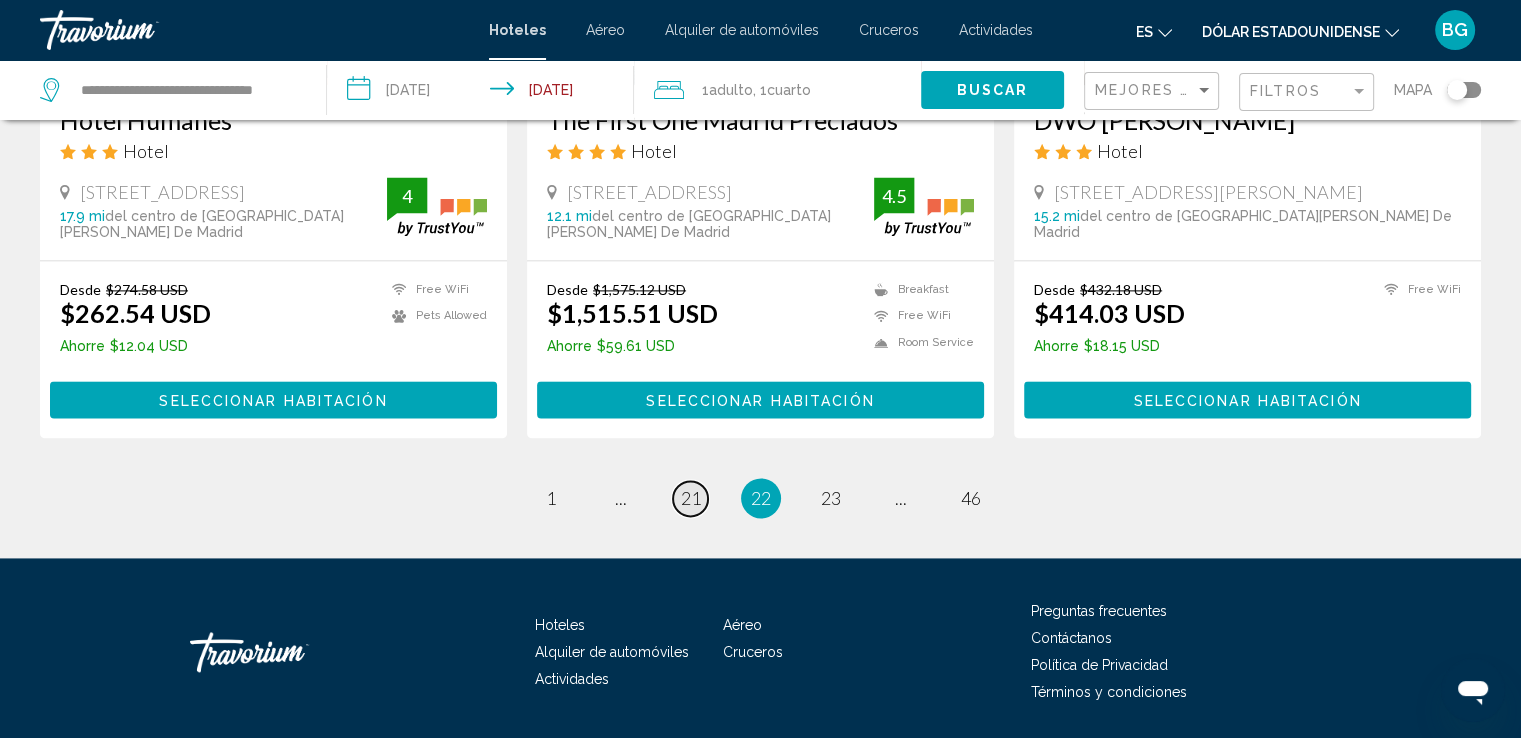 click on "page  21" at bounding box center [690, 498] 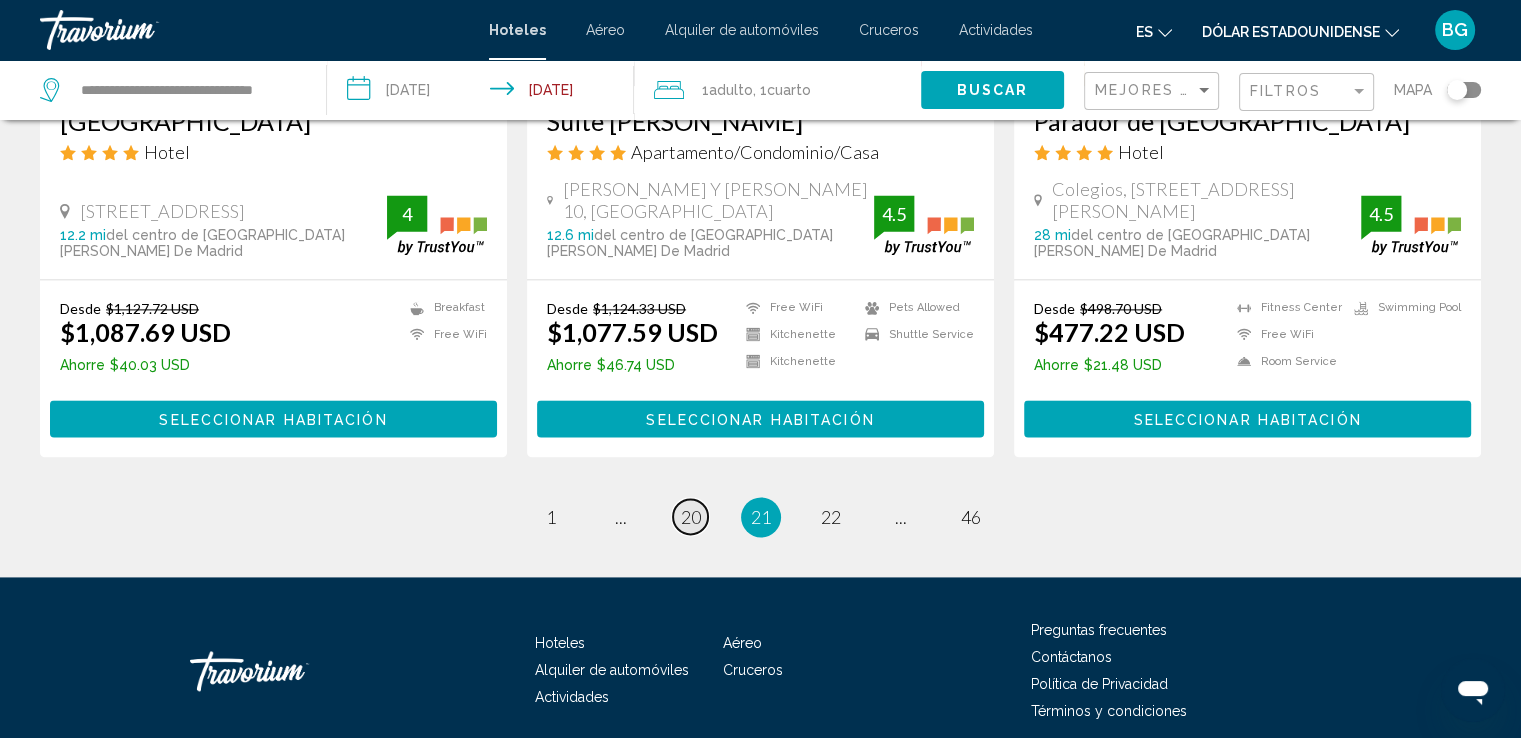 click on "20" at bounding box center (691, 517) 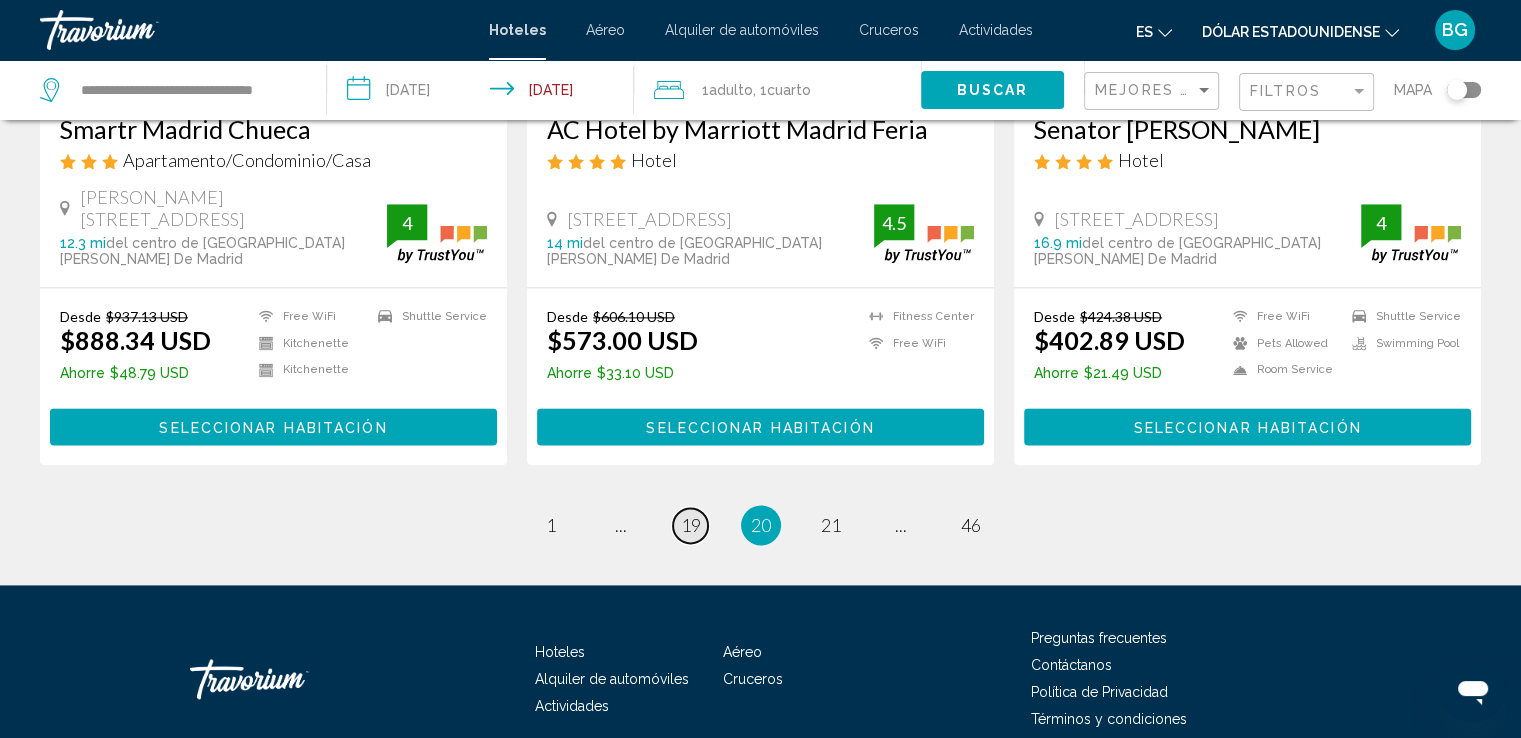 click on "page  19" at bounding box center [690, 525] 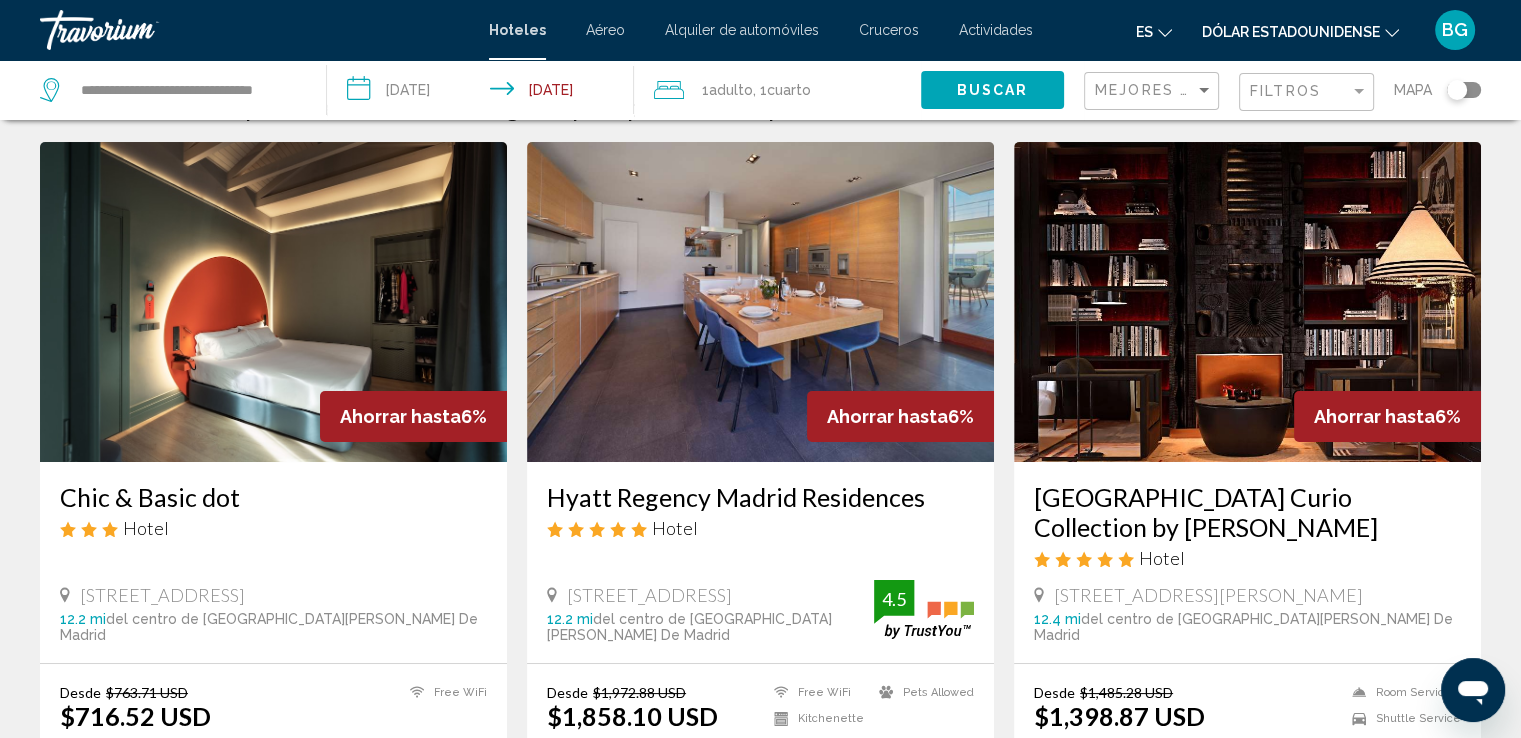 scroll, scrollTop: 0, scrollLeft: 0, axis: both 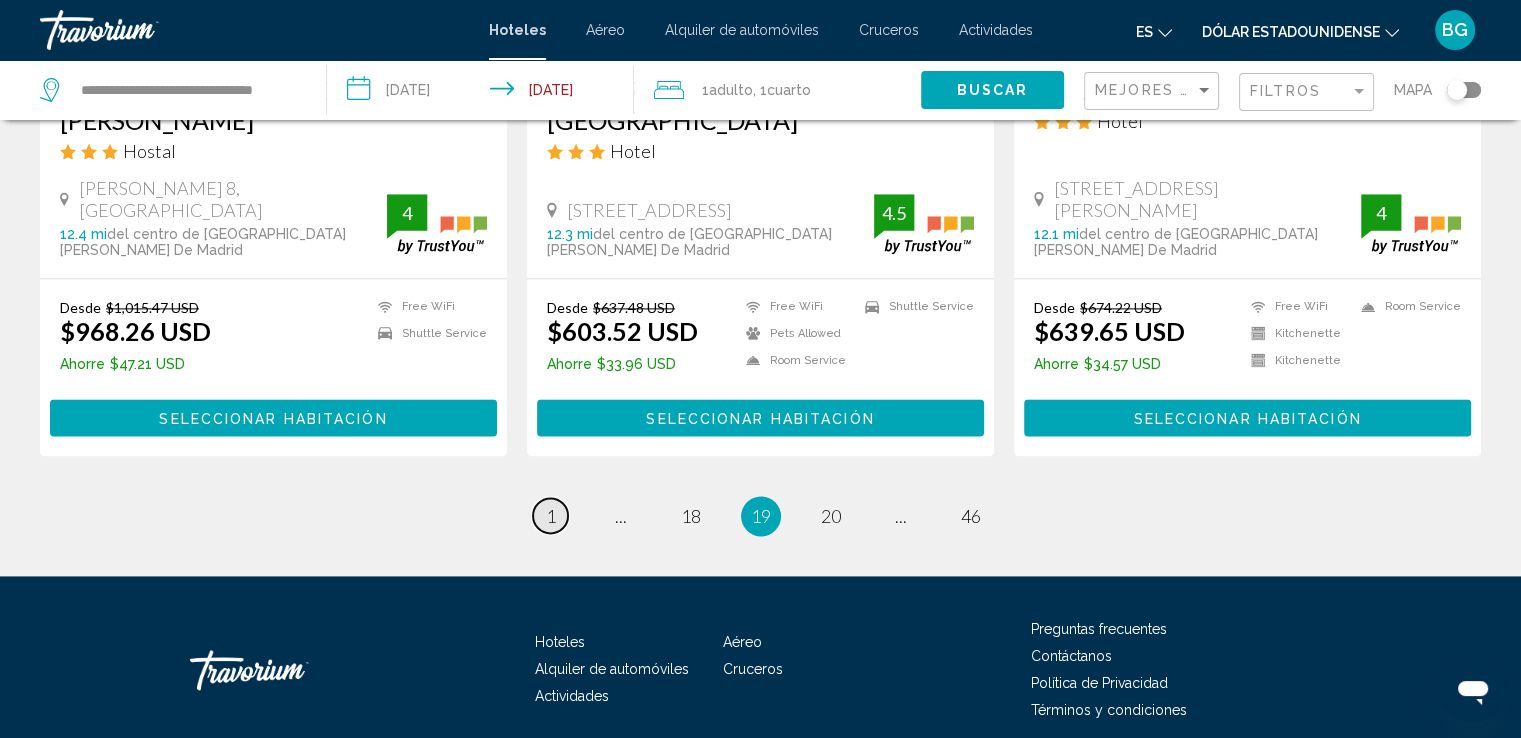 click on "1" at bounding box center (551, 516) 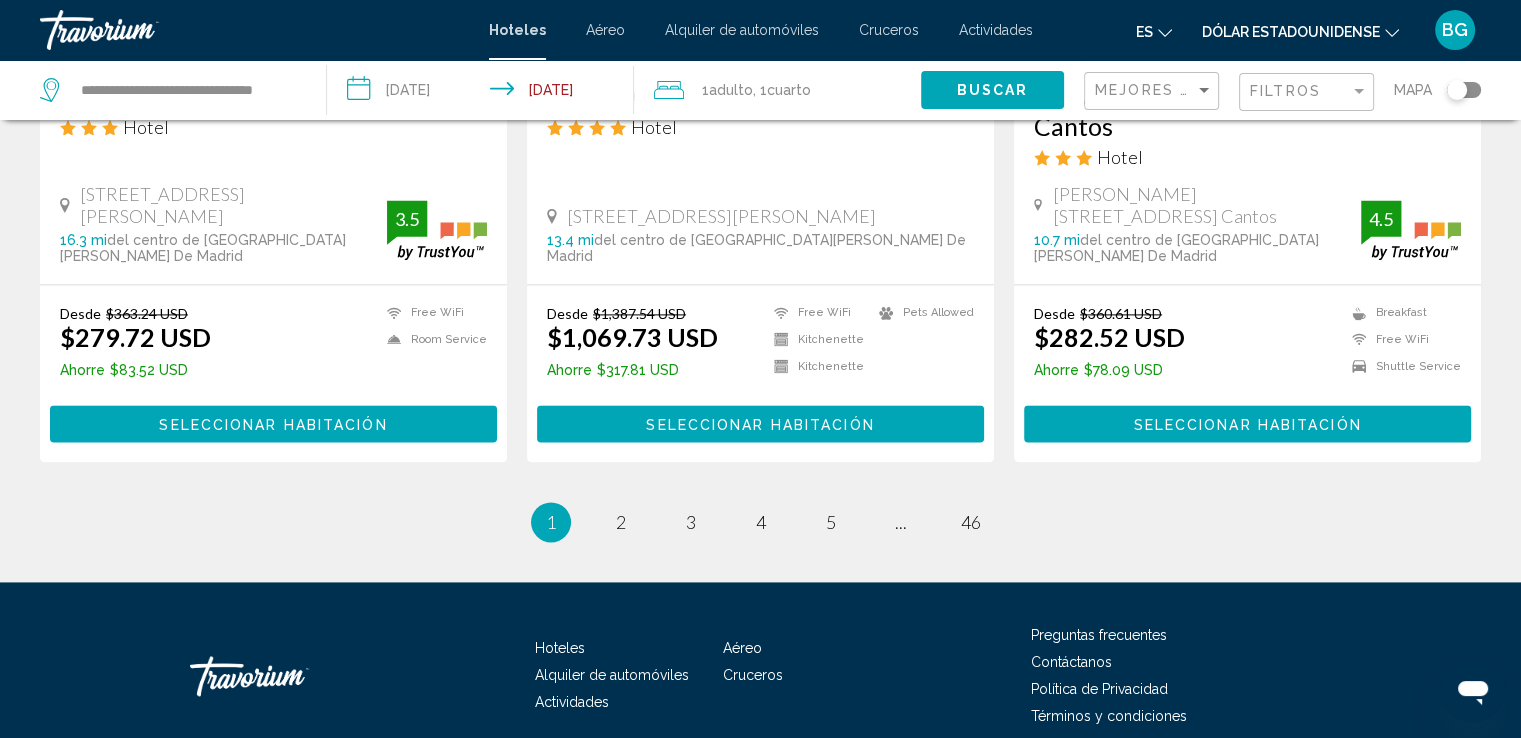 scroll, scrollTop: 2750, scrollLeft: 0, axis: vertical 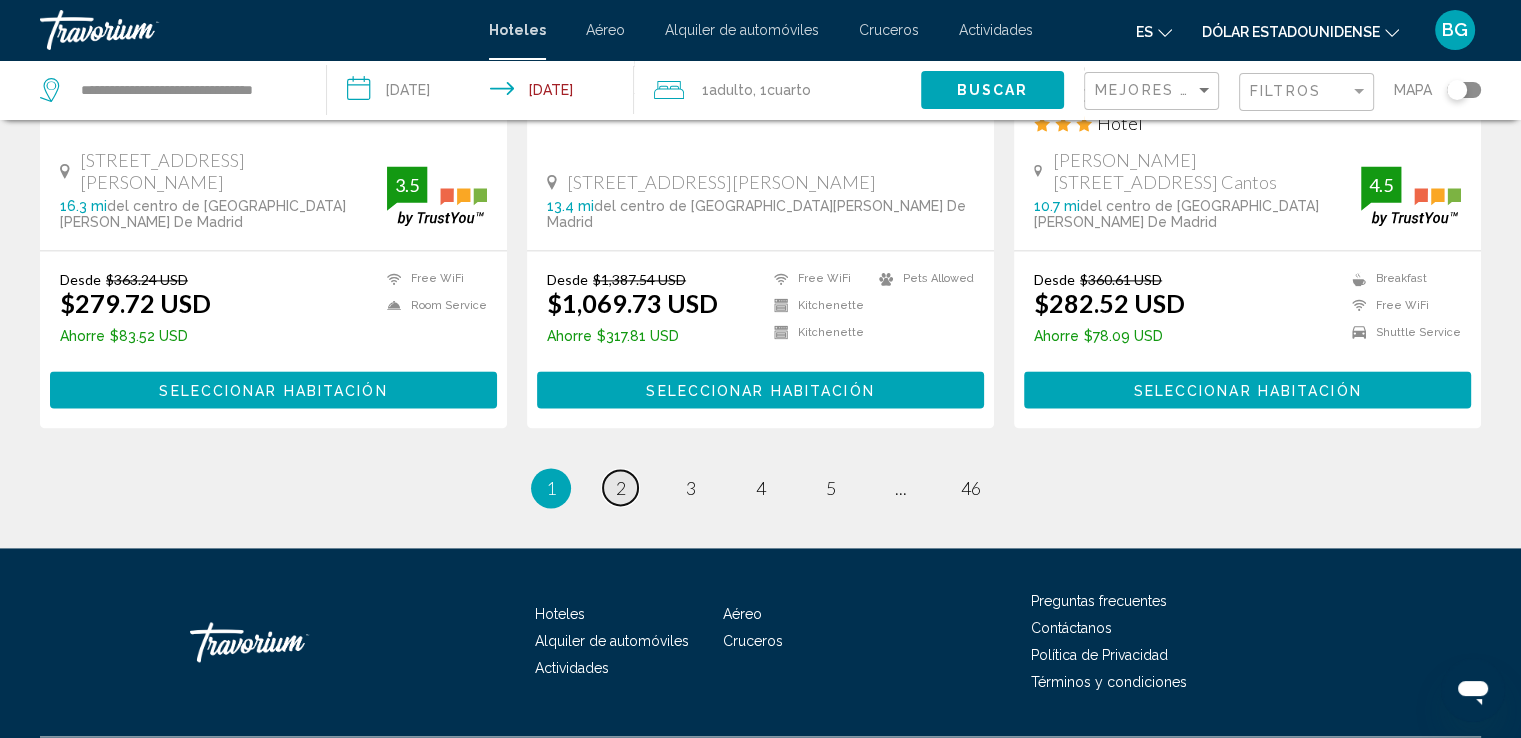 click on "page  2" at bounding box center [620, 487] 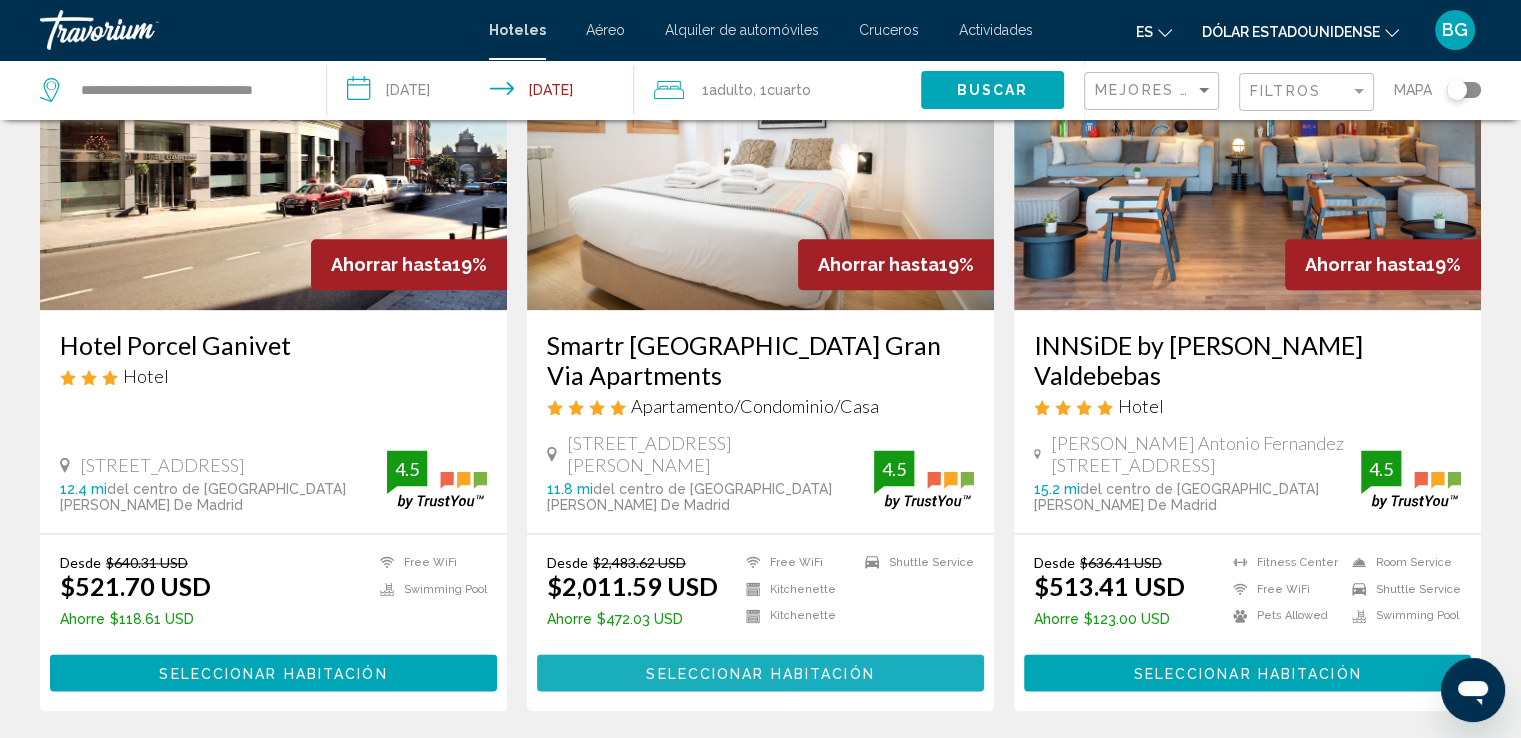 scroll, scrollTop: 2664, scrollLeft: 0, axis: vertical 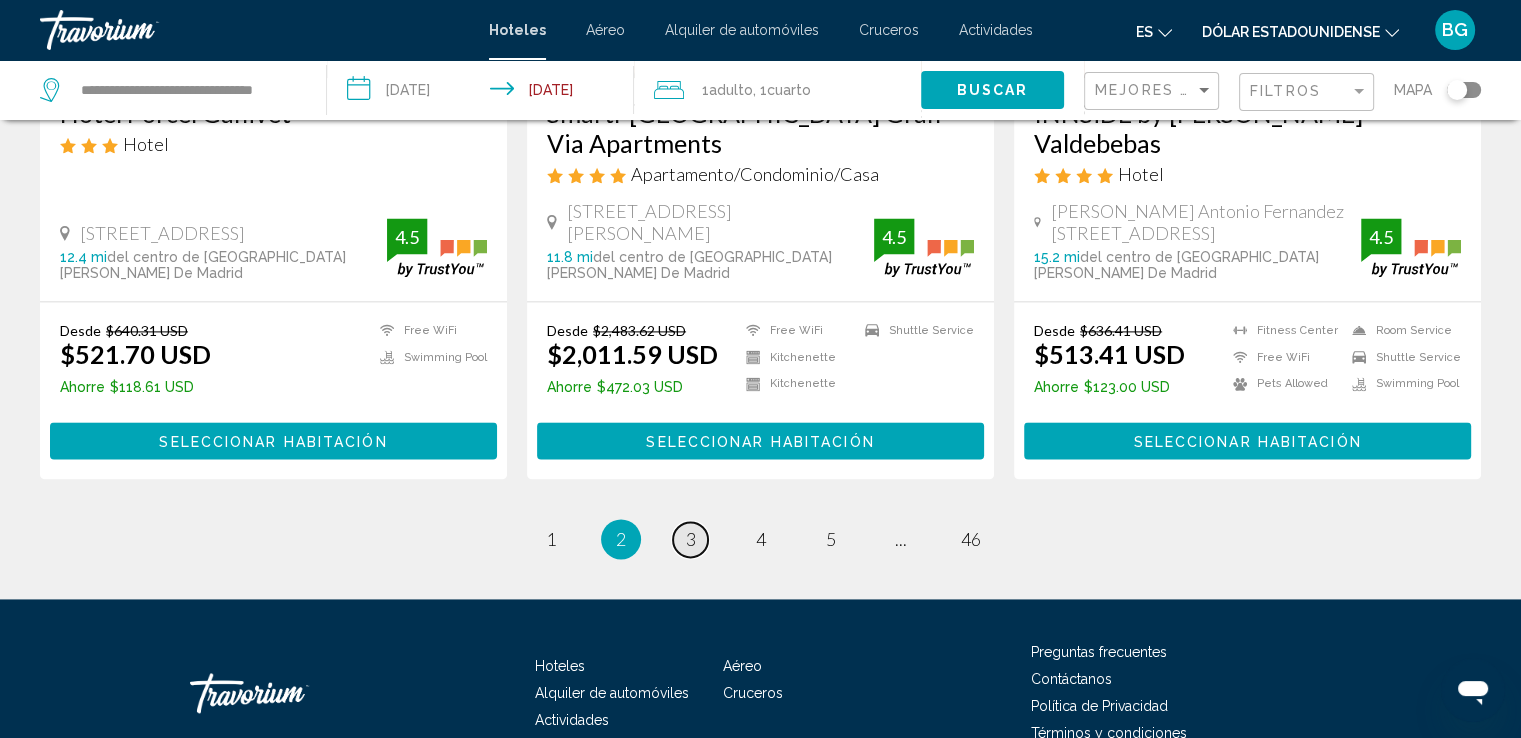 click on "page  3" at bounding box center [690, 539] 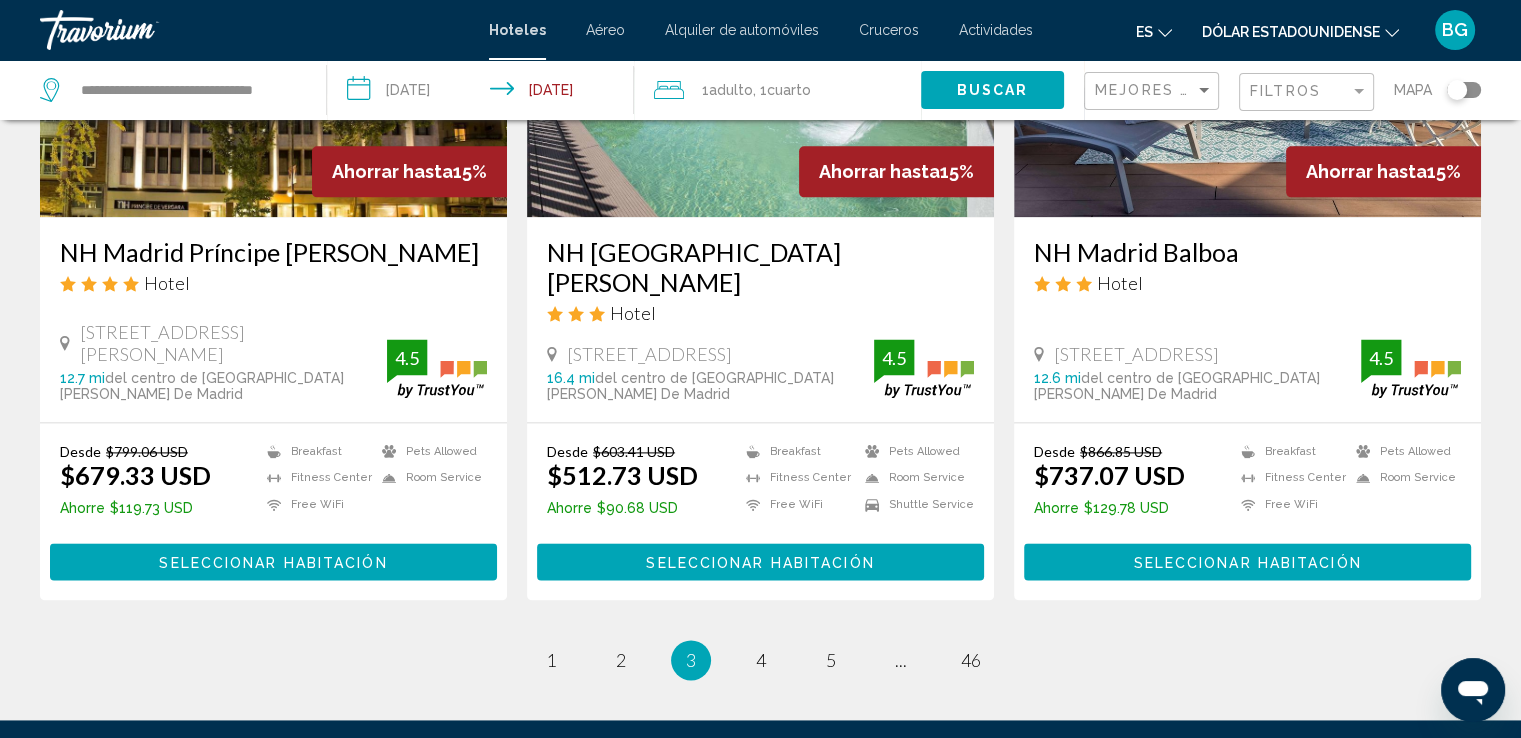 scroll, scrollTop: 2661, scrollLeft: 0, axis: vertical 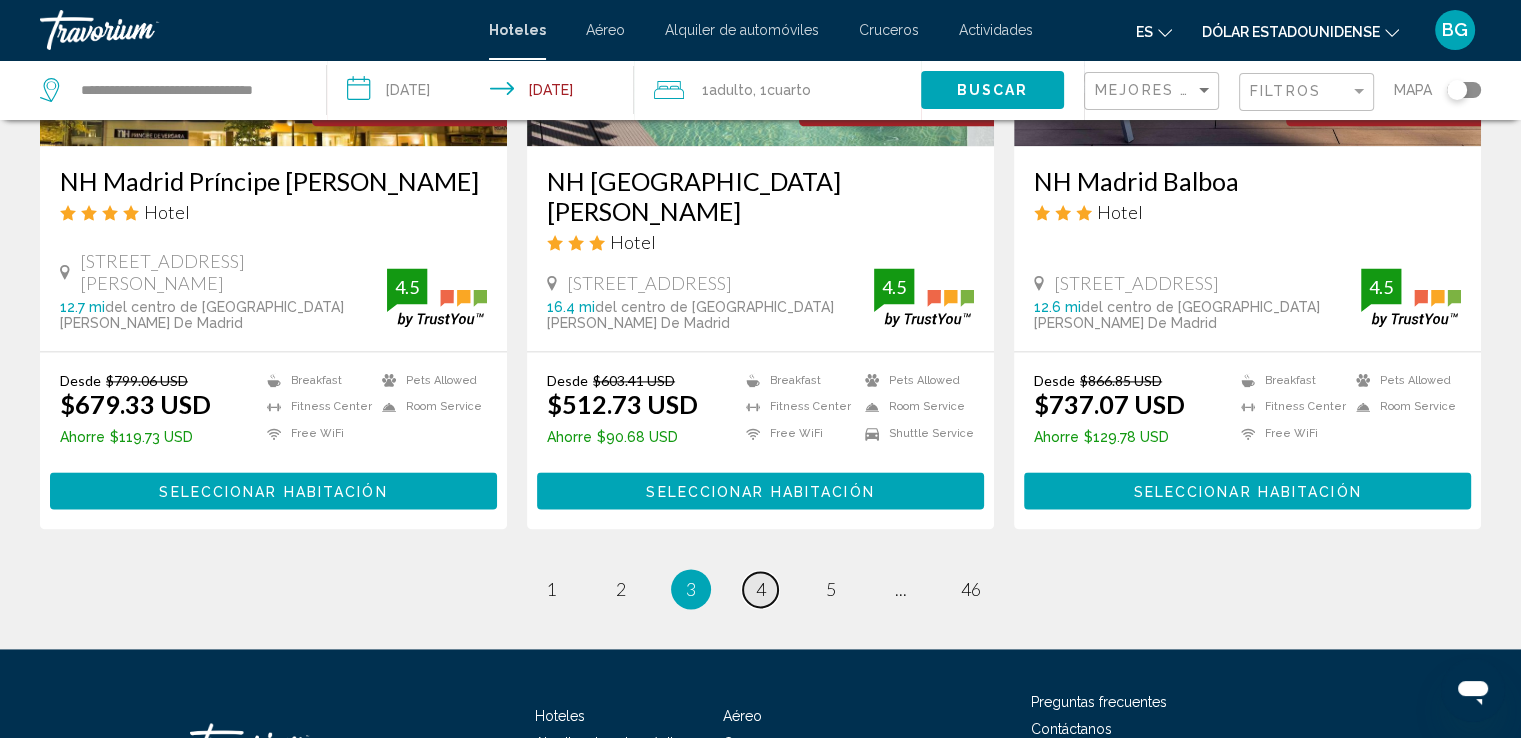 click on "page  4" at bounding box center (760, 589) 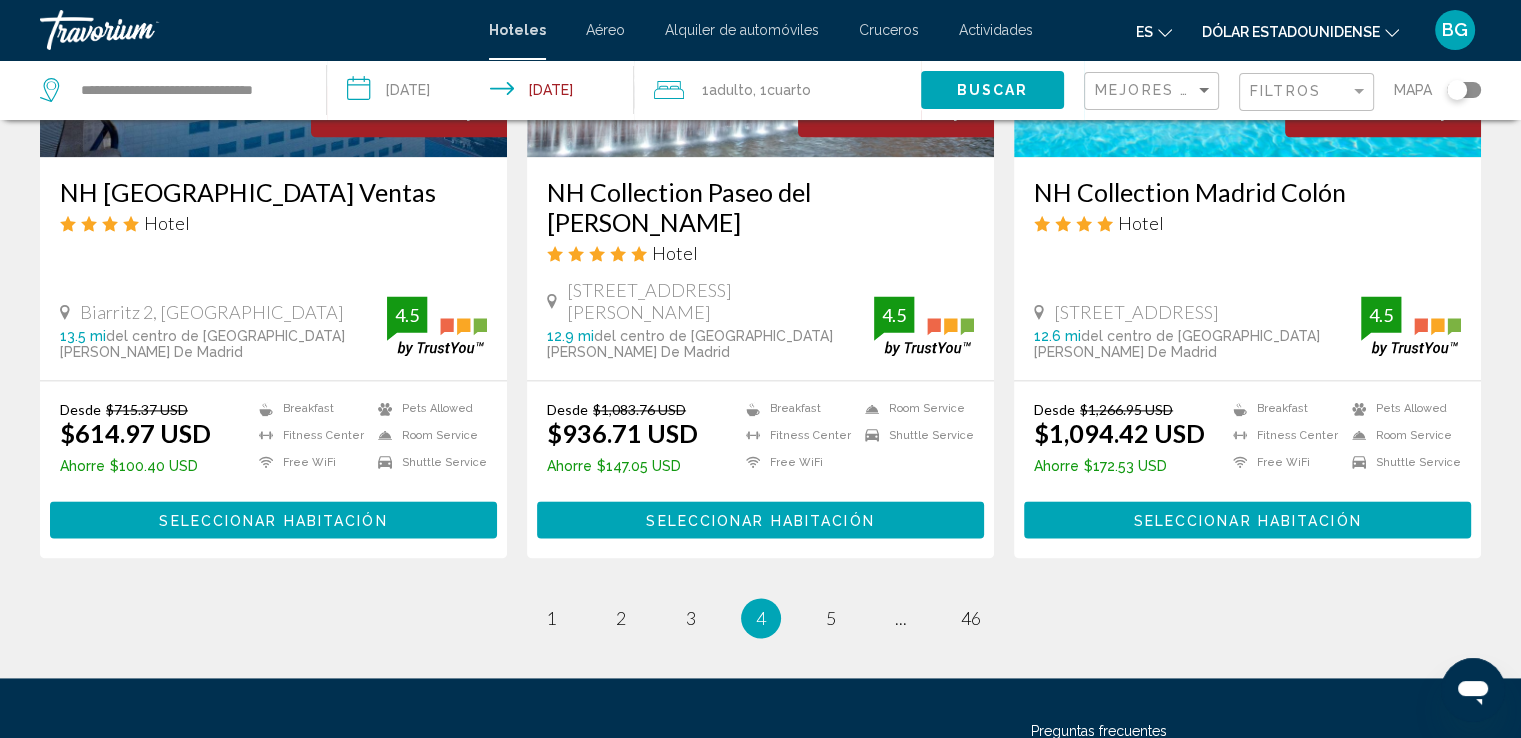 scroll, scrollTop: 2669, scrollLeft: 0, axis: vertical 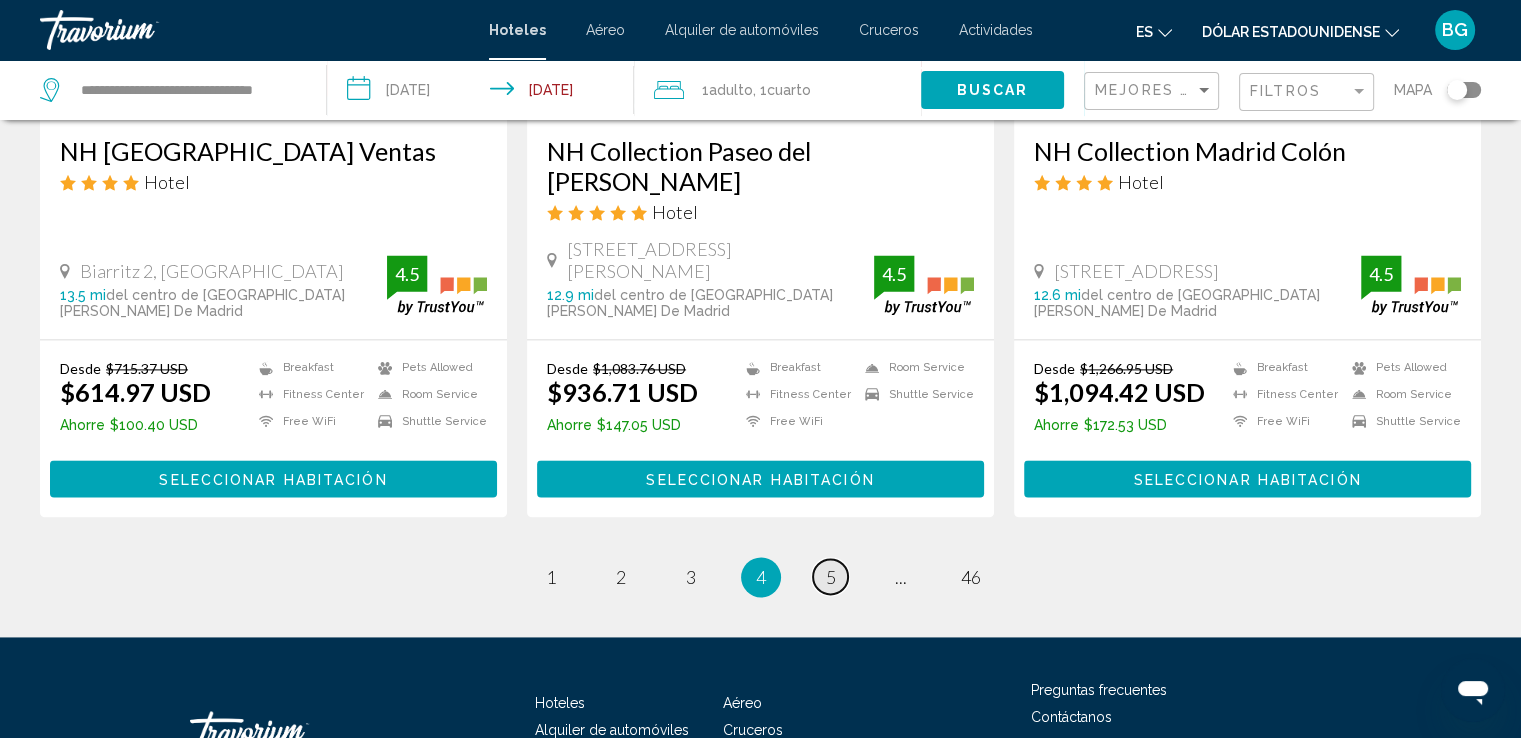 click on "5" at bounding box center [831, 577] 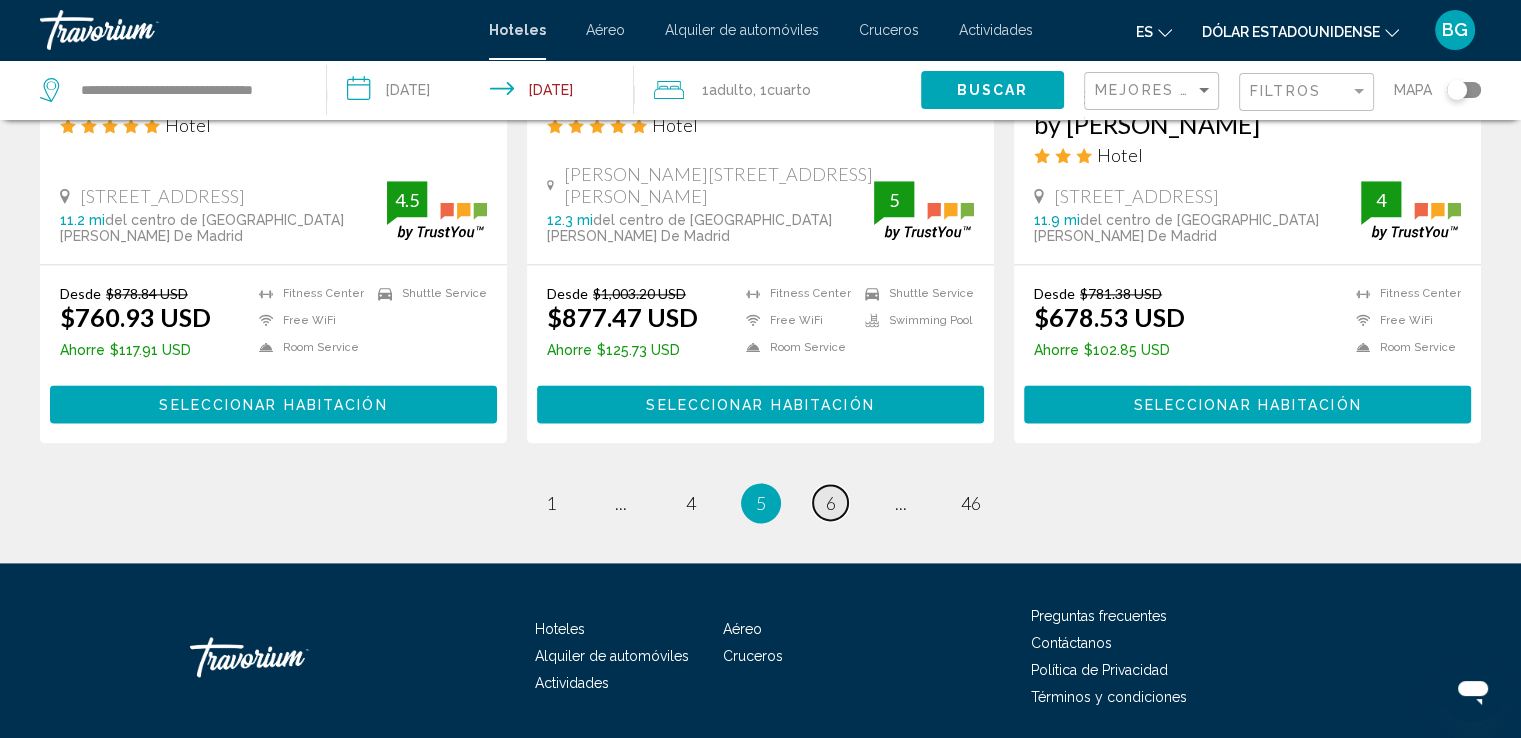 scroll, scrollTop: 2692, scrollLeft: 0, axis: vertical 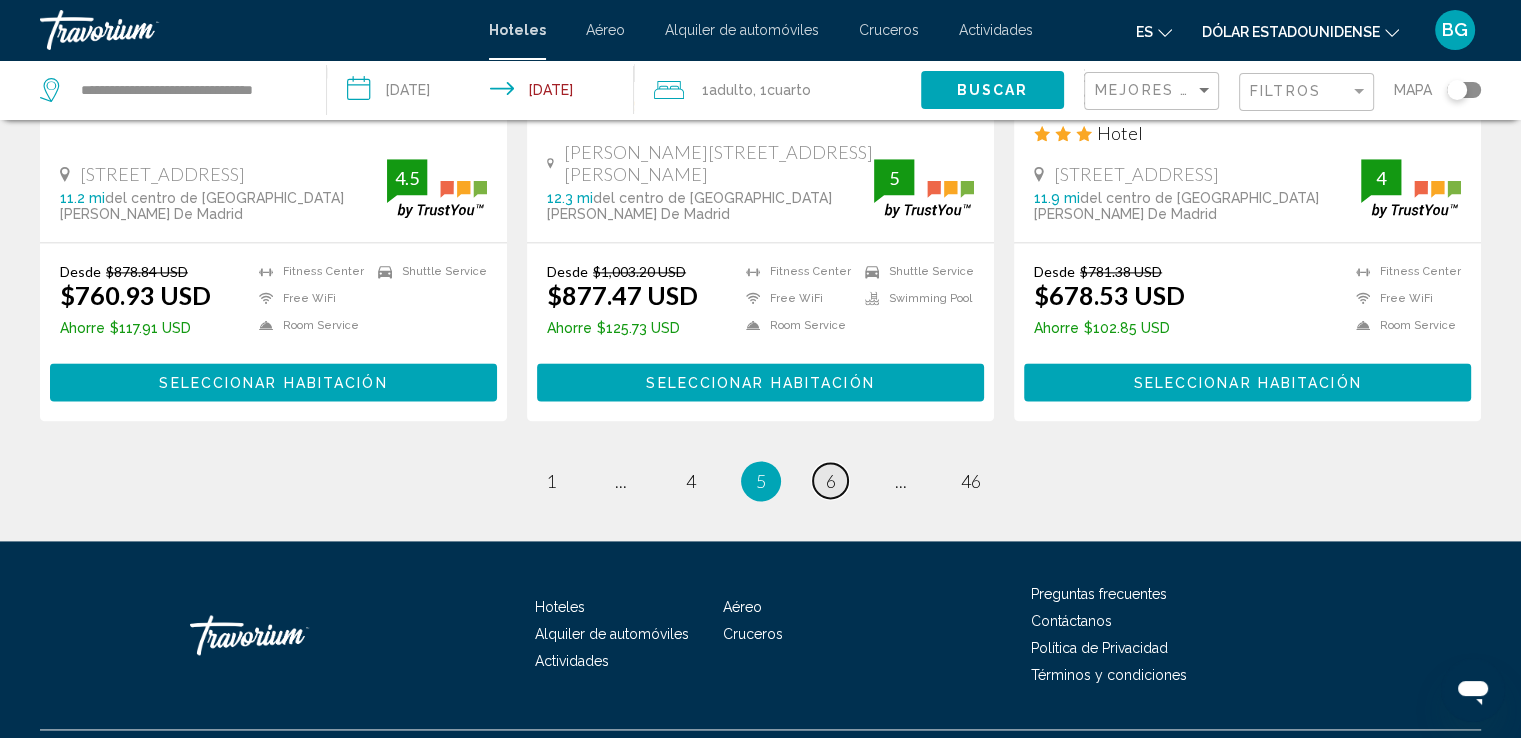 click on "page  6" at bounding box center (830, 480) 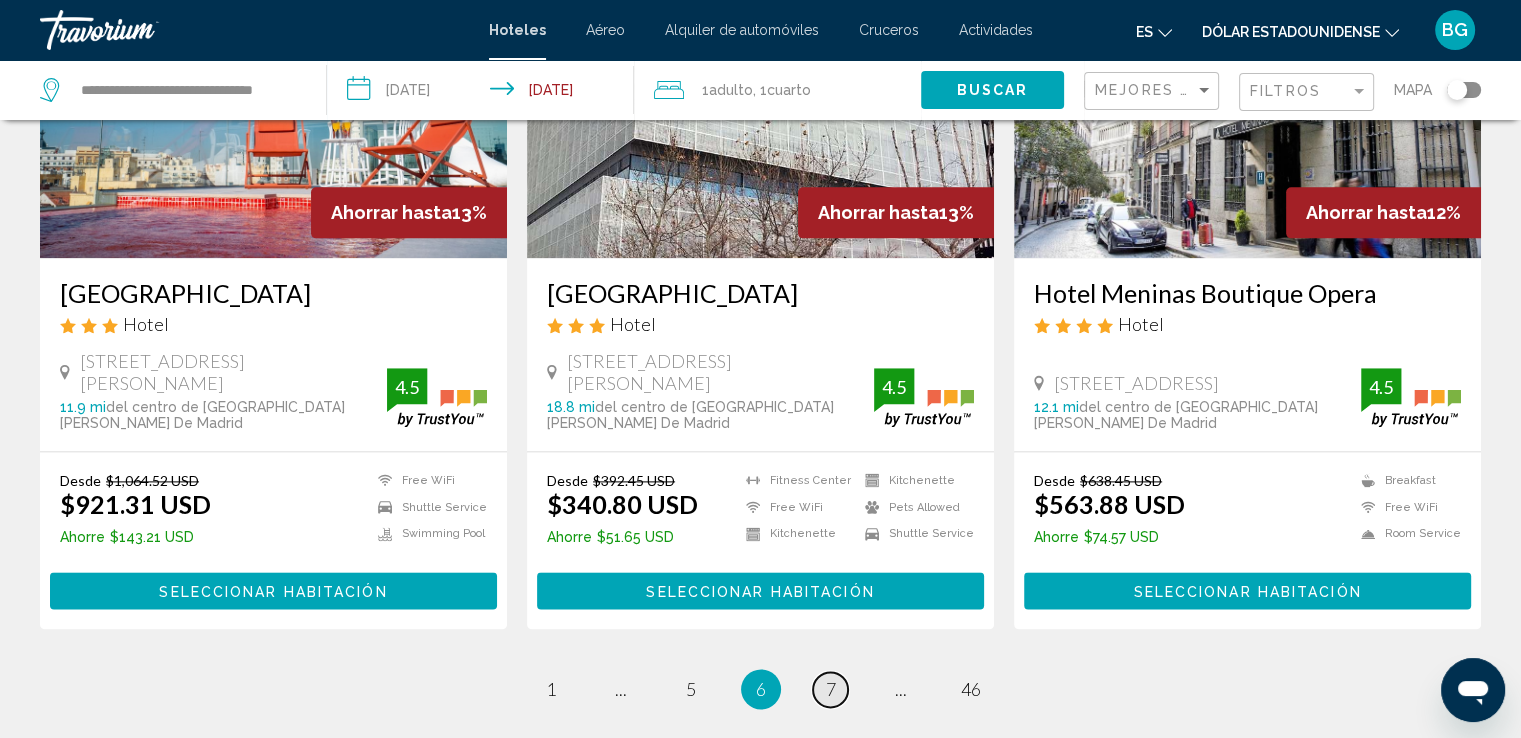 scroll, scrollTop: 2630, scrollLeft: 0, axis: vertical 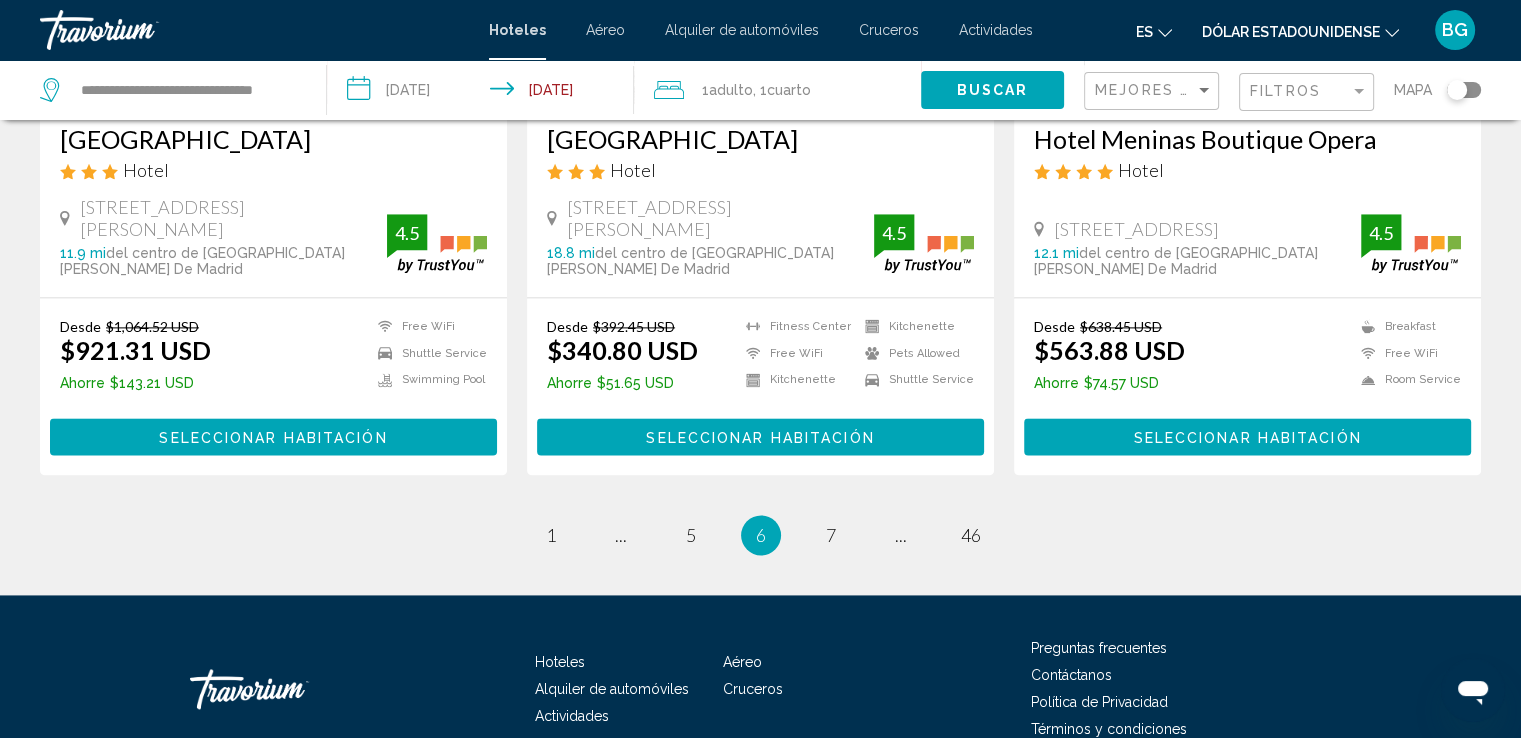 click on "6 / 46  page  1 page  ... page  5 You're on page  6 page  7 page  ... page  46" at bounding box center (760, 535) 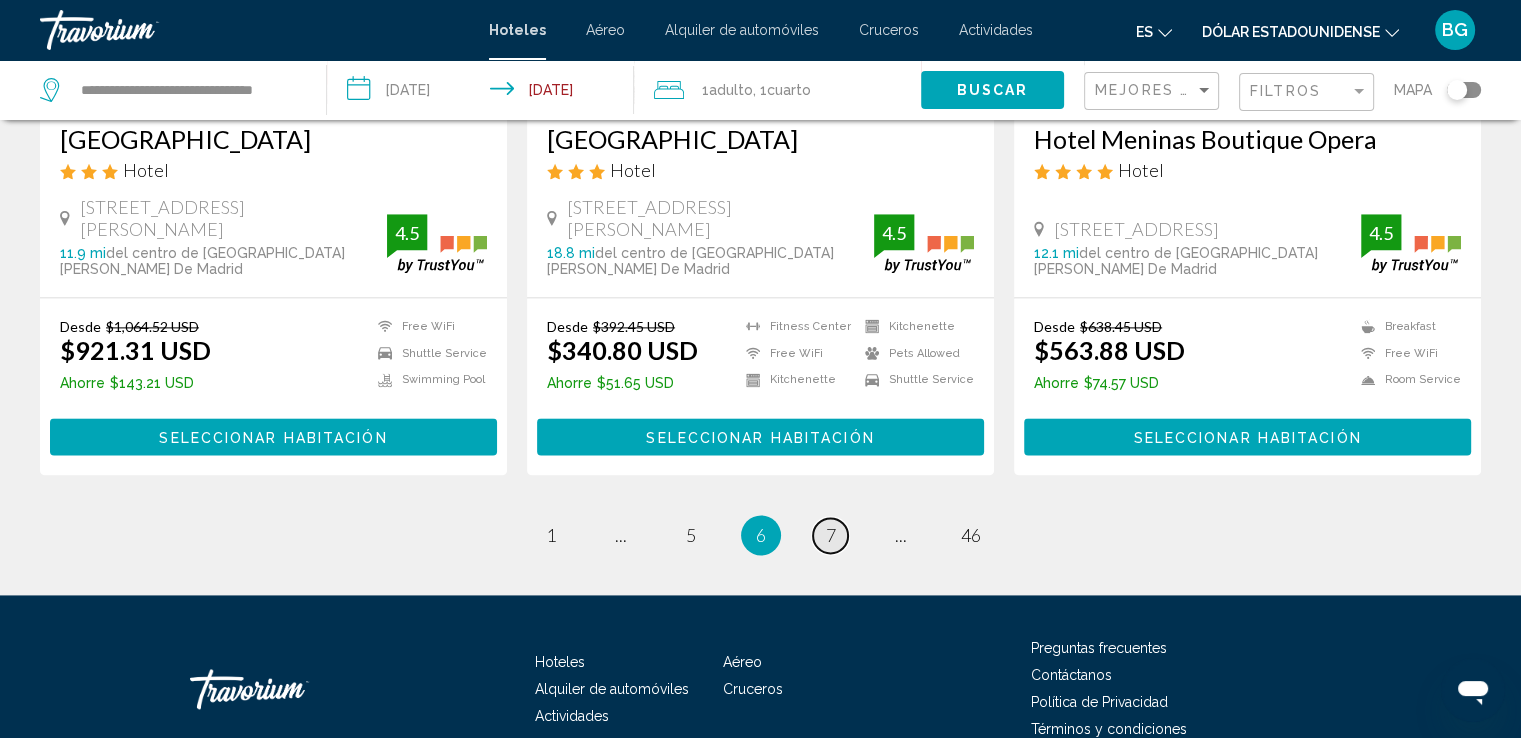click on "page  7" at bounding box center (830, 535) 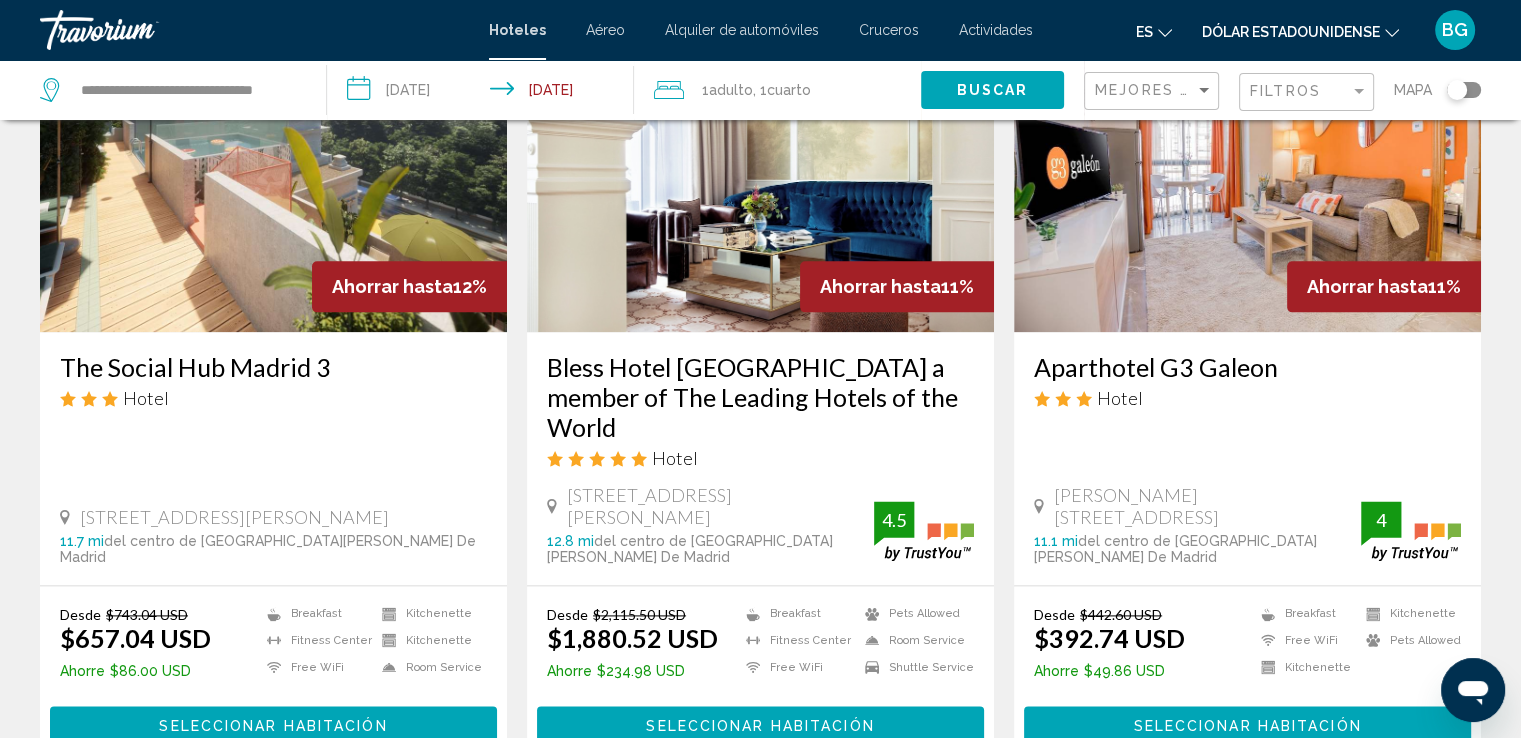 scroll, scrollTop: 2660, scrollLeft: 0, axis: vertical 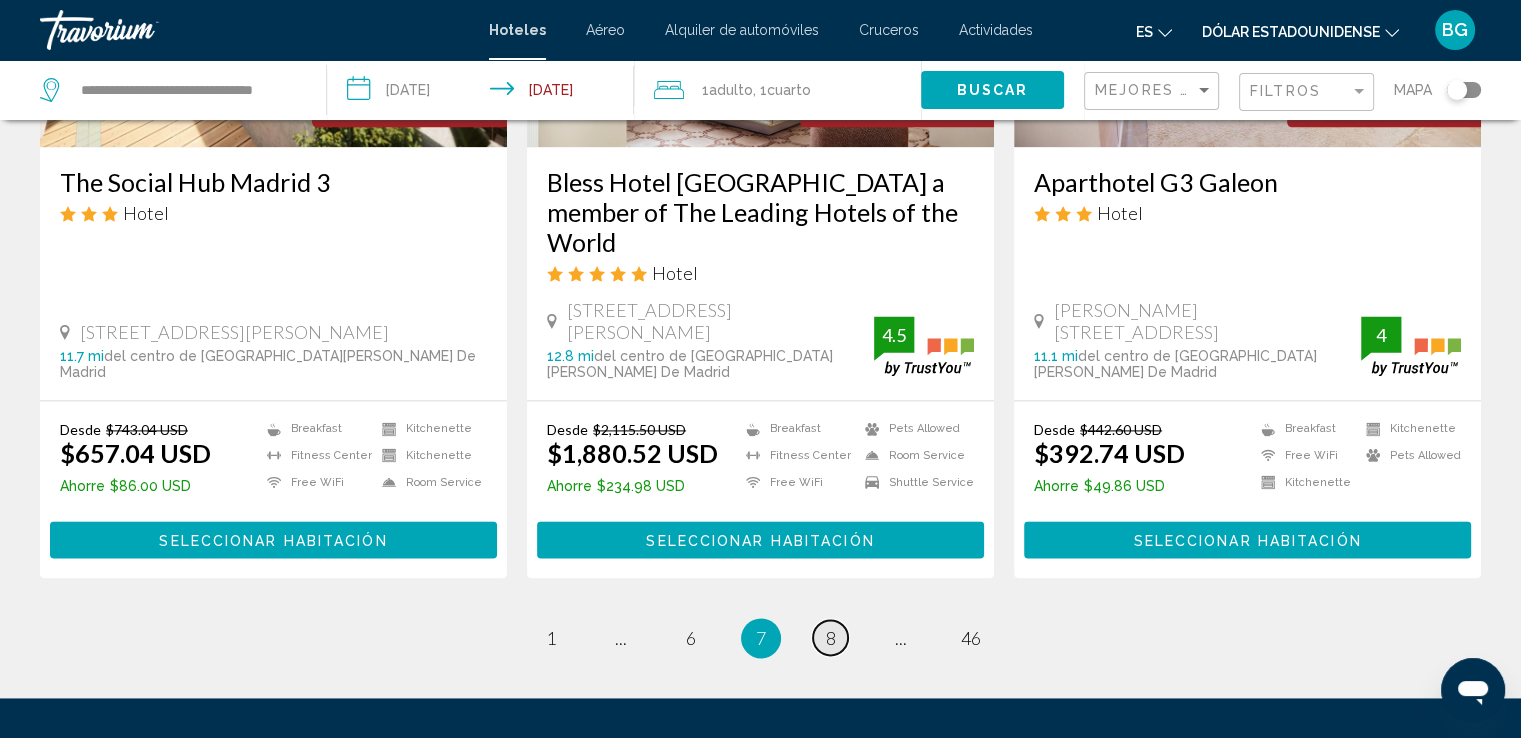 click on "page  8" at bounding box center (830, 637) 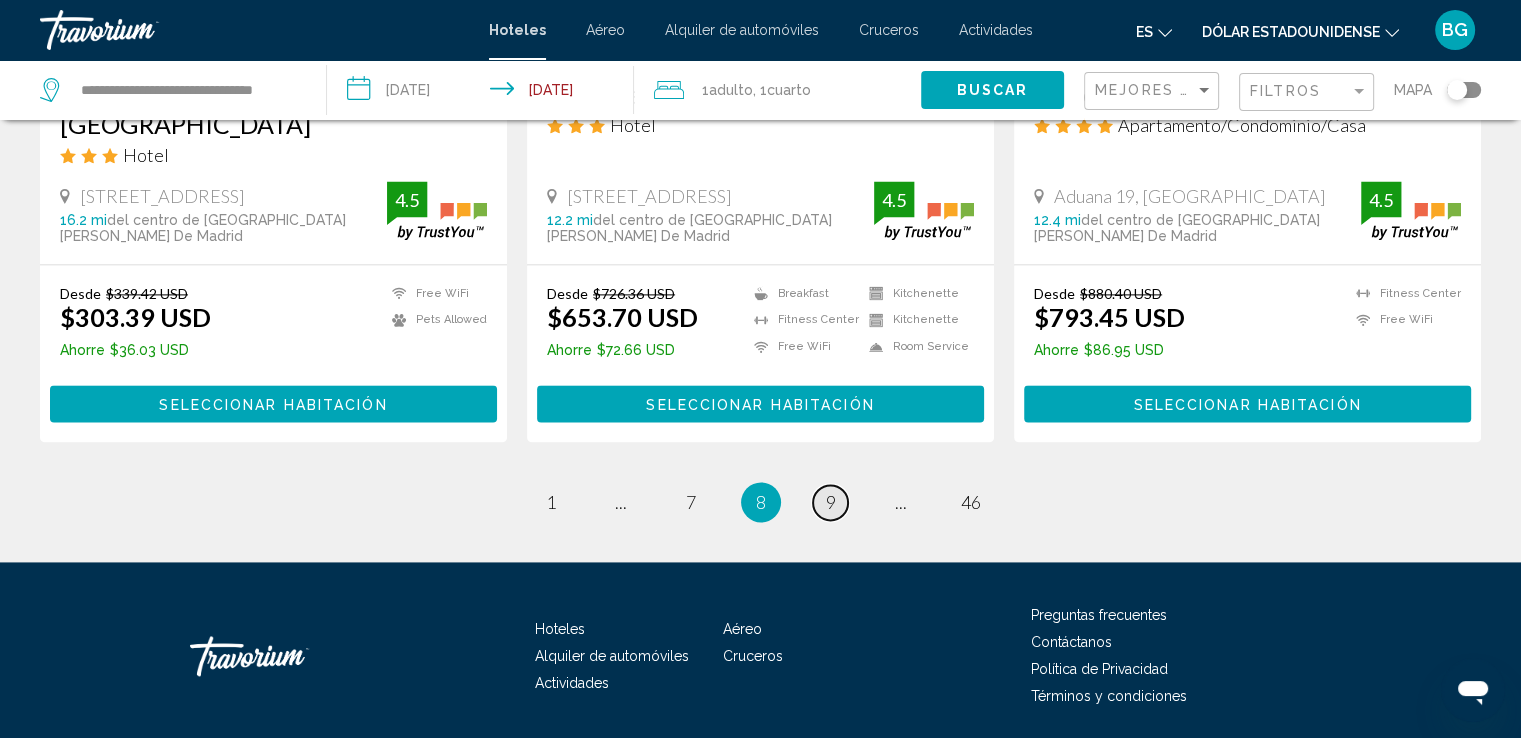 scroll, scrollTop: 2694, scrollLeft: 0, axis: vertical 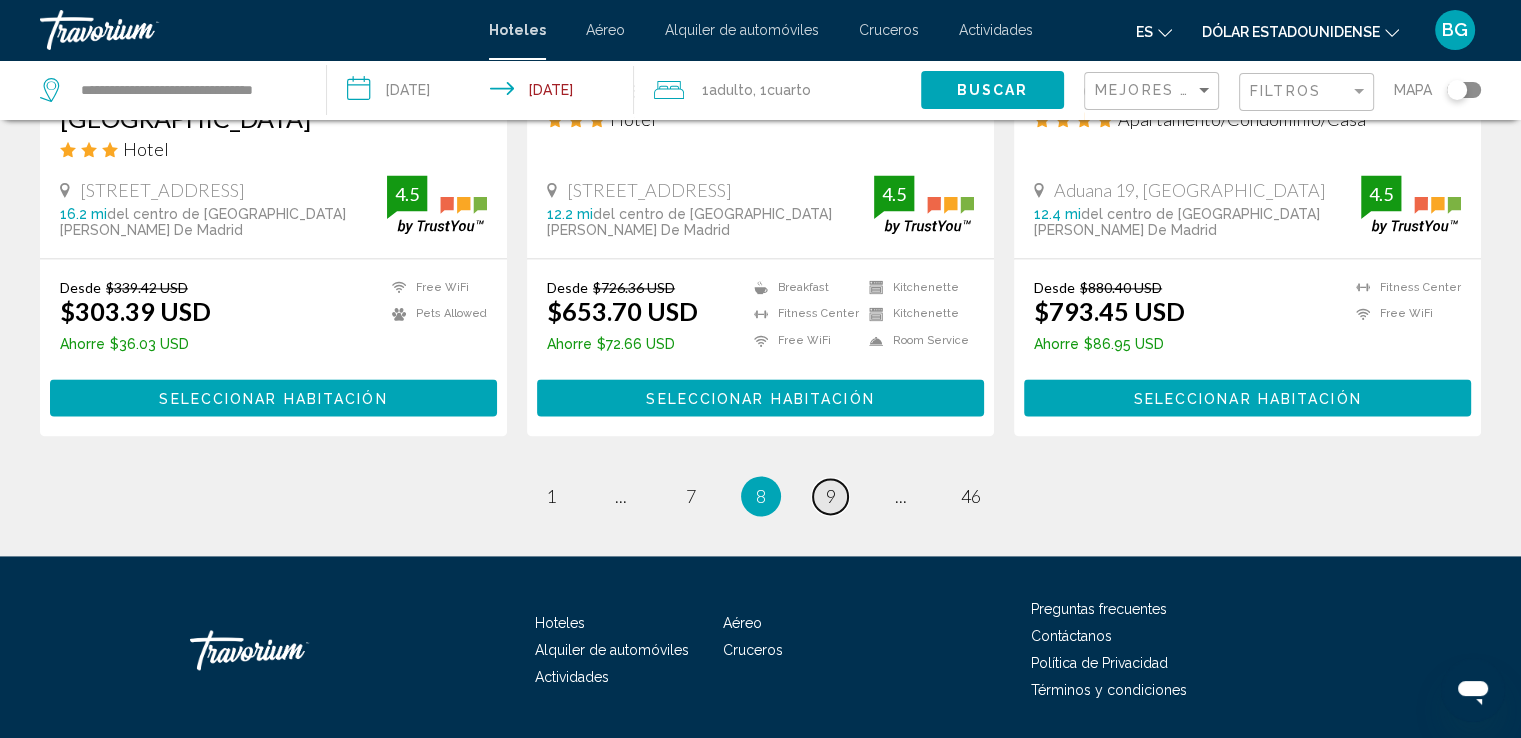 click on "page  9" at bounding box center (830, 496) 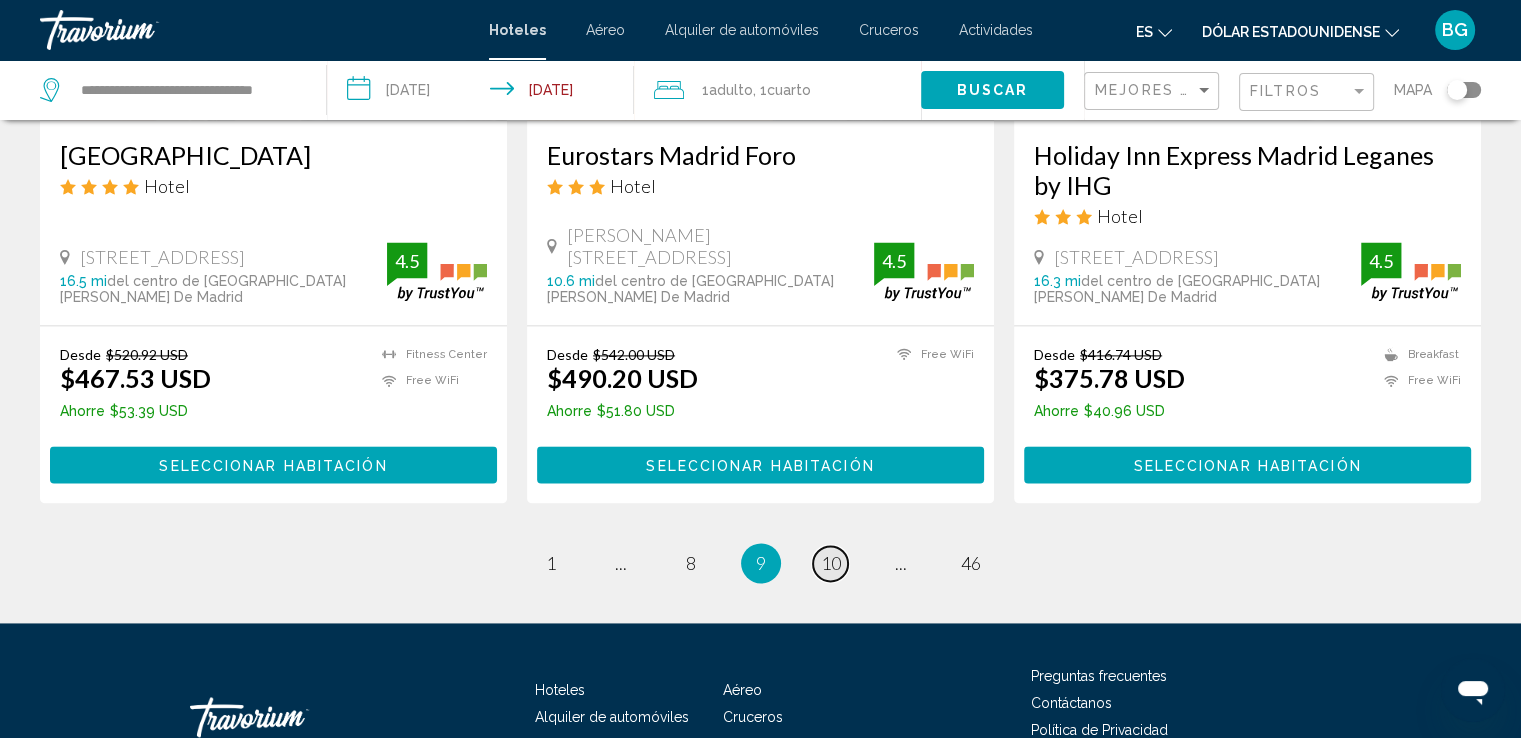 scroll, scrollTop: 2682, scrollLeft: 0, axis: vertical 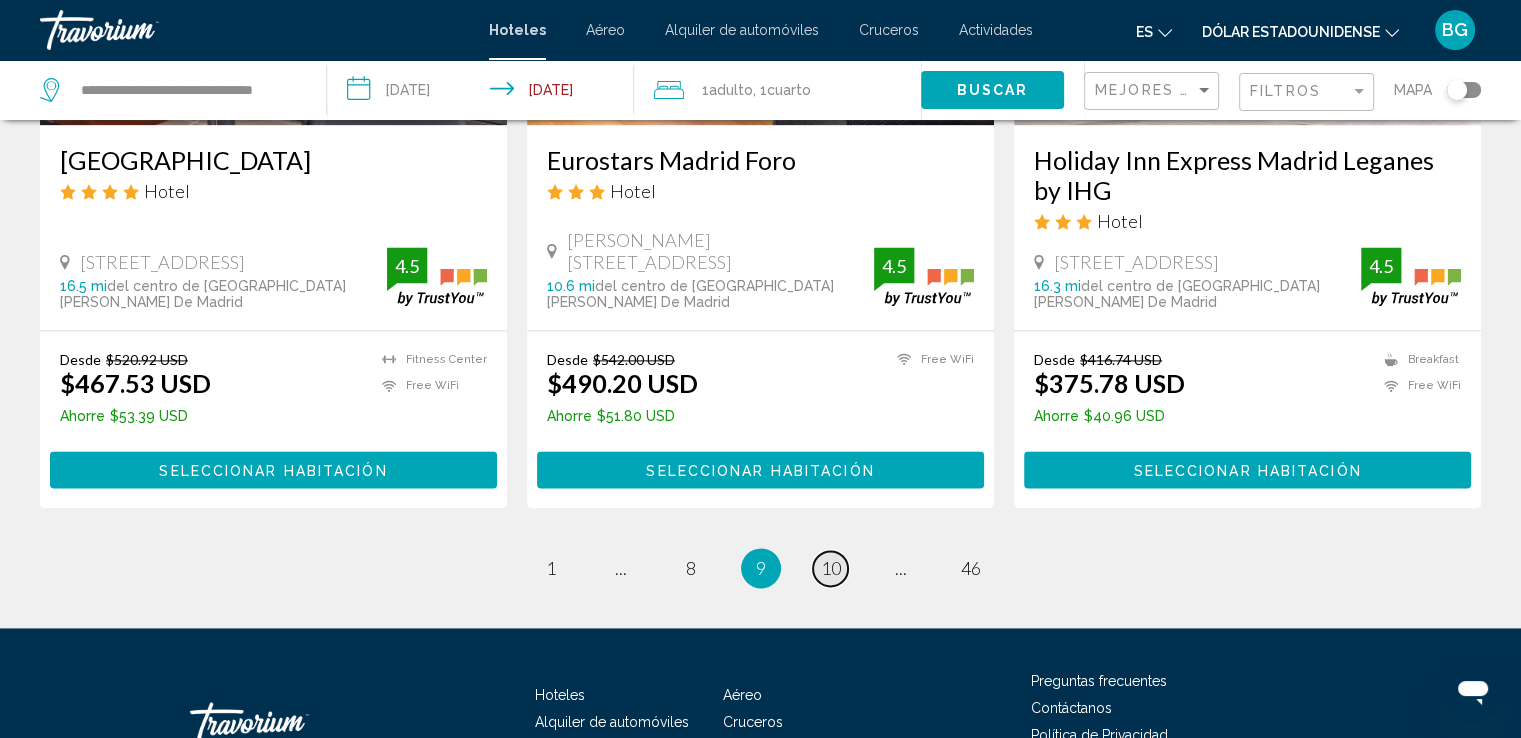 click on "10" at bounding box center (831, 568) 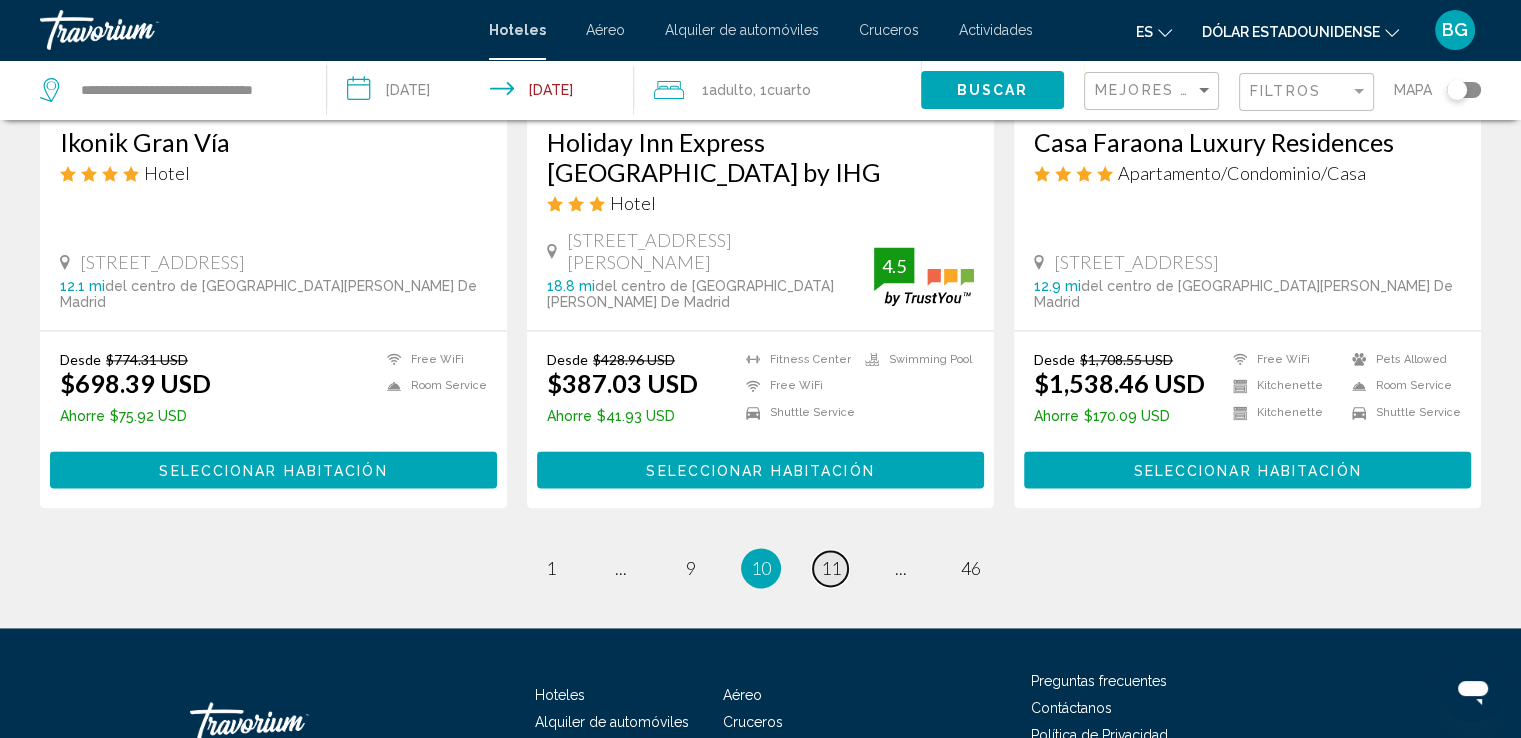 scroll, scrollTop: 2720, scrollLeft: 0, axis: vertical 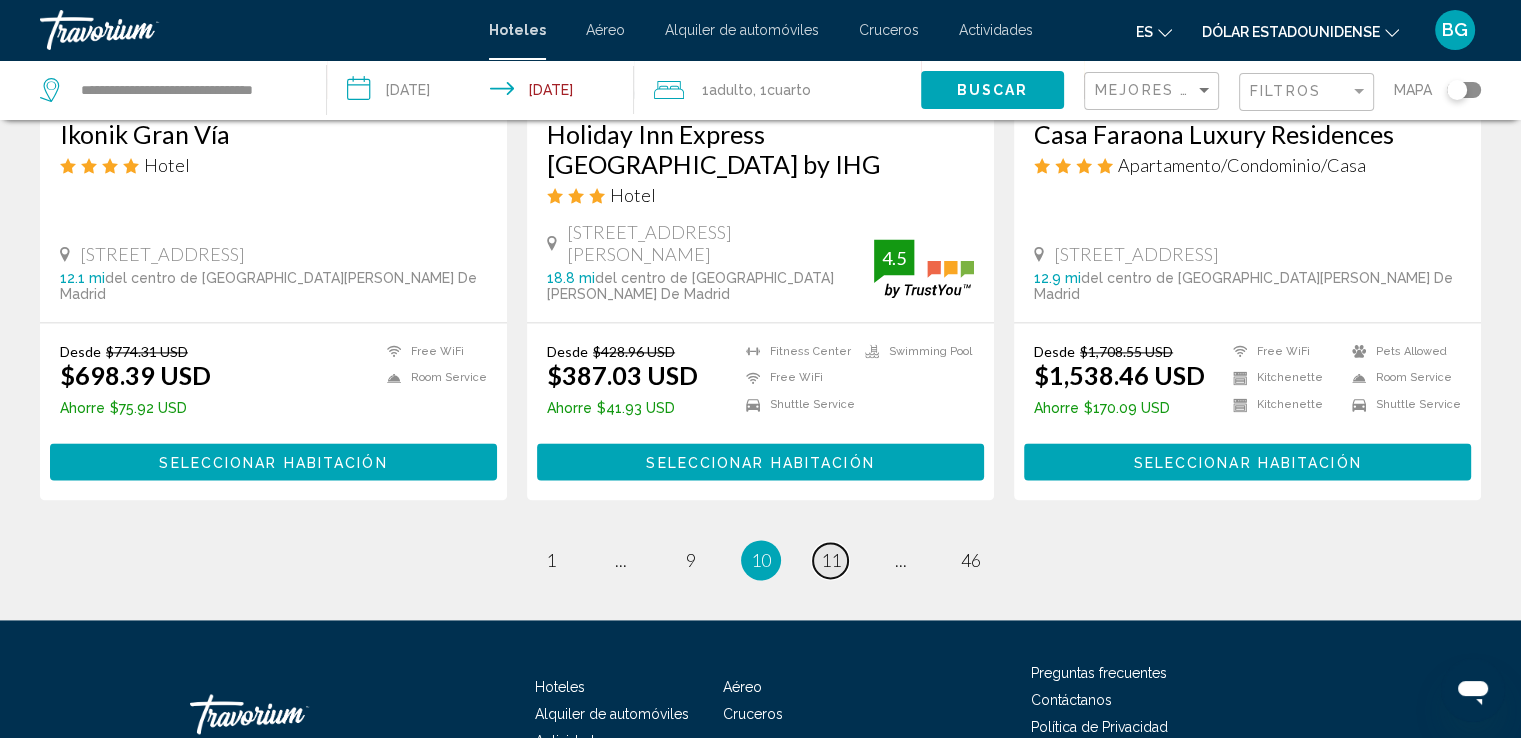 click on "page  11" at bounding box center (830, 560) 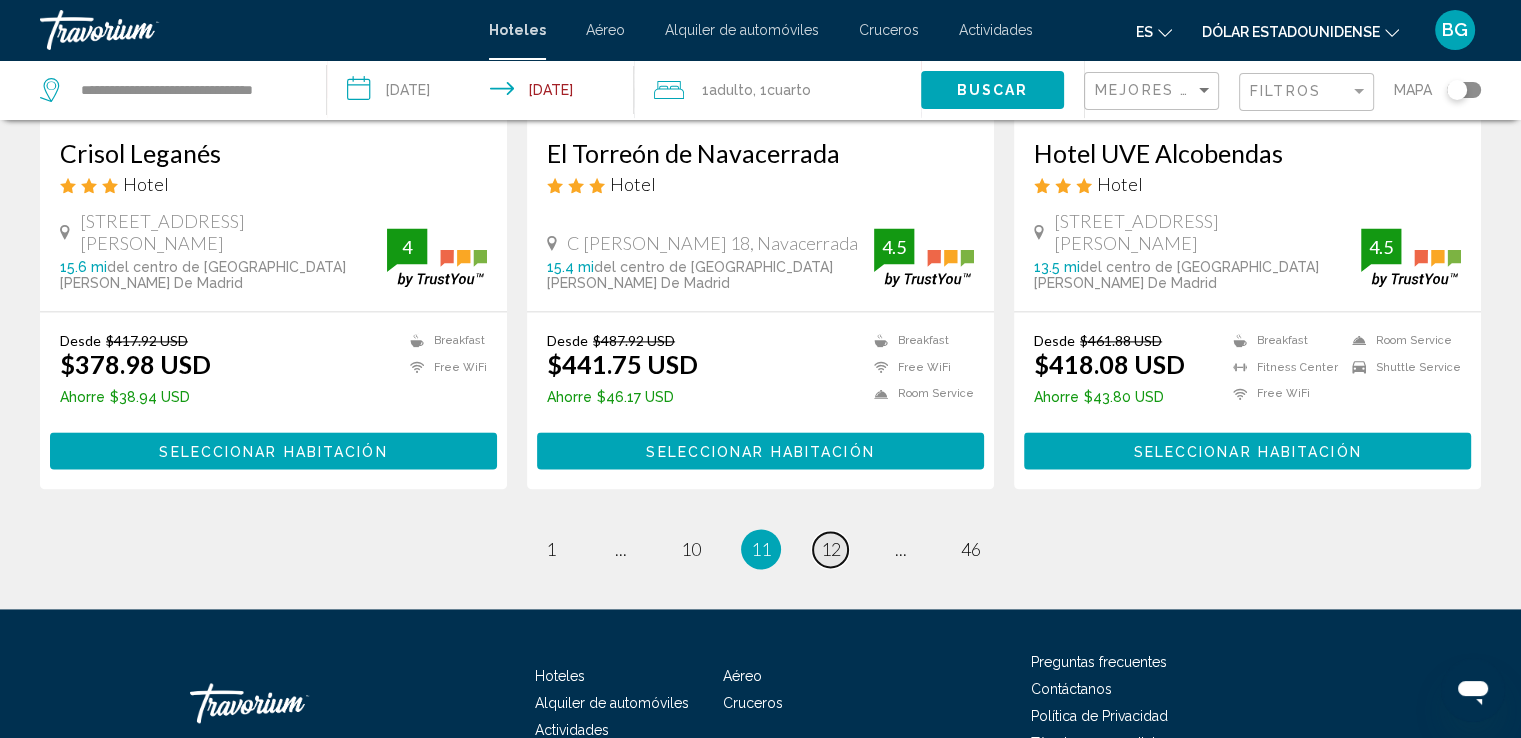 scroll, scrollTop: 2661, scrollLeft: 0, axis: vertical 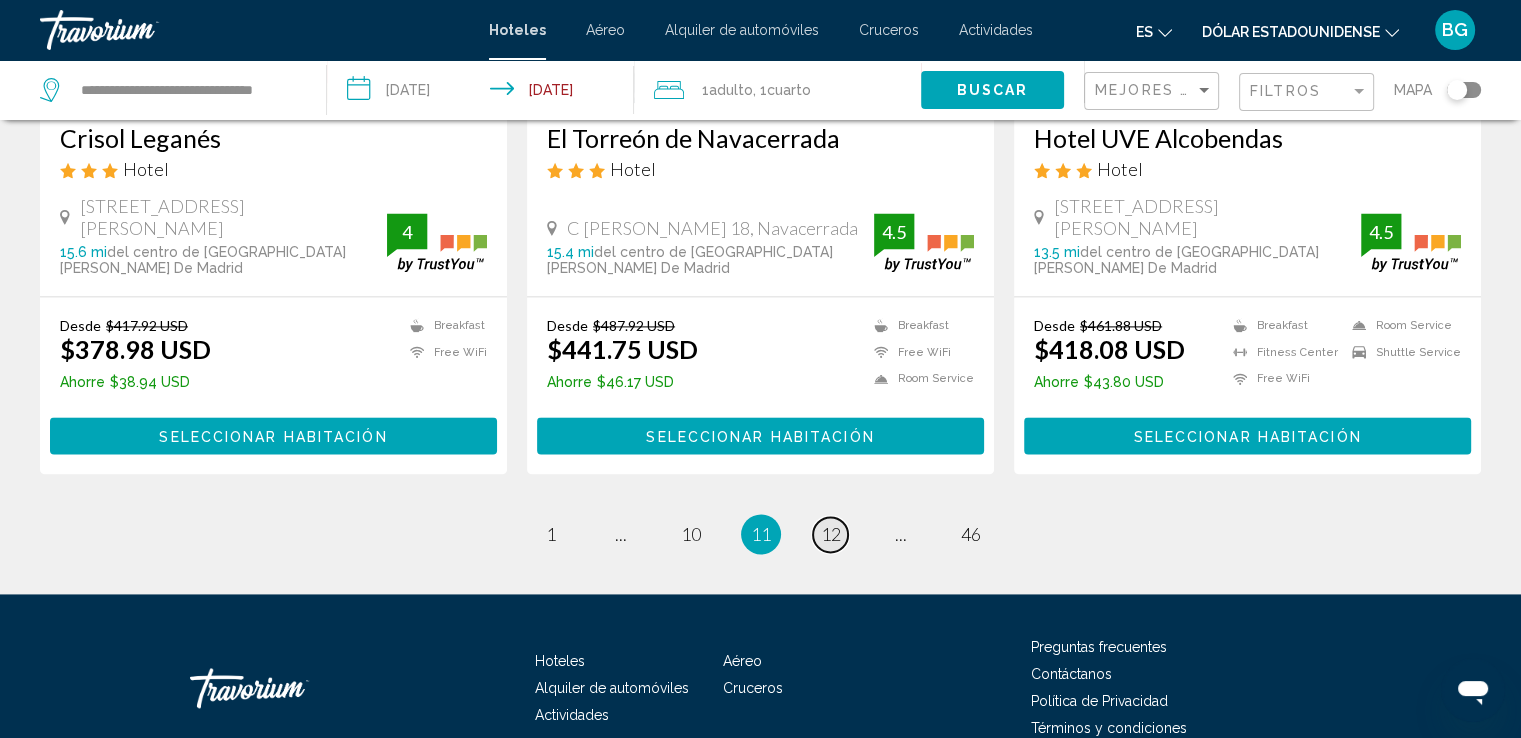 click on "12" at bounding box center [831, 534] 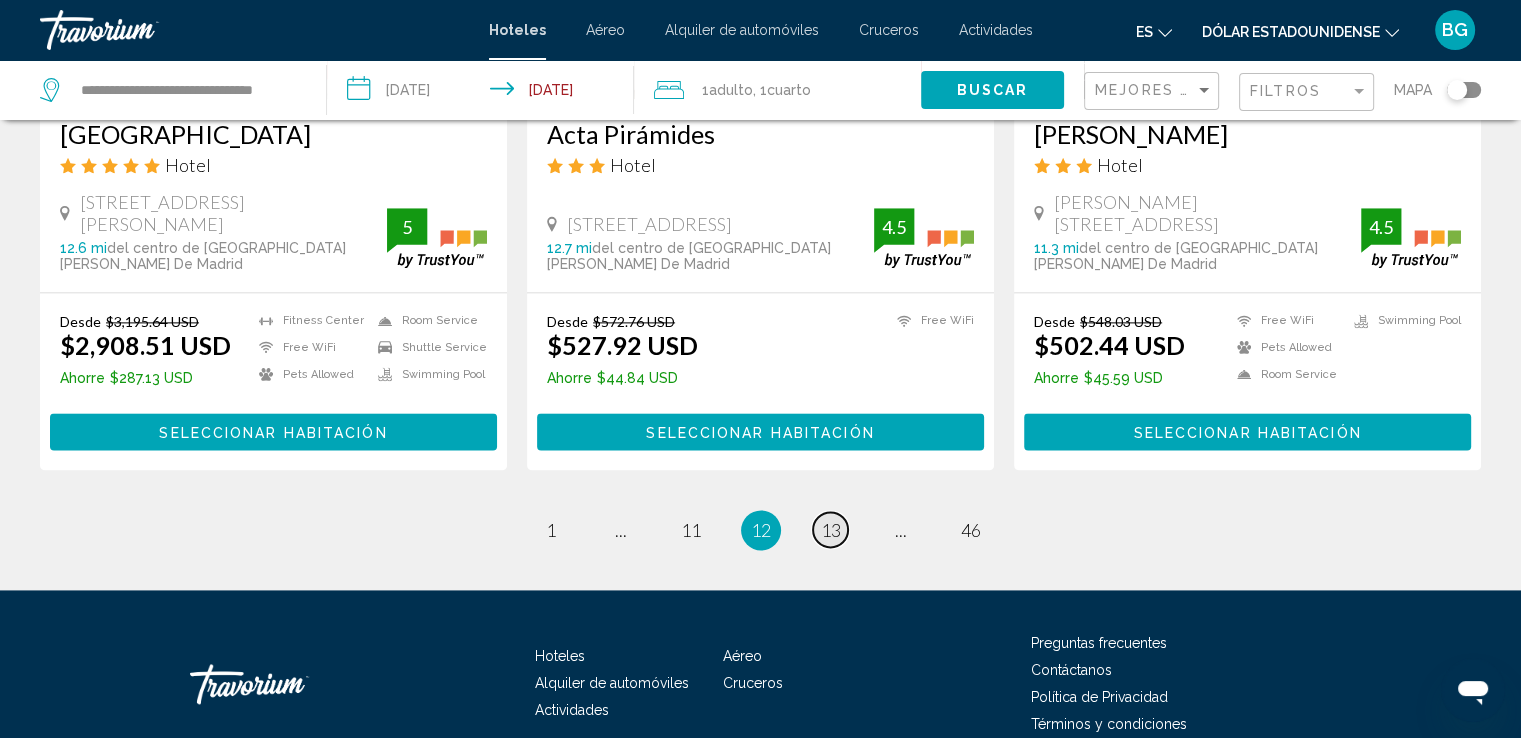 scroll, scrollTop: 2632, scrollLeft: 0, axis: vertical 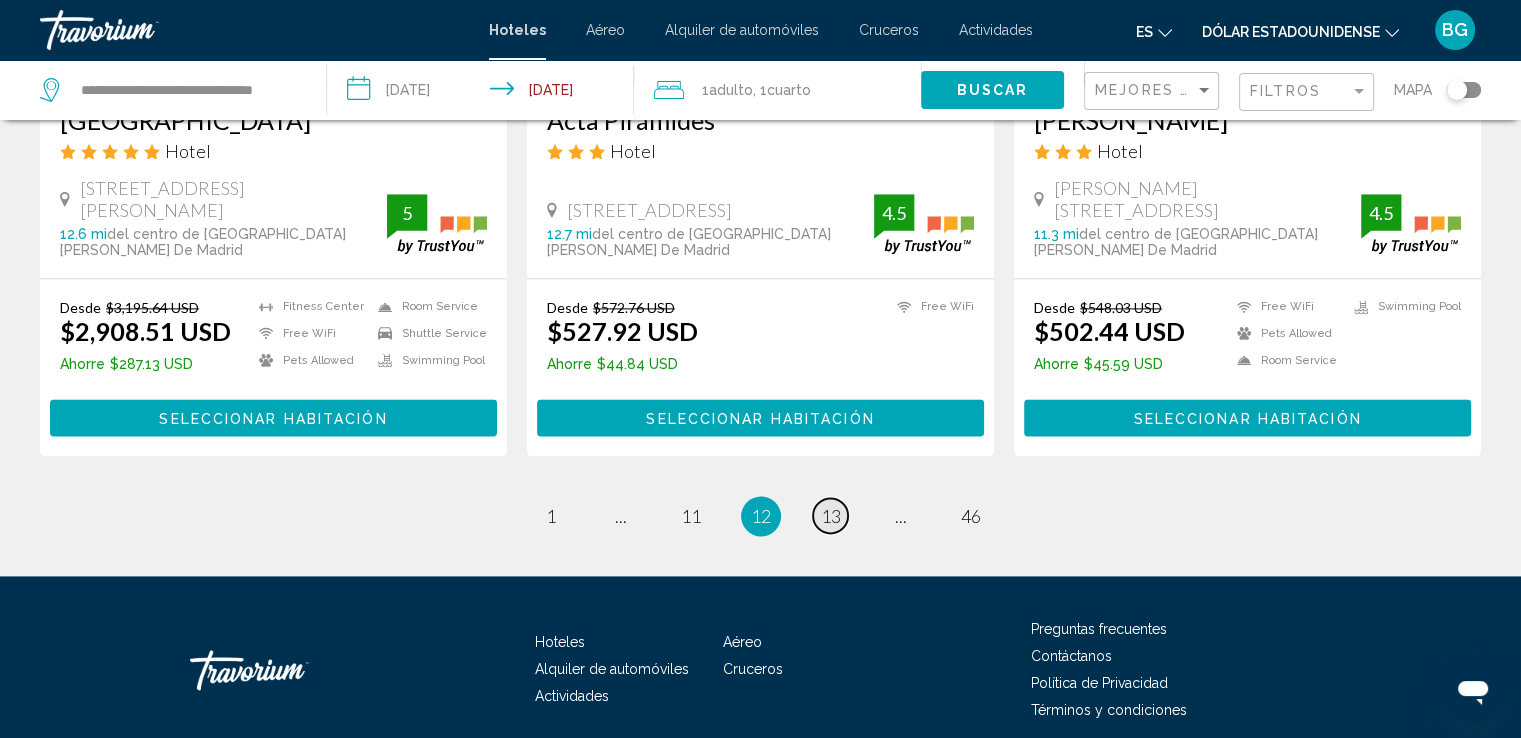 click on "13" at bounding box center (831, 516) 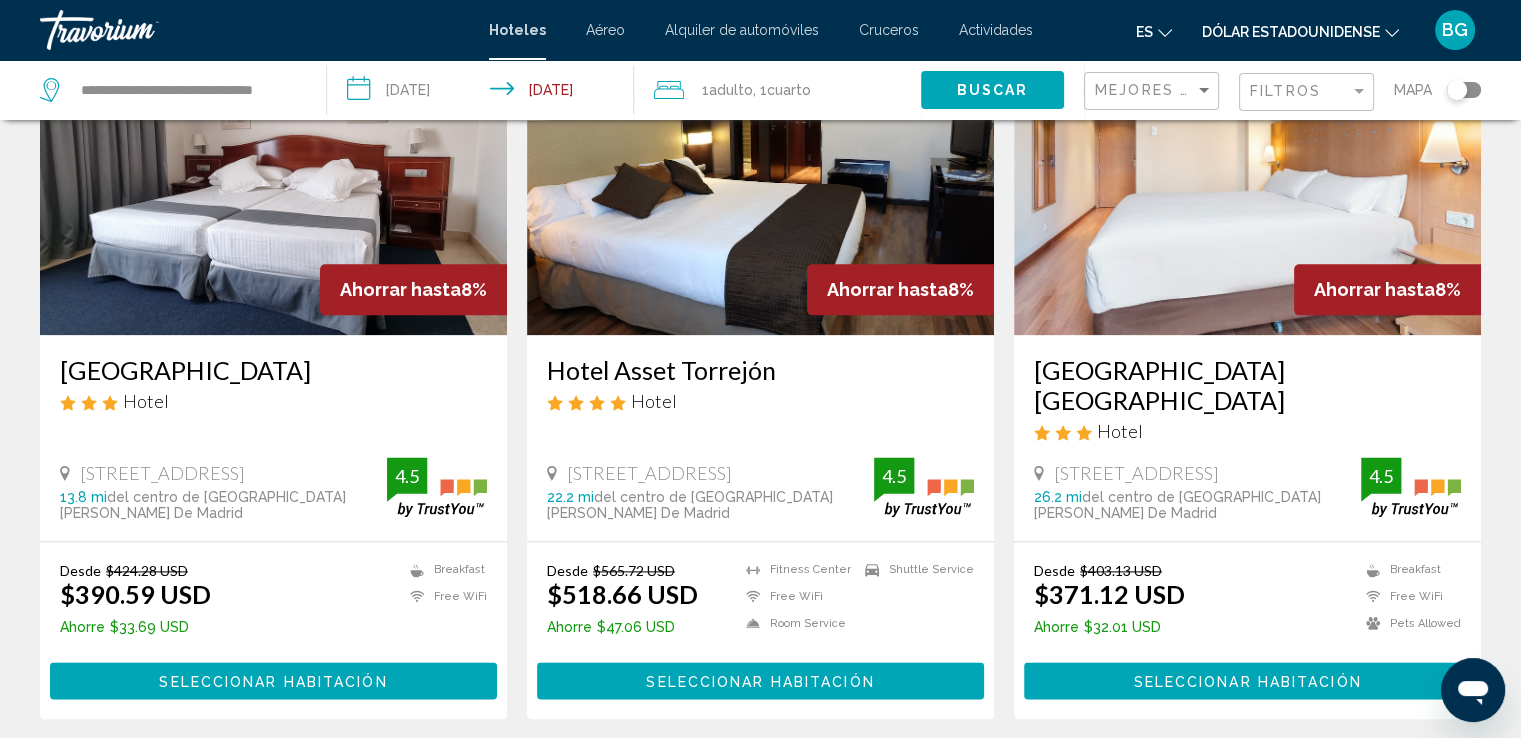 scroll, scrollTop: 2456, scrollLeft: 0, axis: vertical 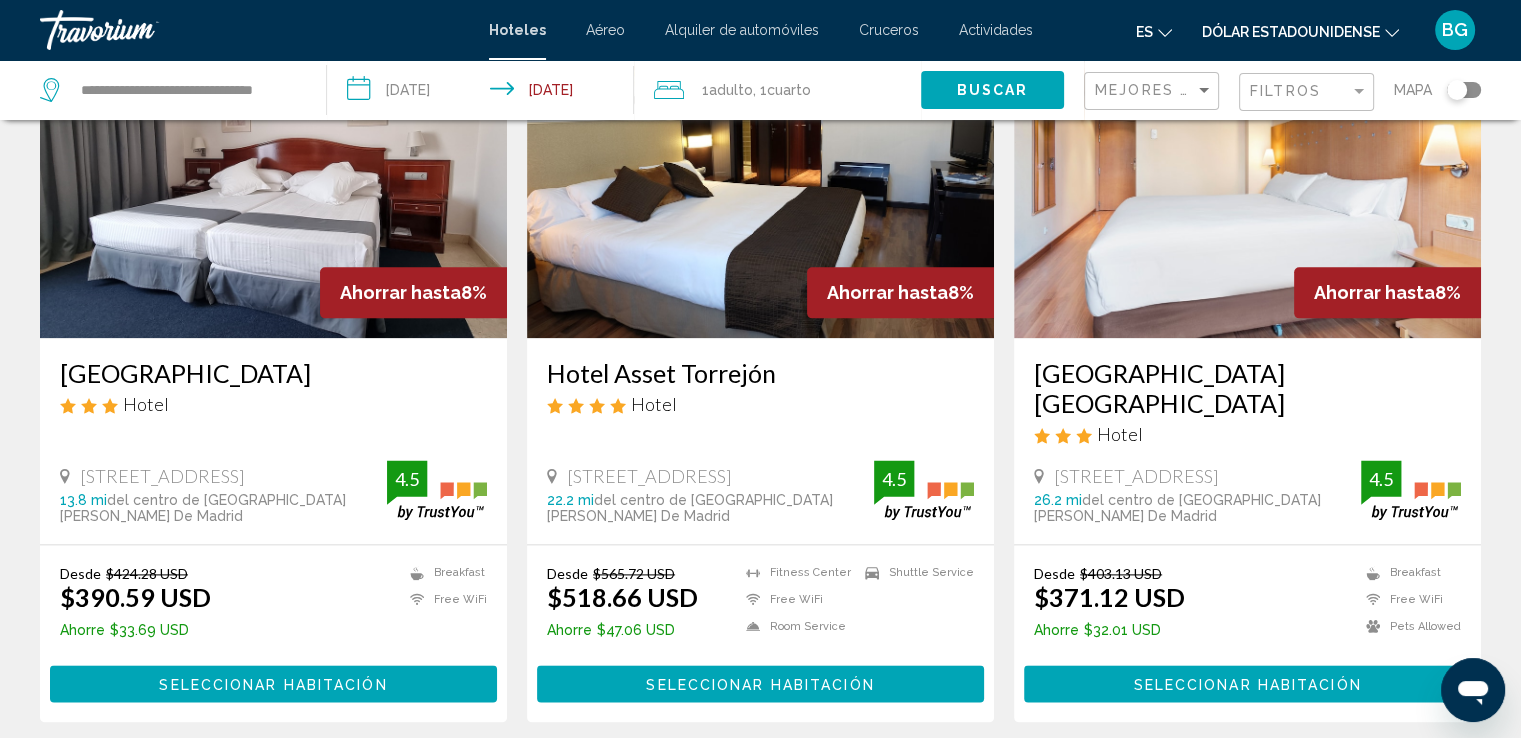 click on "page  14" at bounding box center (830, 781) 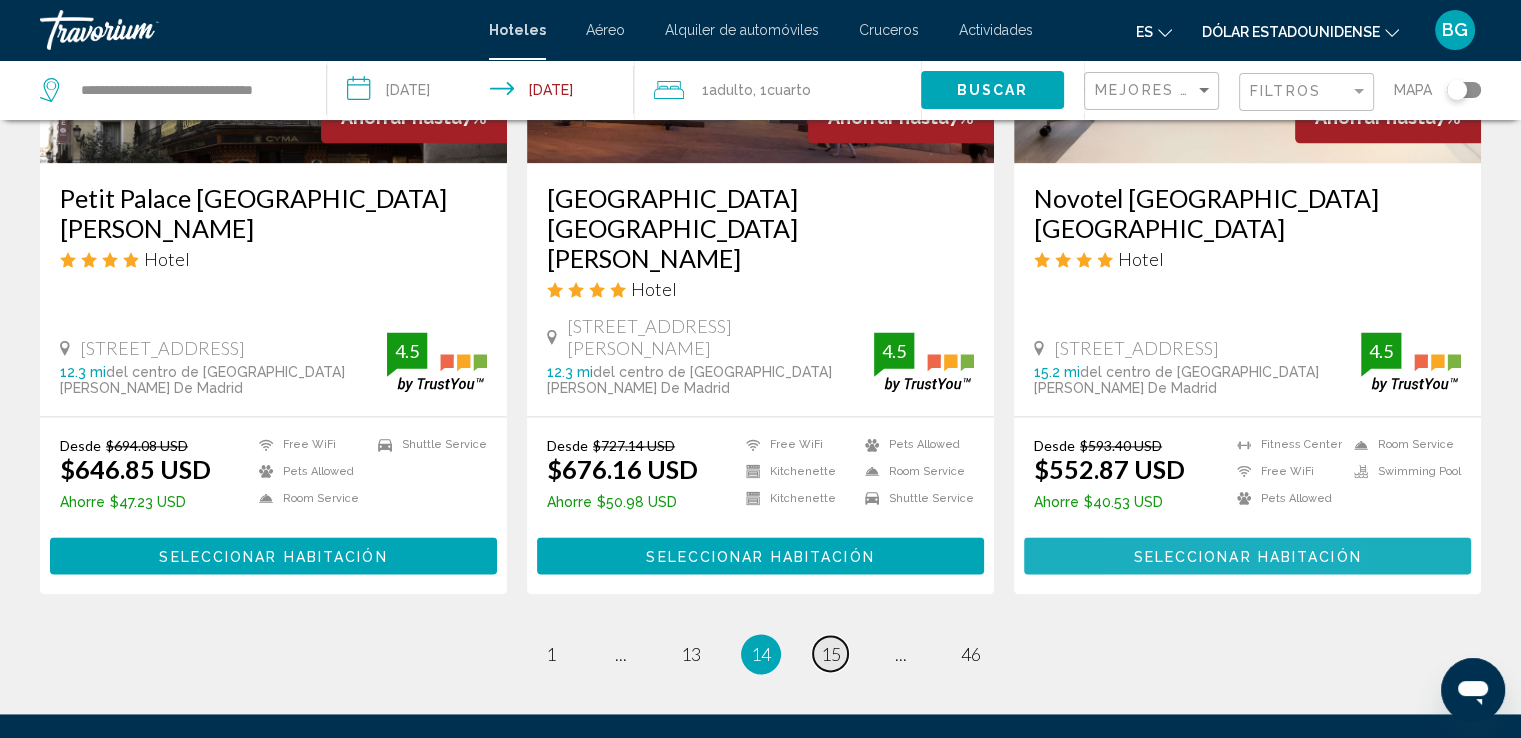 scroll, scrollTop: 2690, scrollLeft: 0, axis: vertical 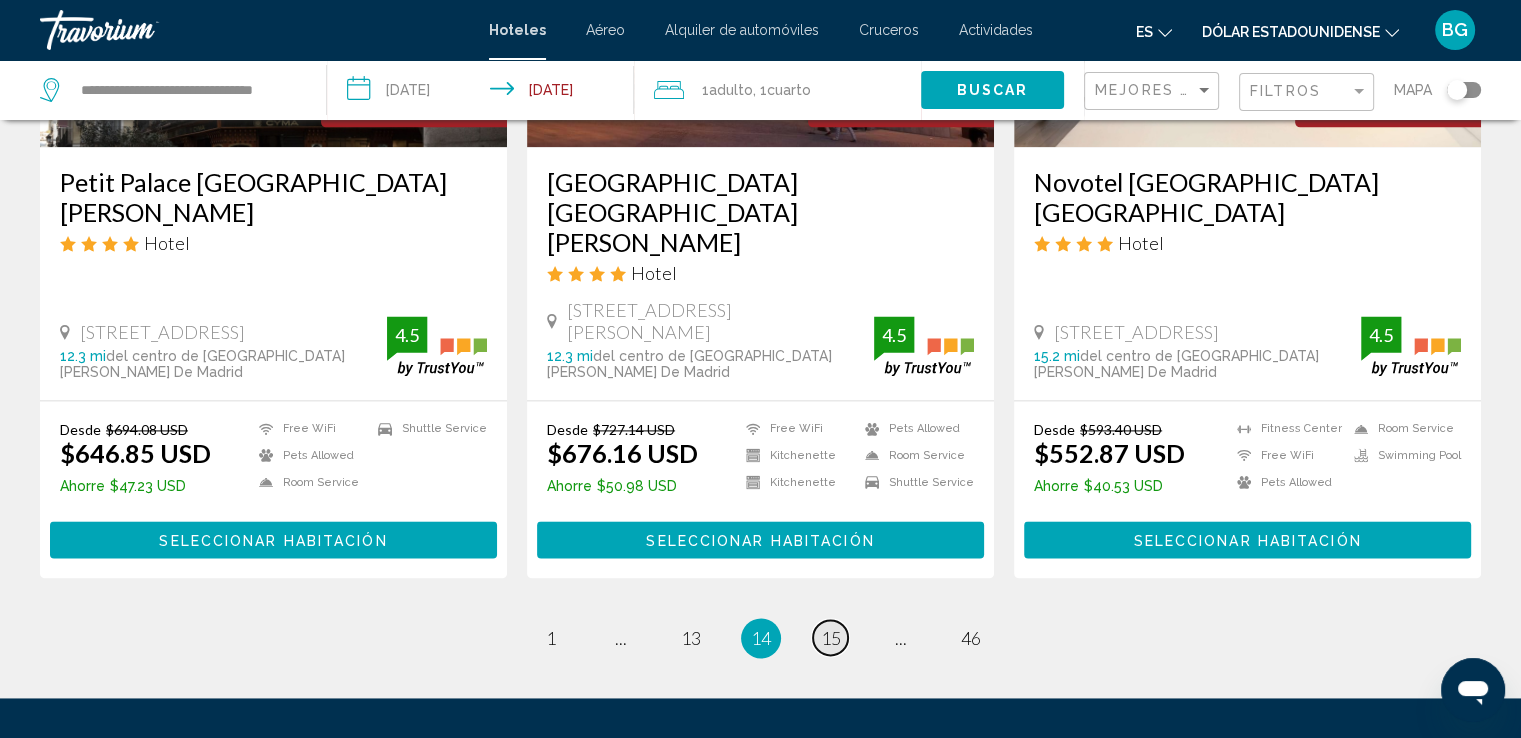 click on "15" at bounding box center (831, 638) 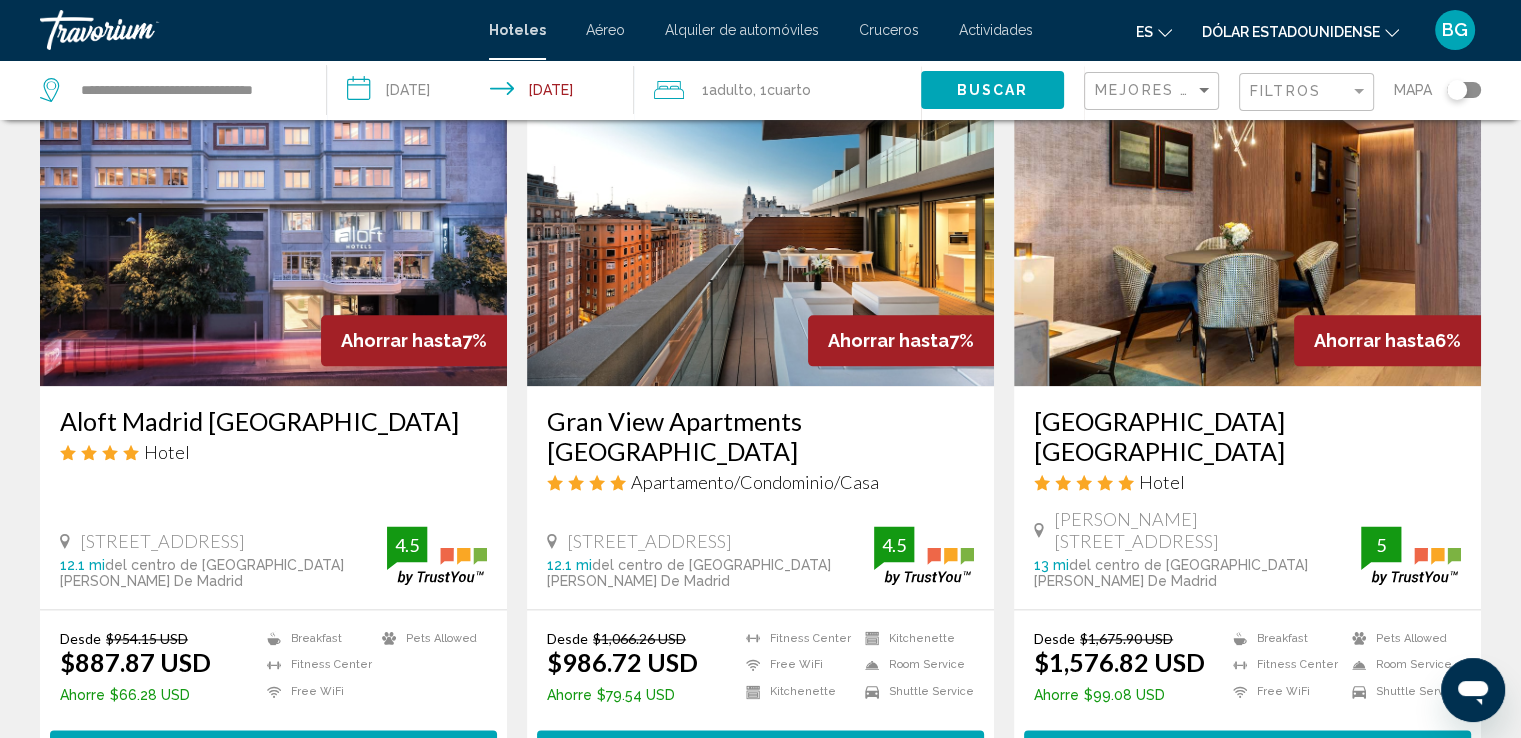 scroll, scrollTop: 2252, scrollLeft: 0, axis: vertical 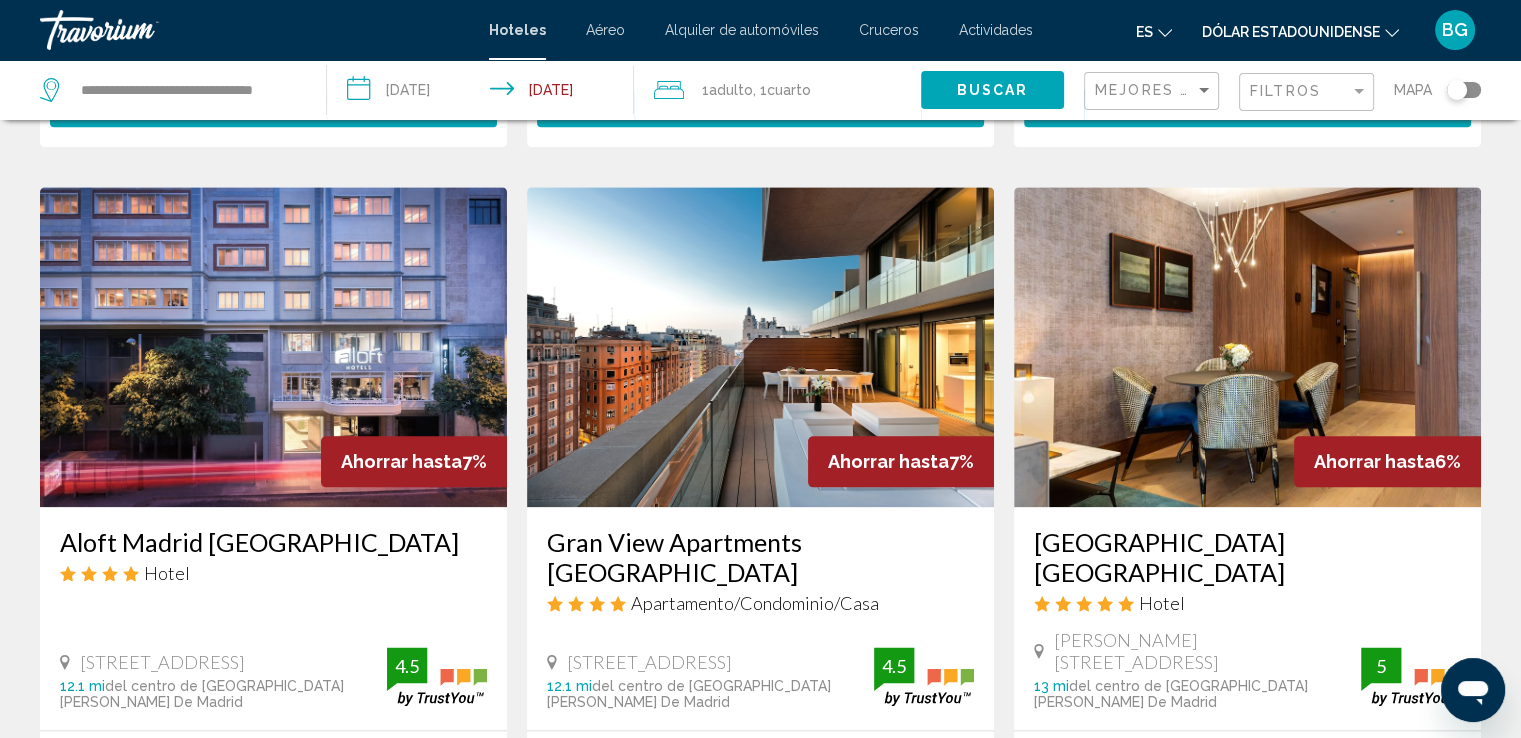 click on "Gran View Apartments [GEOGRAPHIC_DATA]" at bounding box center [760, 557] 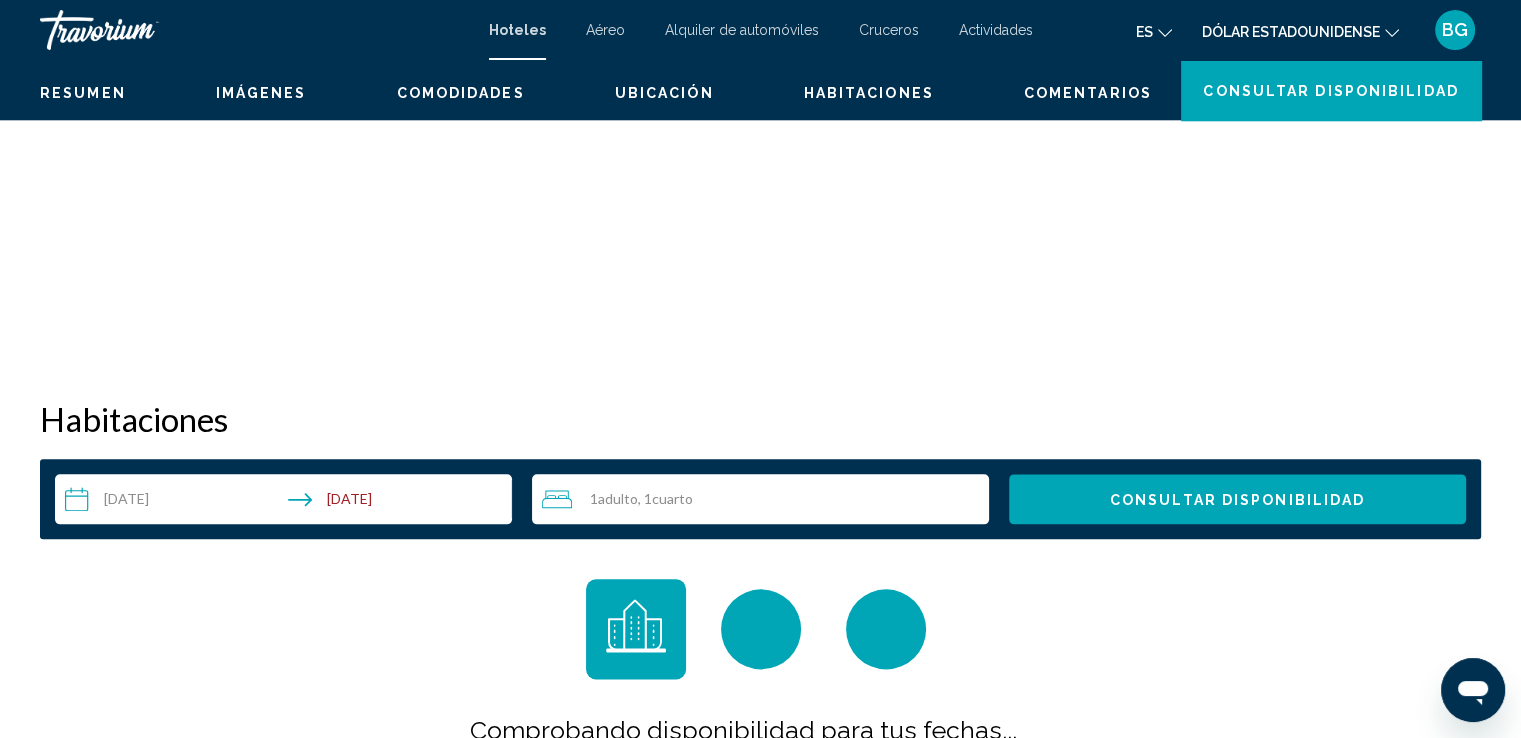 scroll, scrollTop: 0, scrollLeft: 0, axis: both 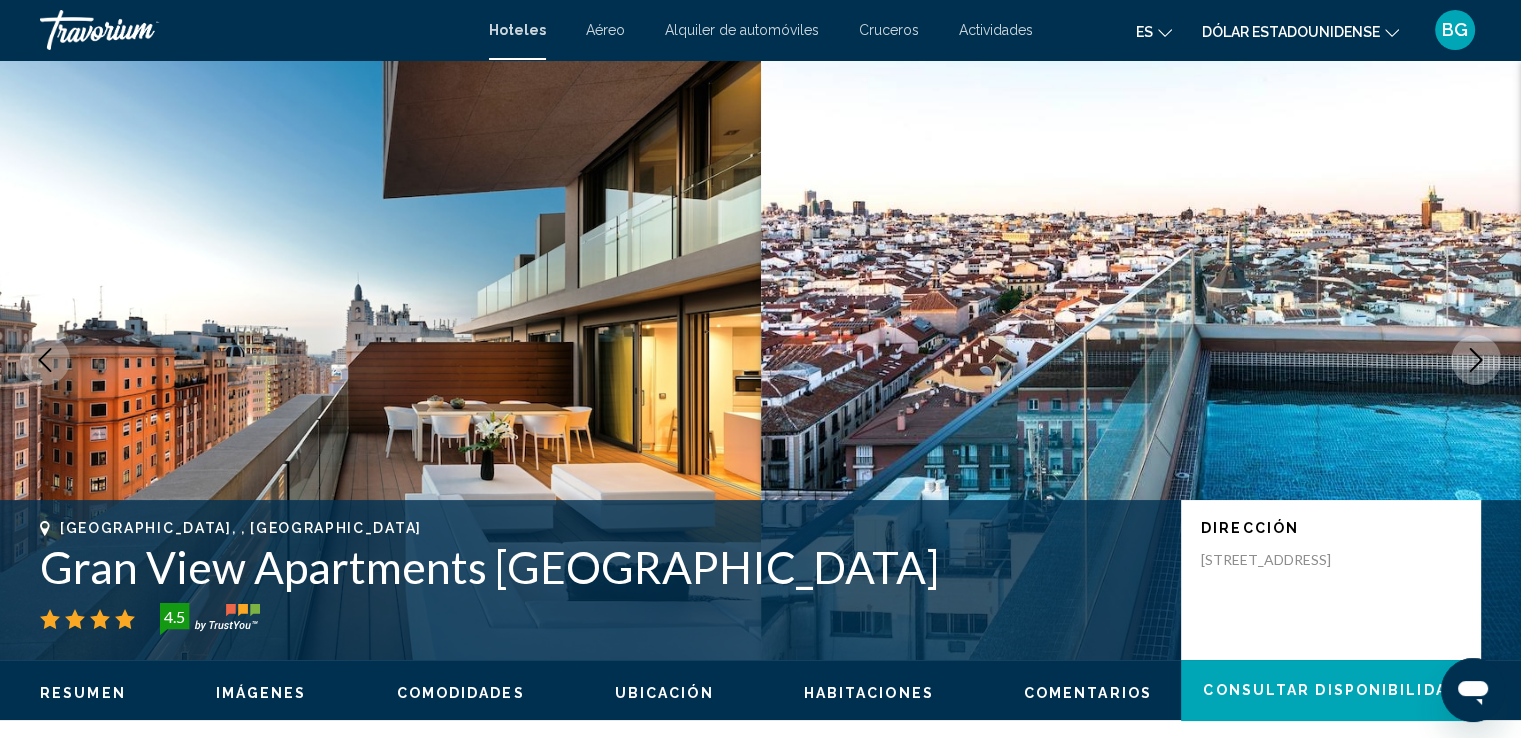click 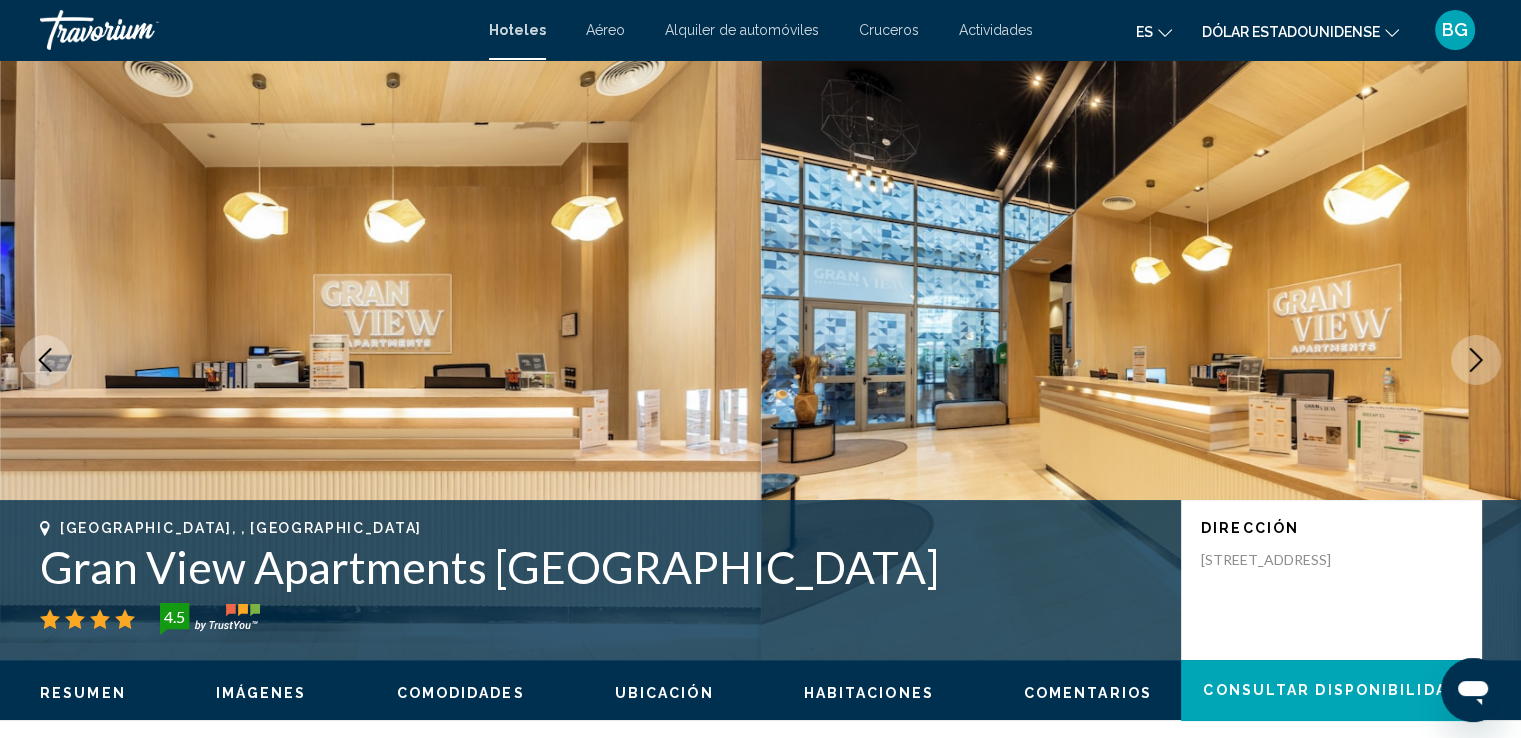 click 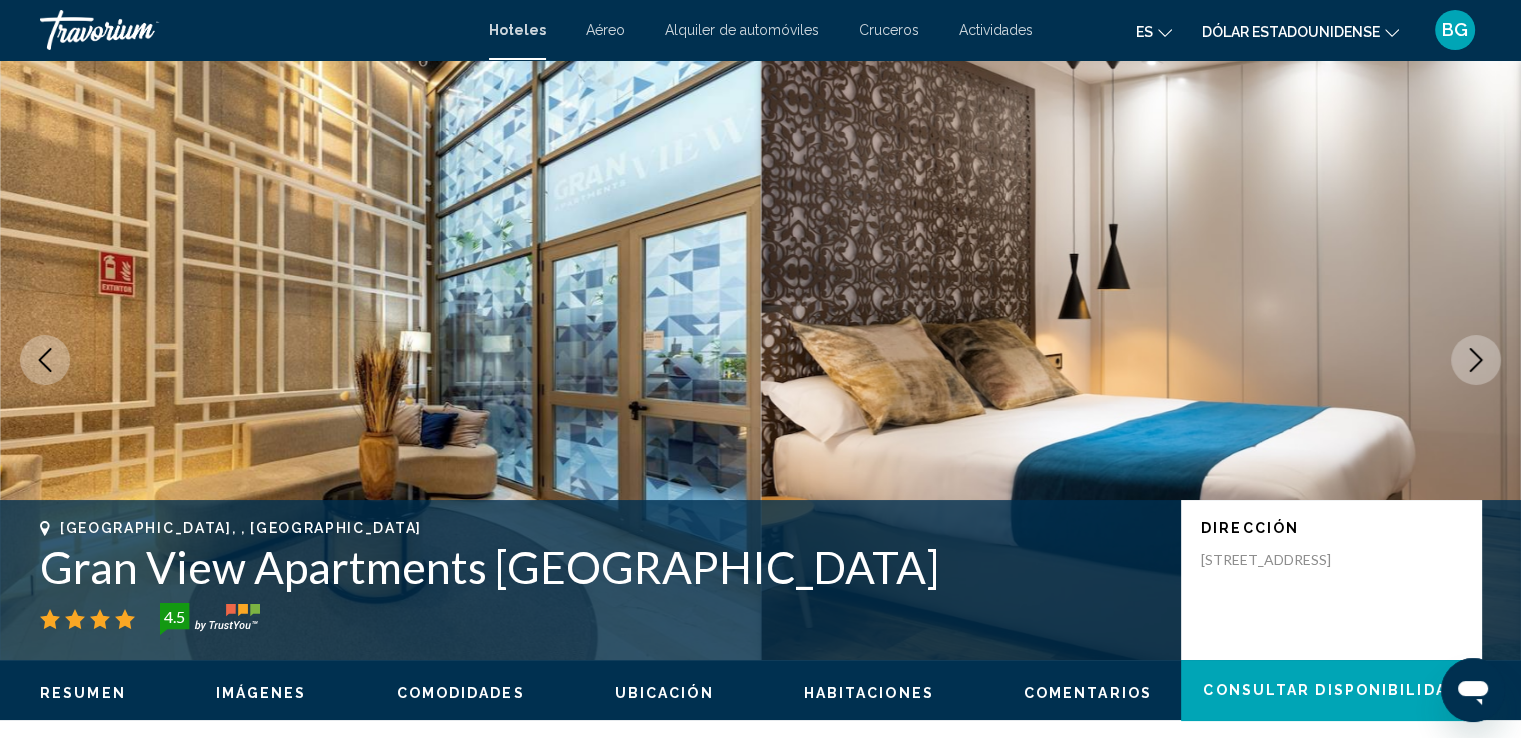 click 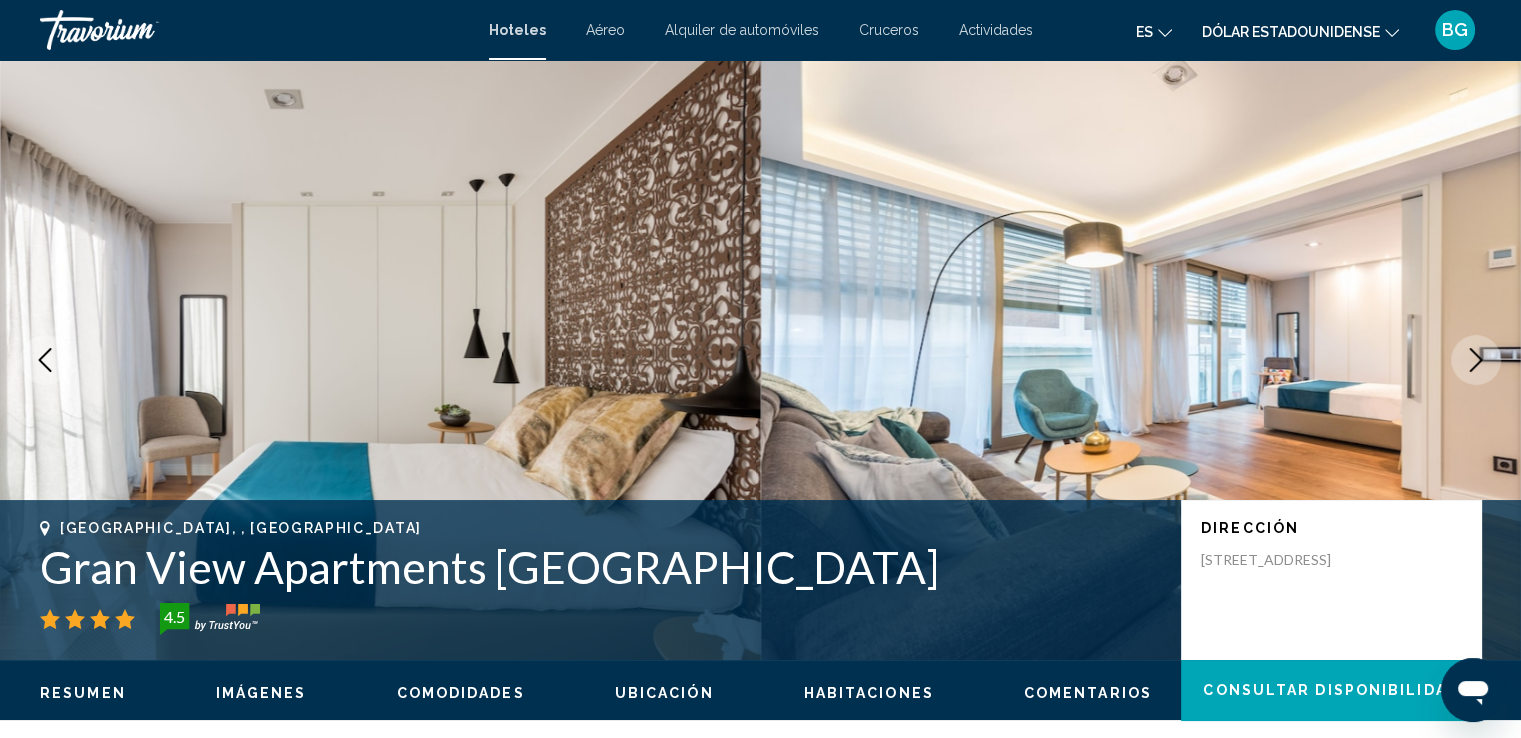 click 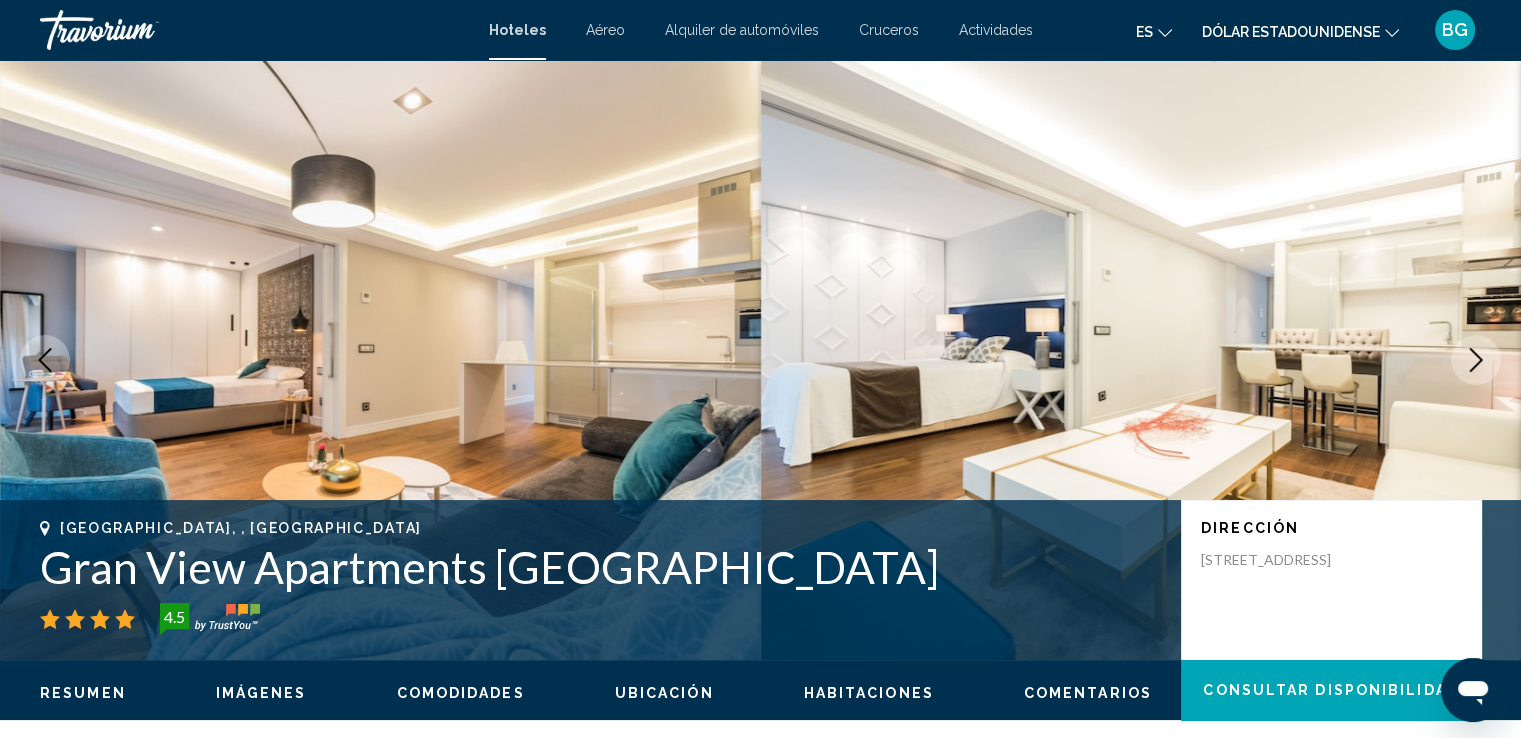 click 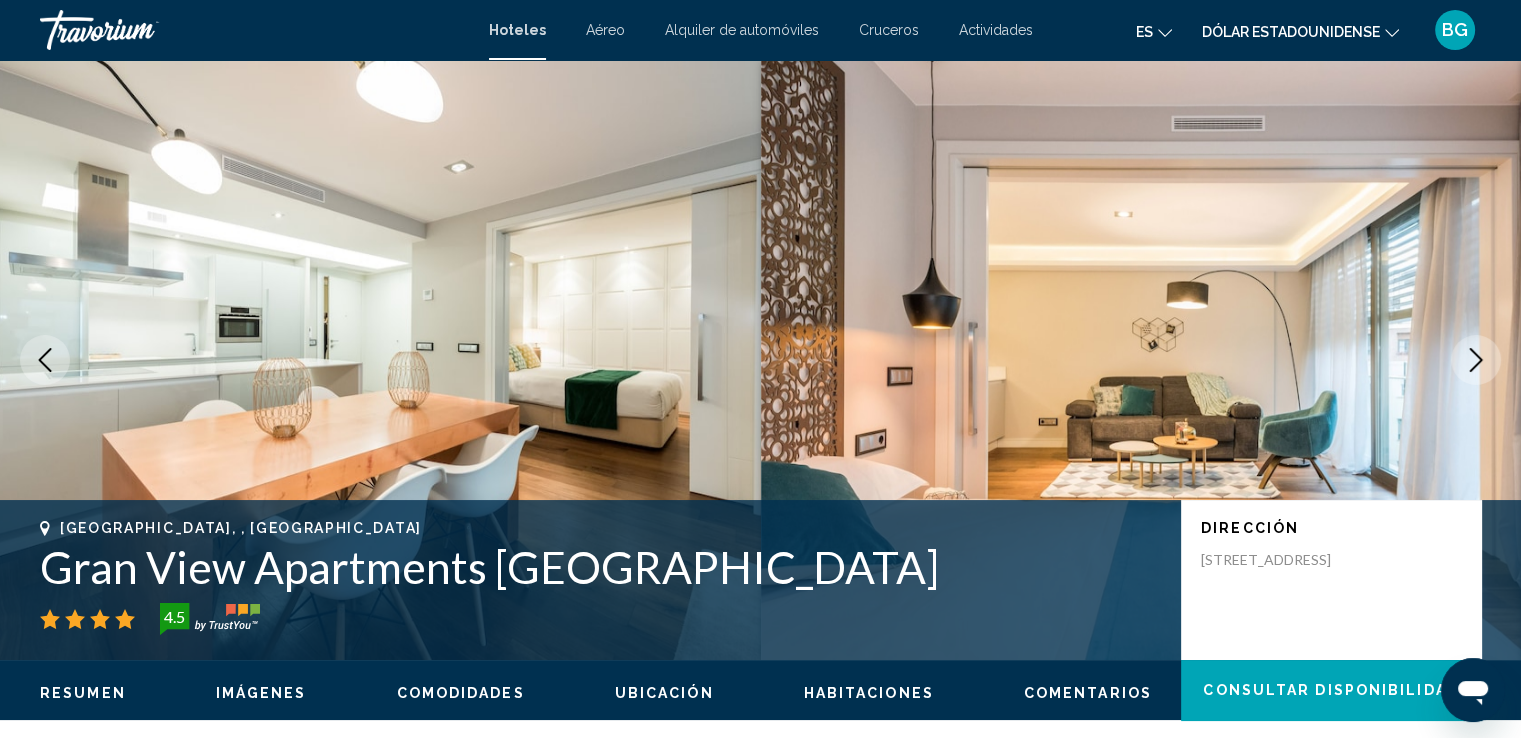 click 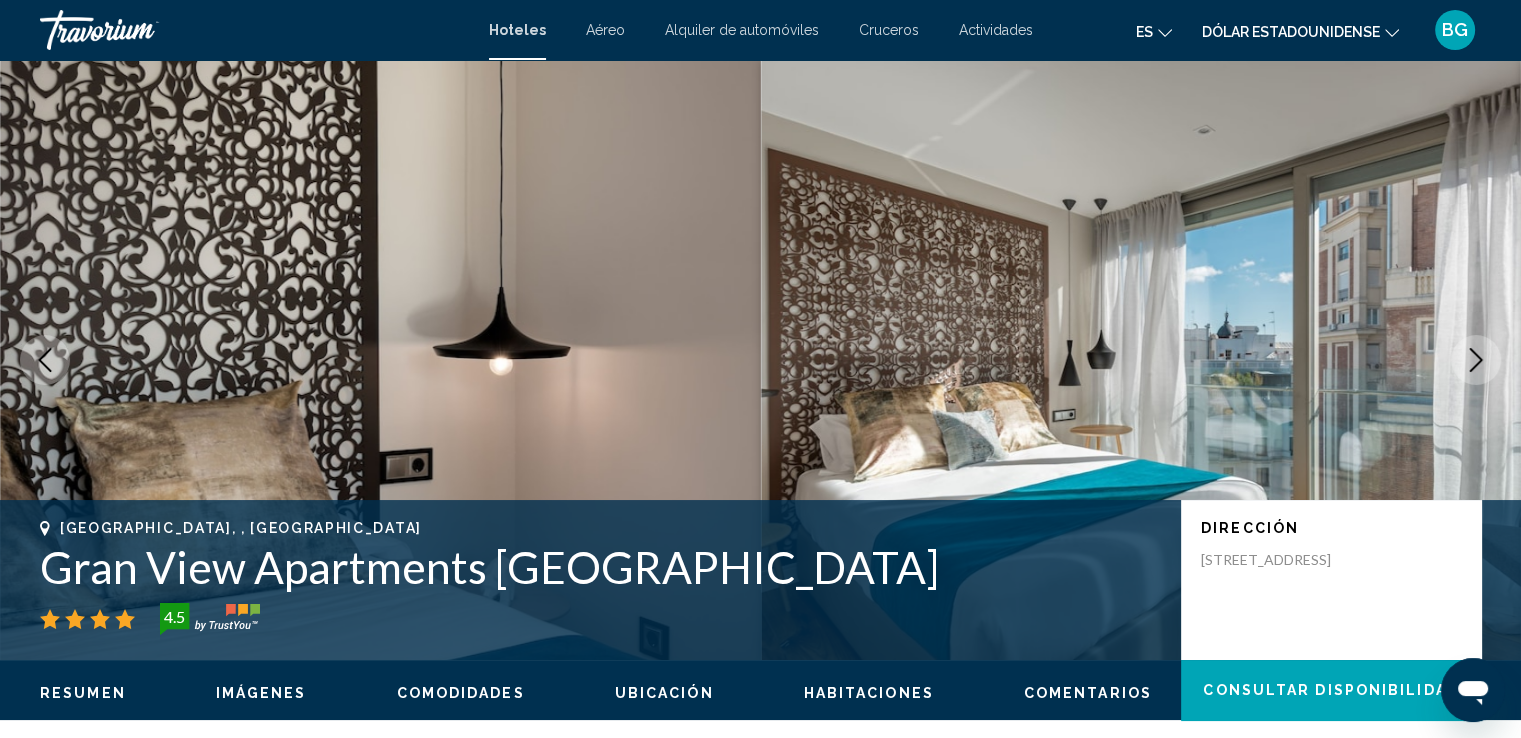 click 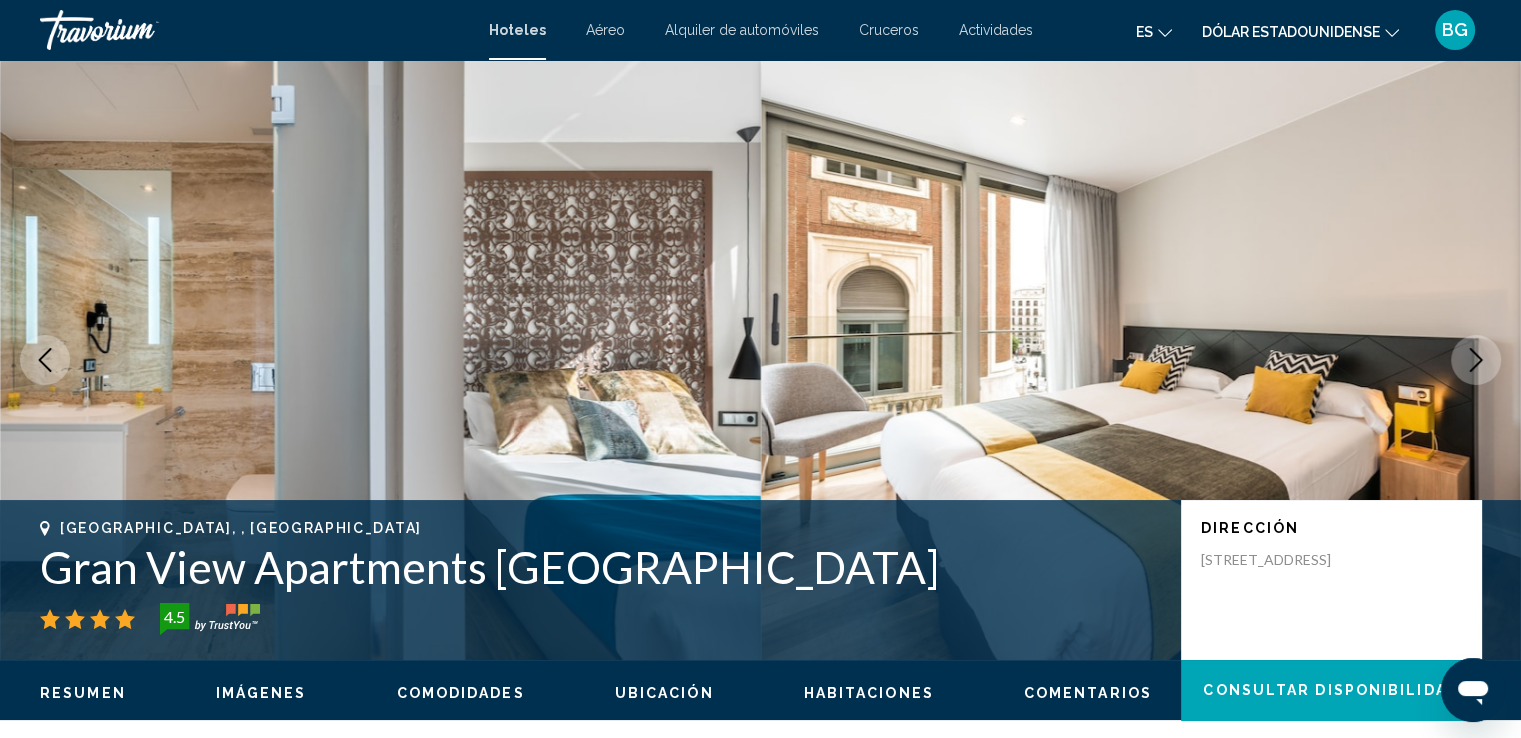 click 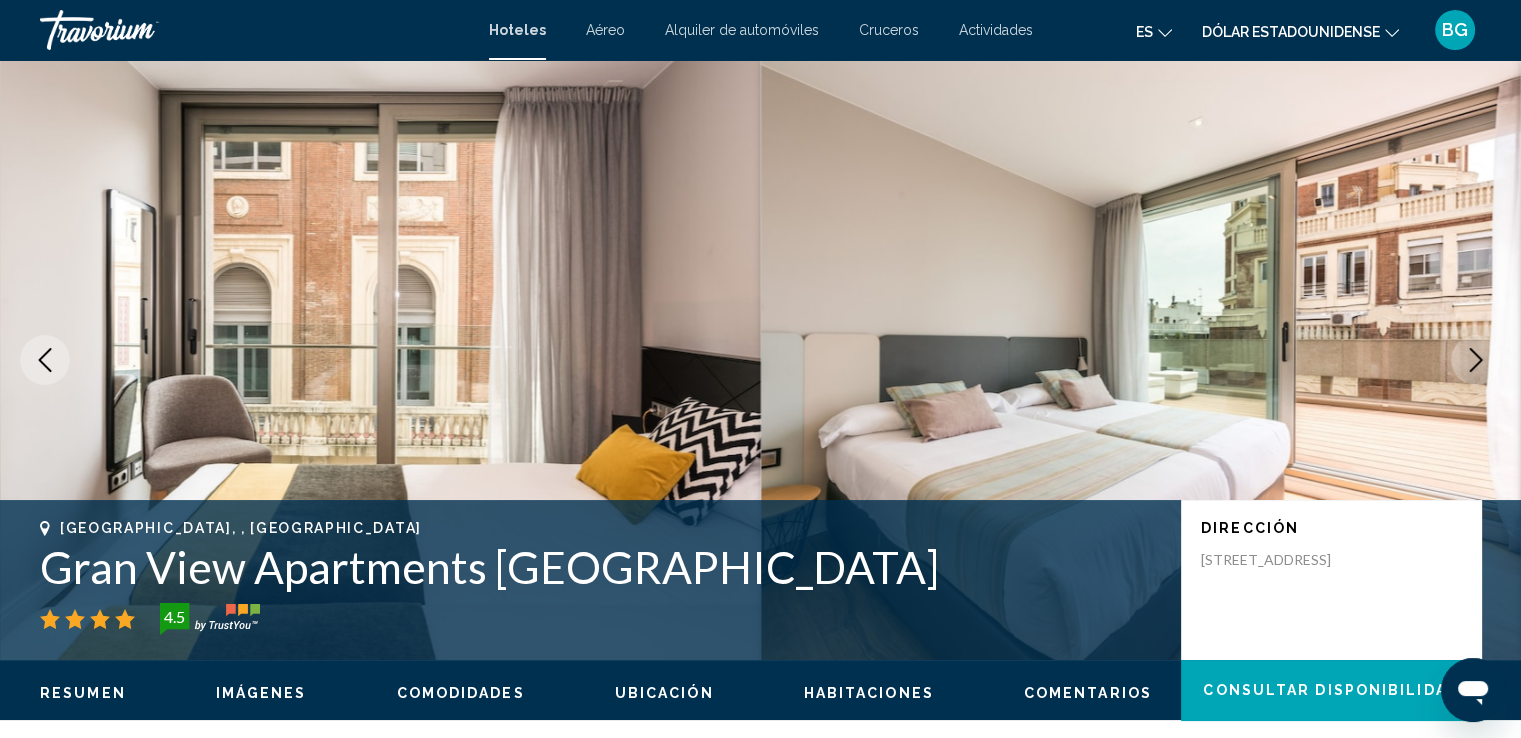 click 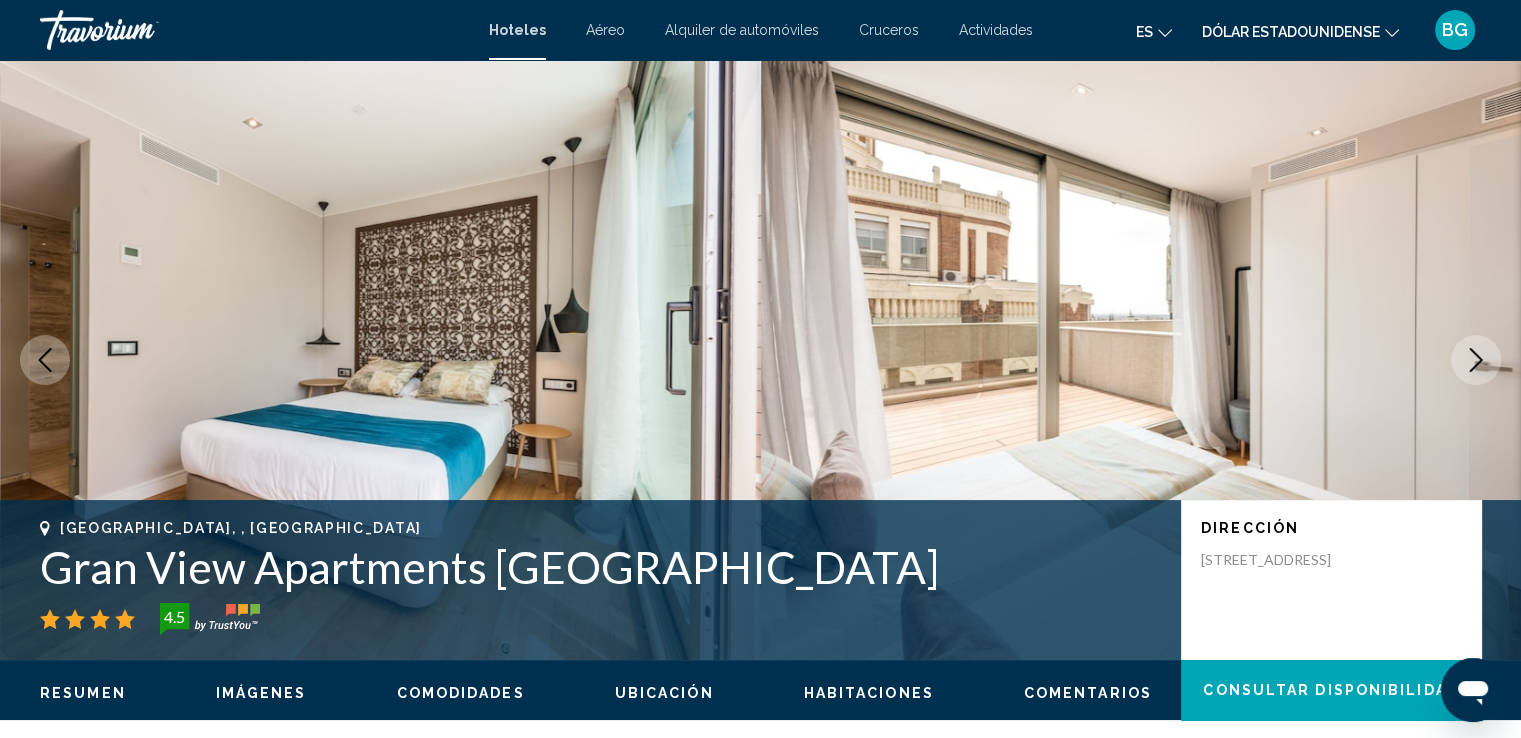 click 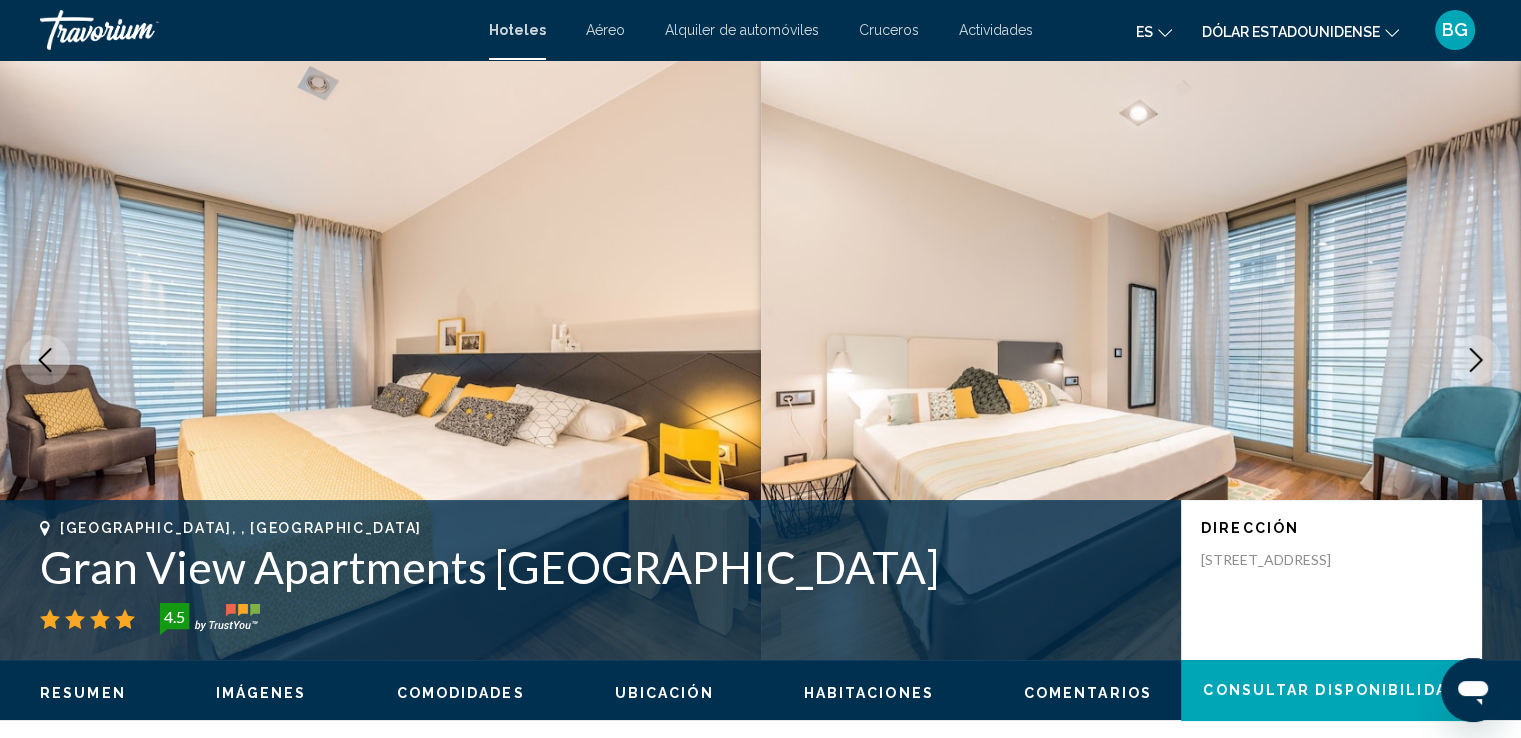 click 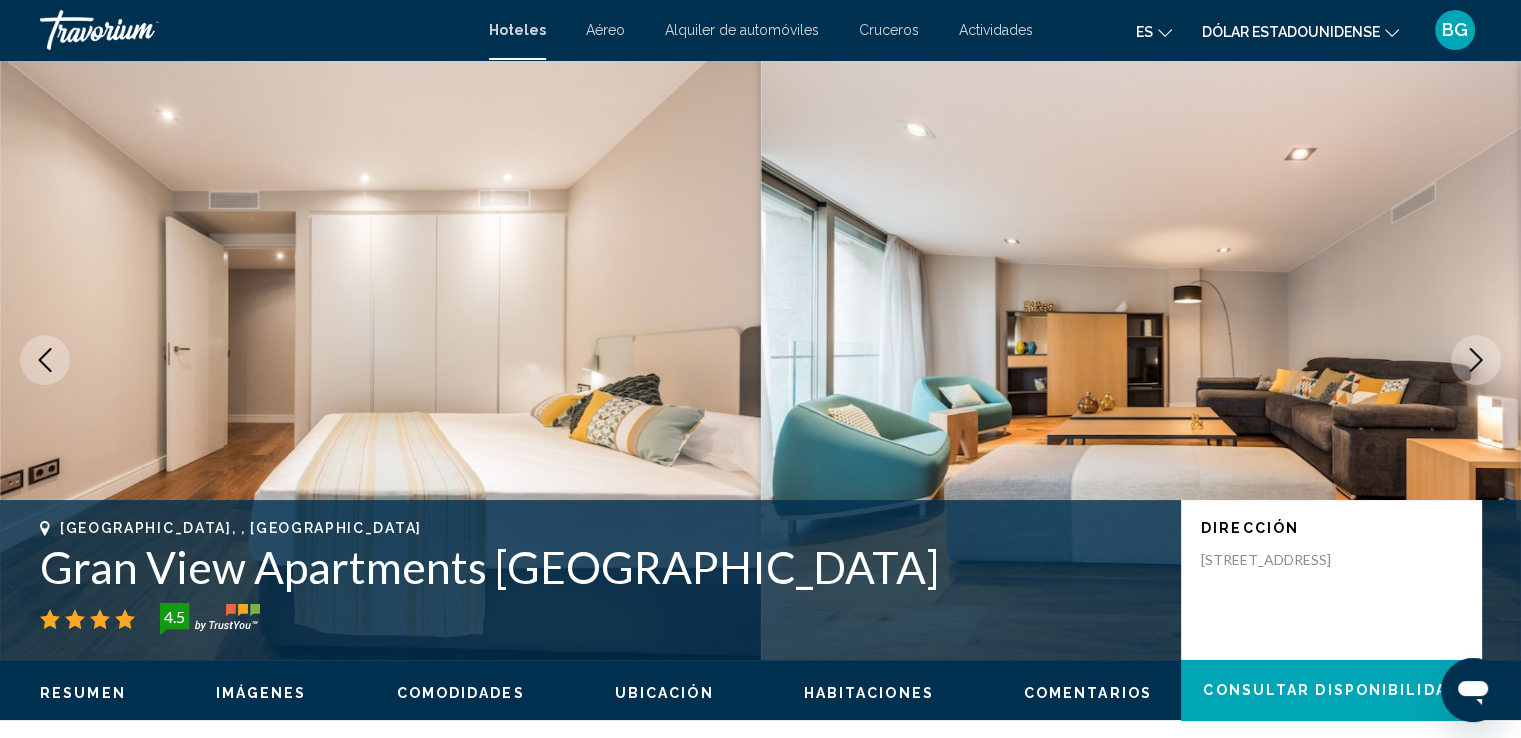 click 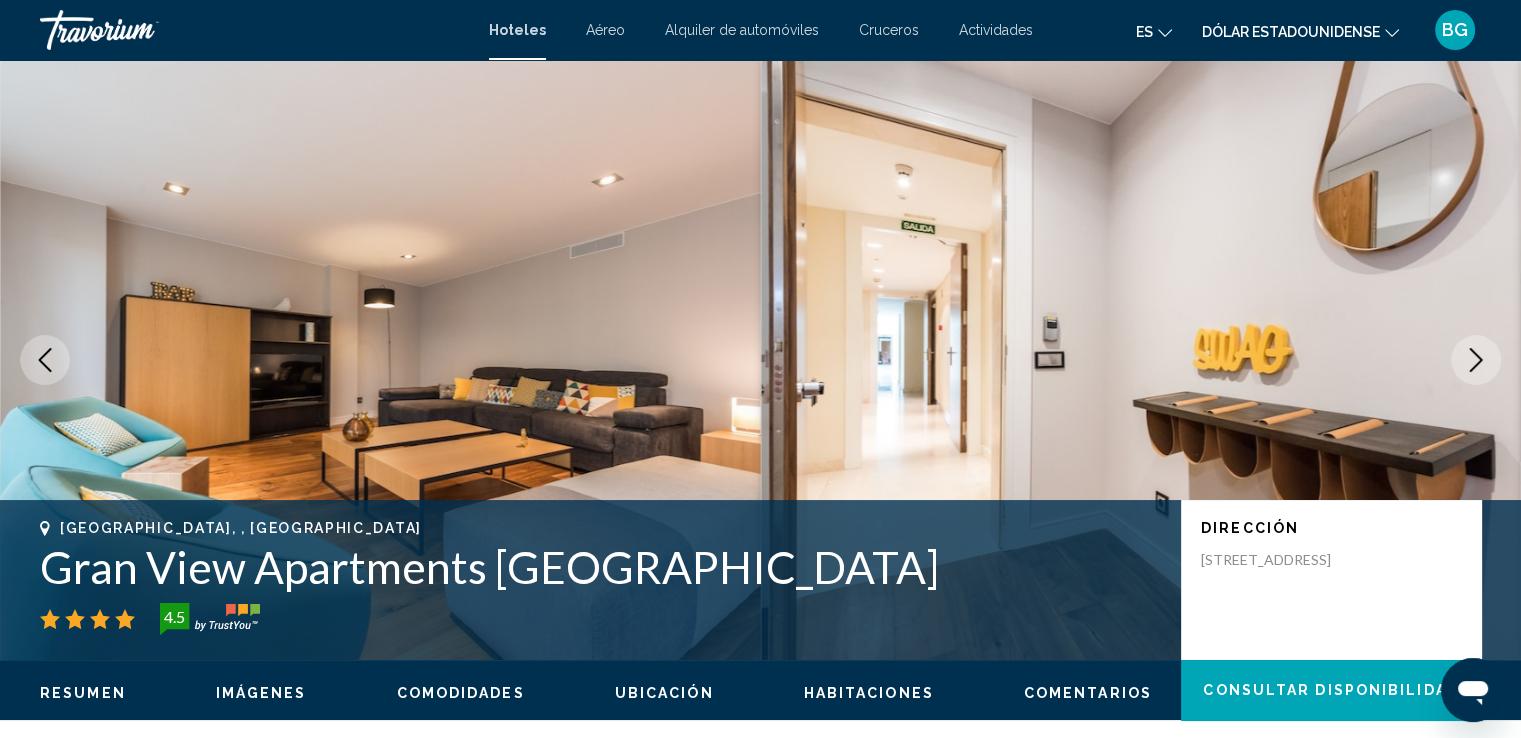 click 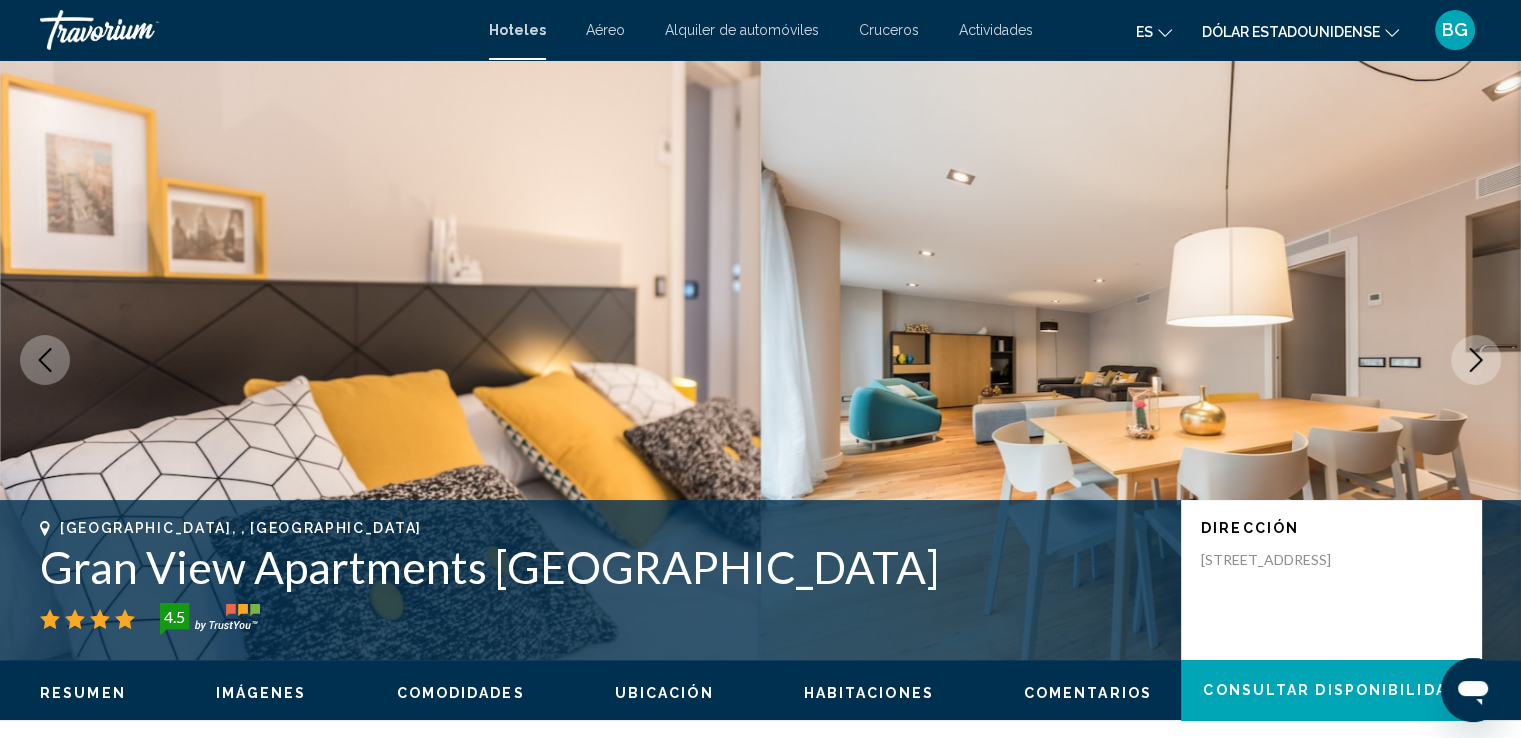 click 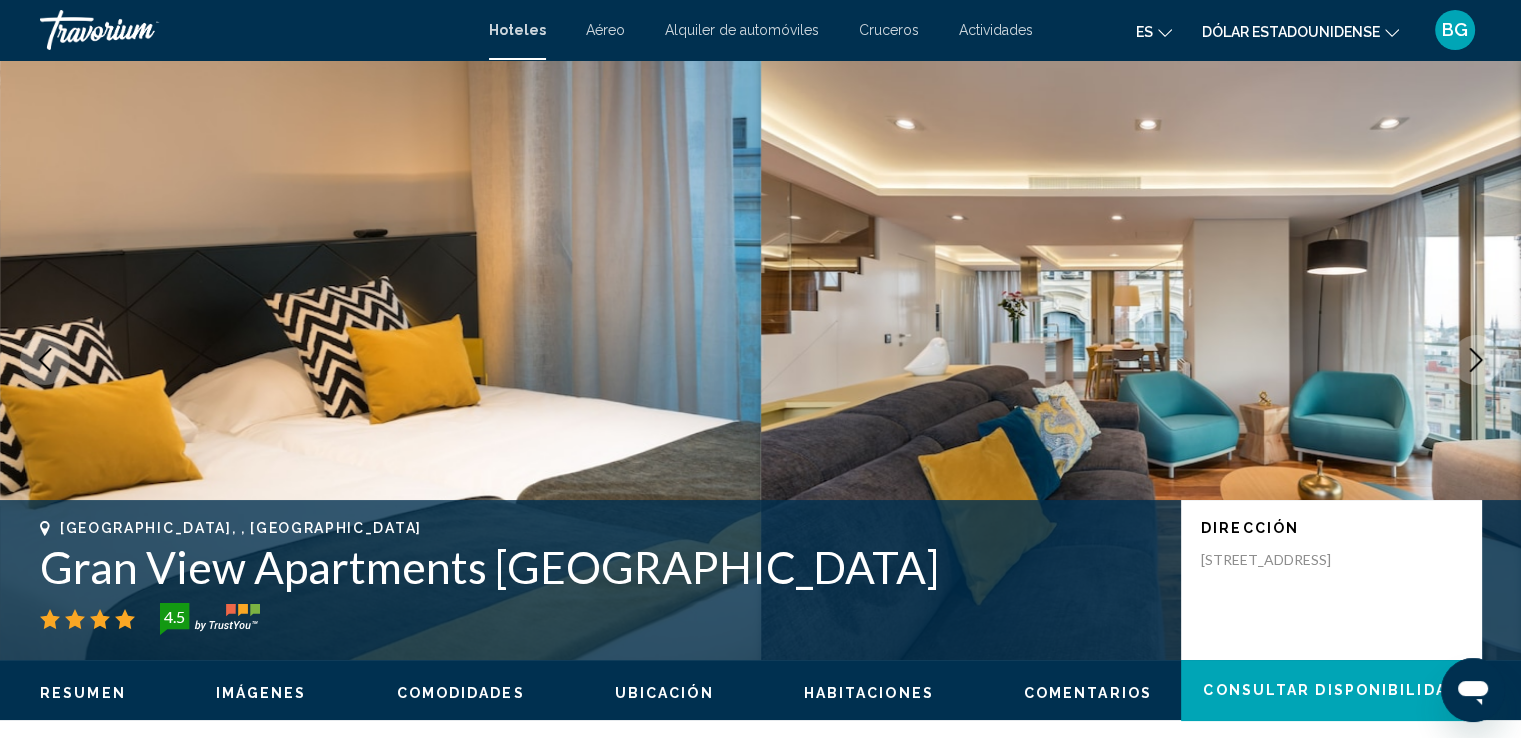 click 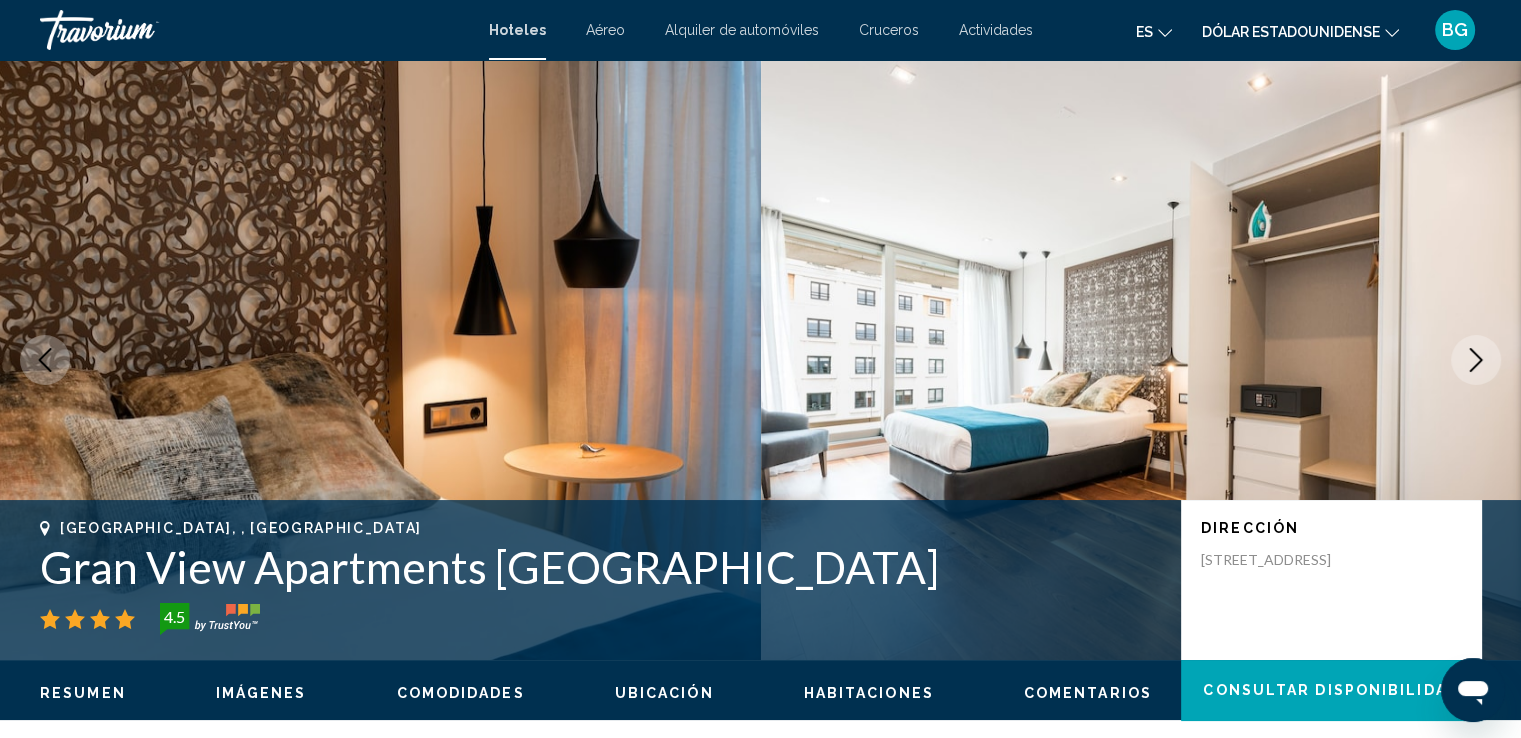 click 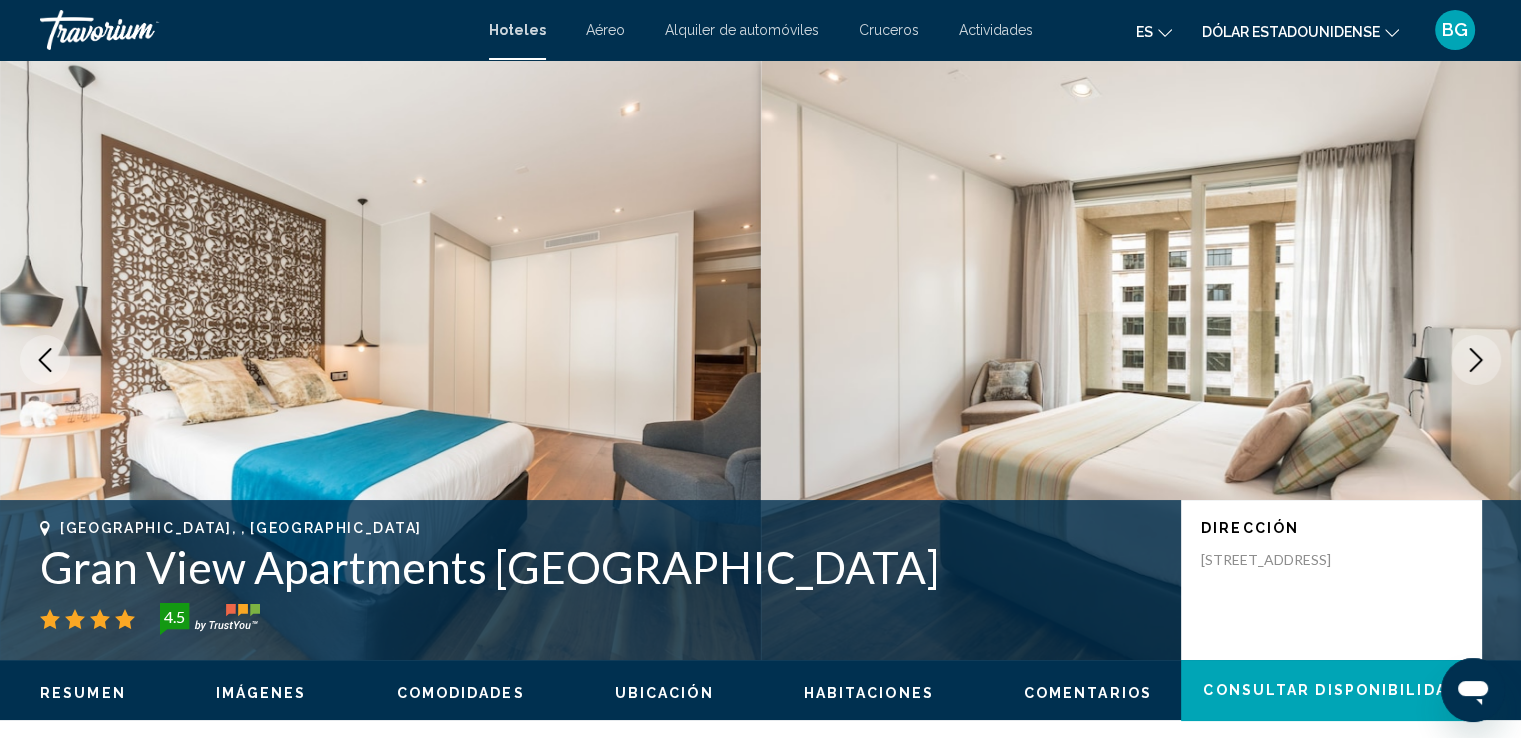 click 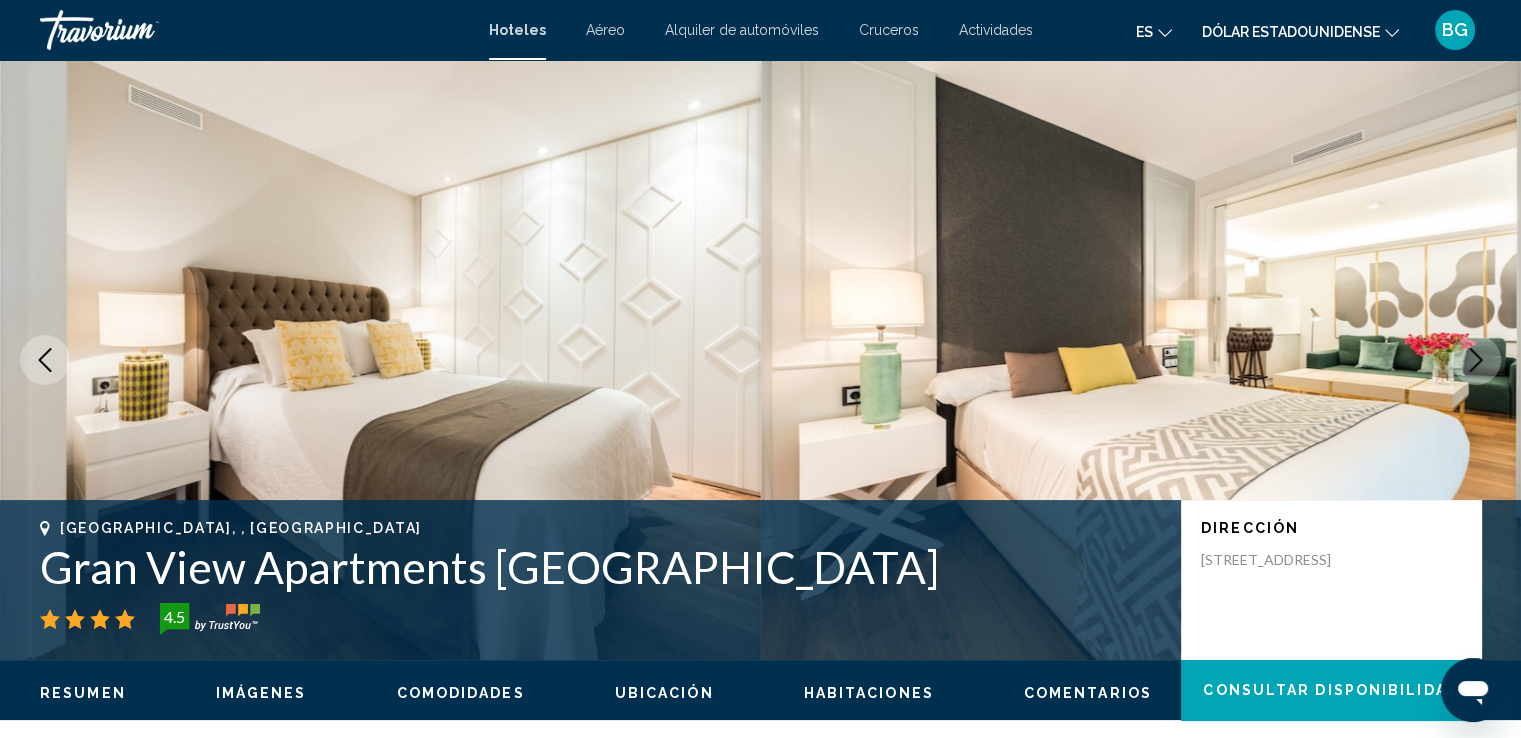 click 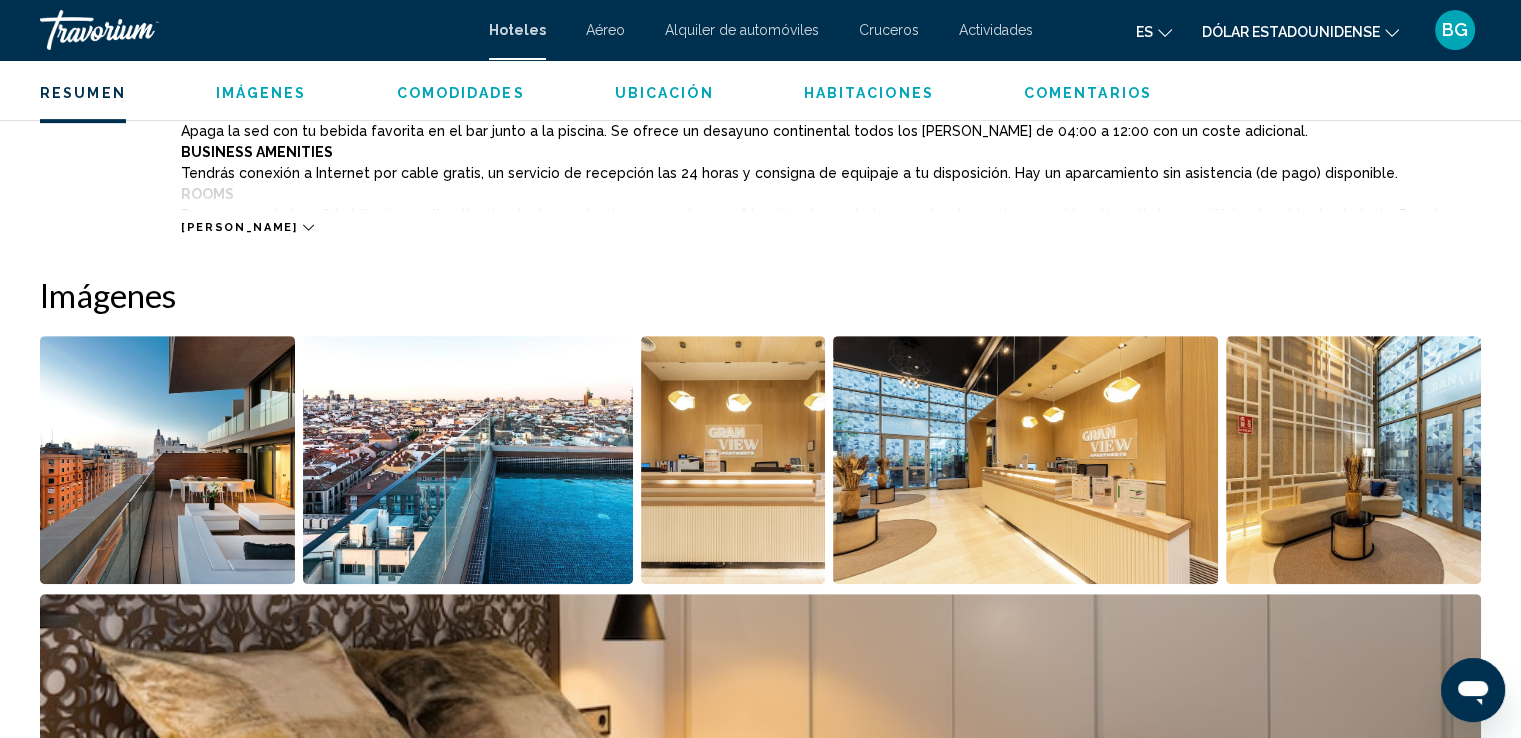 scroll, scrollTop: 840, scrollLeft: 0, axis: vertical 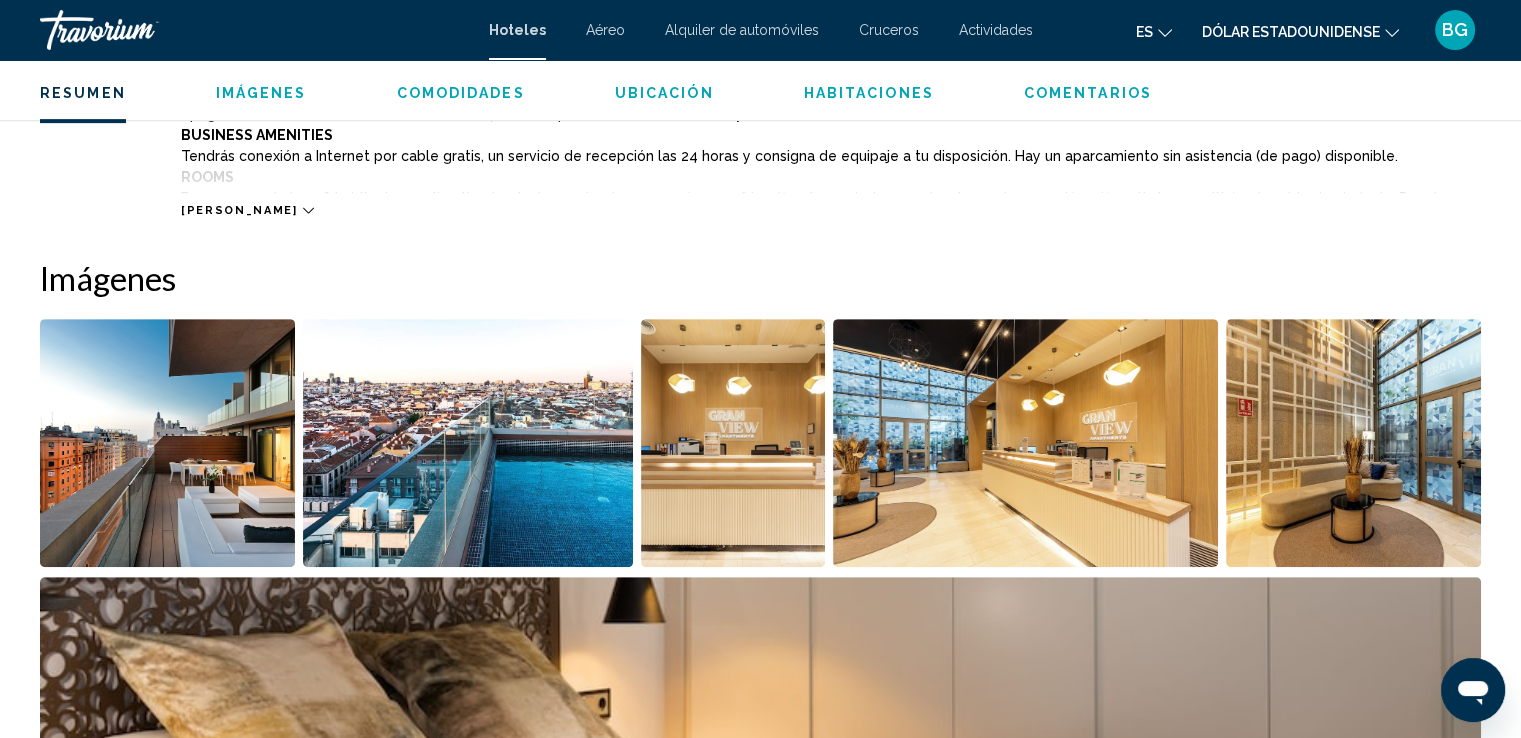 click at bounding box center (167, 443) 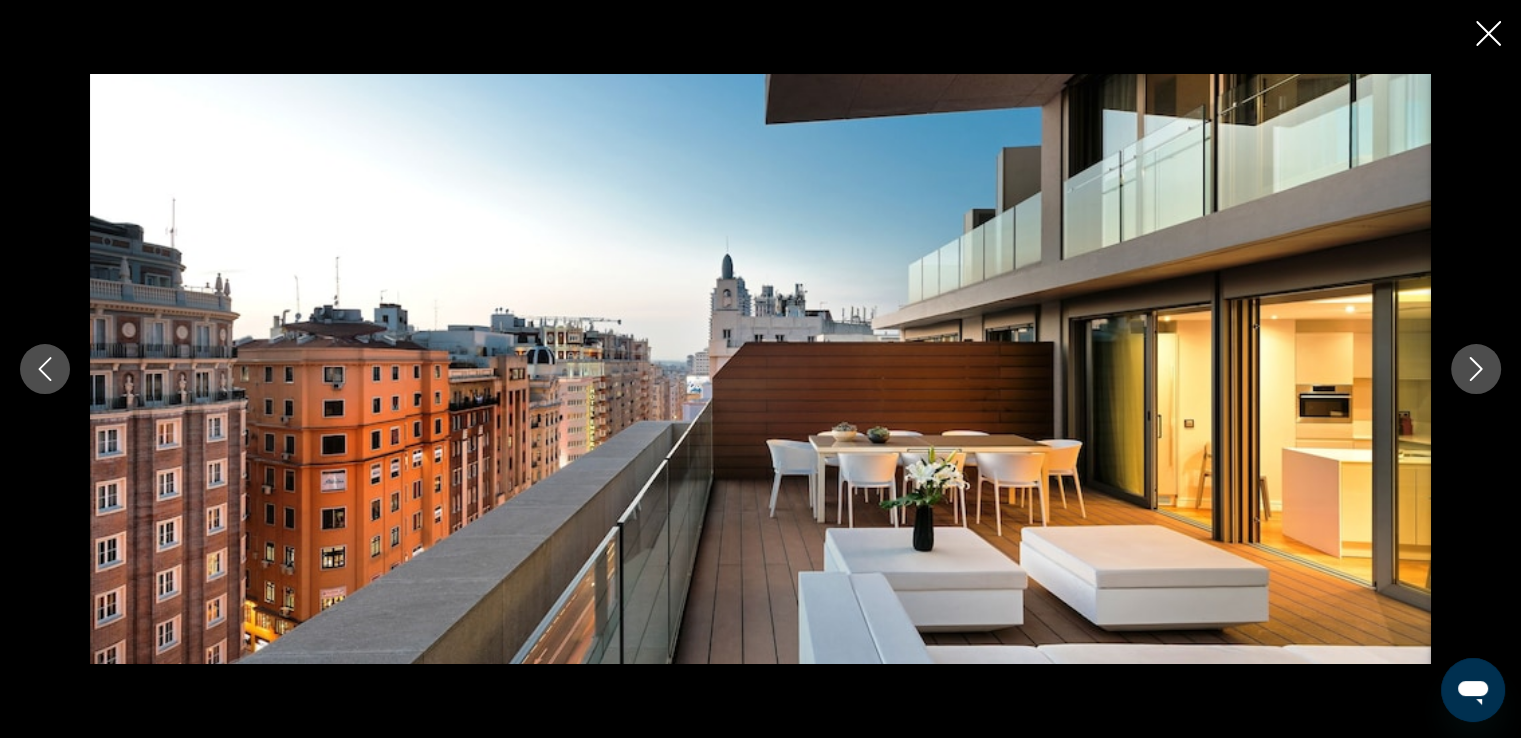 click 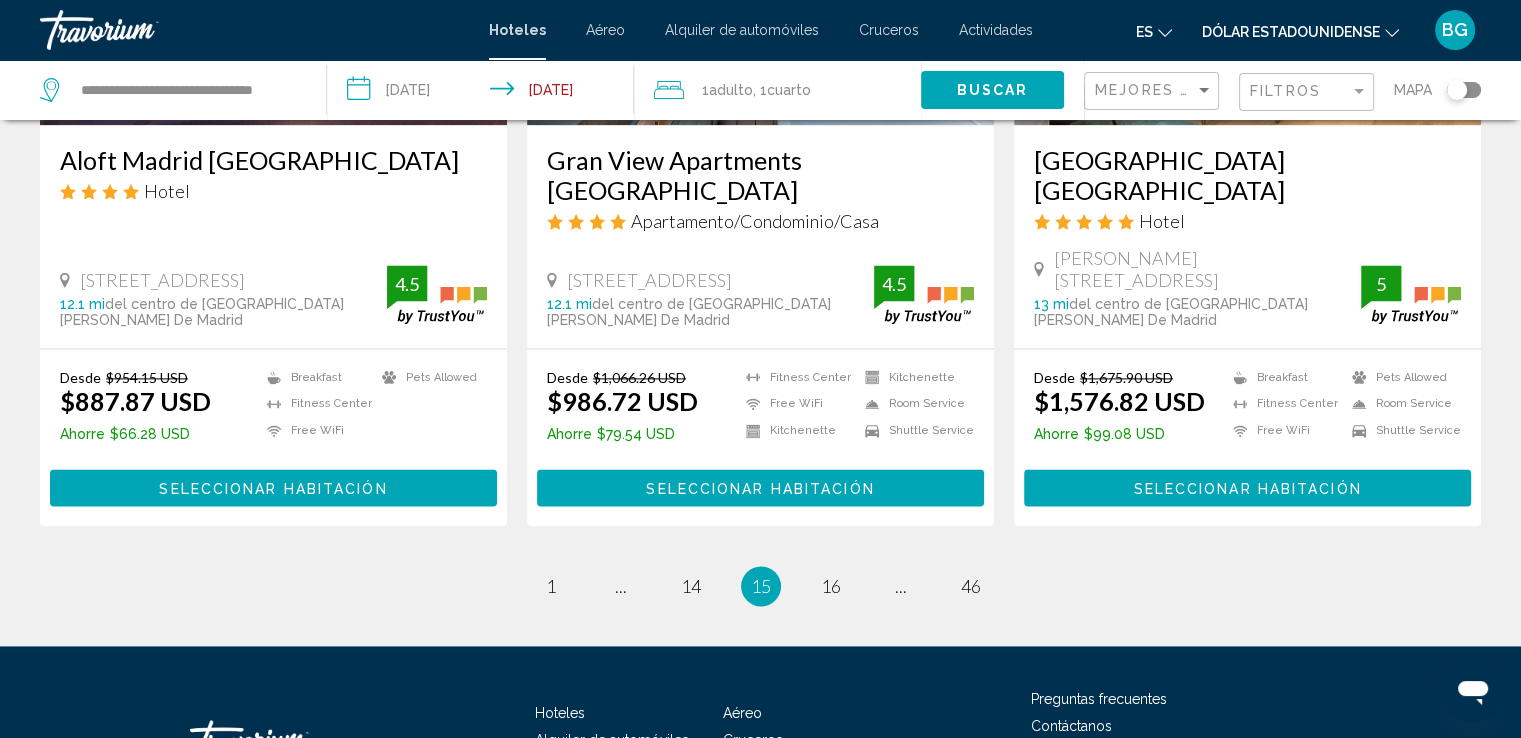 scroll, scrollTop: 2661, scrollLeft: 0, axis: vertical 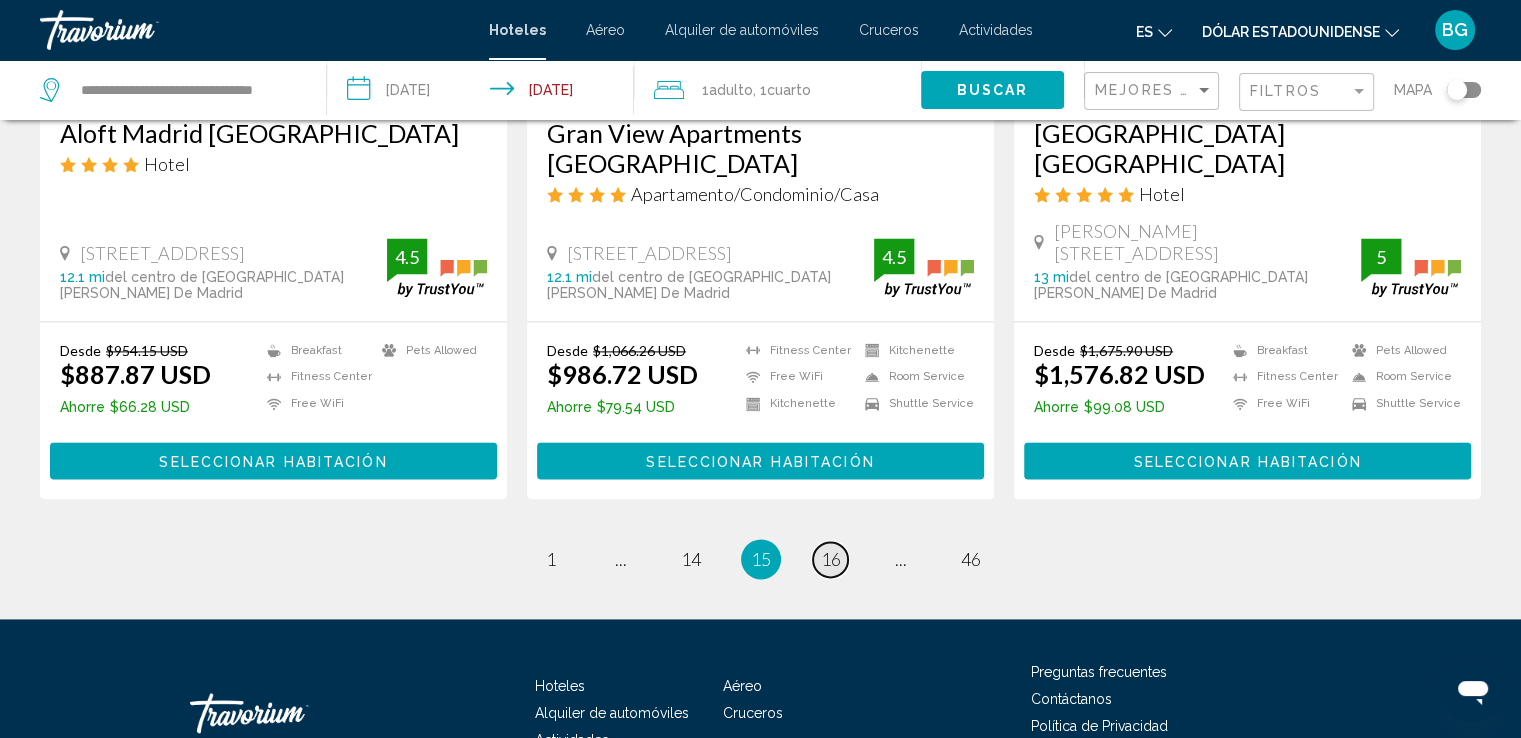 click on "16" at bounding box center [831, 559] 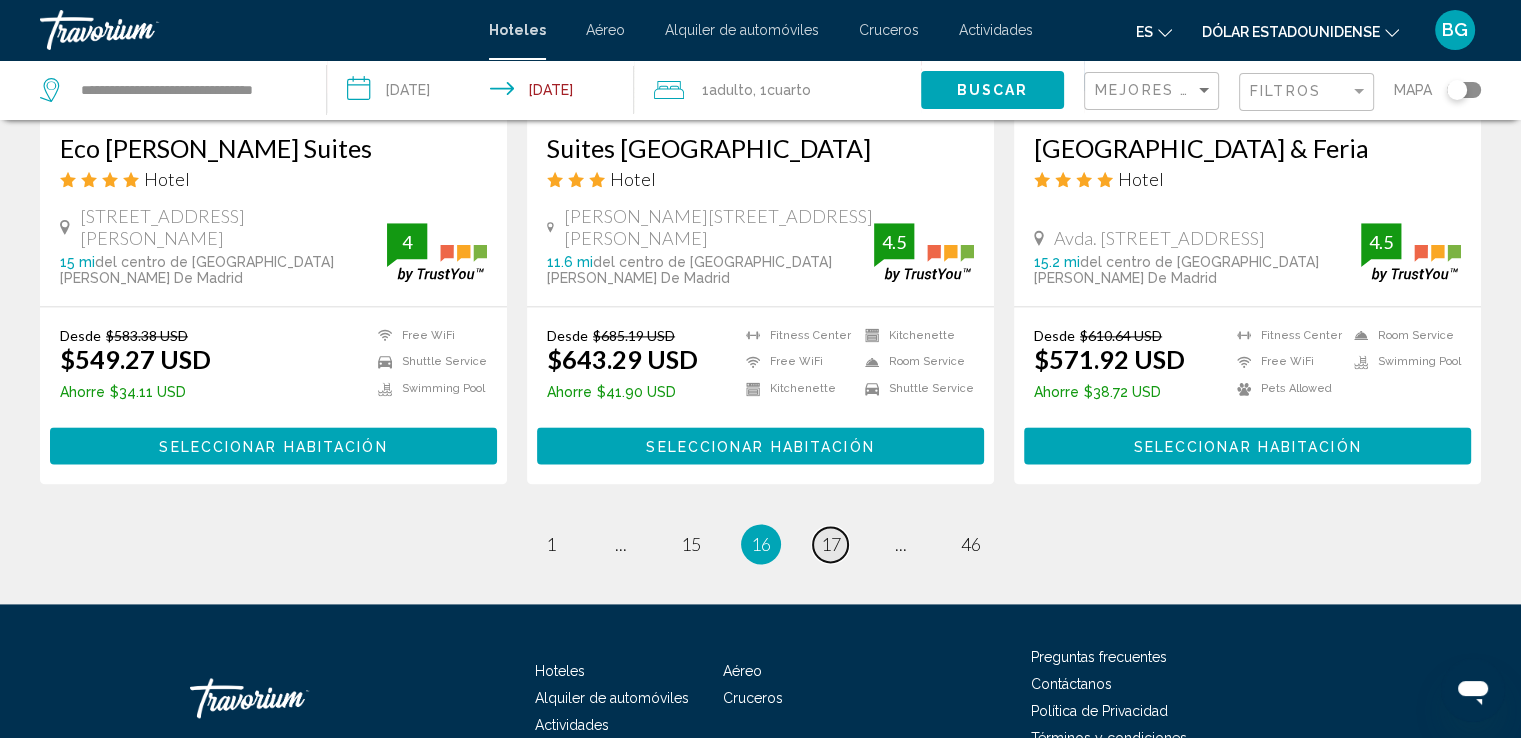 scroll, scrollTop: 2630, scrollLeft: 0, axis: vertical 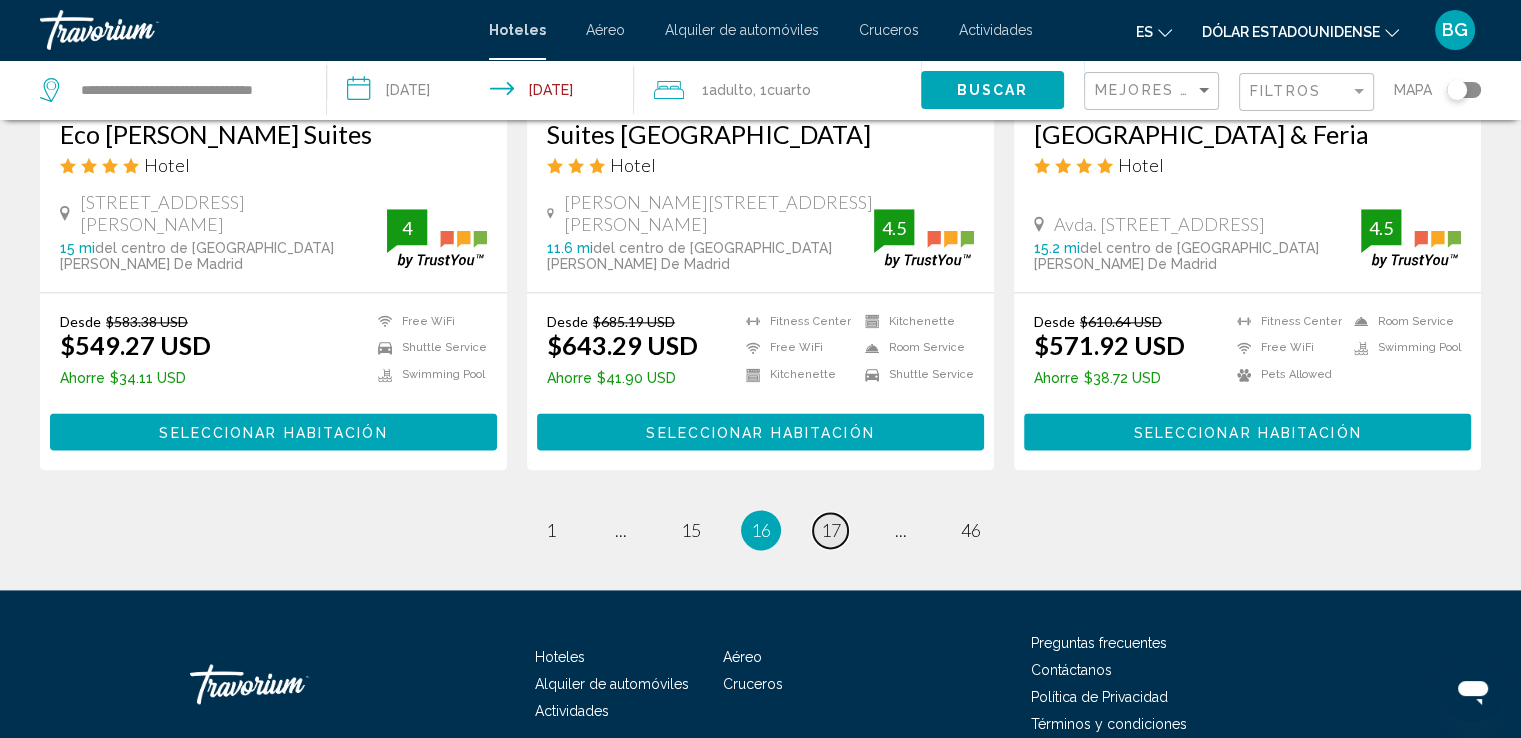 click on "17" at bounding box center (831, 530) 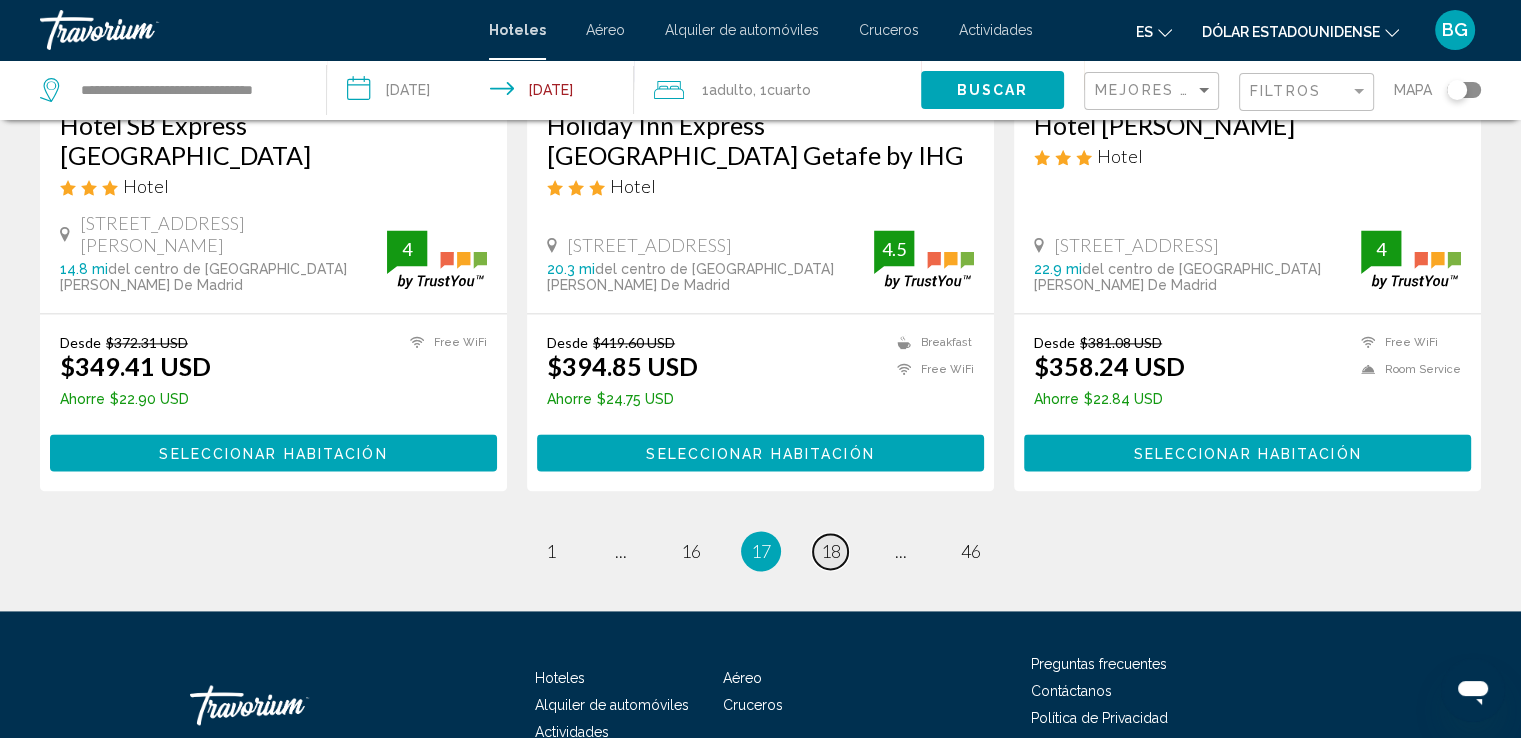 scroll, scrollTop: 2692, scrollLeft: 0, axis: vertical 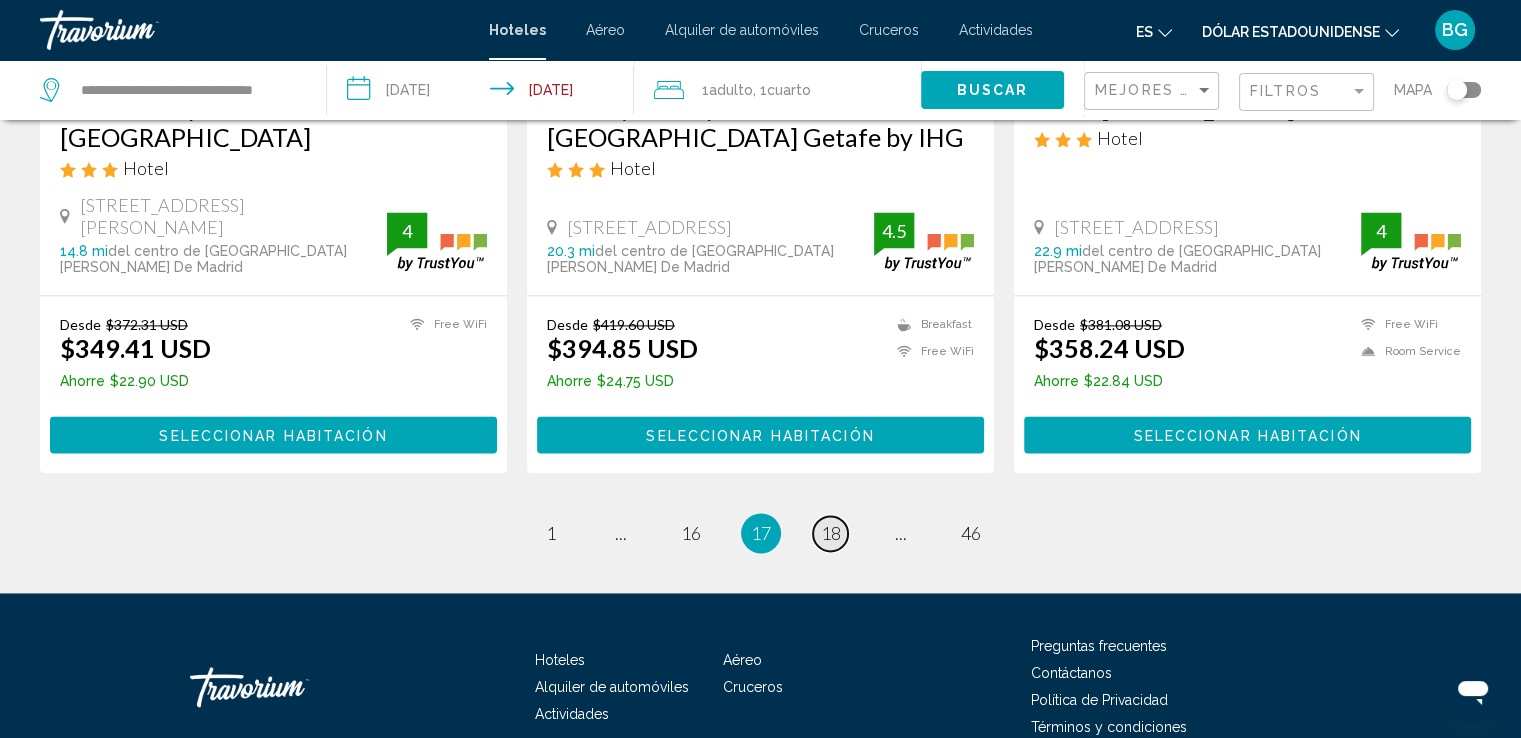 click on "18" at bounding box center (831, 533) 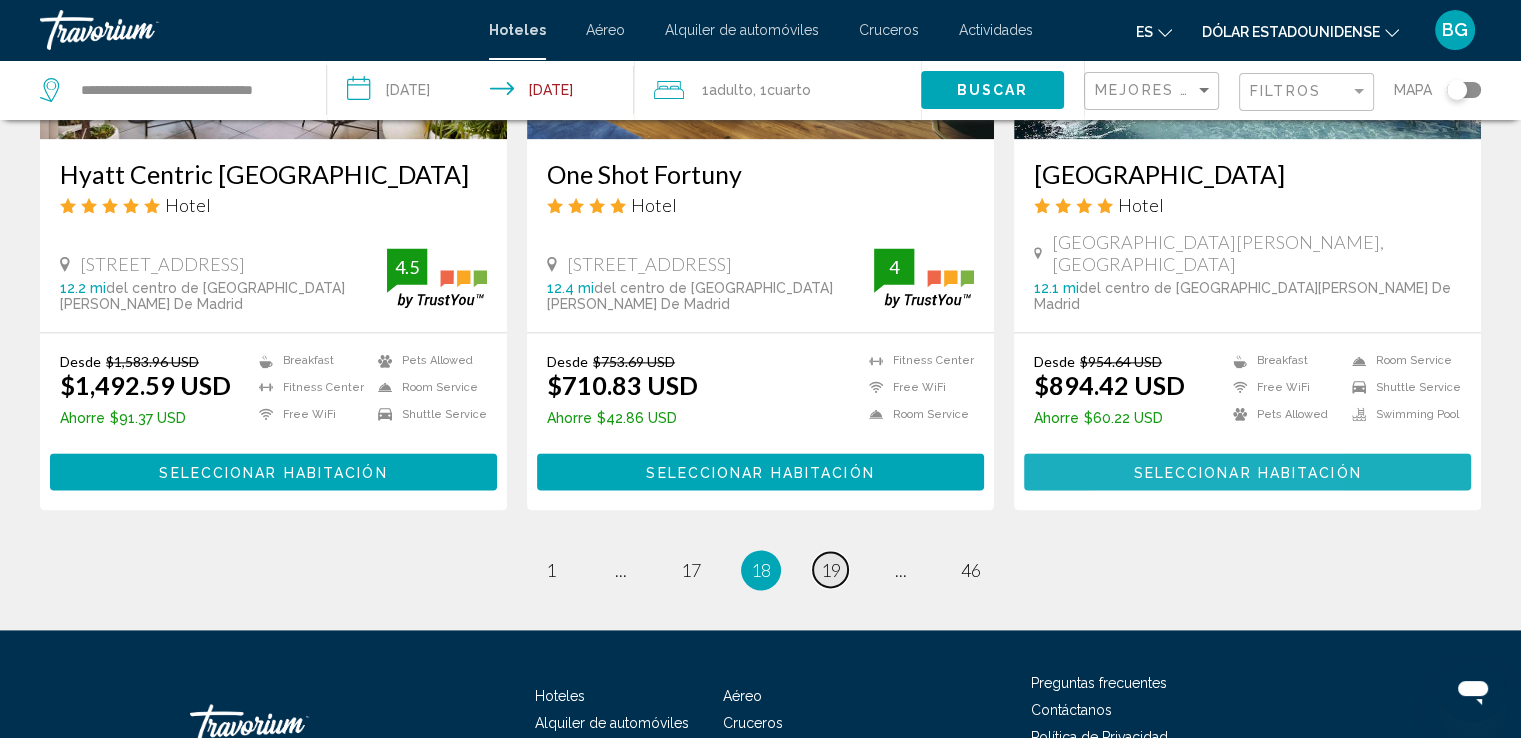 scroll, scrollTop: 2653, scrollLeft: 0, axis: vertical 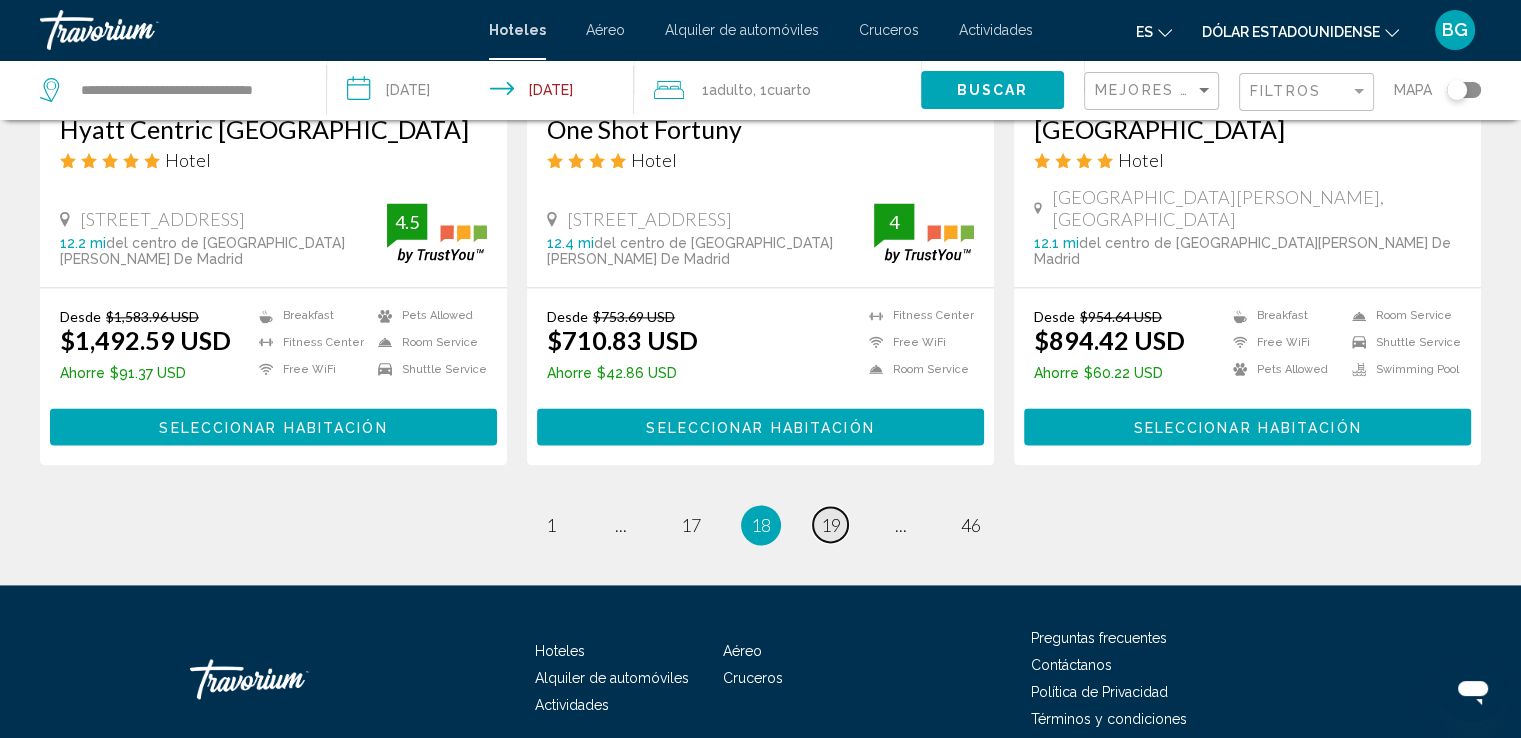 click on "19" at bounding box center [831, 525] 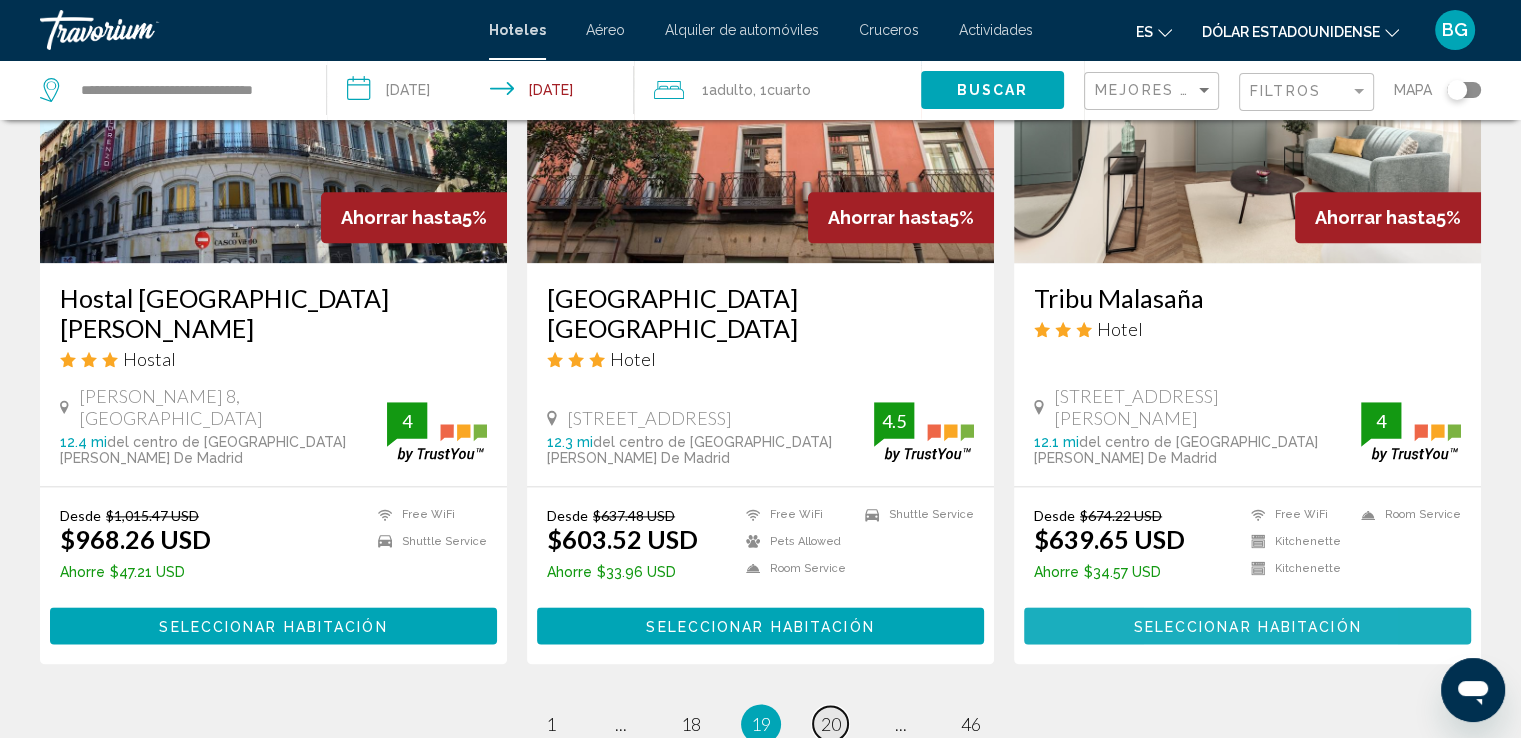 scroll, scrollTop: 2640, scrollLeft: 0, axis: vertical 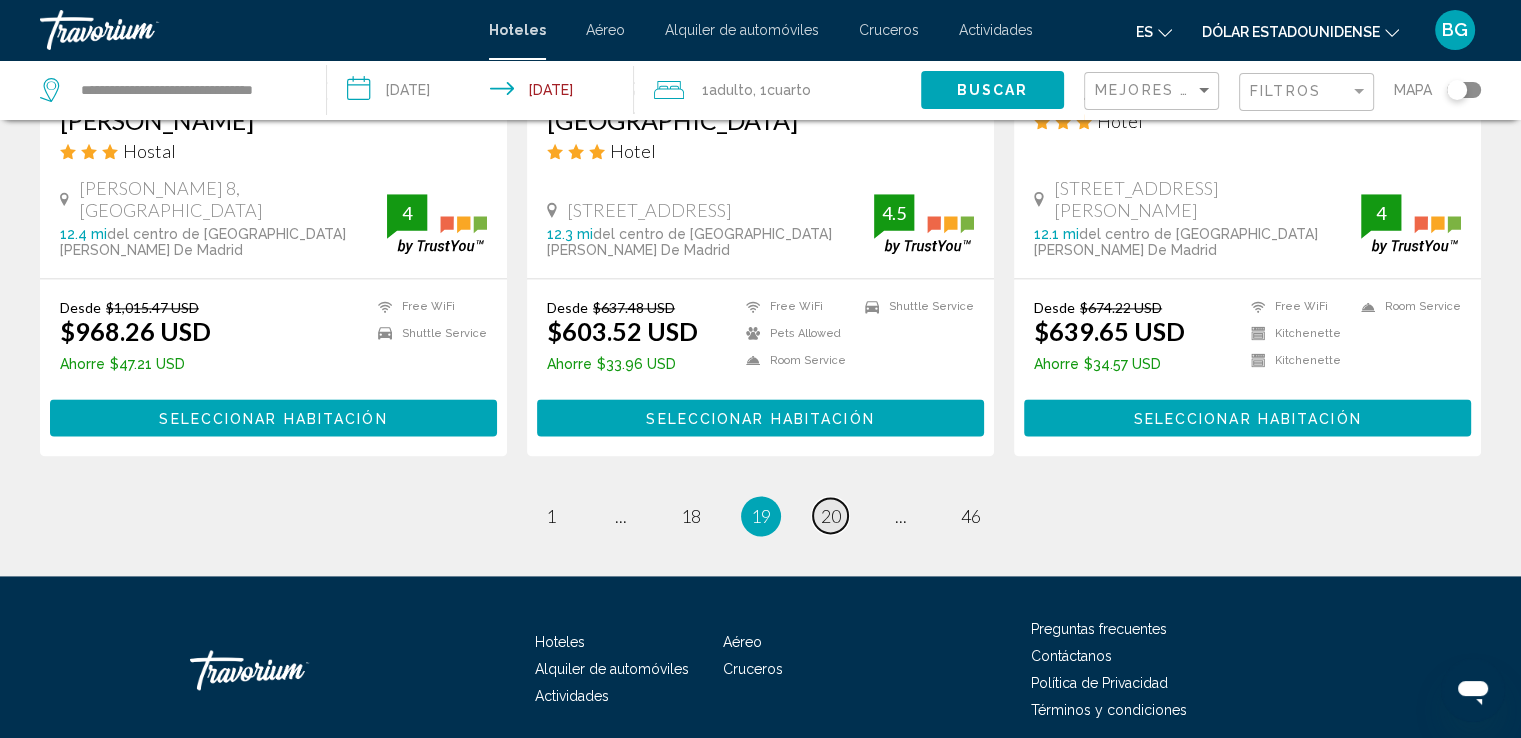 click on "20" at bounding box center [831, 516] 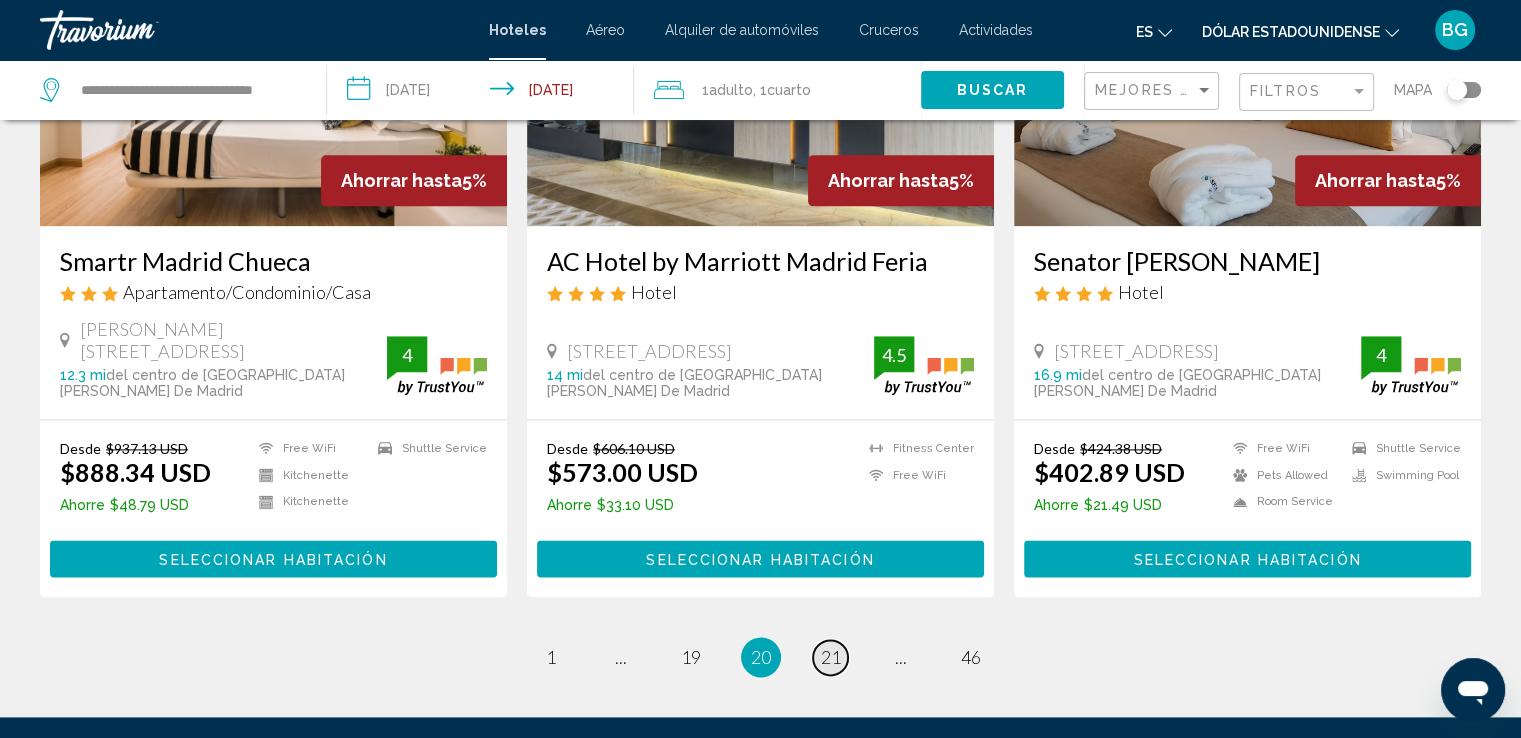scroll, scrollTop: 2632, scrollLeft: 0, axis: vertical 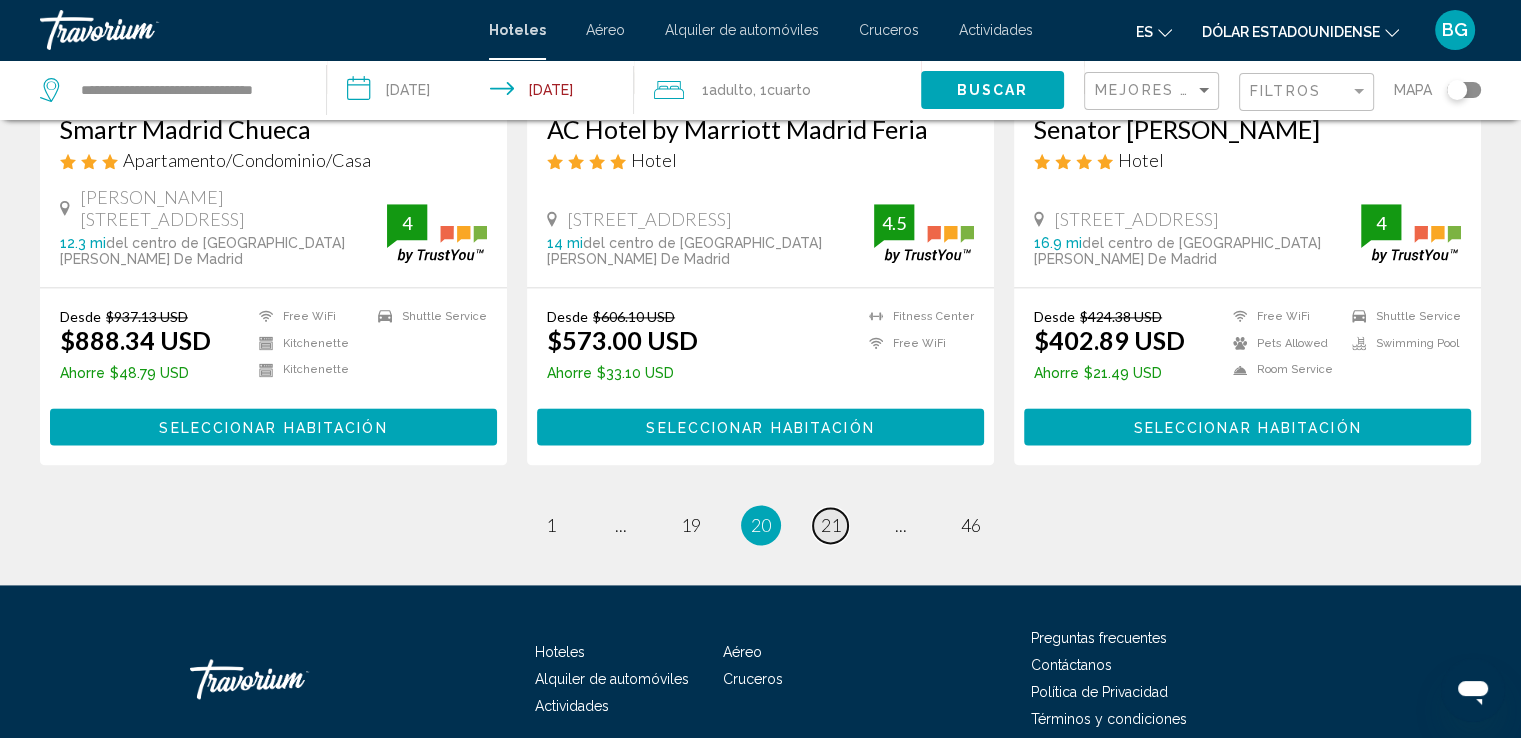 click on "21" at bounding box center [831, 525] 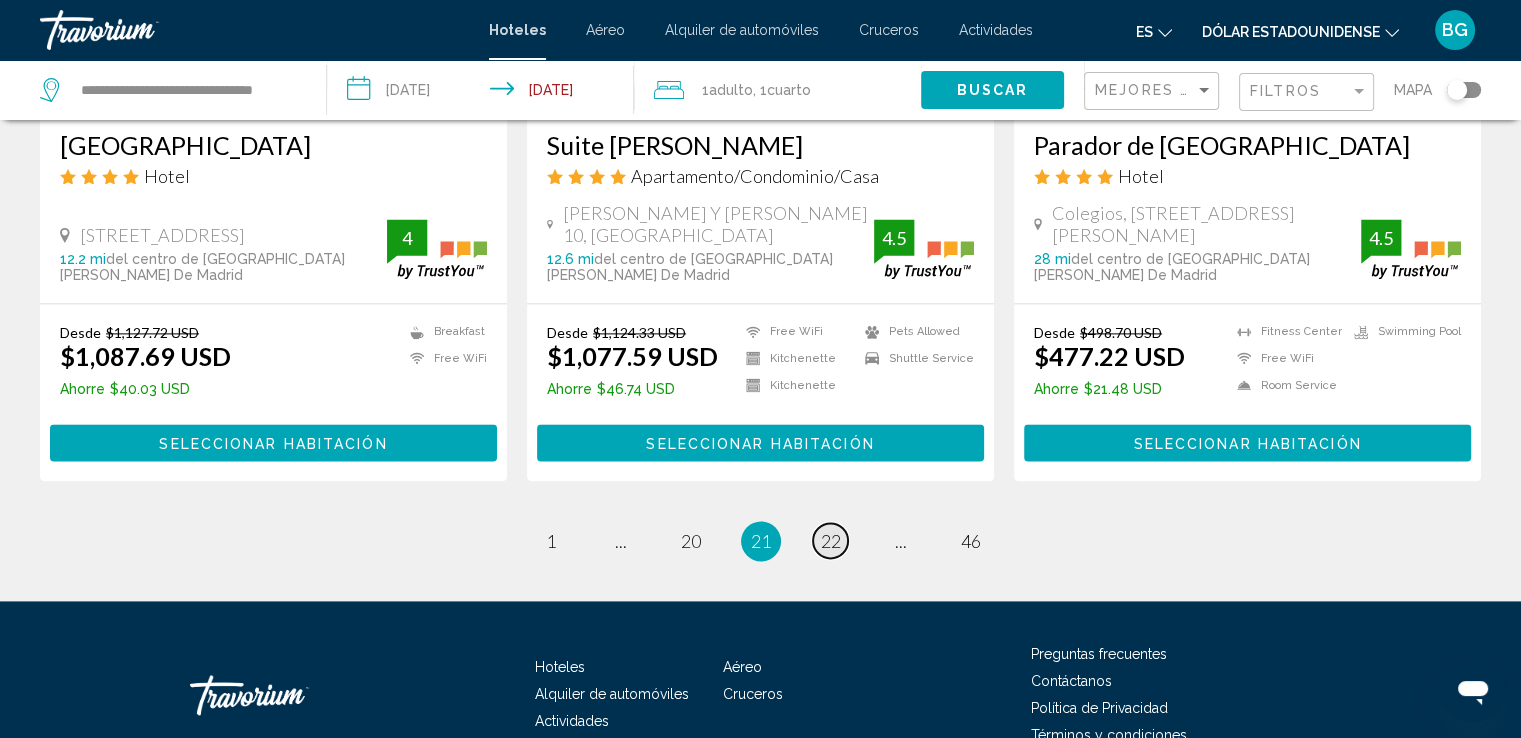 scroll, scrollTop: 2640, scrollLeft: 0, axis: vertical 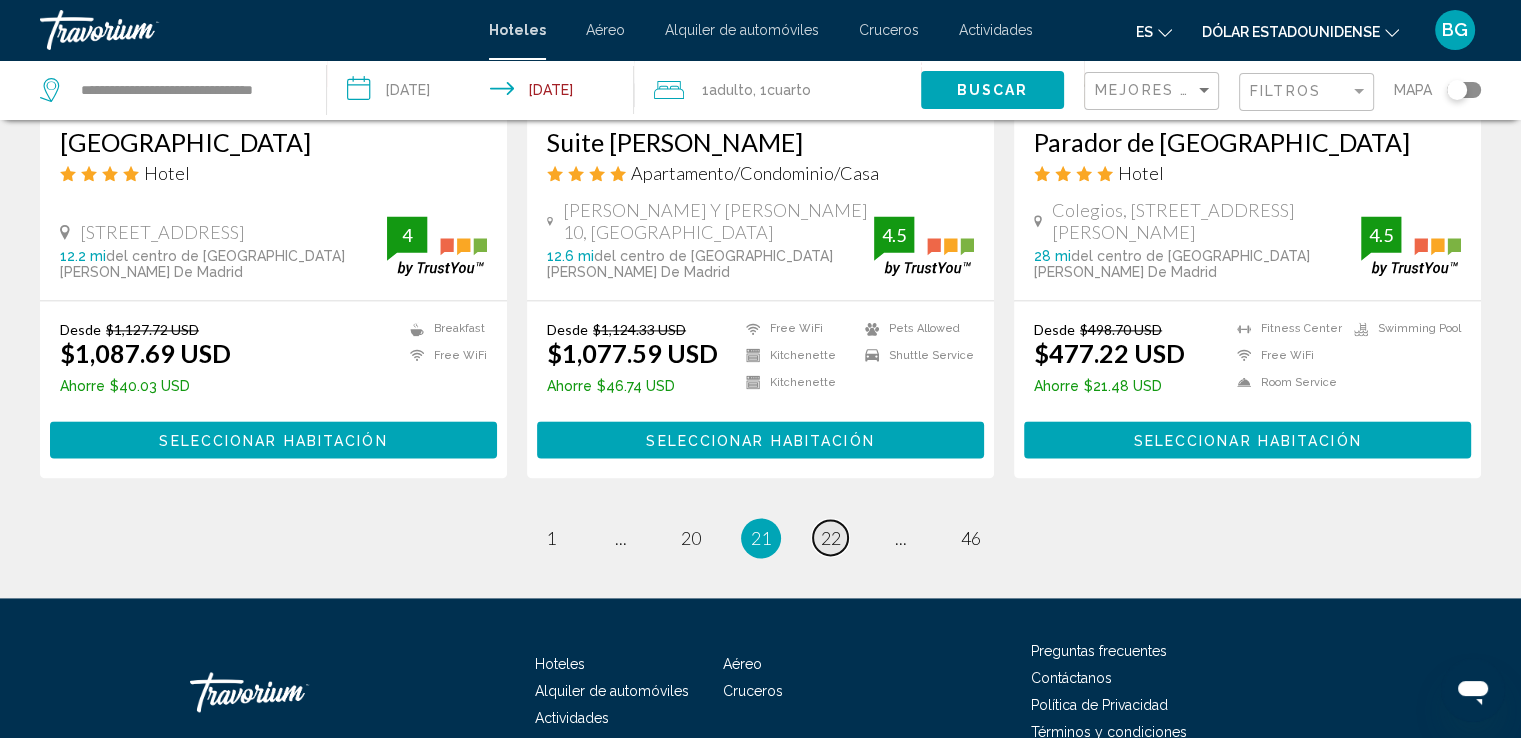 click on "22" at bounding box center (831, 538) 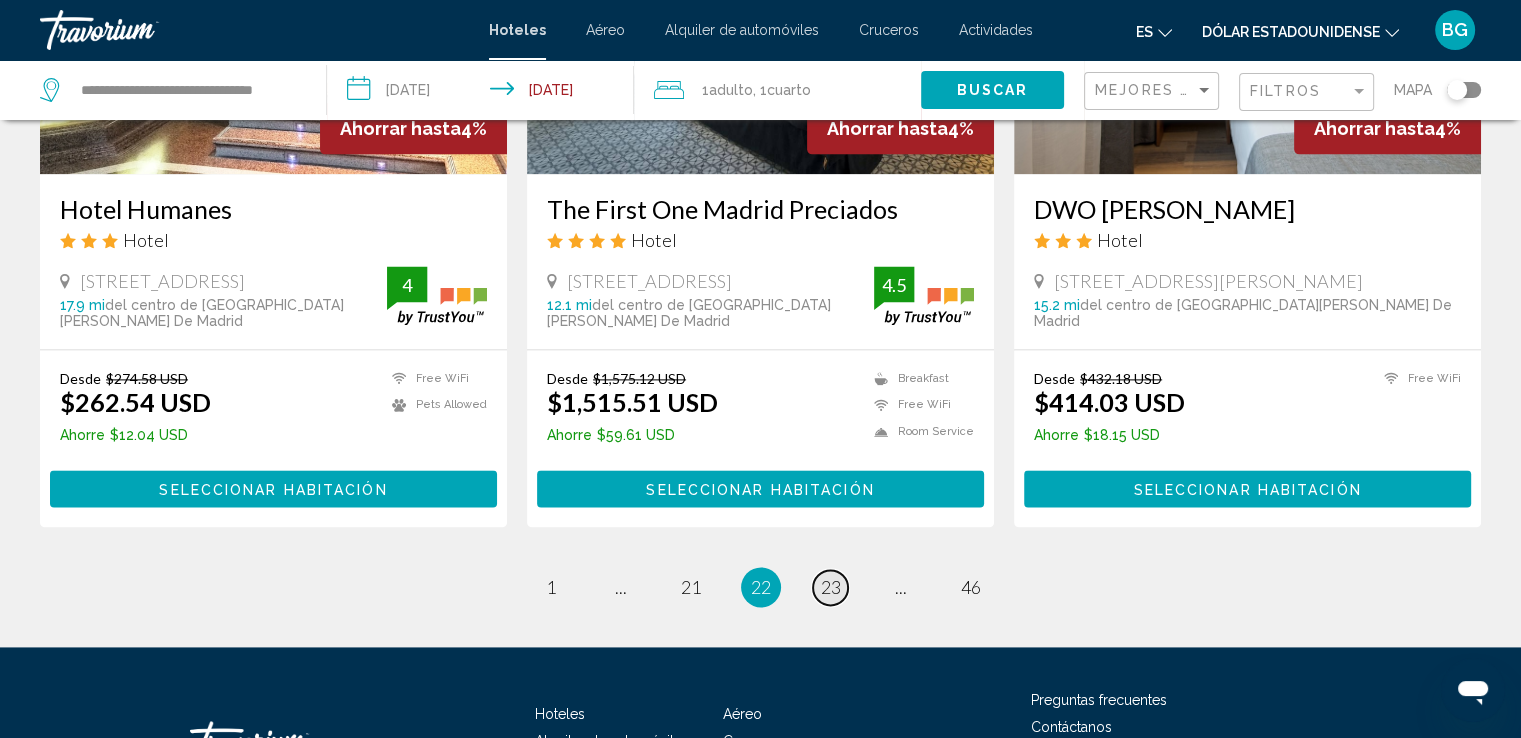 scroll, scrollTop: 2692, scrollLeft: 0, axis: vertical 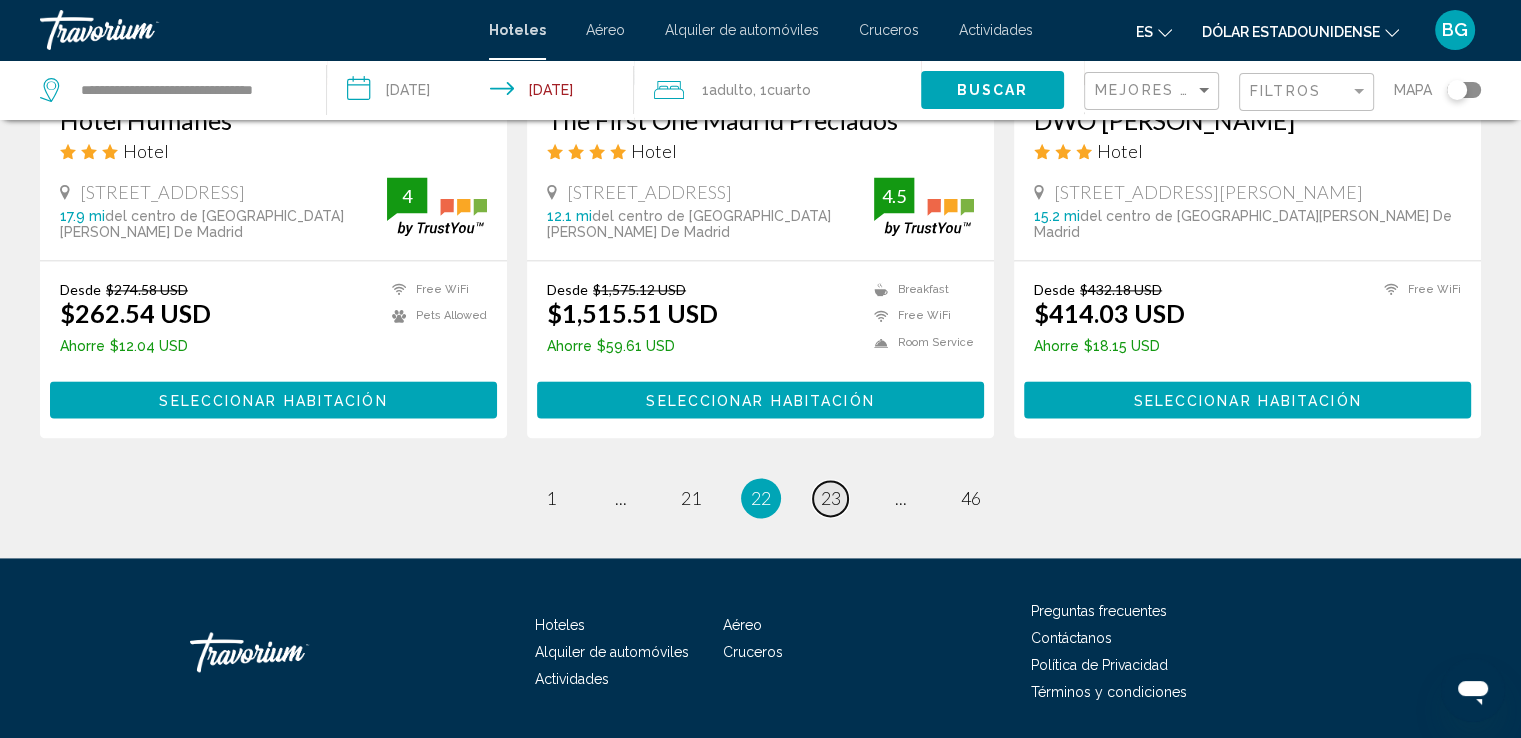 click on "page  23" at bounding box center (830, 498) 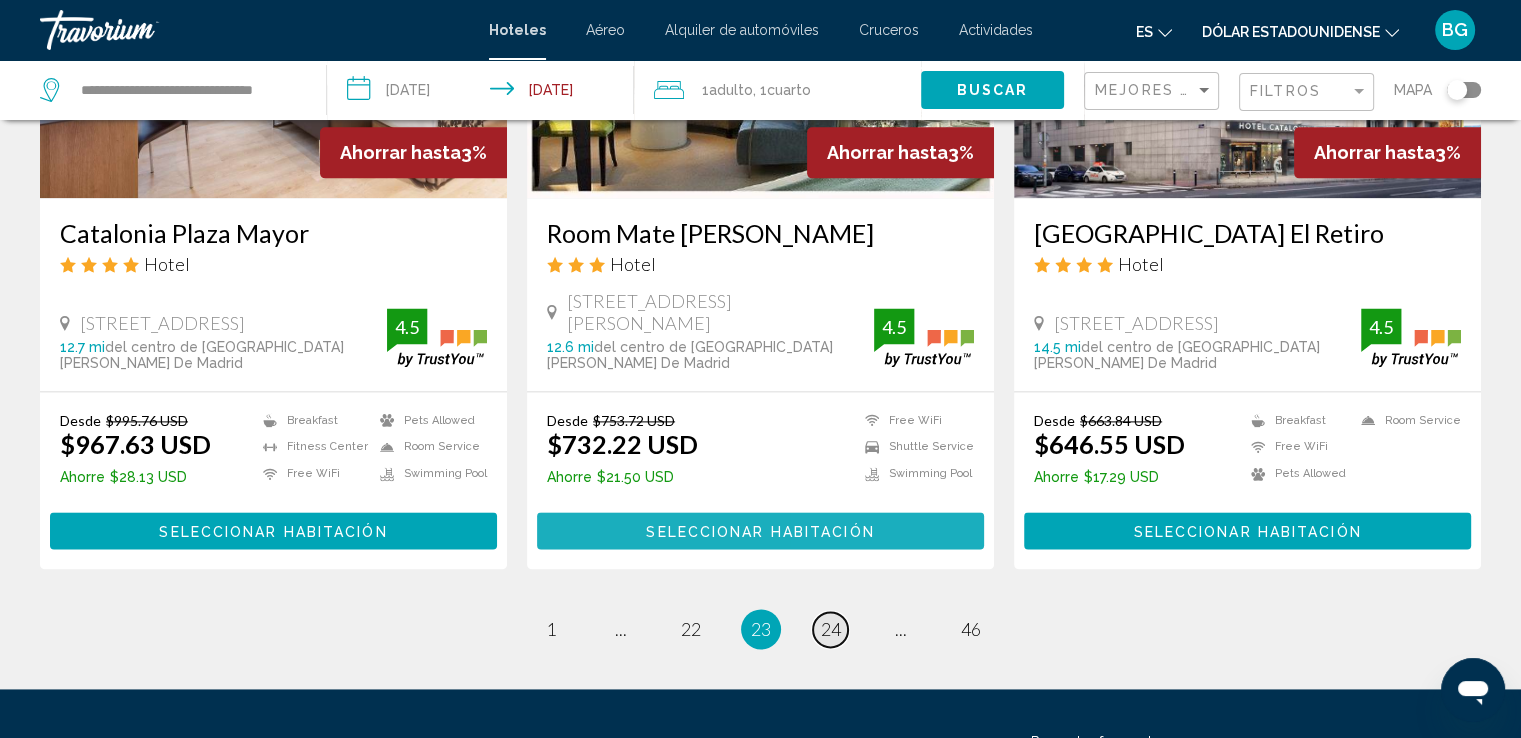scroll, scrollTop: 2640, scrollLeft: 0, axis: vertical 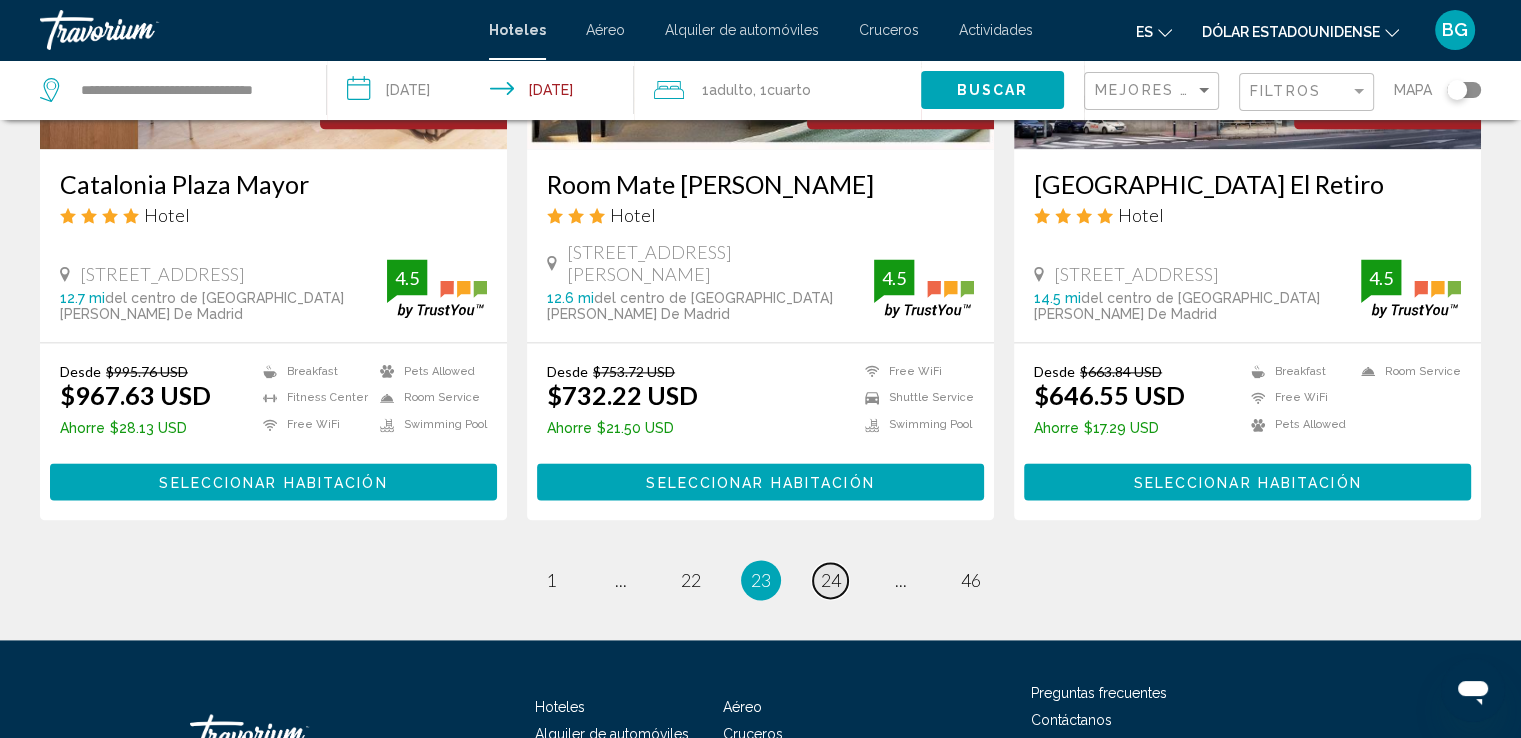 click on "24" at bounding box center (831, 580) 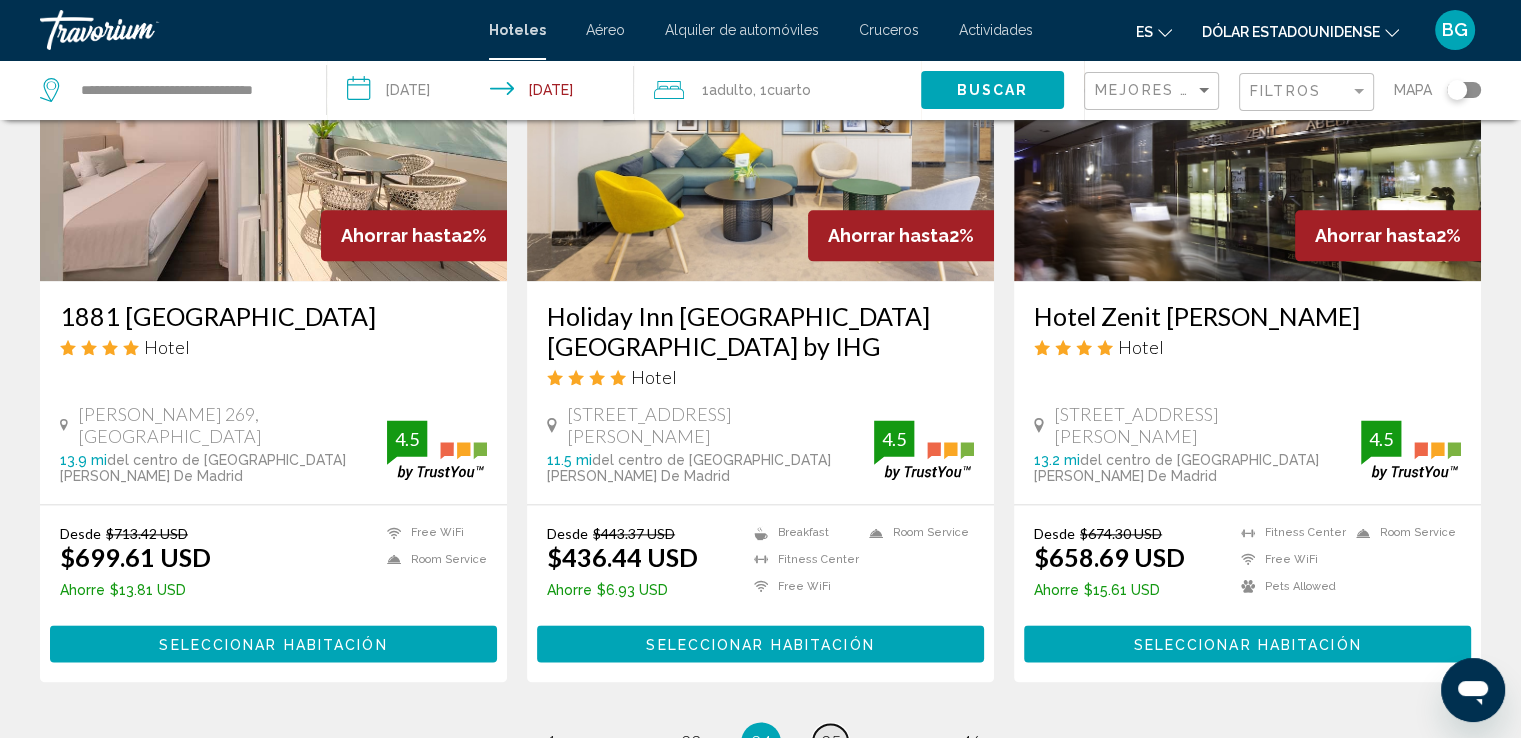 scroll, scrollTop: 2532, scrollLeft: 0, axis: vertical 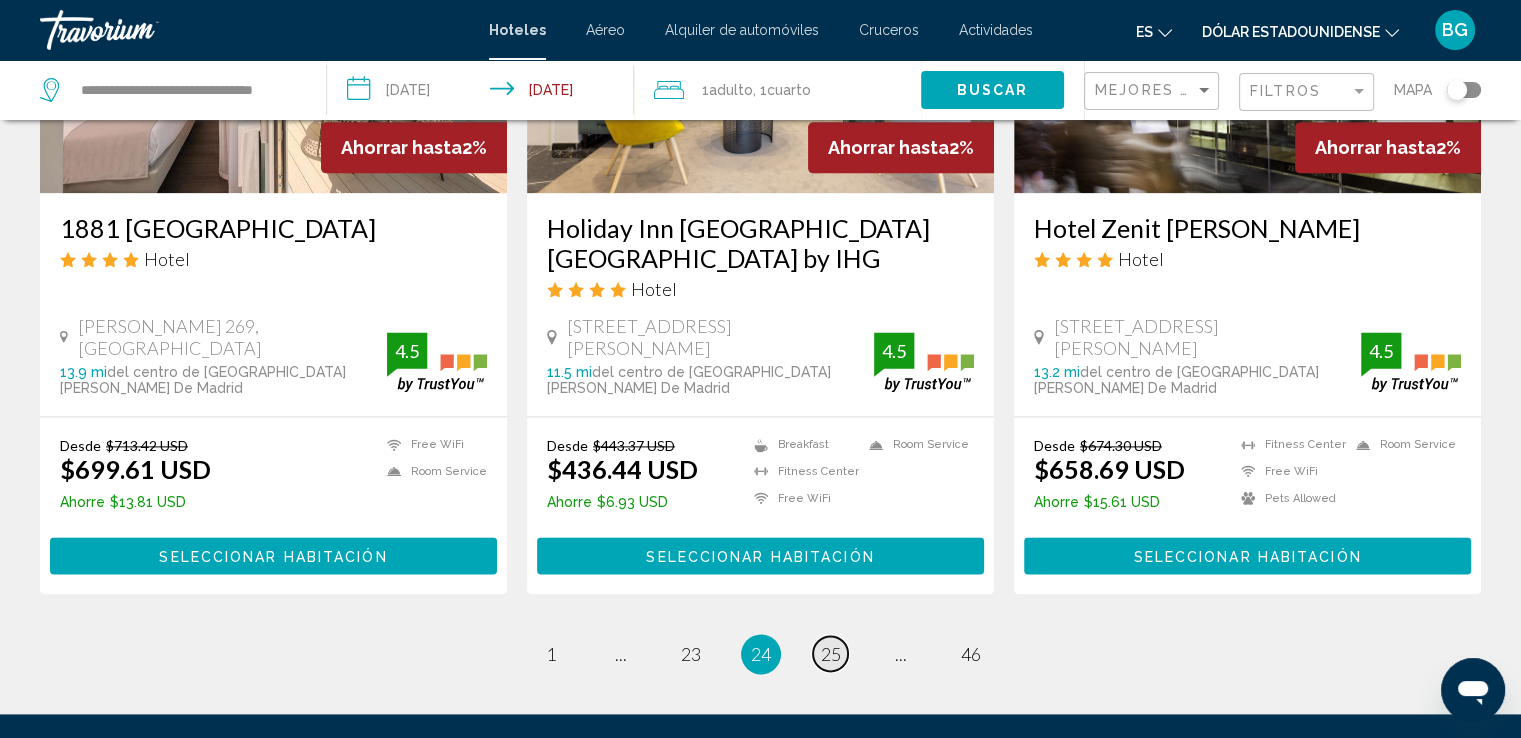 click on "page  25" at bounding box center (830, 653) 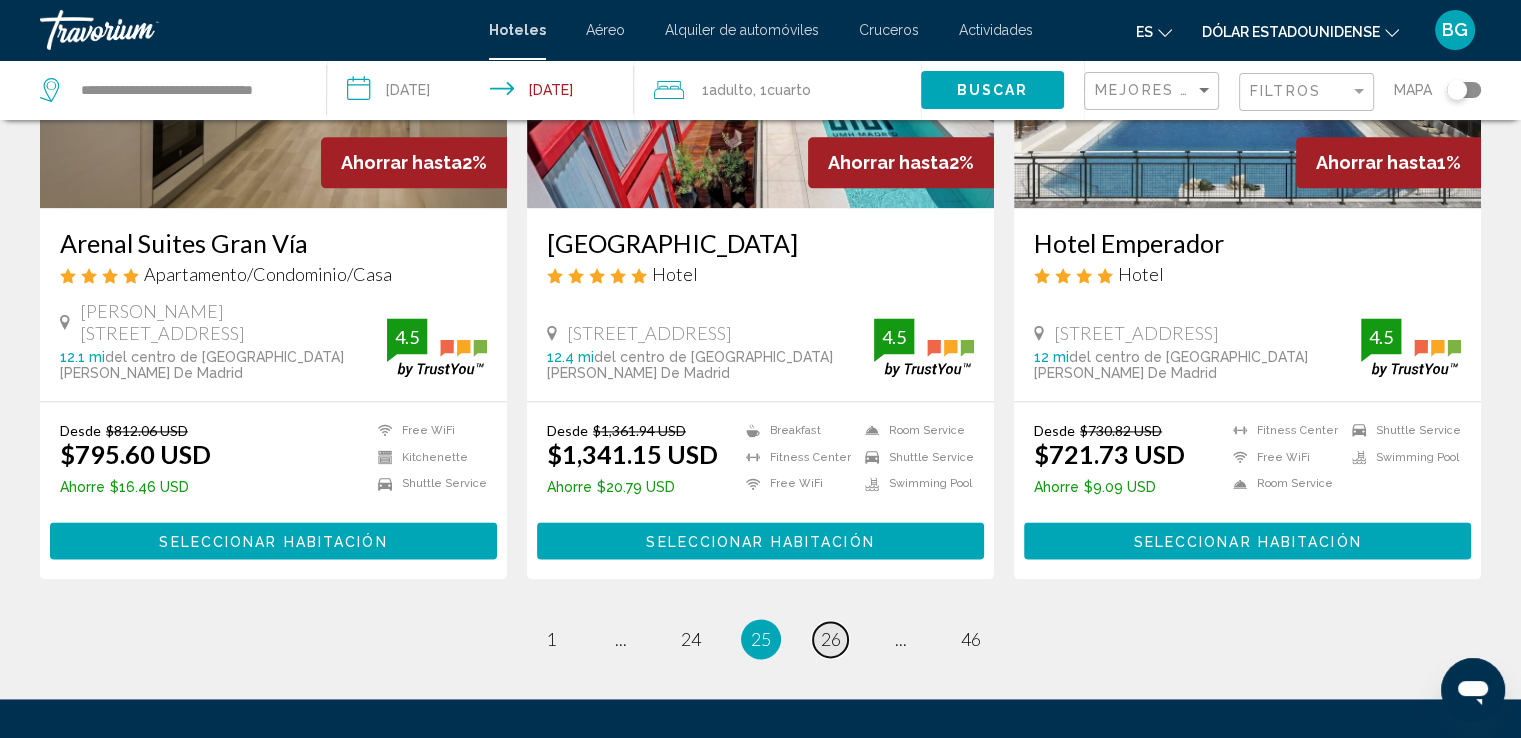 scroll, scrollTop: 2661, scrollLeft: 0, axis: vertical 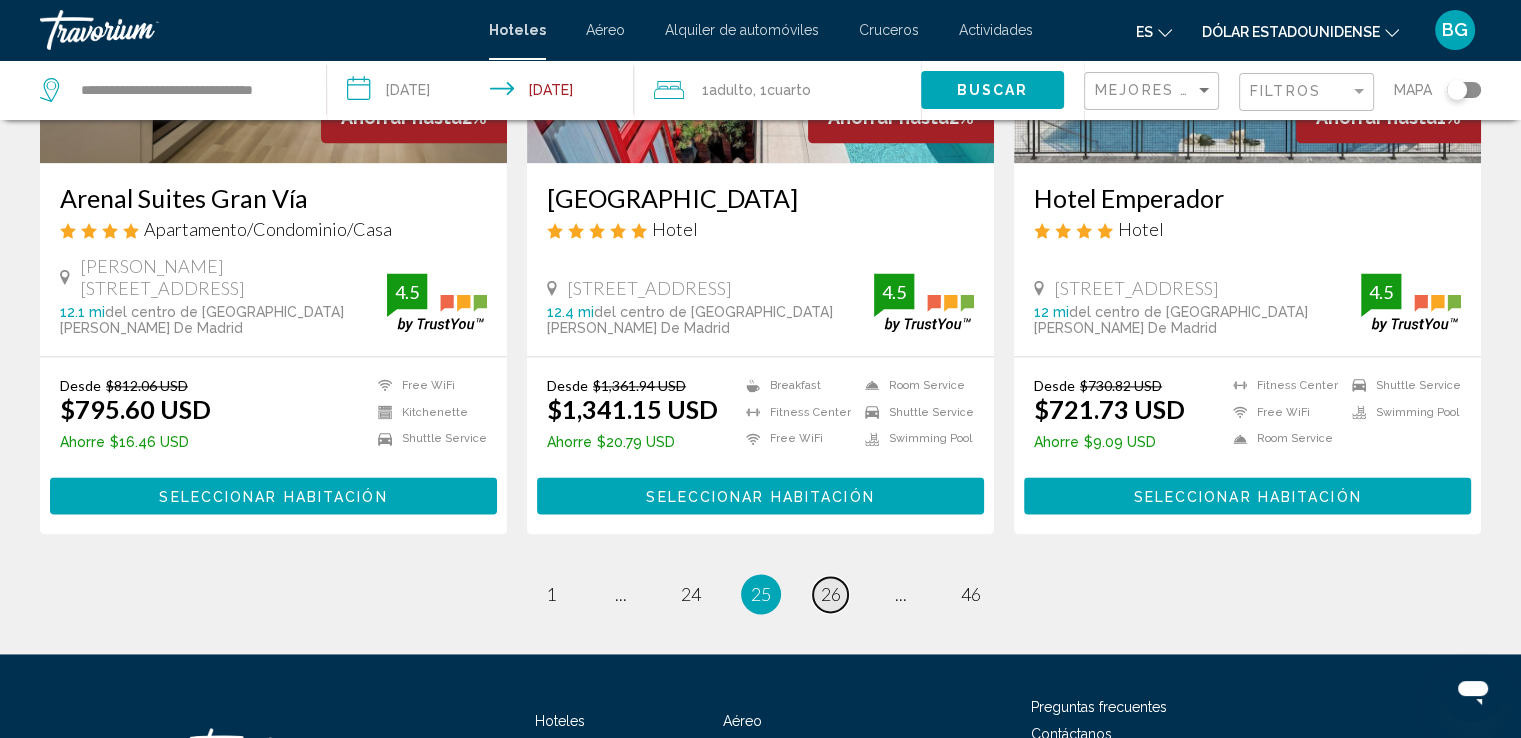 click on "26" at bounding box center (831, 594) 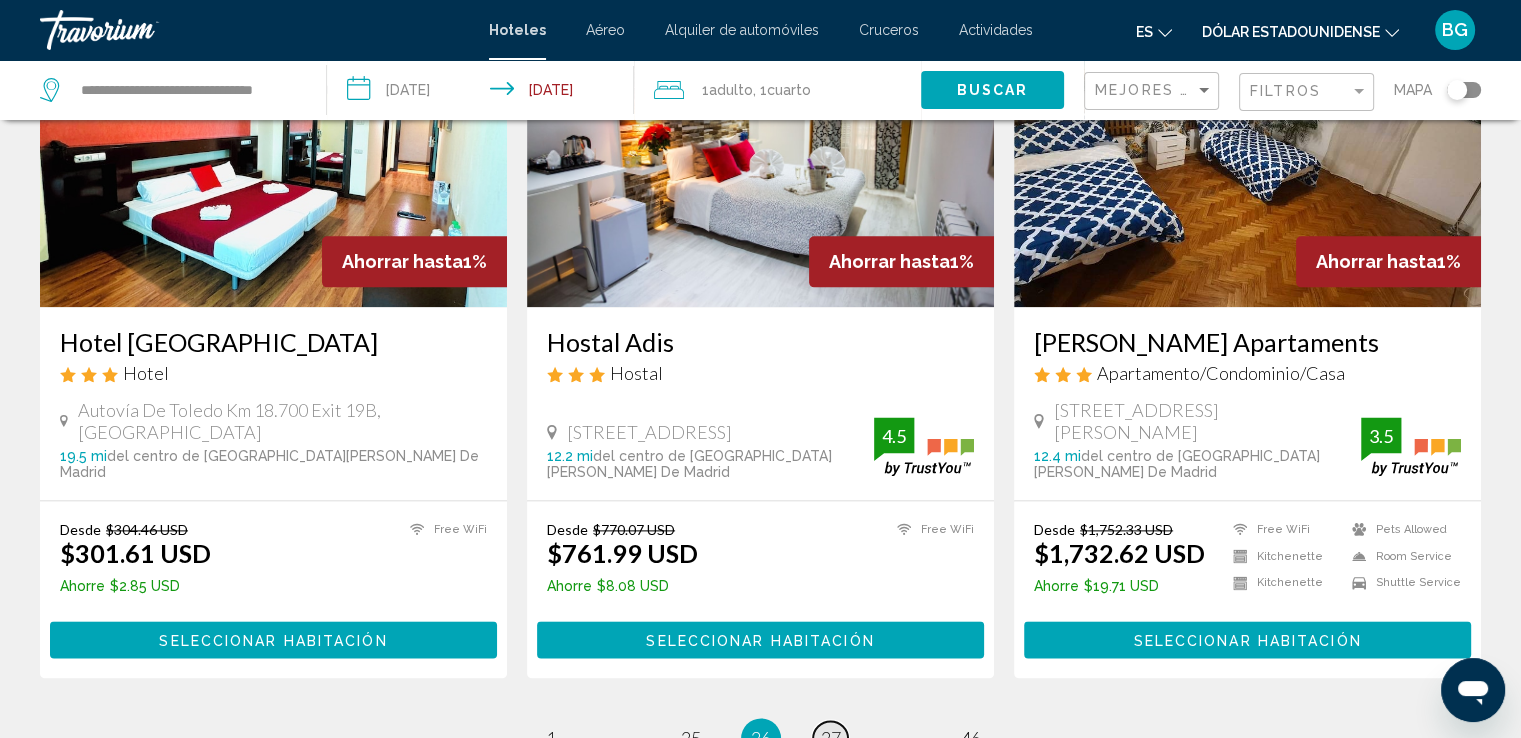 scroll, scrollTop: 2452, scrollLeft: 0, axis: vertical 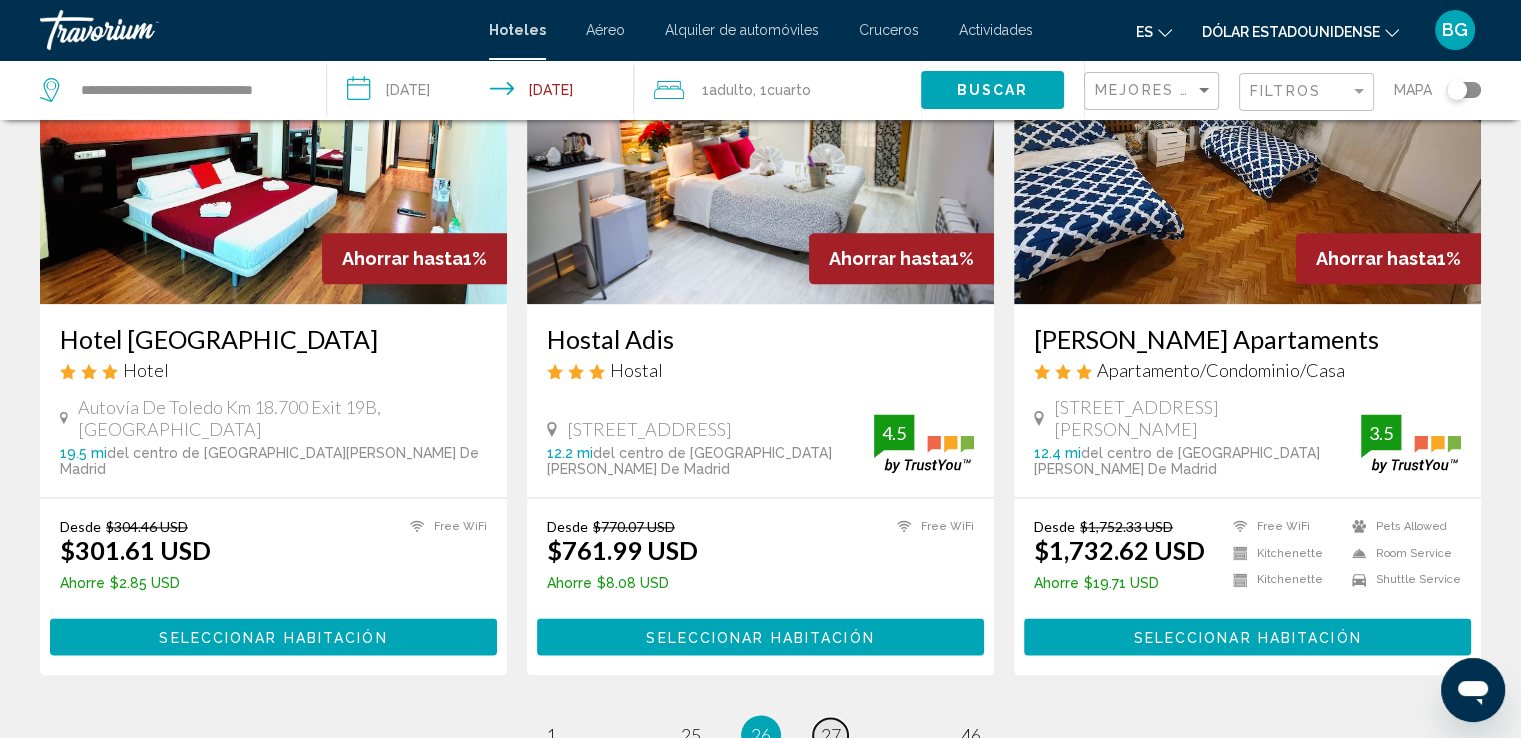 click on "page  27" at bounding box center [830, 735] 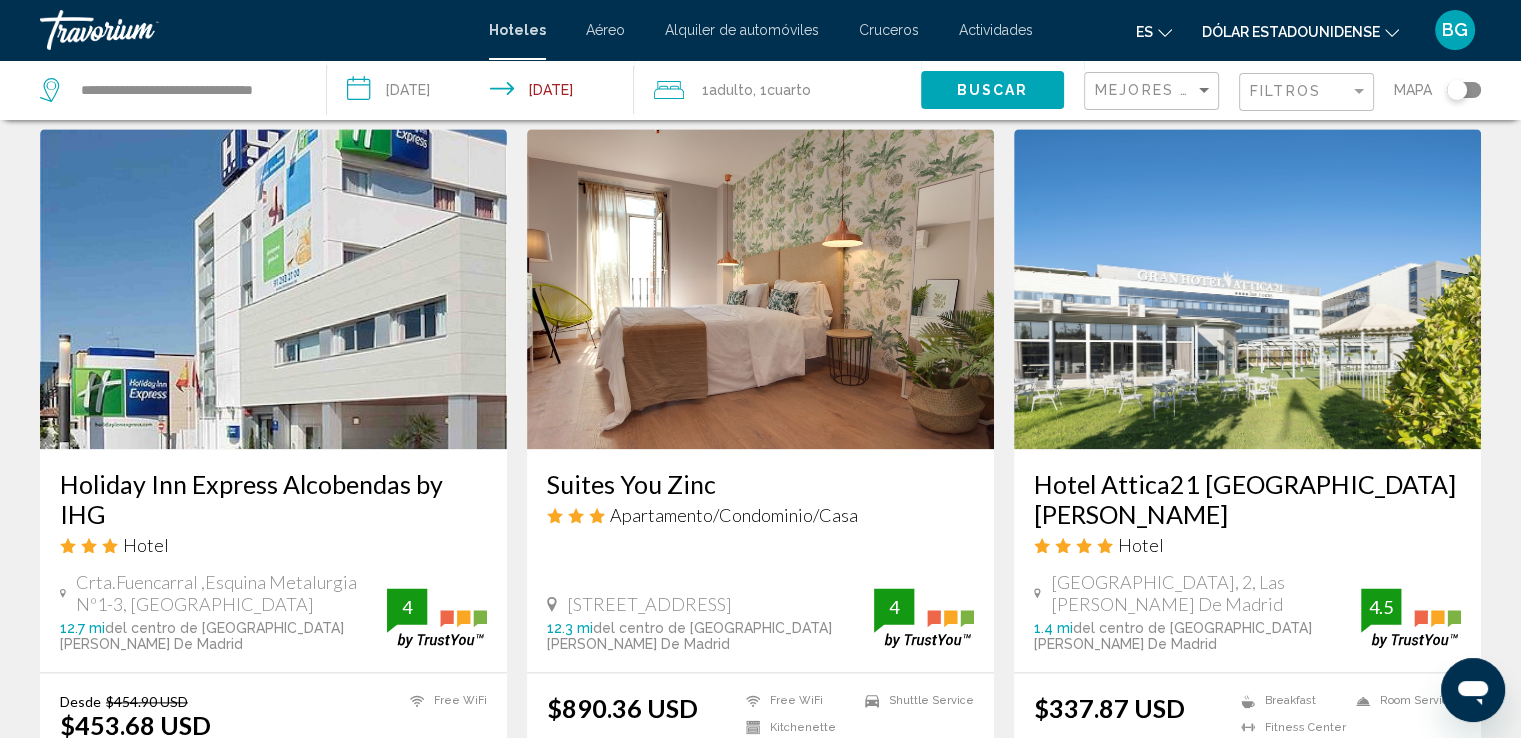 scroll, scrollTop: 2295, scrollLeft: 0, axis: vertical 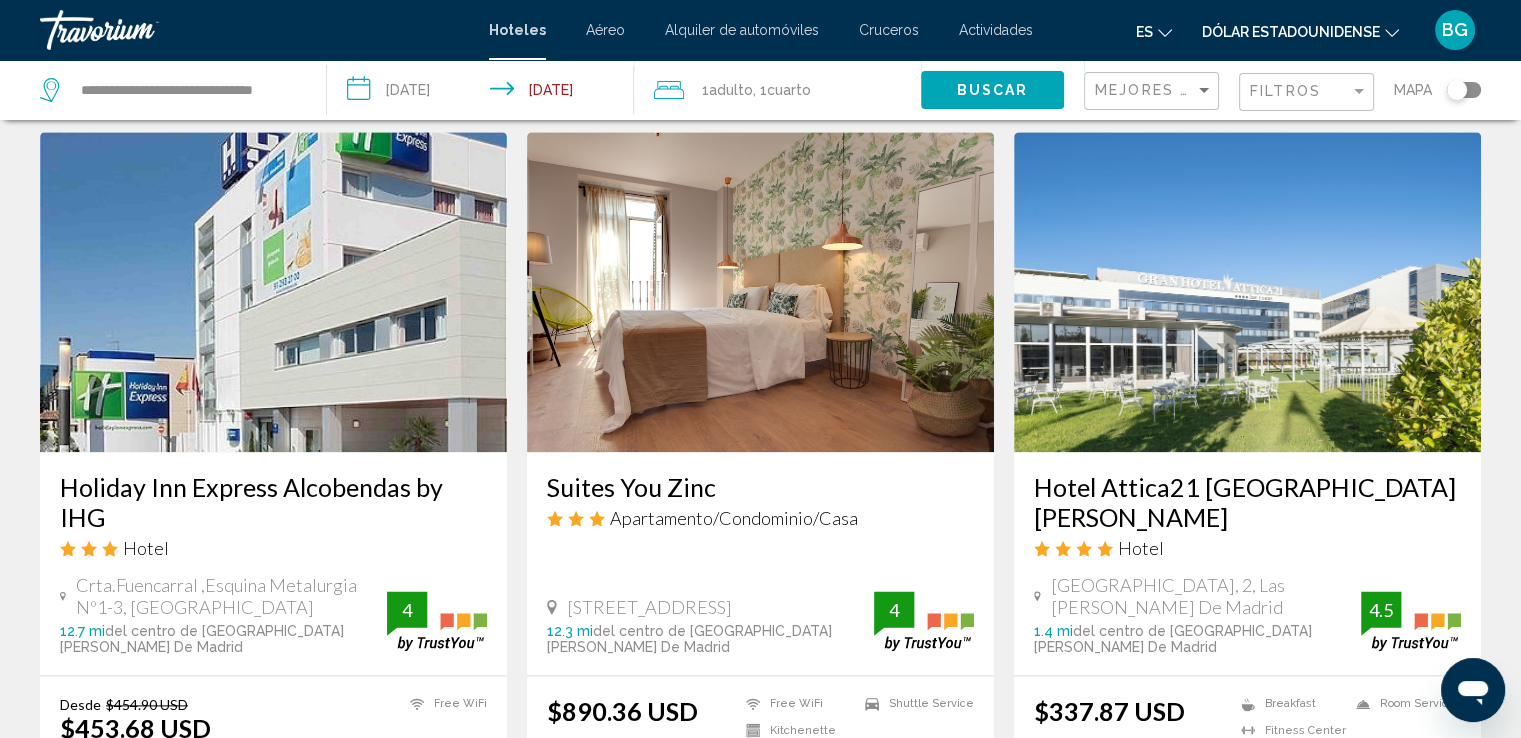 click on "Dólar estadounidense
USD ($) MXN (Mex$) CAD (dólares canadienses) Libra esterlina (£) EUR (€) AUD (dólar australiano) Dólar neozelandés (NZ$) CNY (yuanes chinos)" 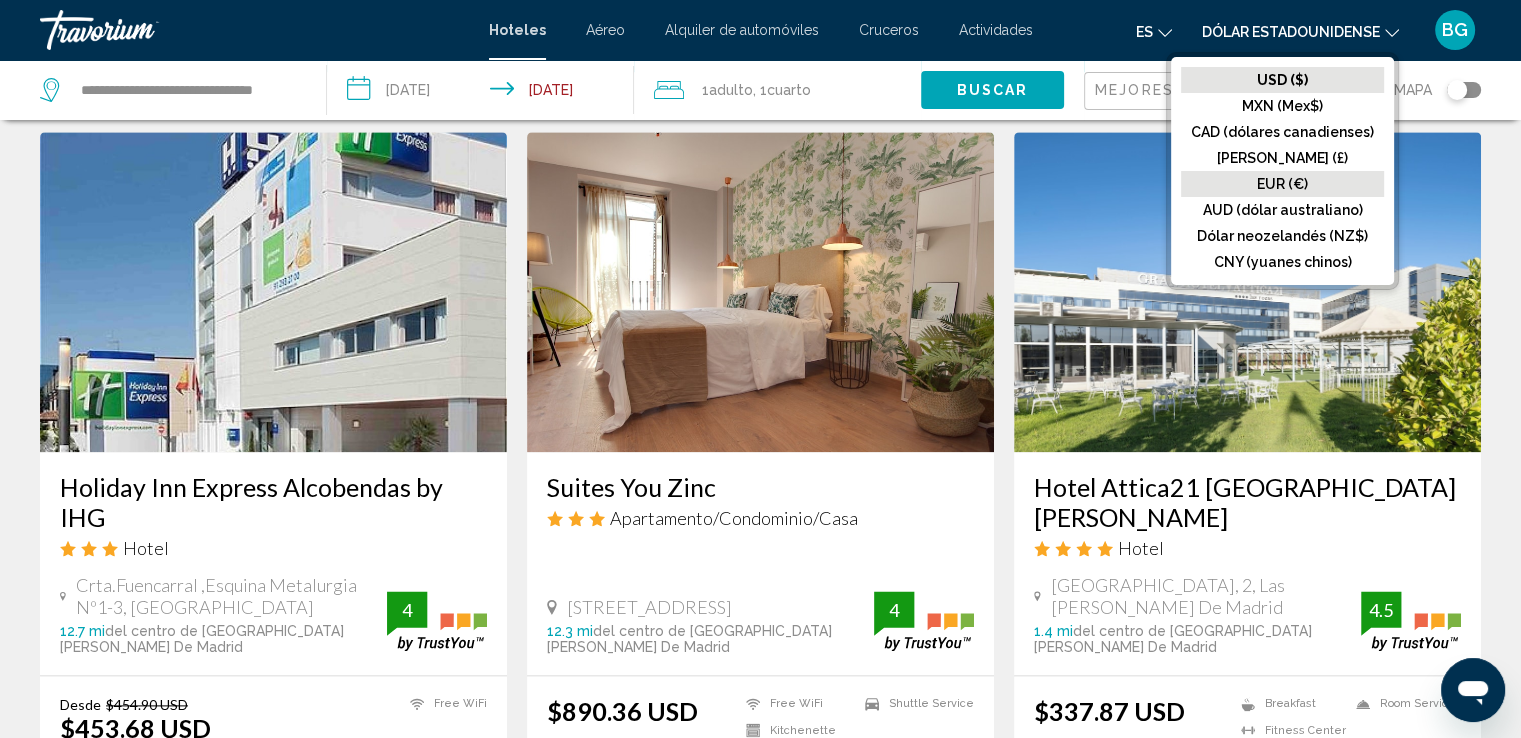 click on "EUR (€)" 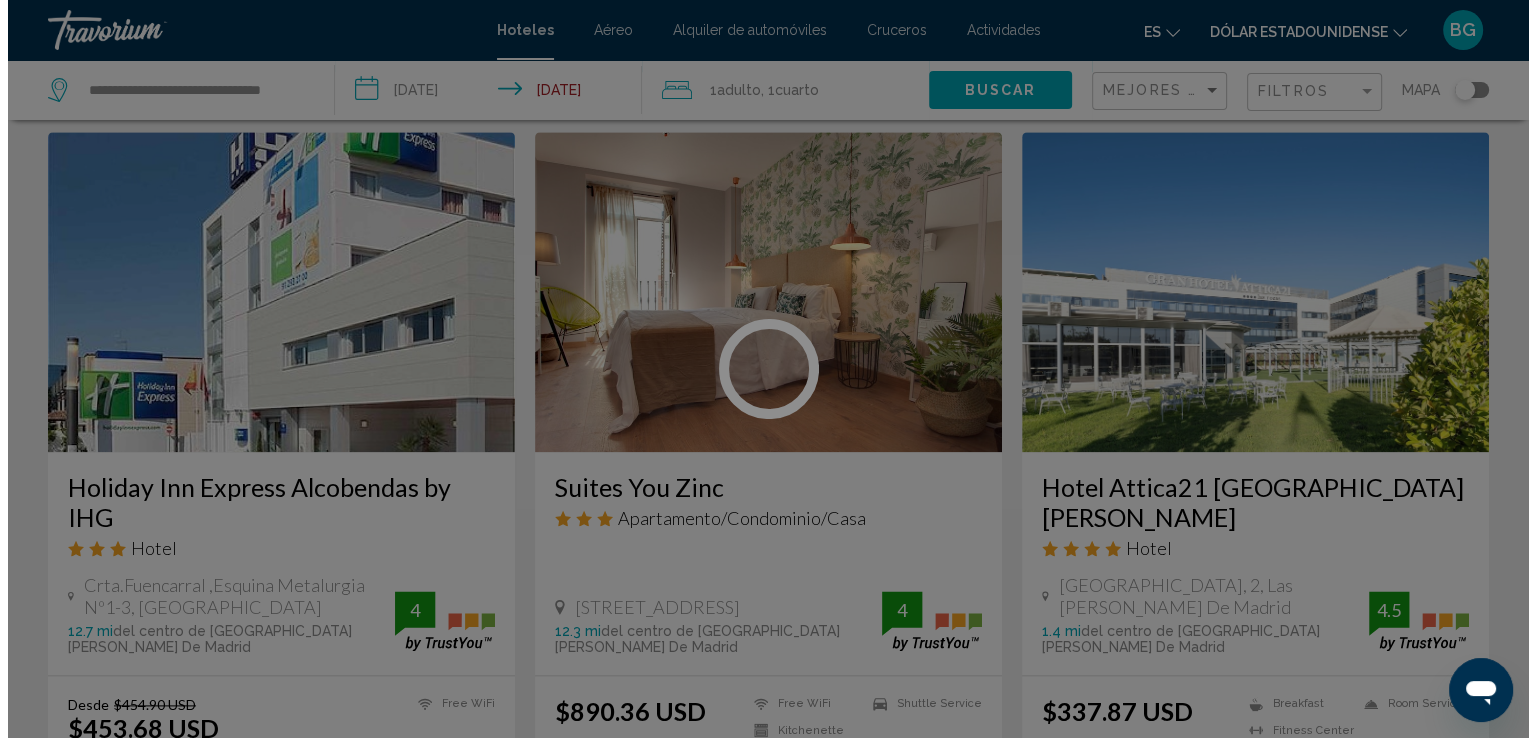 scroll, scrollTop: 0, scrollLeft: 0, axis: both 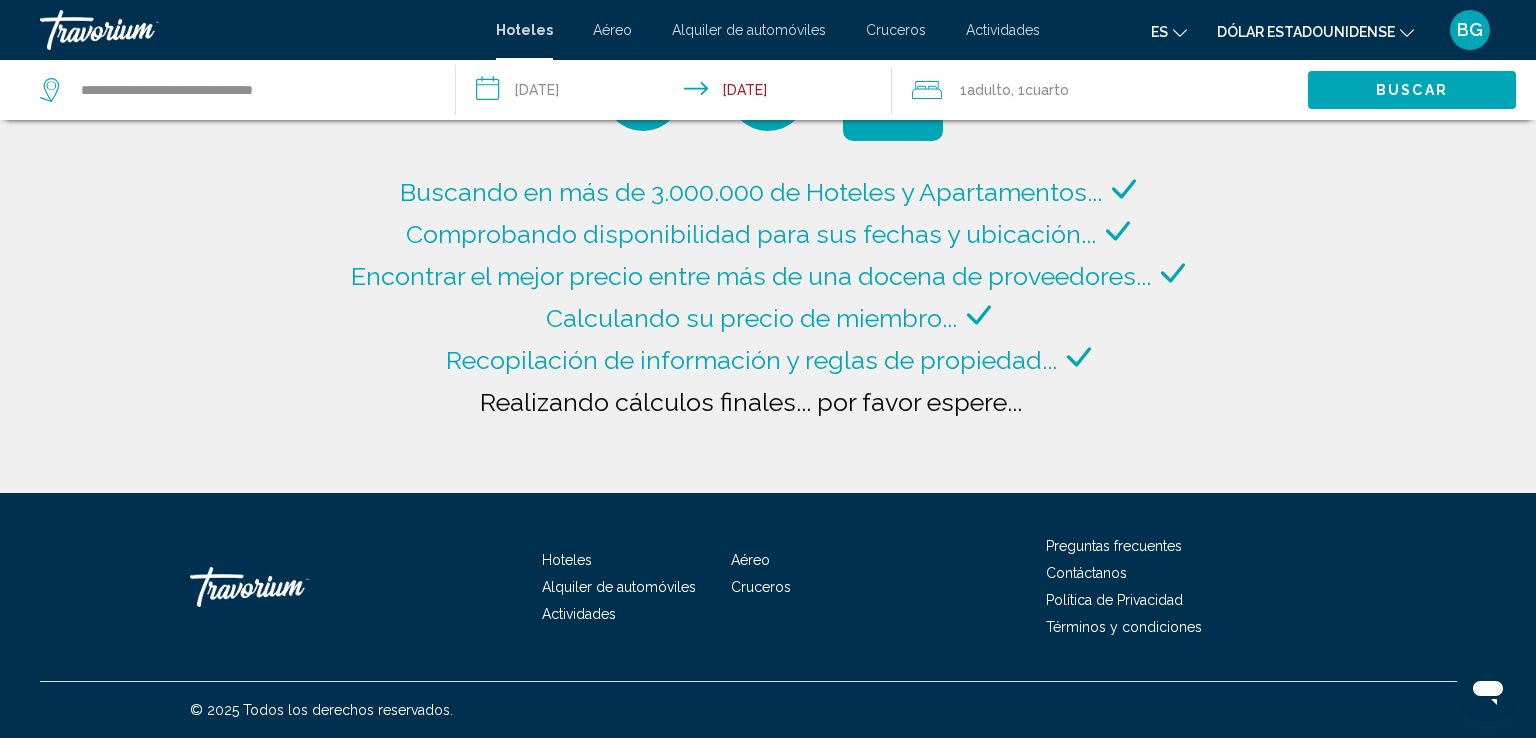 click 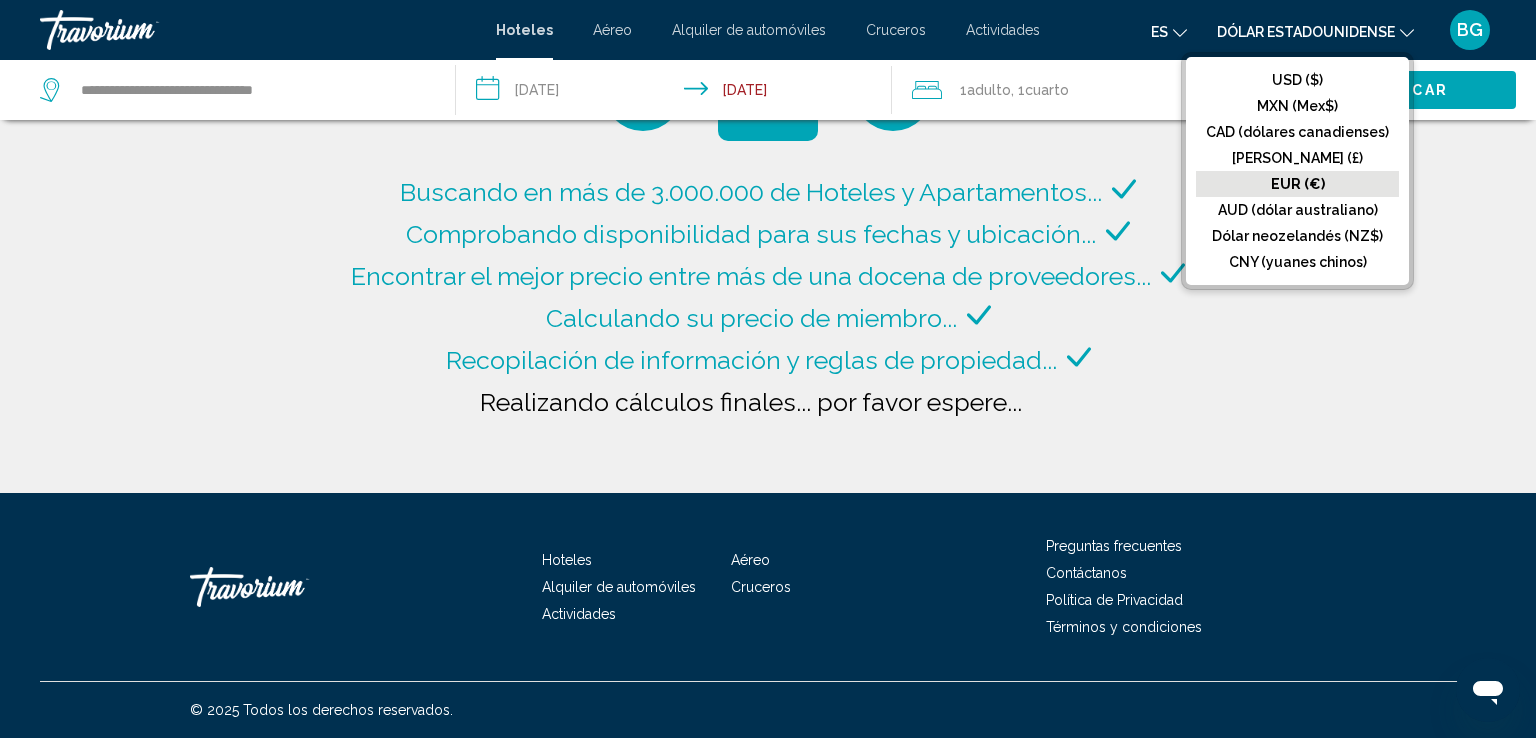 click on "EUR (€)" 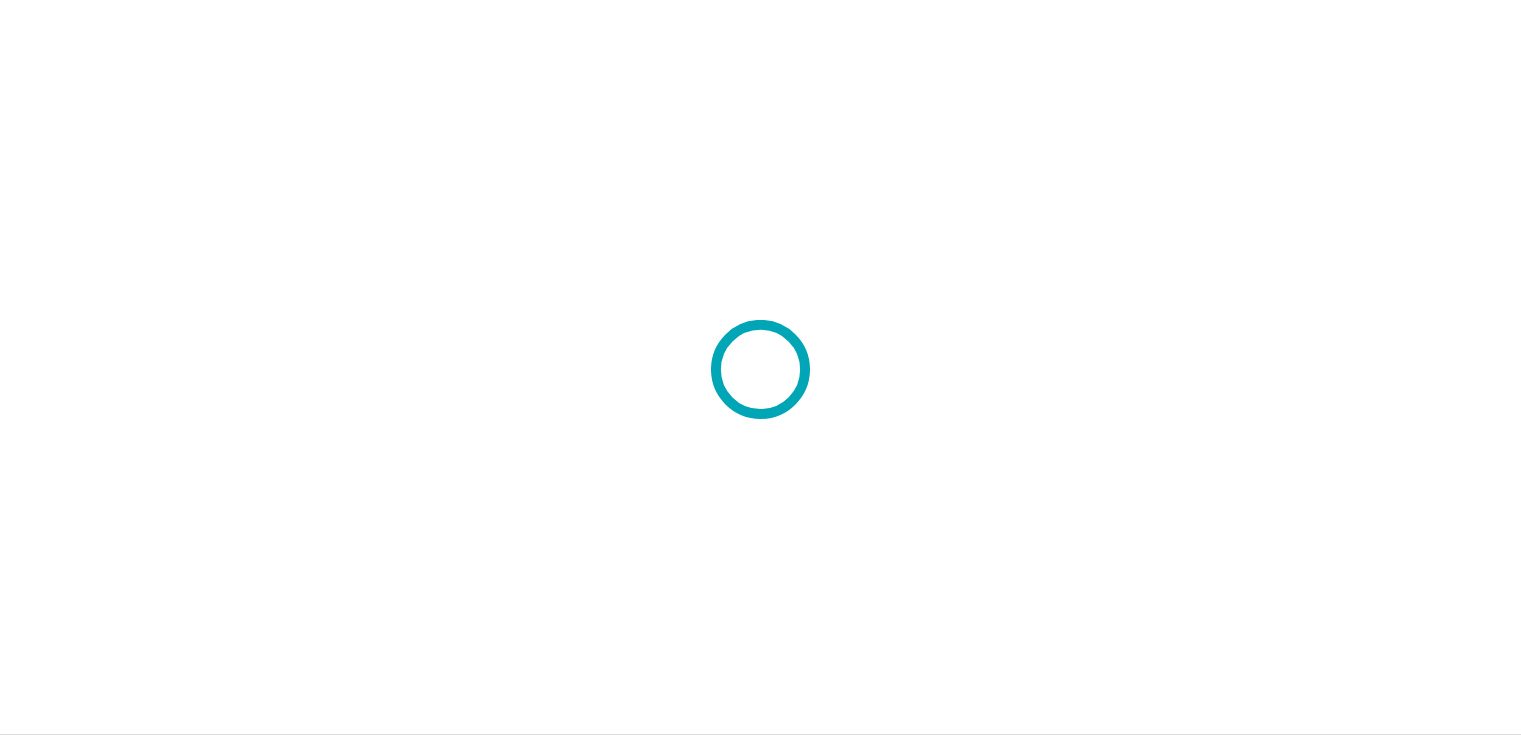 scroll, scrollTop: 0, scrollLeft: 0, axis: both 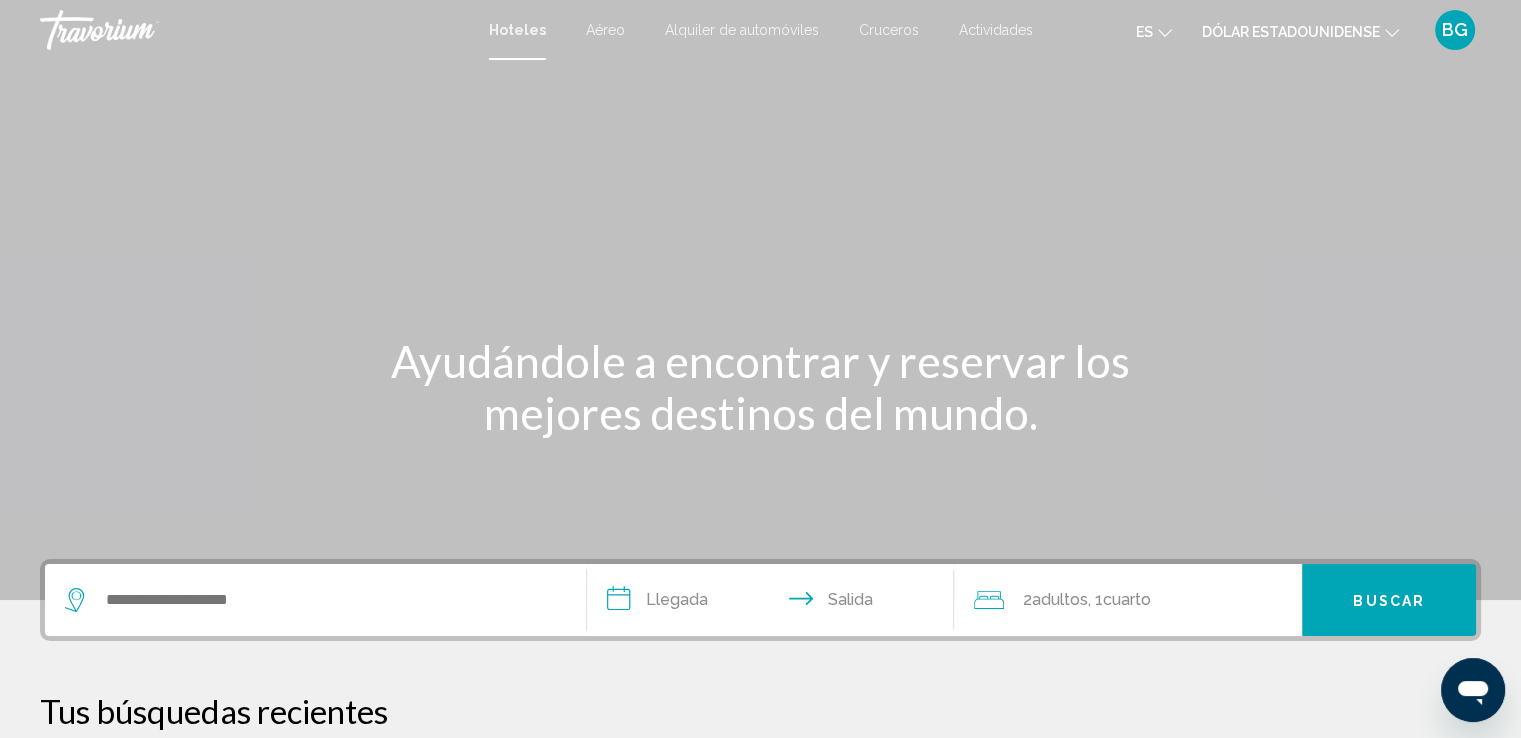 click 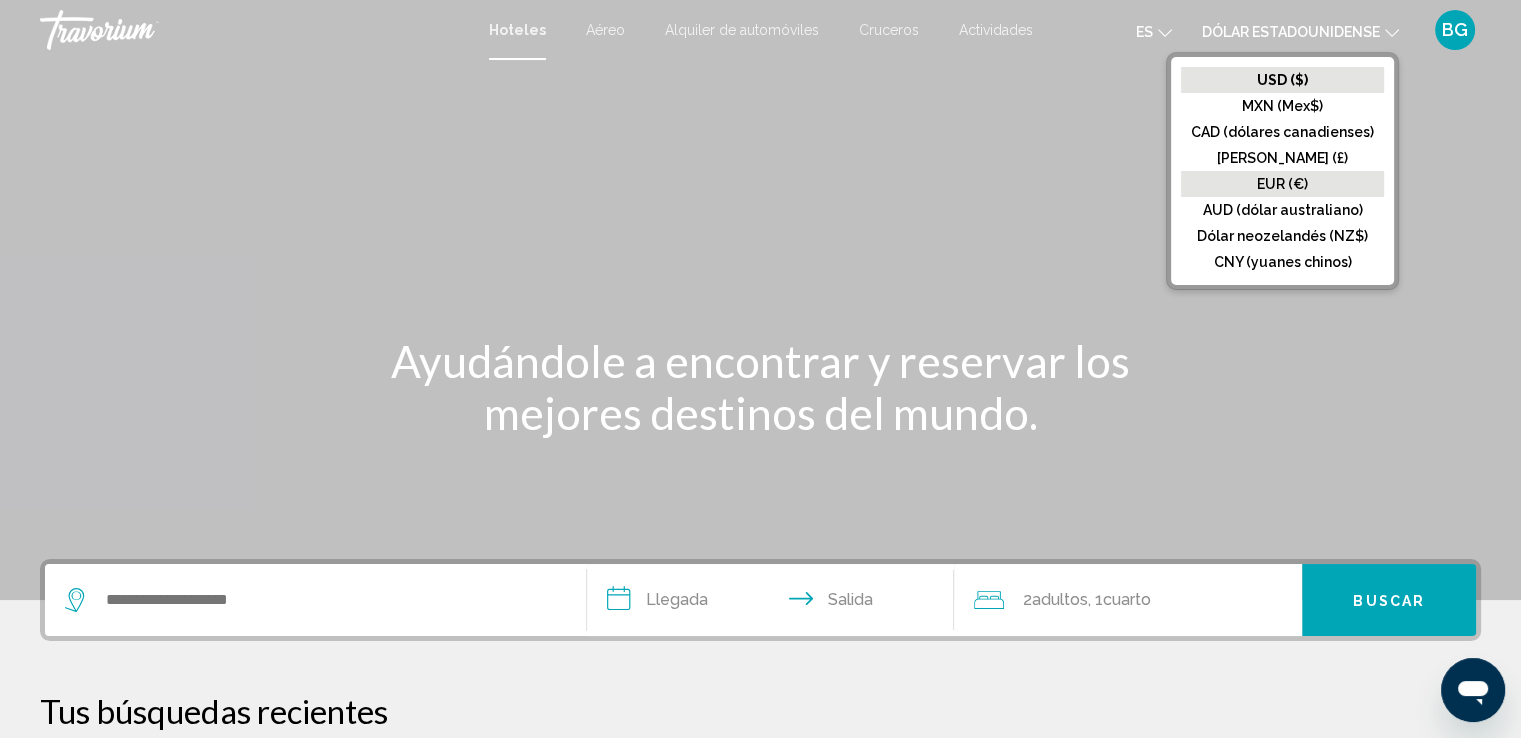 click on "EUR (€)" 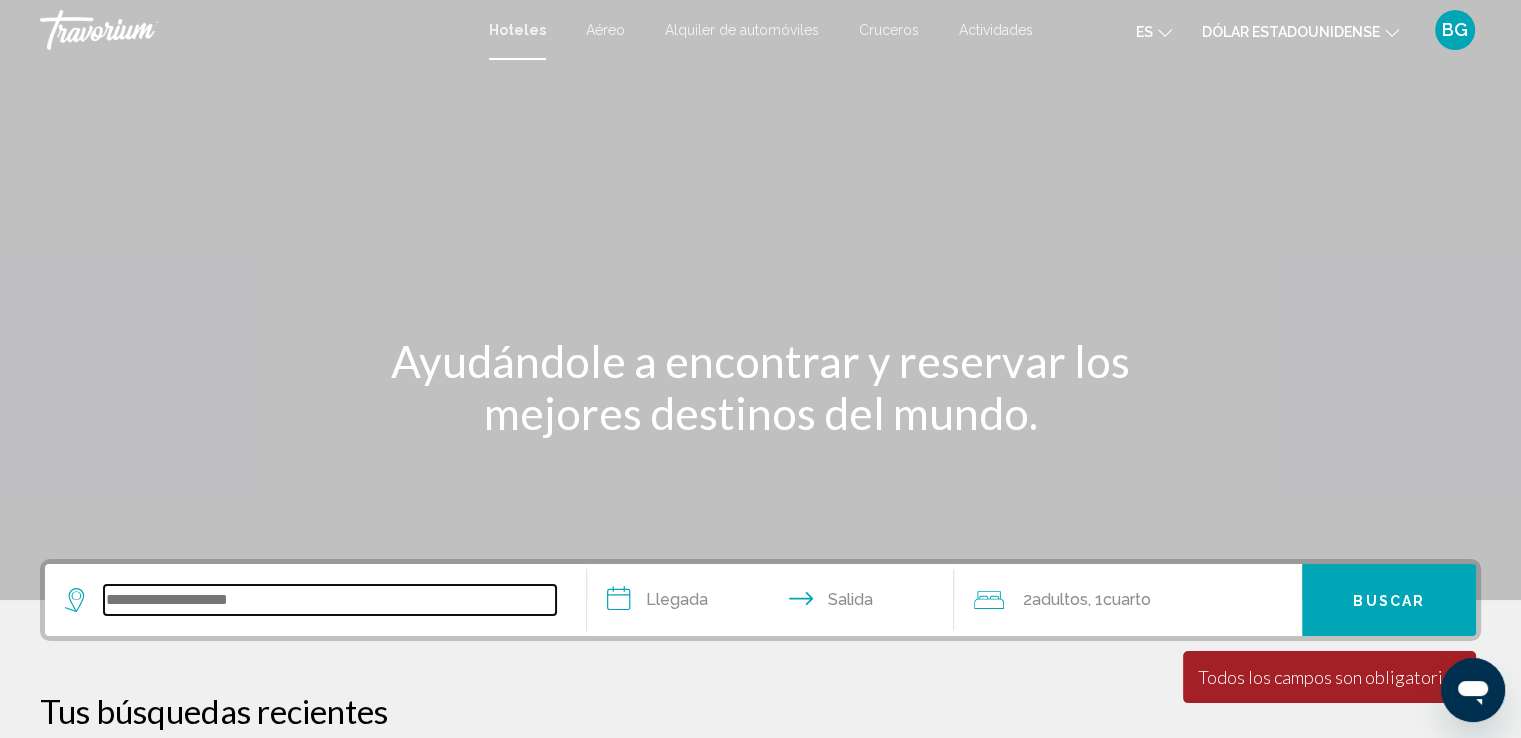 click at bounding box center (330, 600) 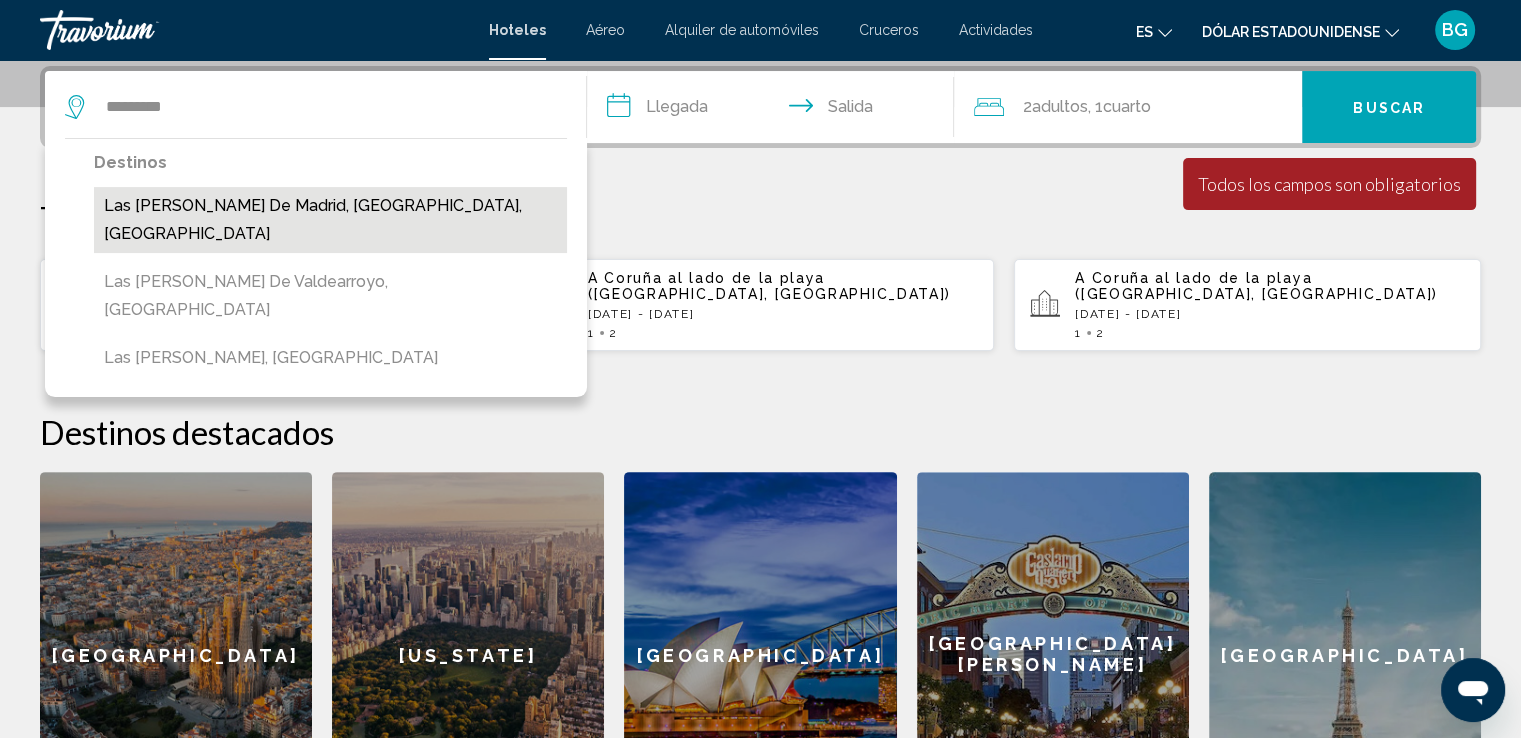 click on "Las [PERSON_NAME] De Madrid, [GEOGRAPHIC_DATA], [GEOGRAPHIC_DATA]" at bounding box center (330, 220) 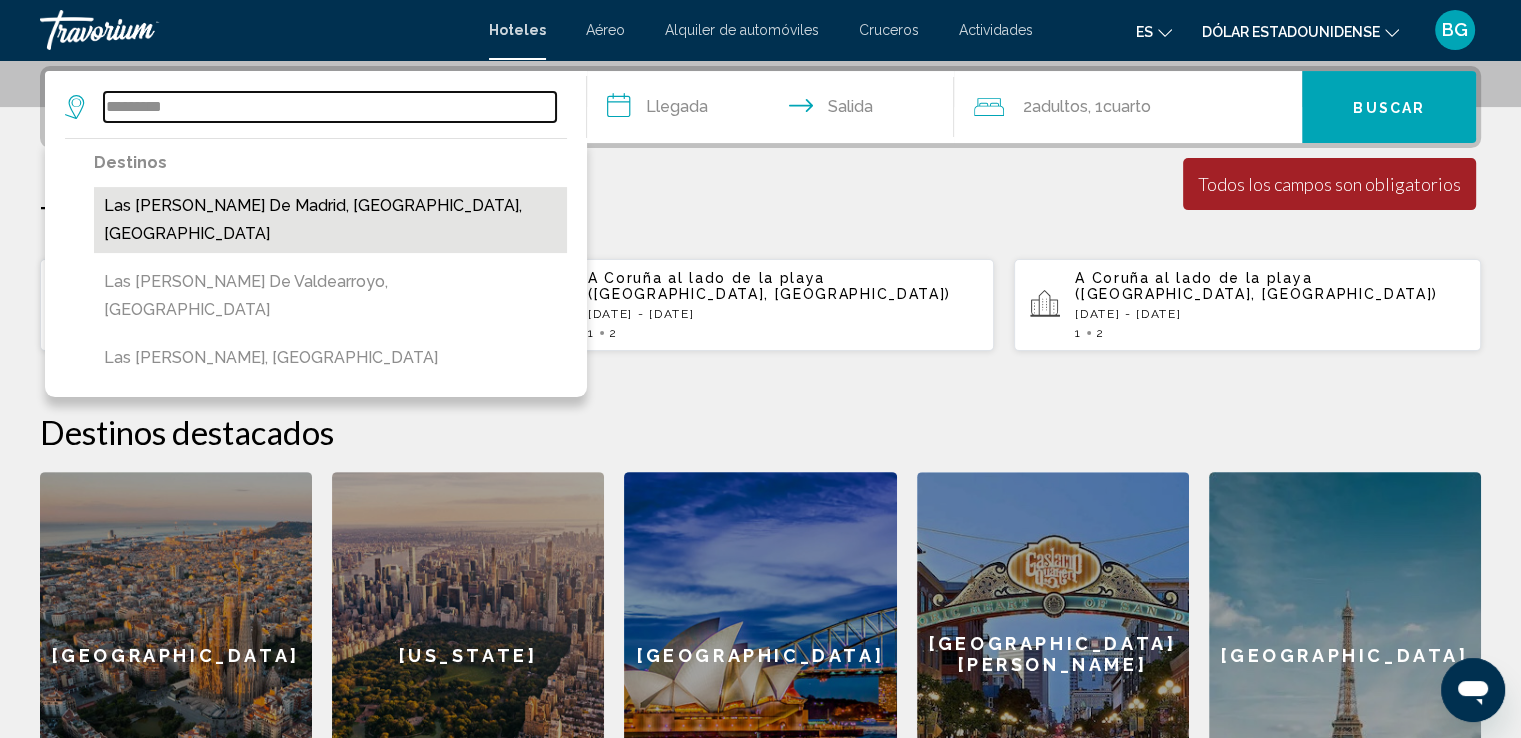 type on "**********" 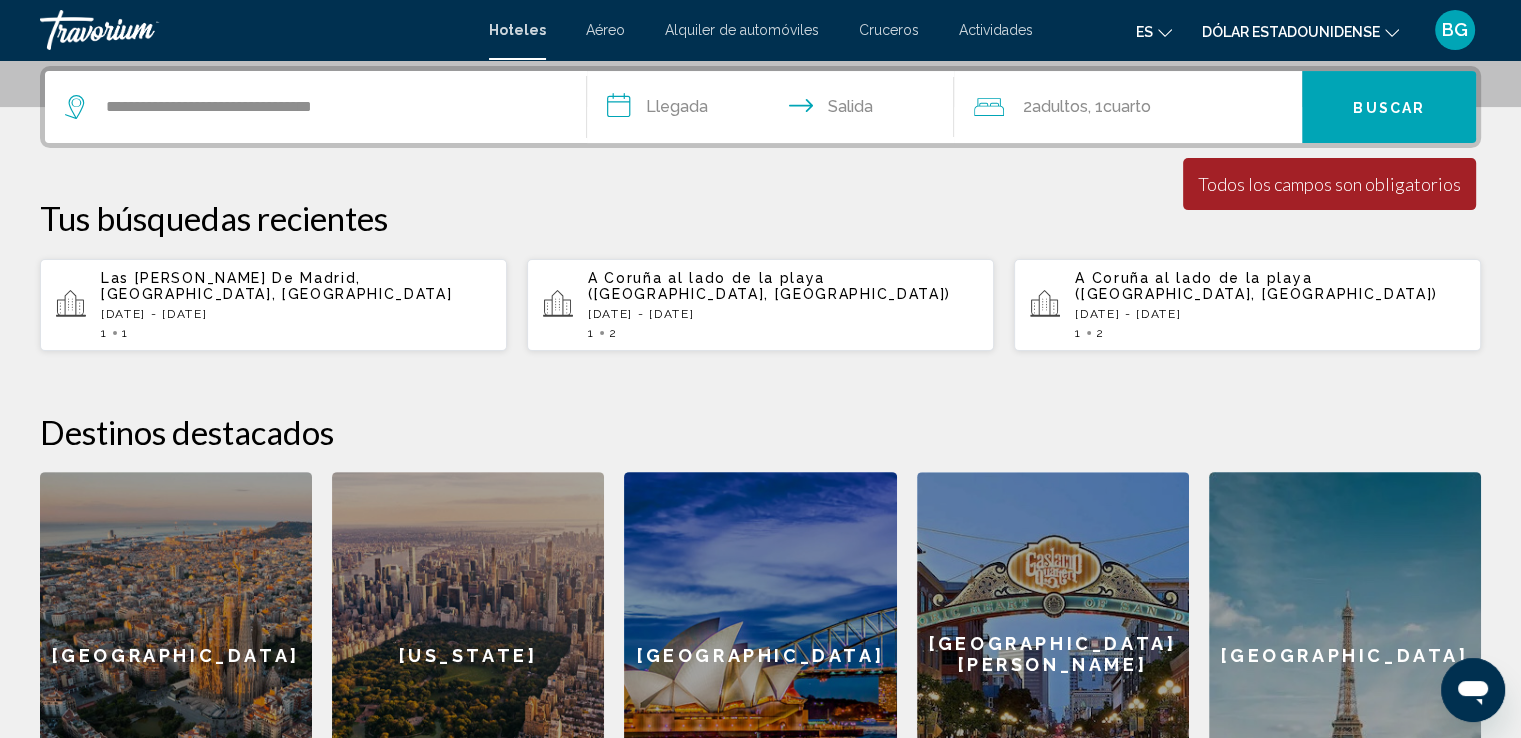 click on "**********" at bounding box center [775, 110] 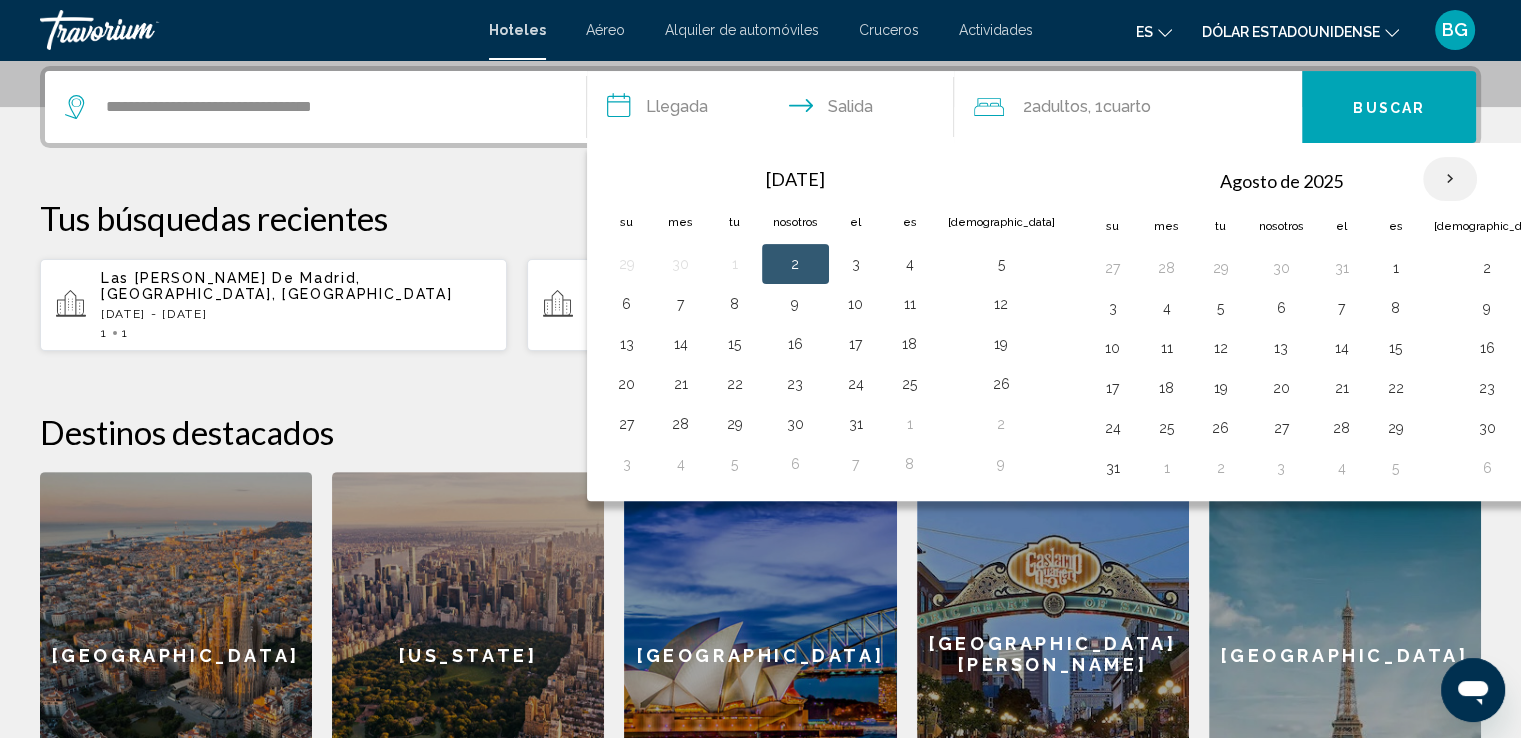 click at bounding box center [1450, 179] 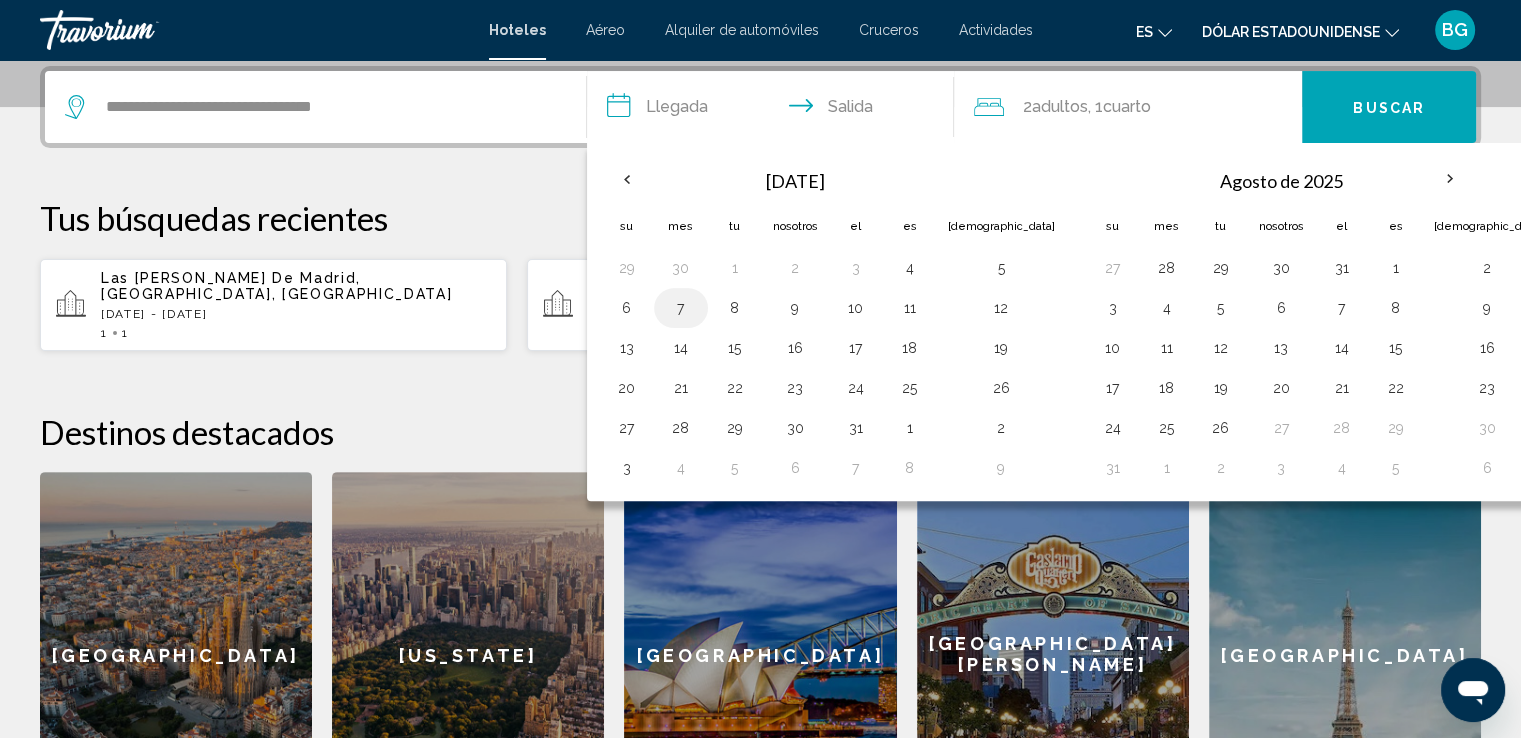 click on "7" at bounding box center (681, 308) 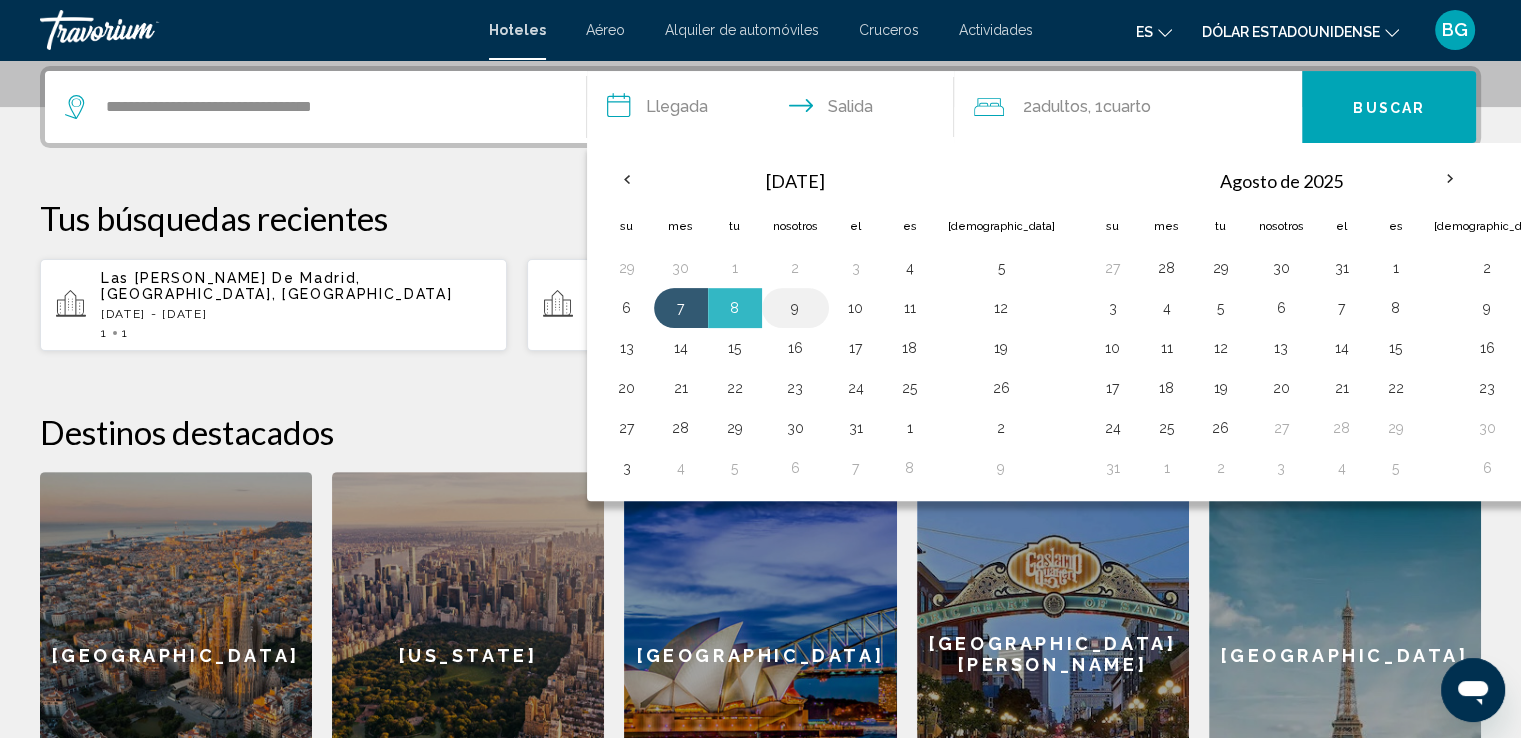 click on "9" at bounding box center (795, 308) 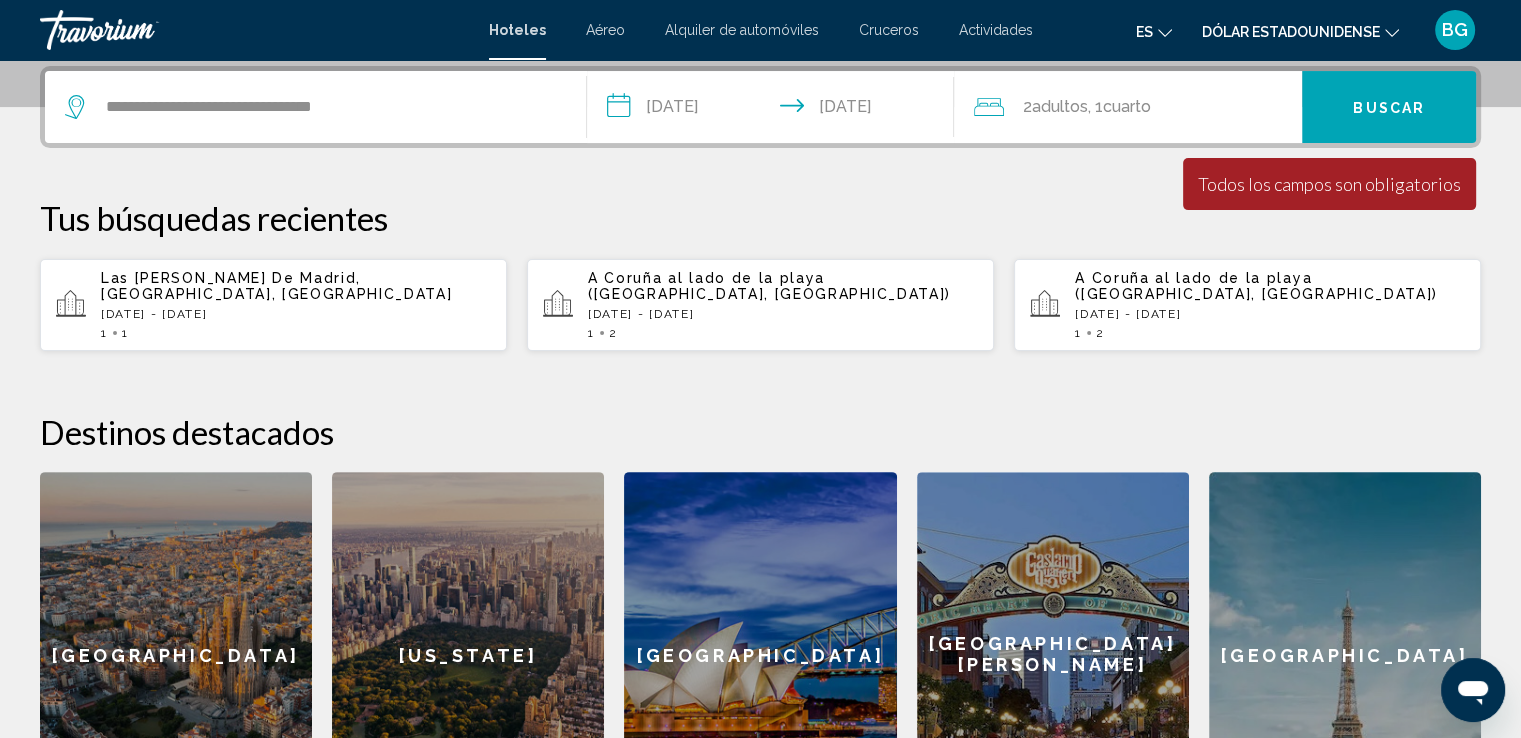 click on "**********" at bounding box center [775, 110] 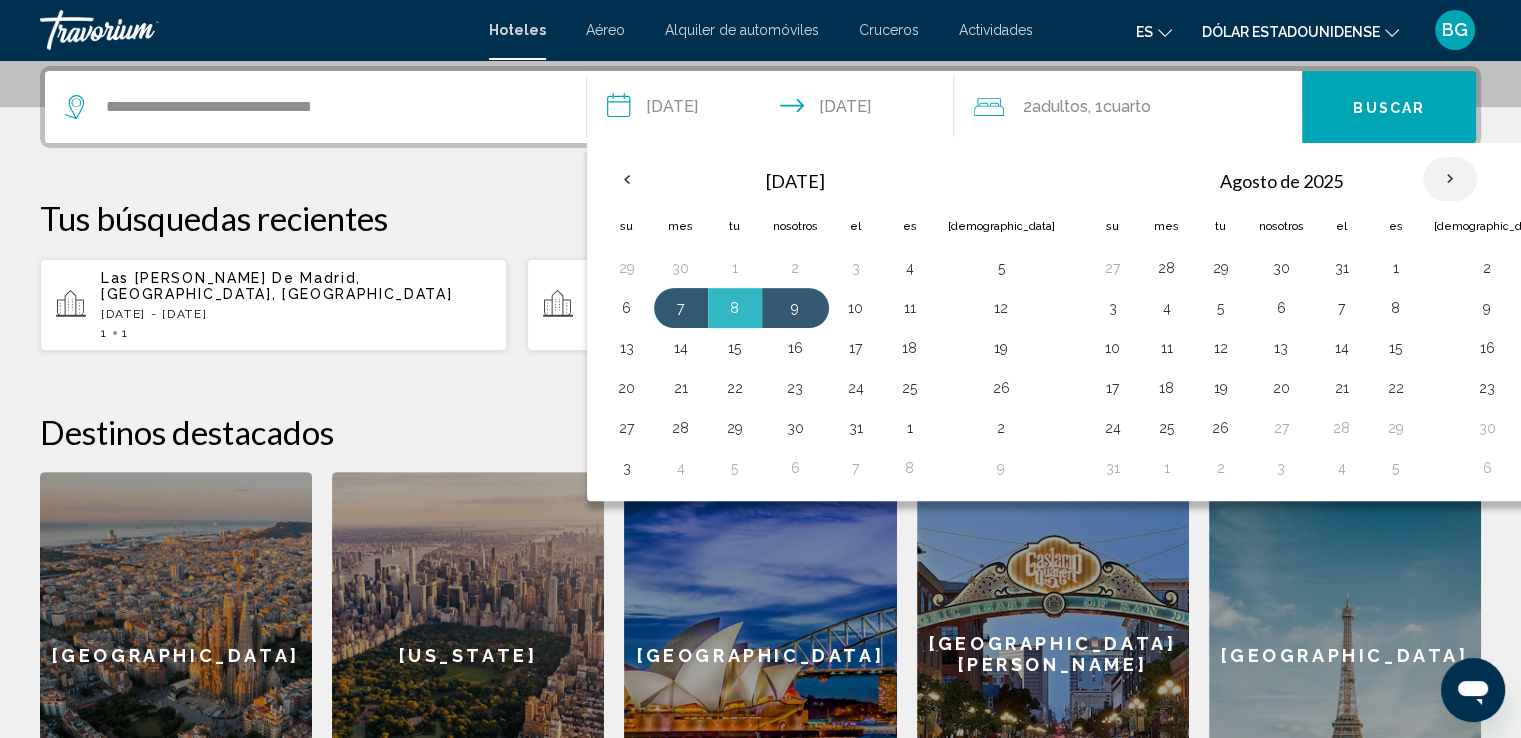 click at bounding box center [1450, 179] 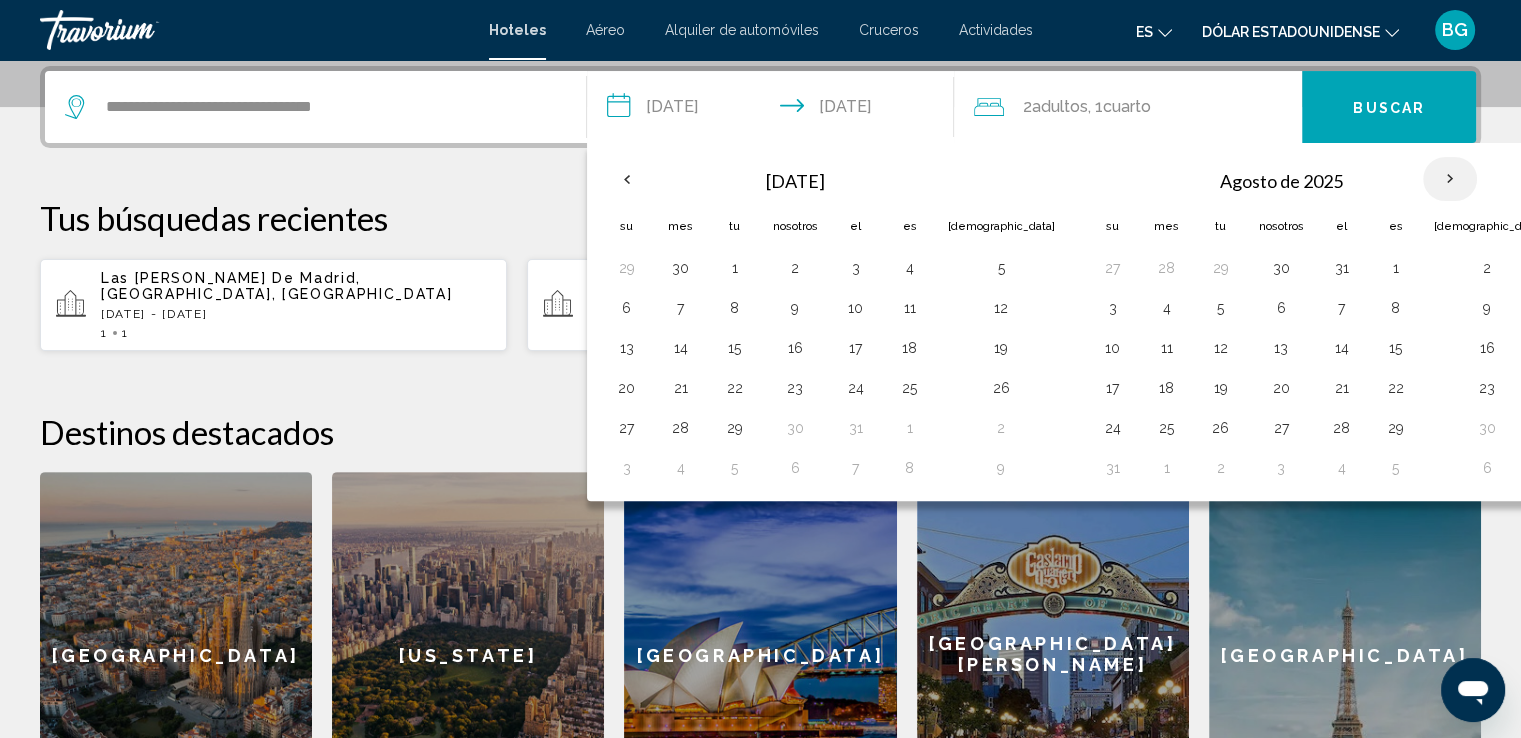 click at bounding box center [1450, 179] 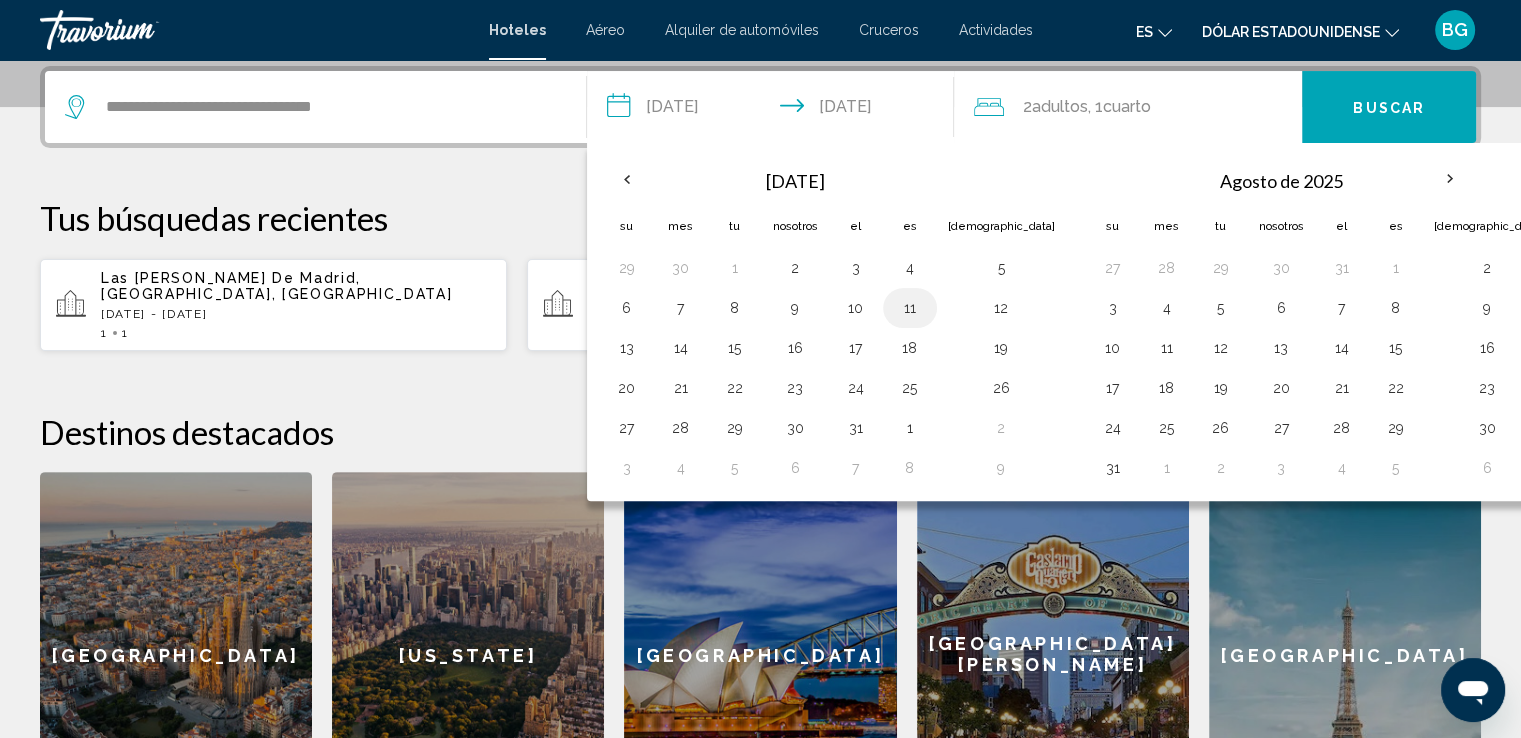 click on "11" at bounding box center [910, 308] 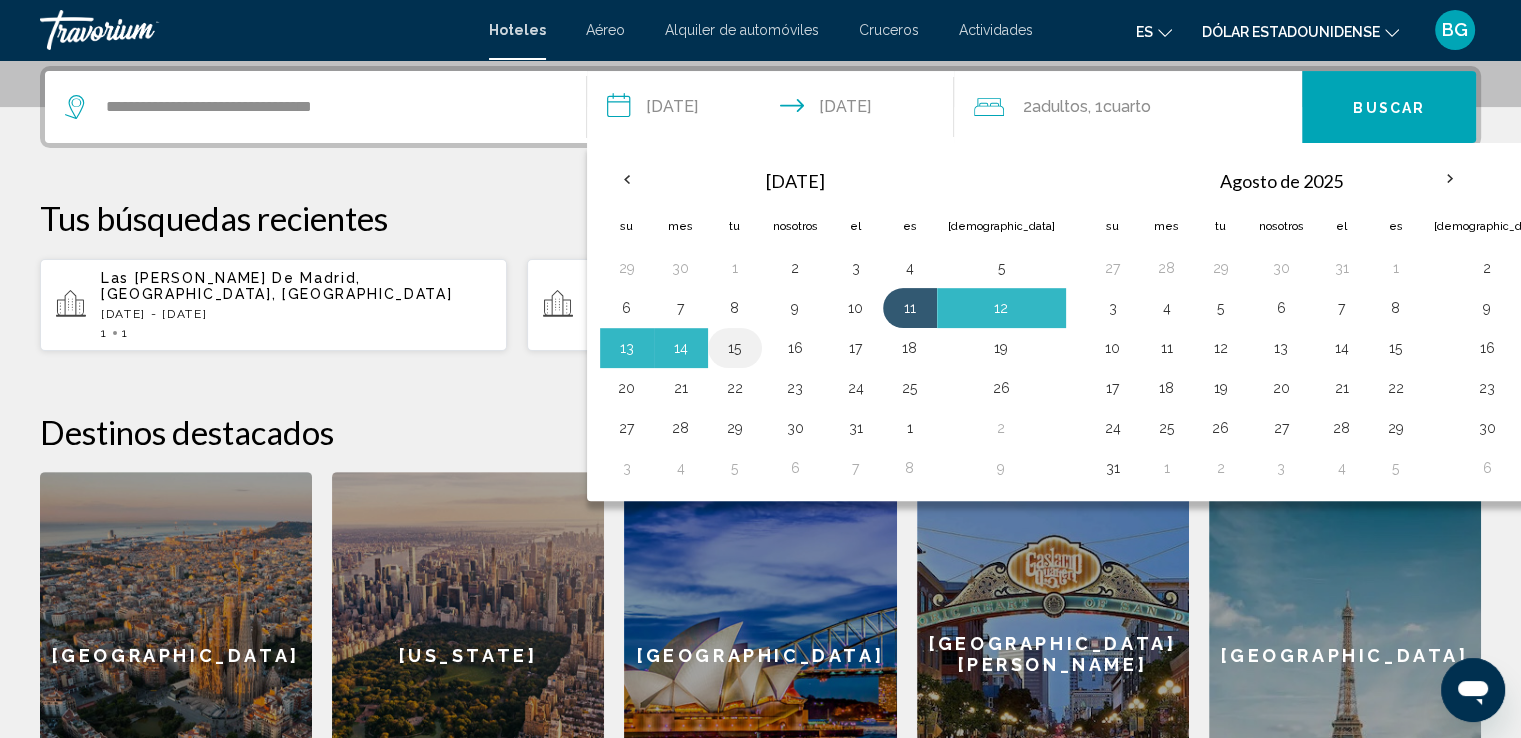 click on "15" at bounding box center [735, 348] 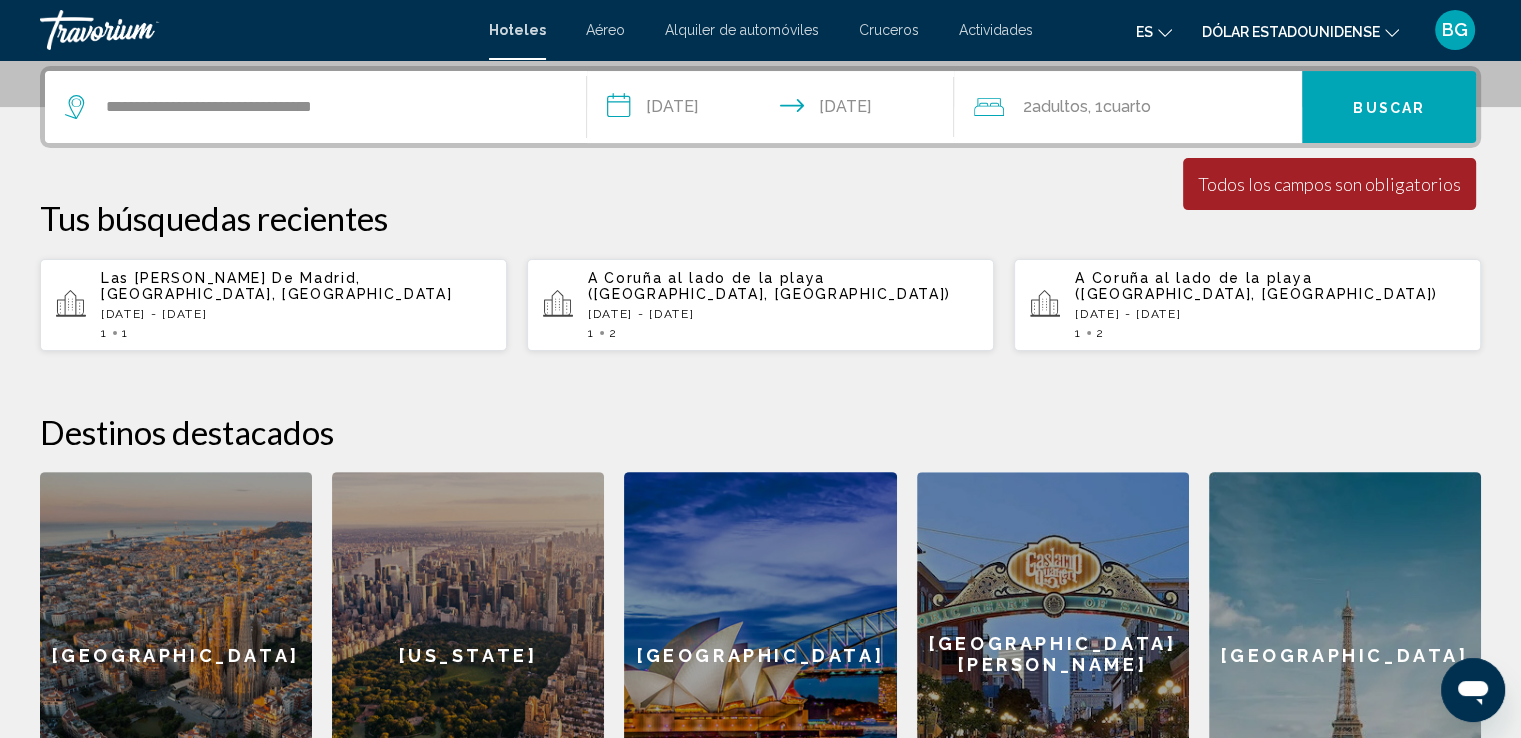 click on "**********" at bounding box center (775, 110) 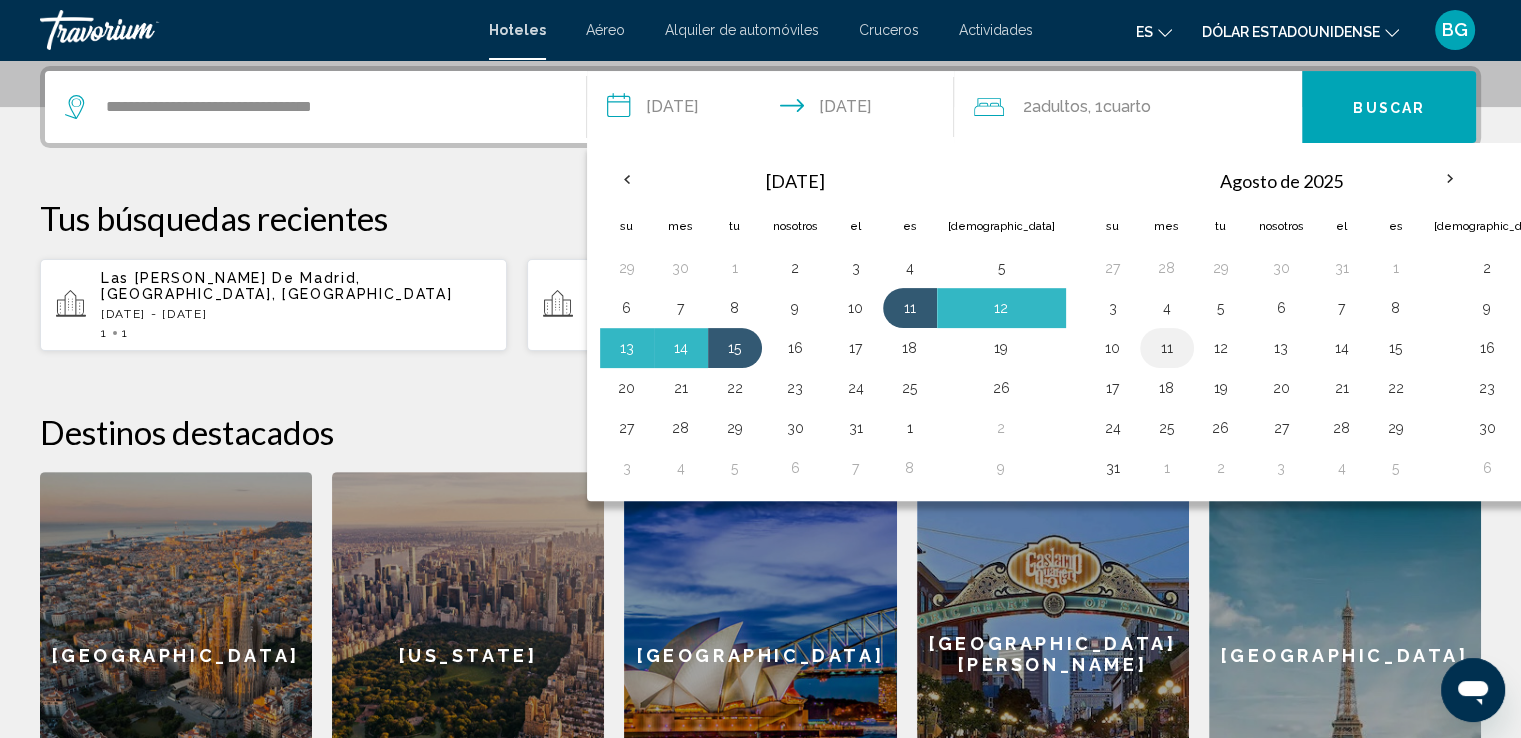 click on "11" at bounding box center (1167, 348) 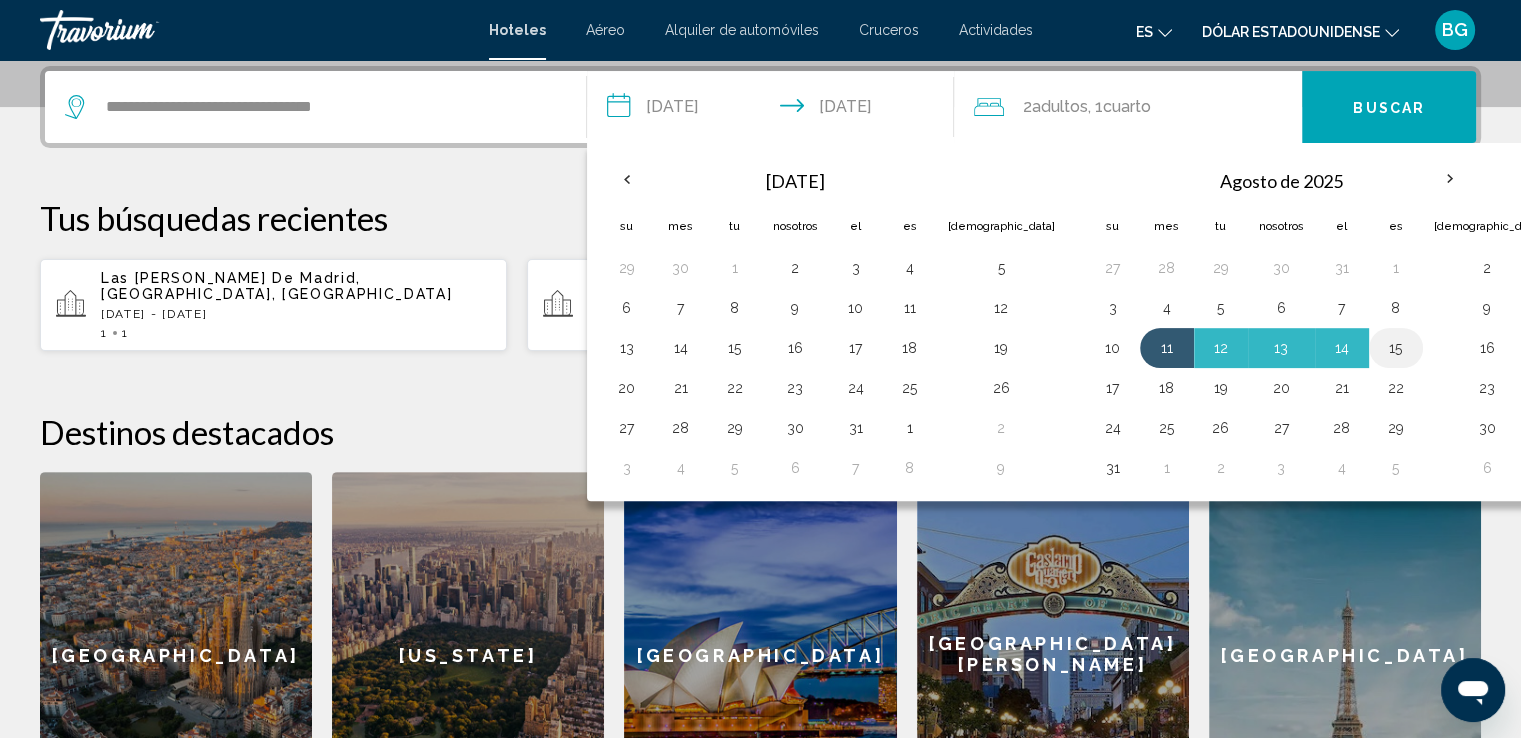 click on "15" at bounding box center (1396, 348) 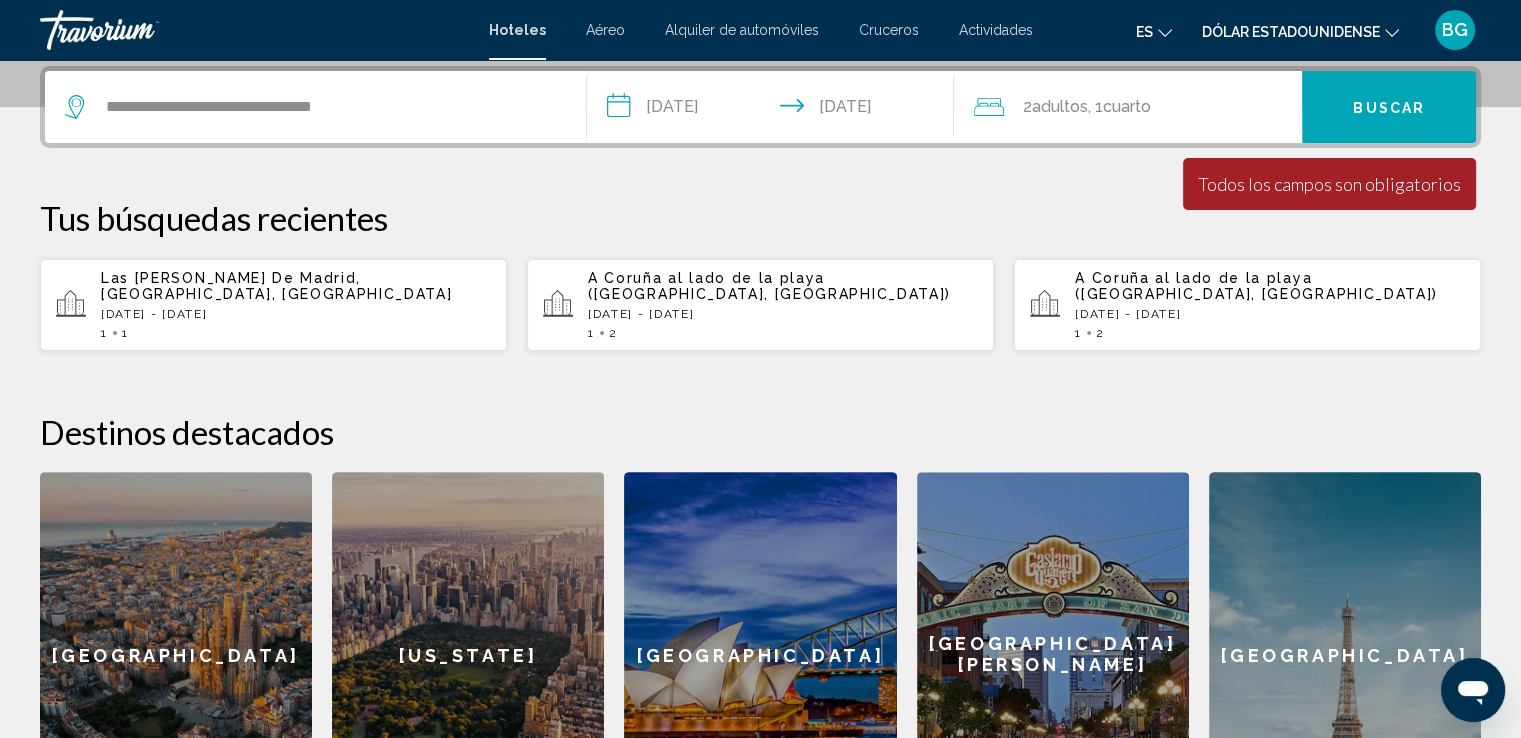 click on "**********" at bounding box center [775, 110] 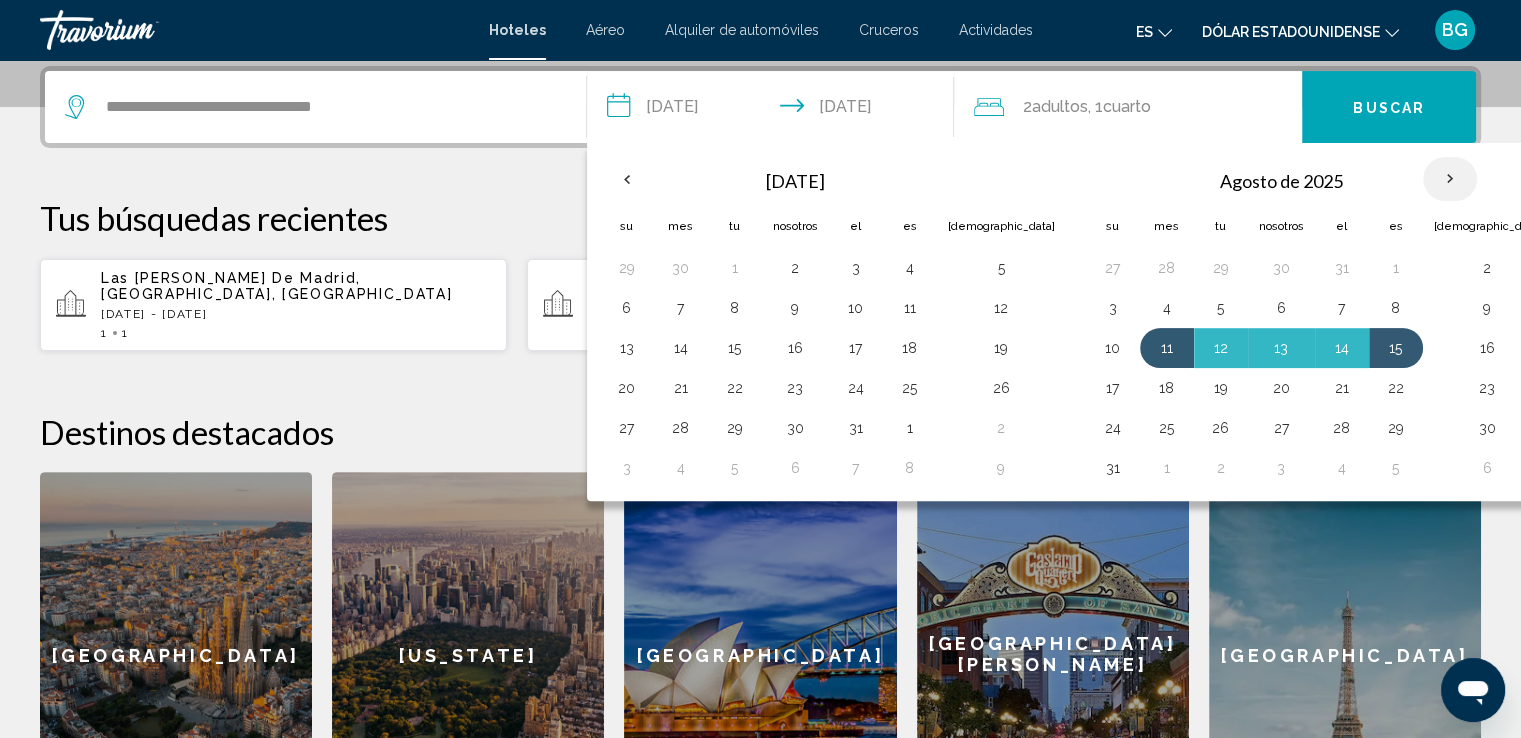 click at bounding box center (1450, 179) 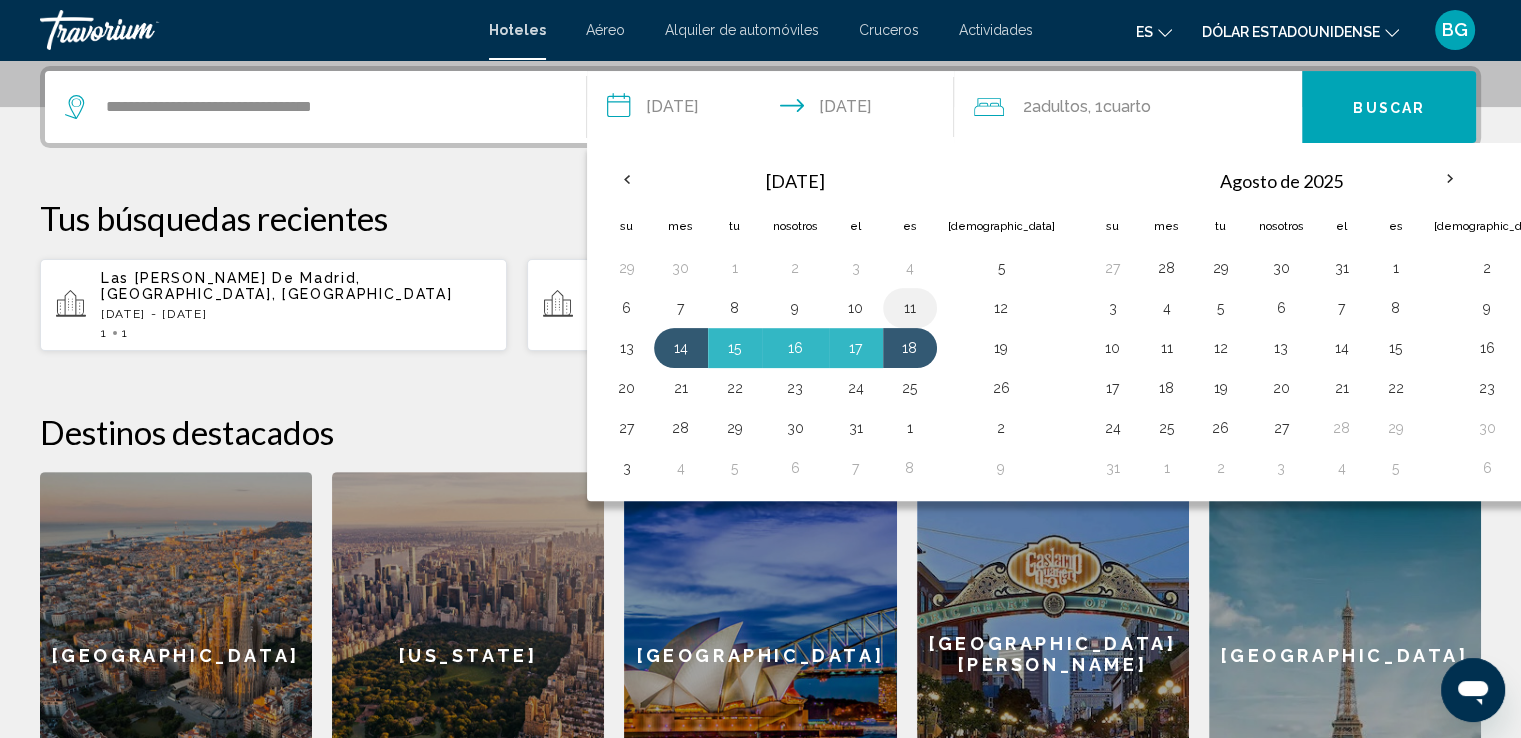 click on "11" at bounding box center (910, 308) 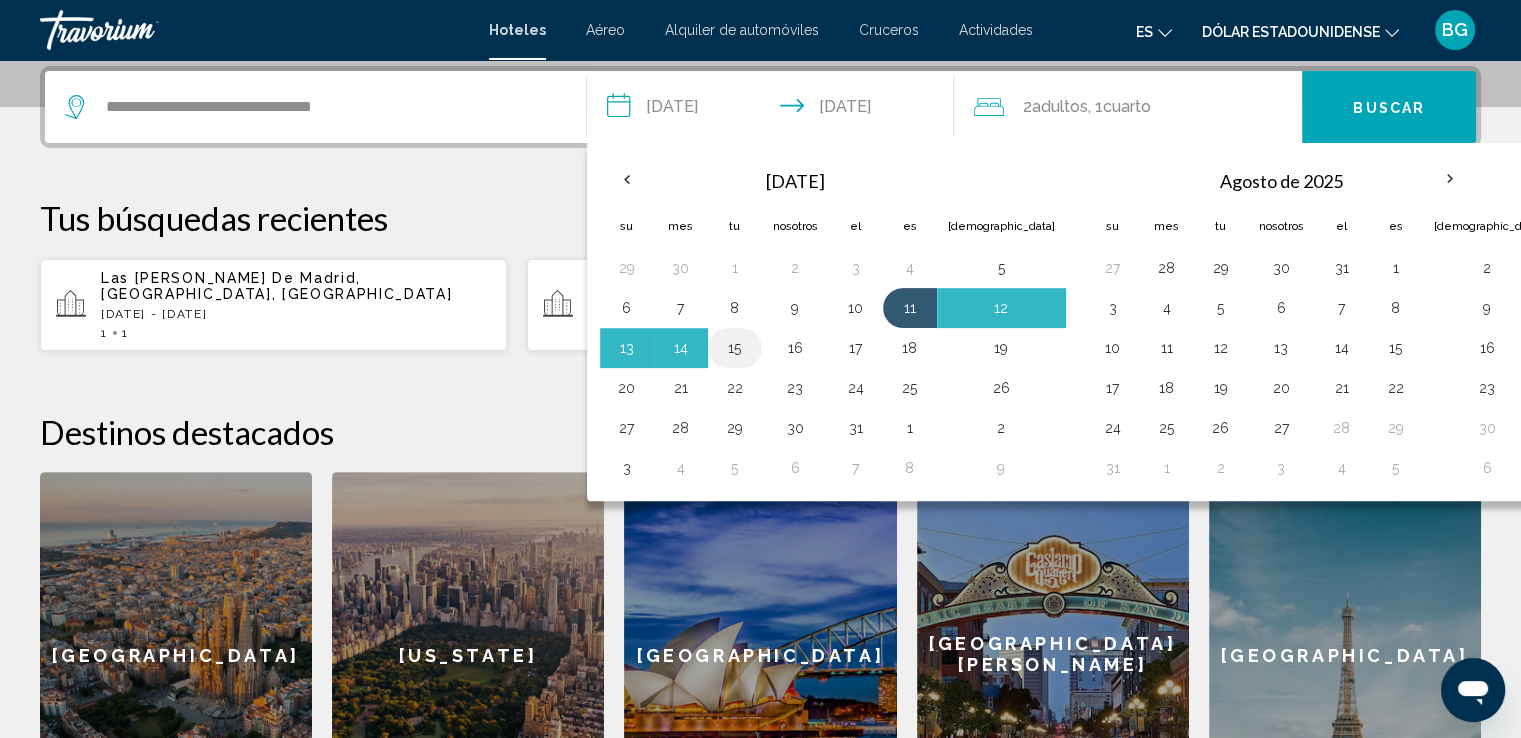 click on "15" at bounding box center [735, 348] 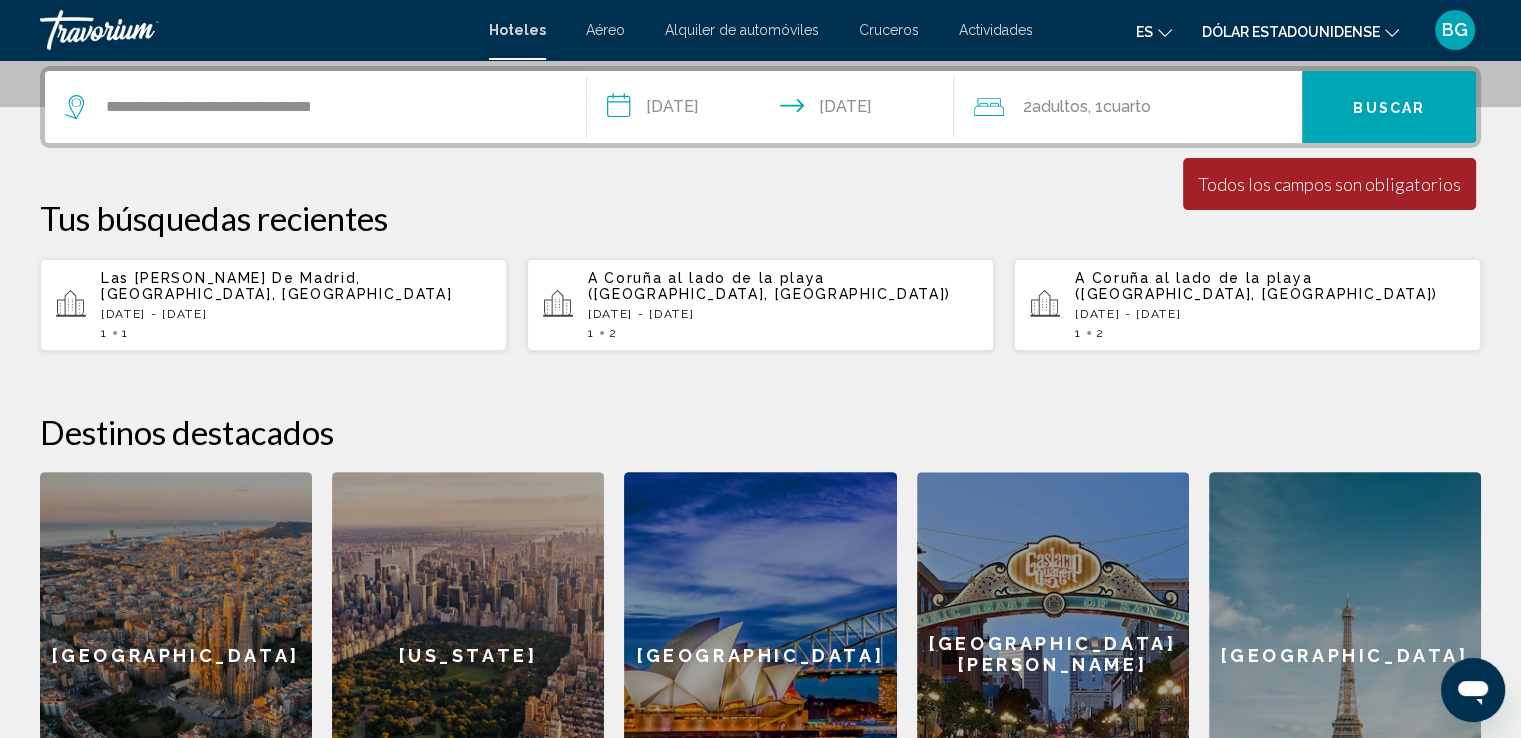 click on "**********" at bounding box center [775, 110] 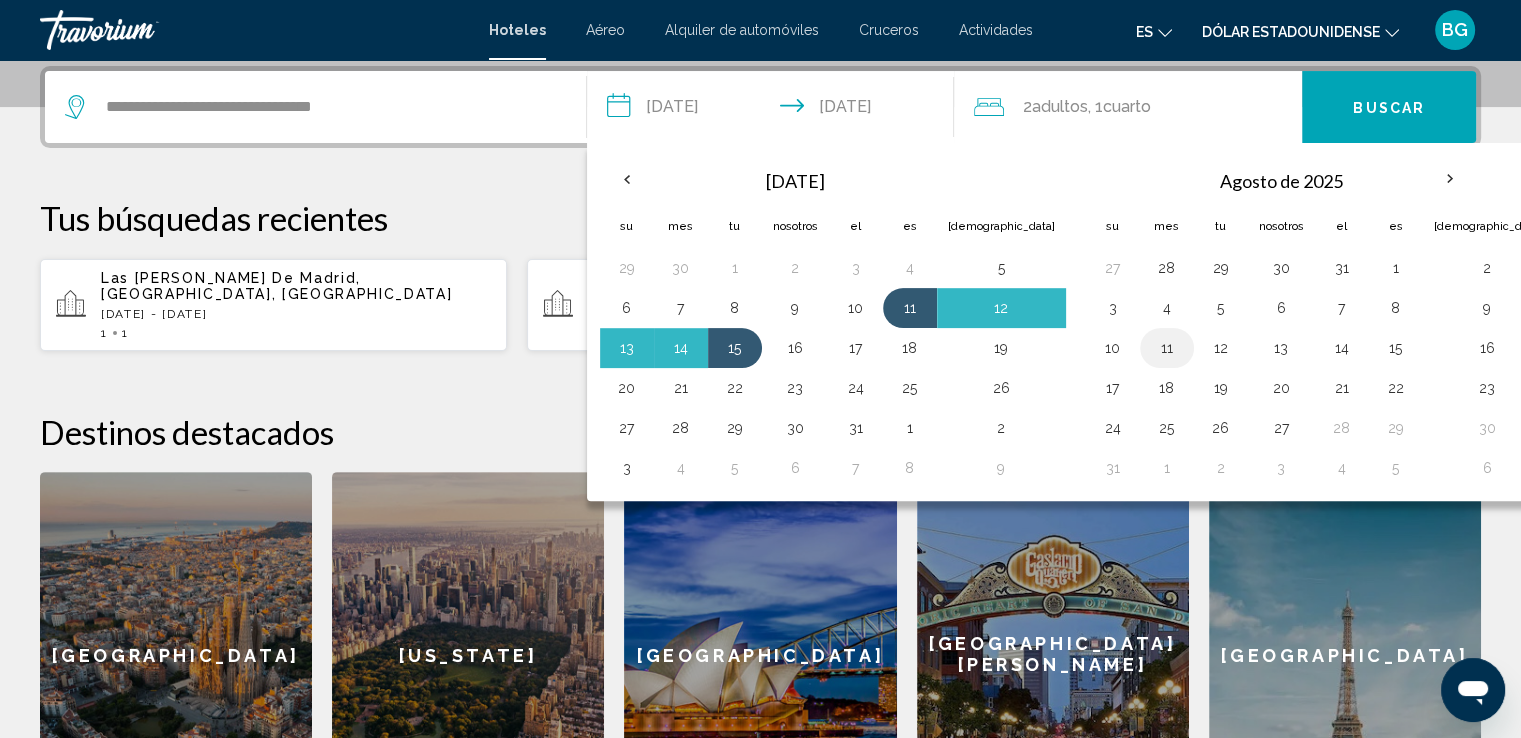 click on "11" at bounding box center [1167, 348] 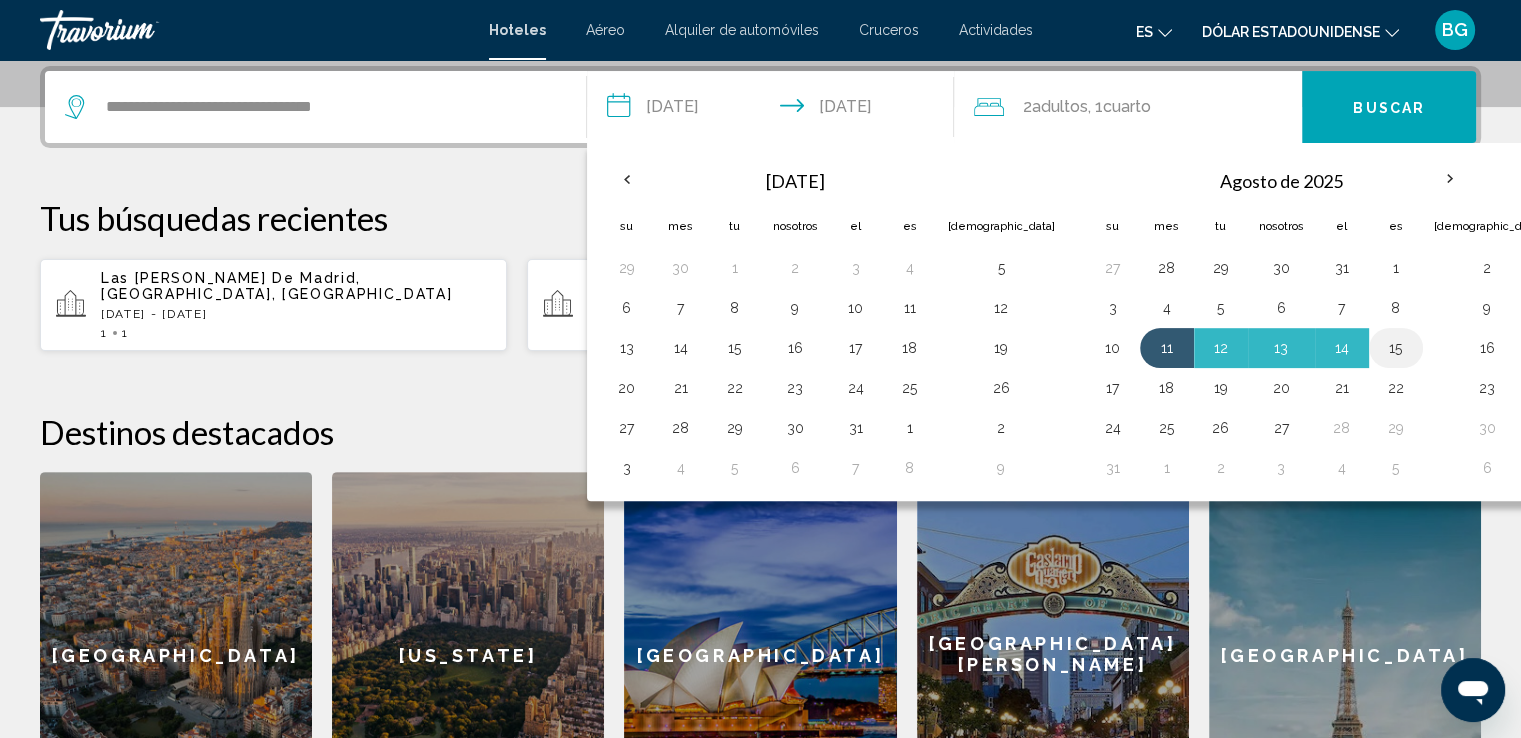 click on "15" at bounding box center [1396, 348] 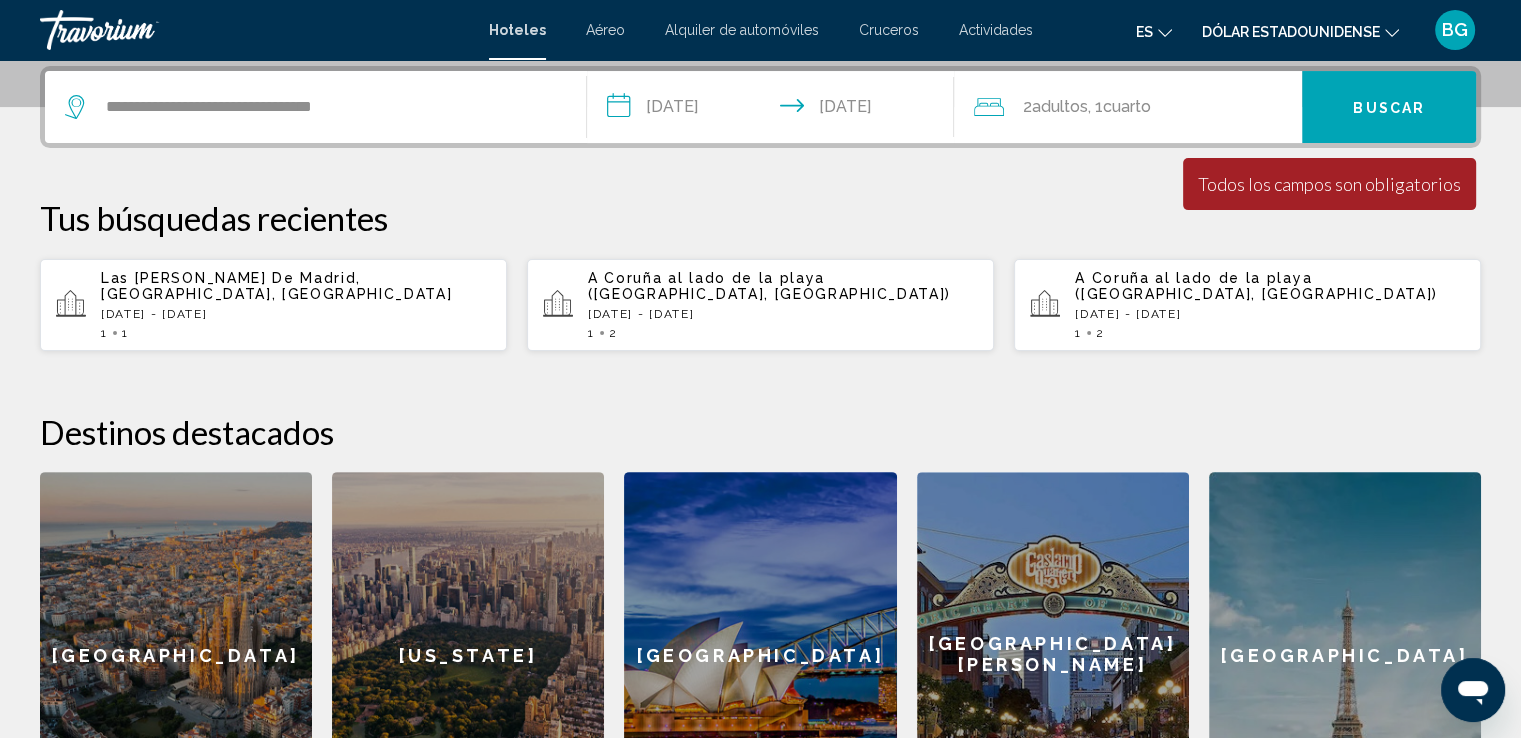 click on "**********" at bounding box center [775, 110] 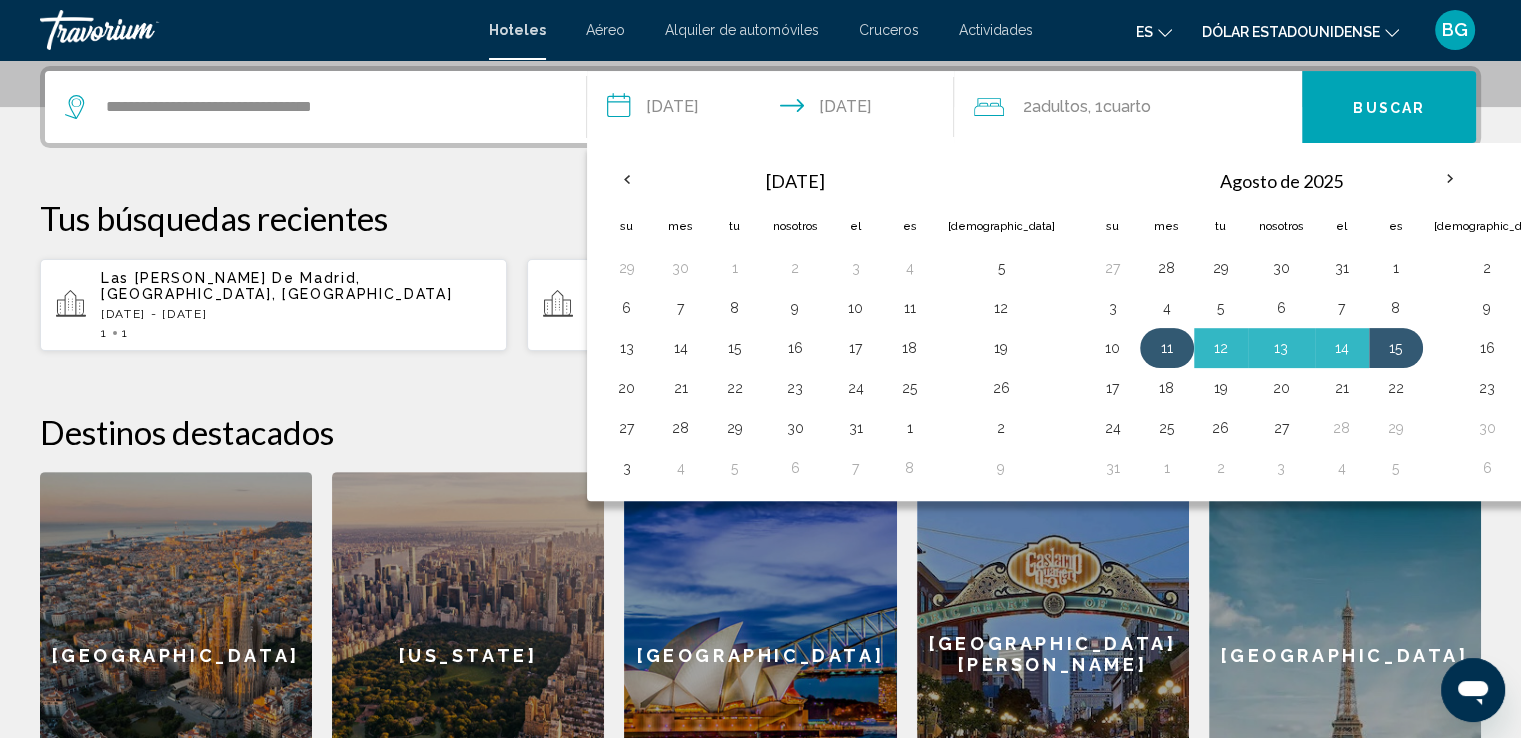 click on "11" at bounding box center [1167, 348] 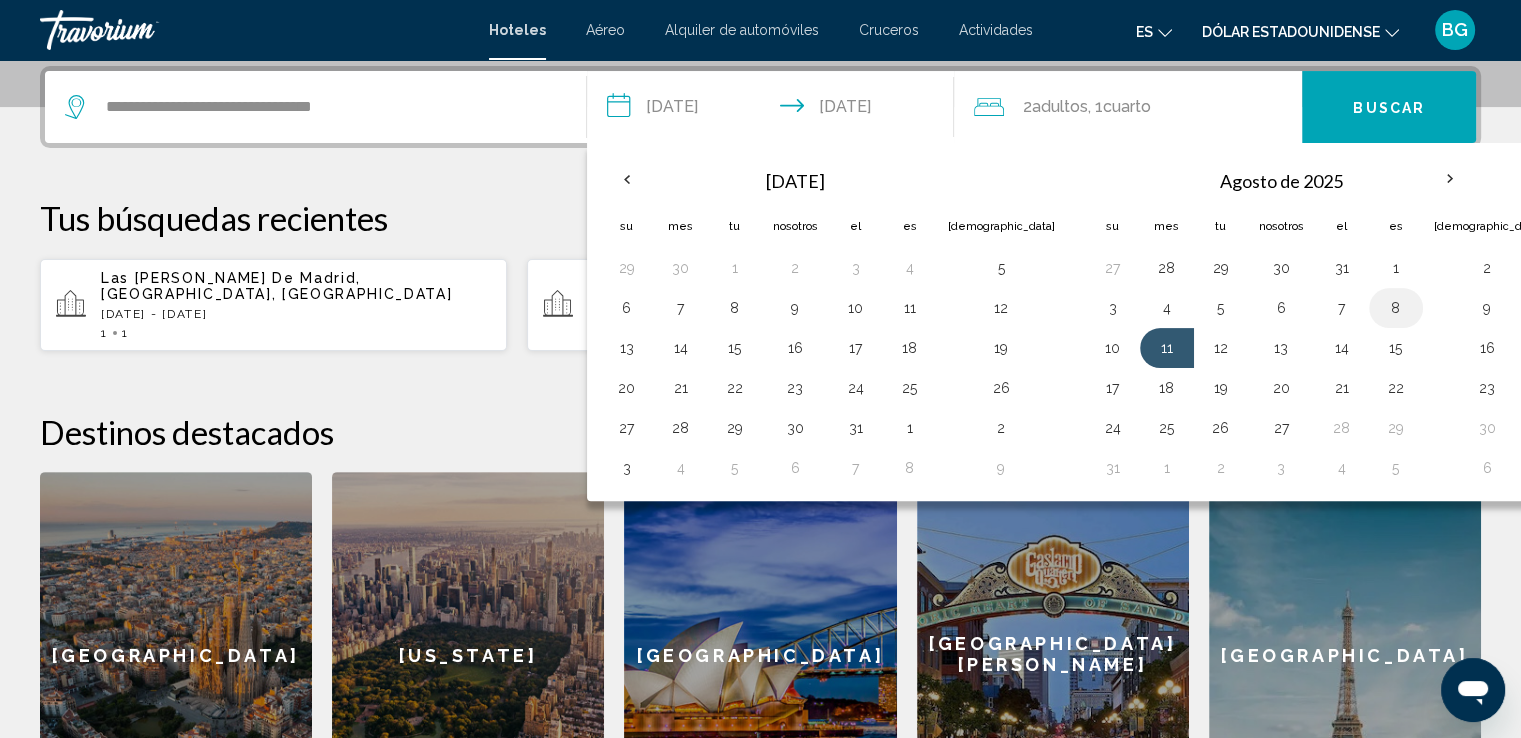 click on "8" at bounding box center (1396, 308) 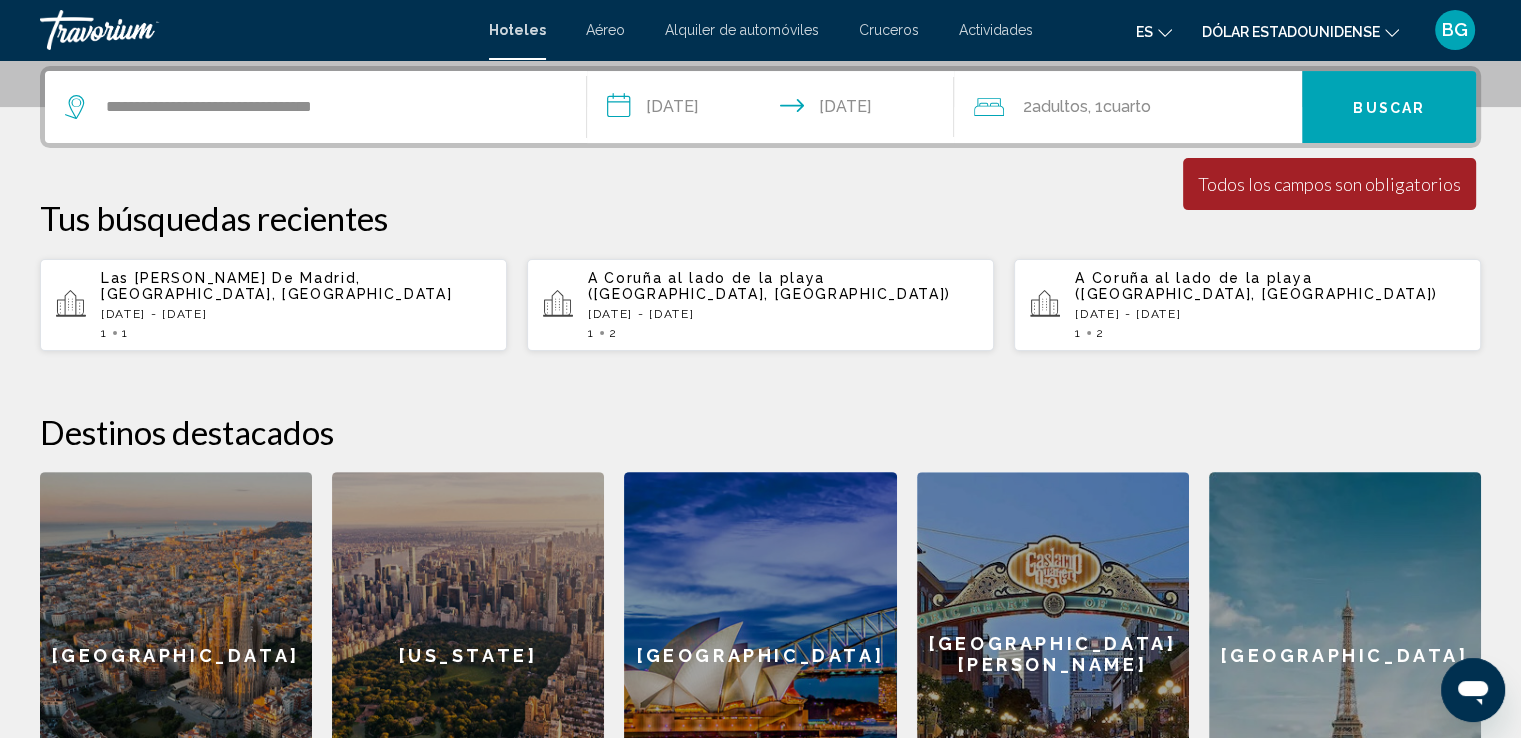 click on "**********" at bounding box center (775, 110) 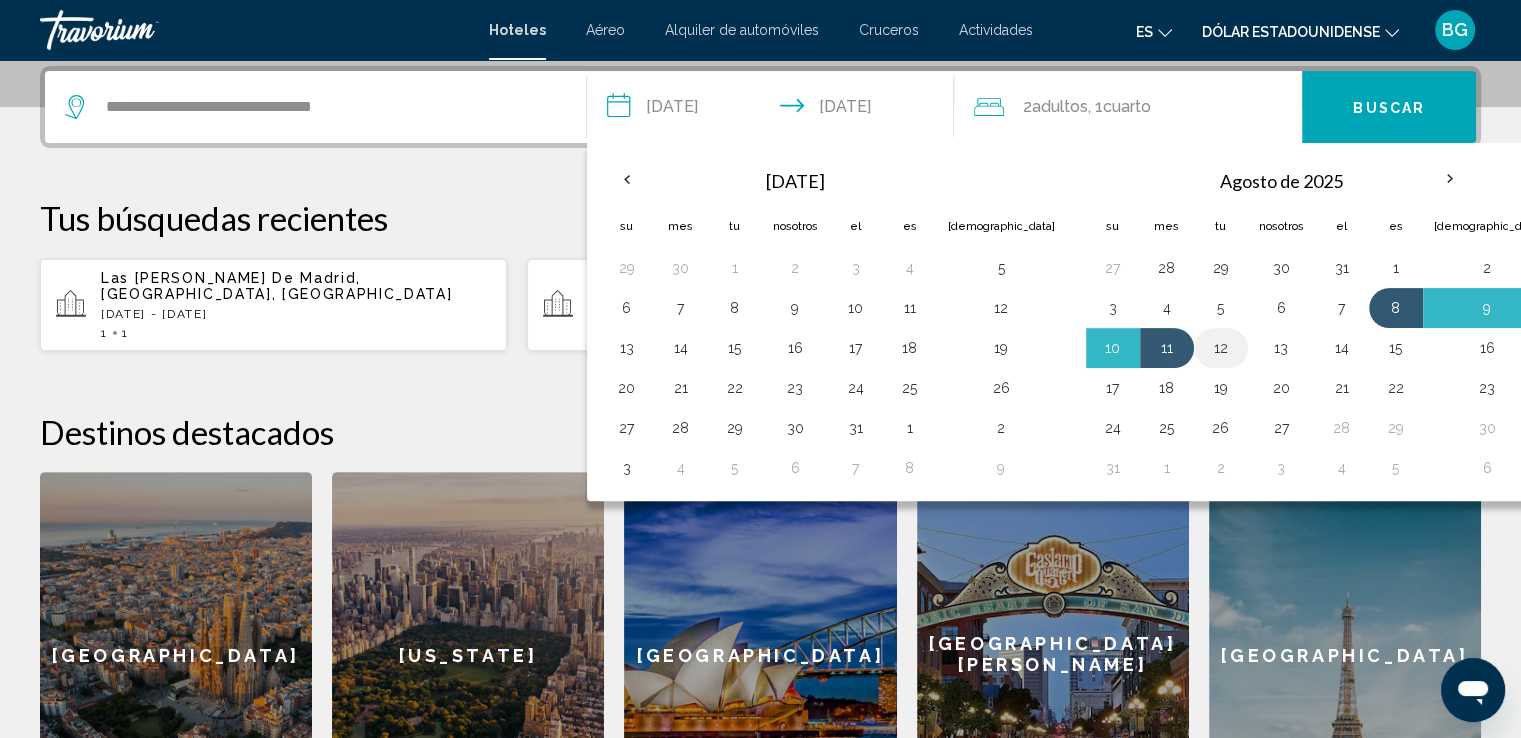 click on "12" at bounding box center (1221, 348) 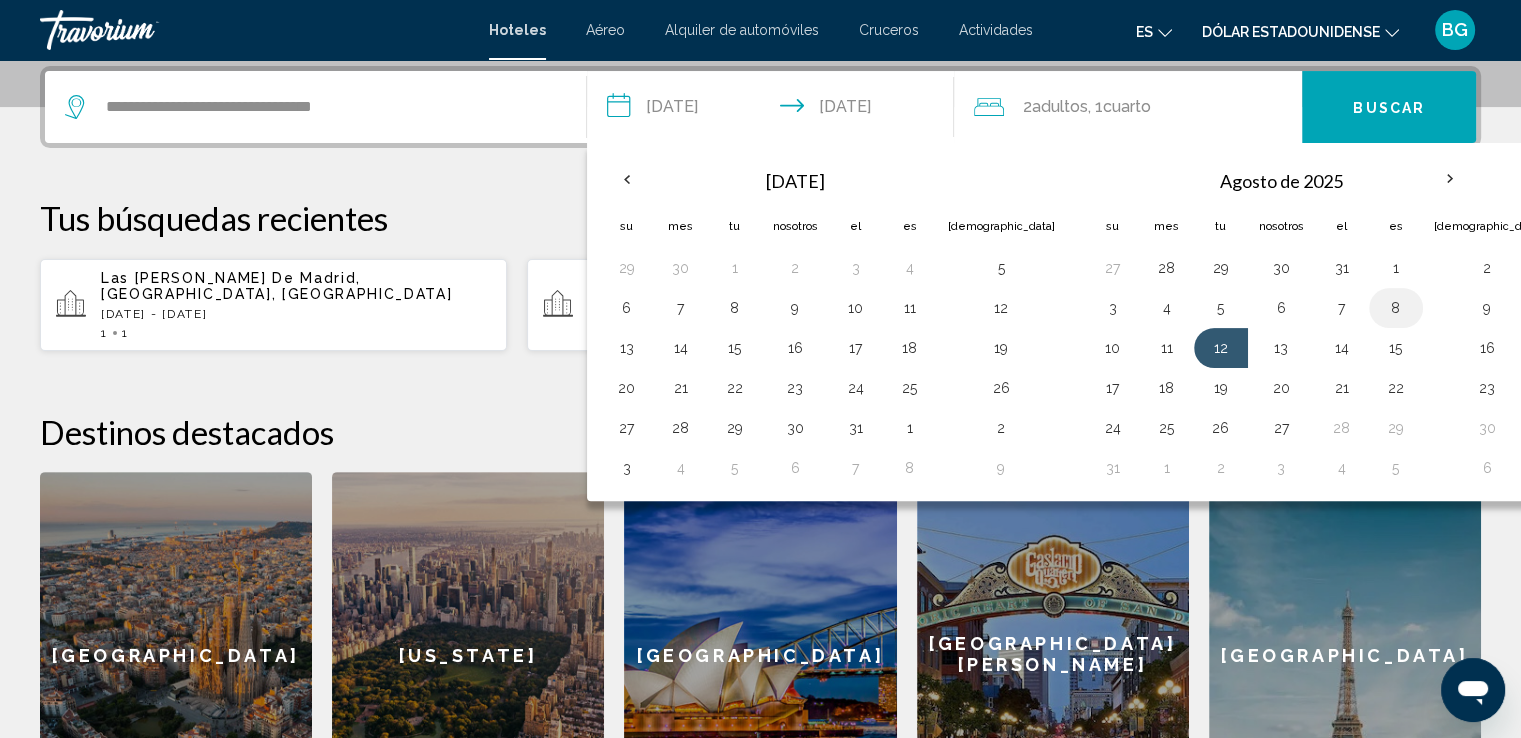 click on "8" at bounding box center (1396, 308) 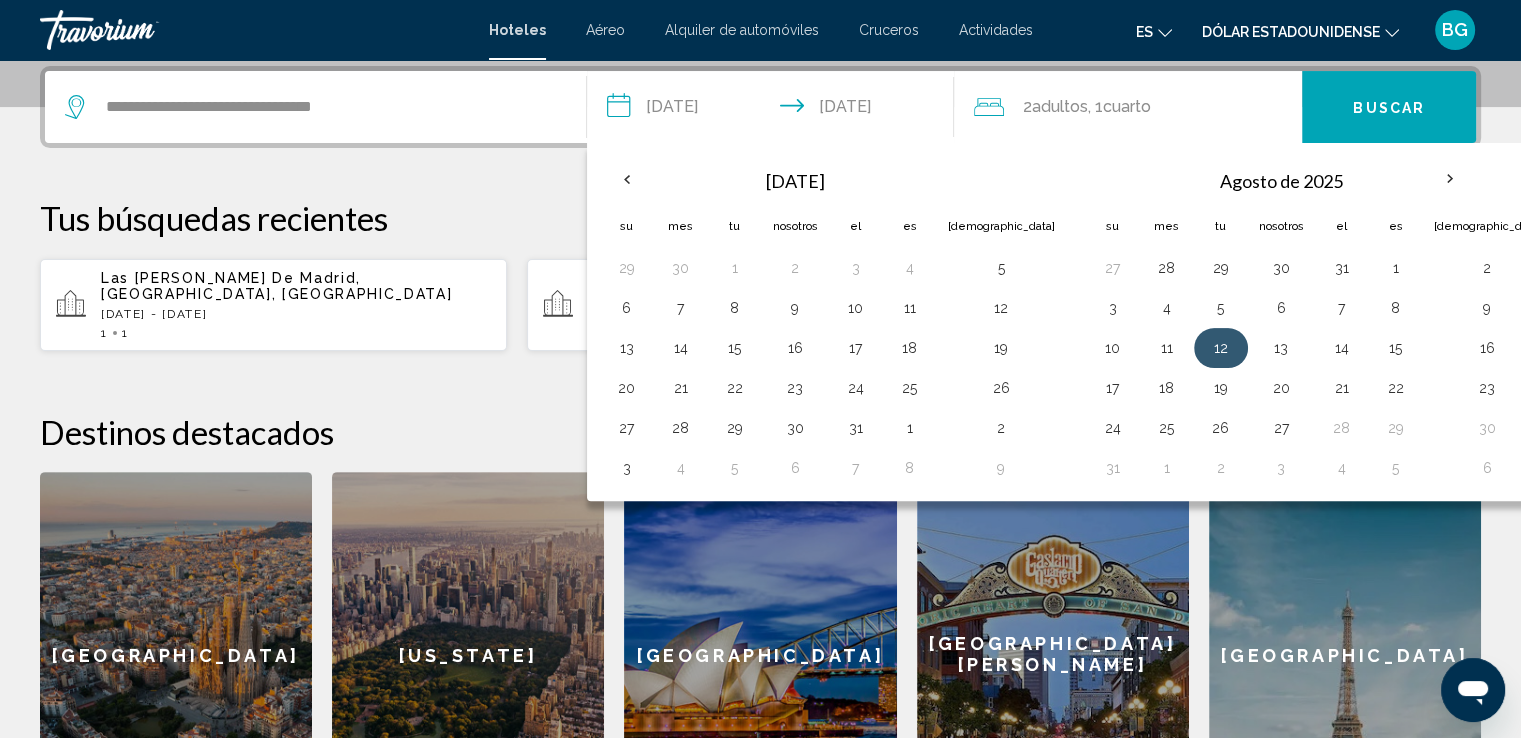 click on "12" at bounding box center (1221, 348) 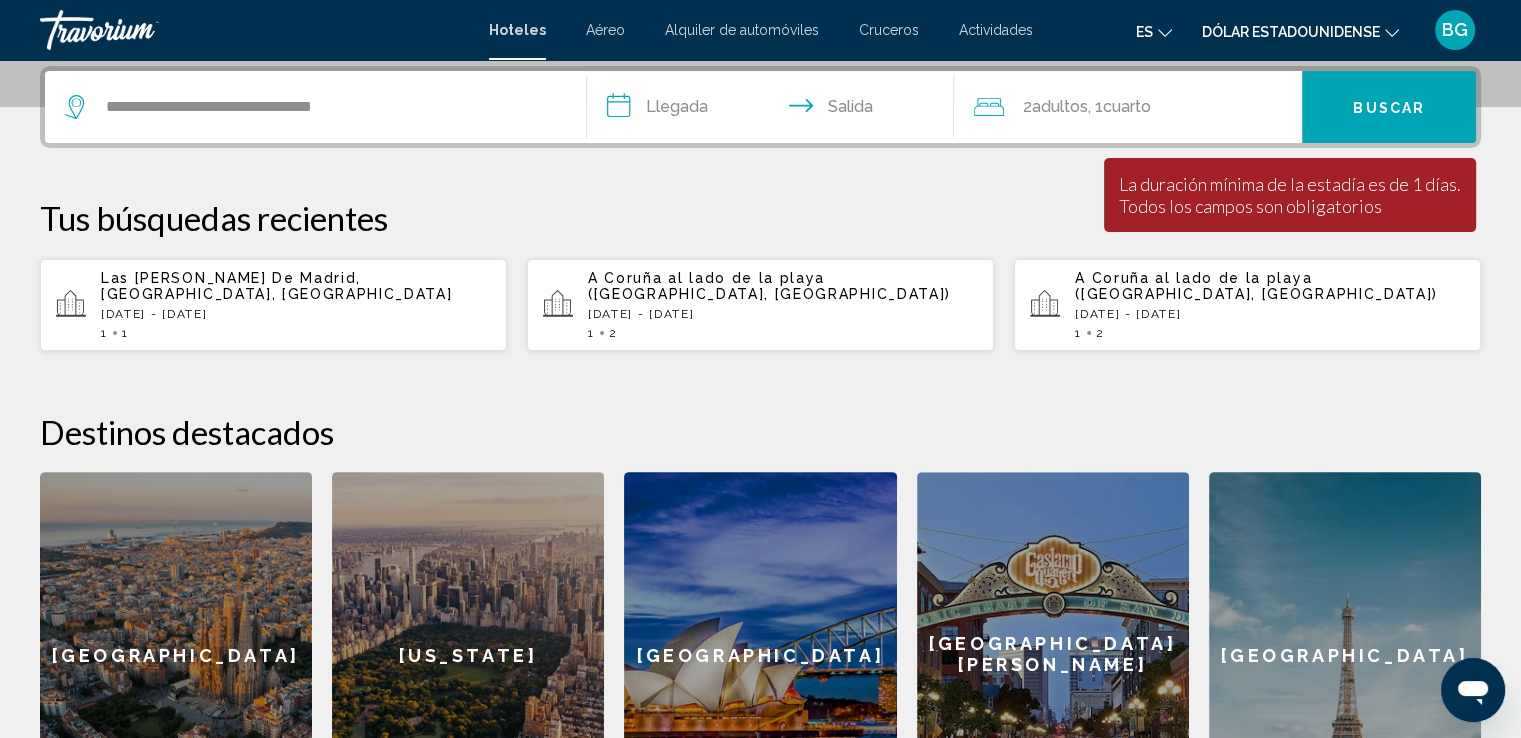 click on "**********" at bounding box center [775, 110] 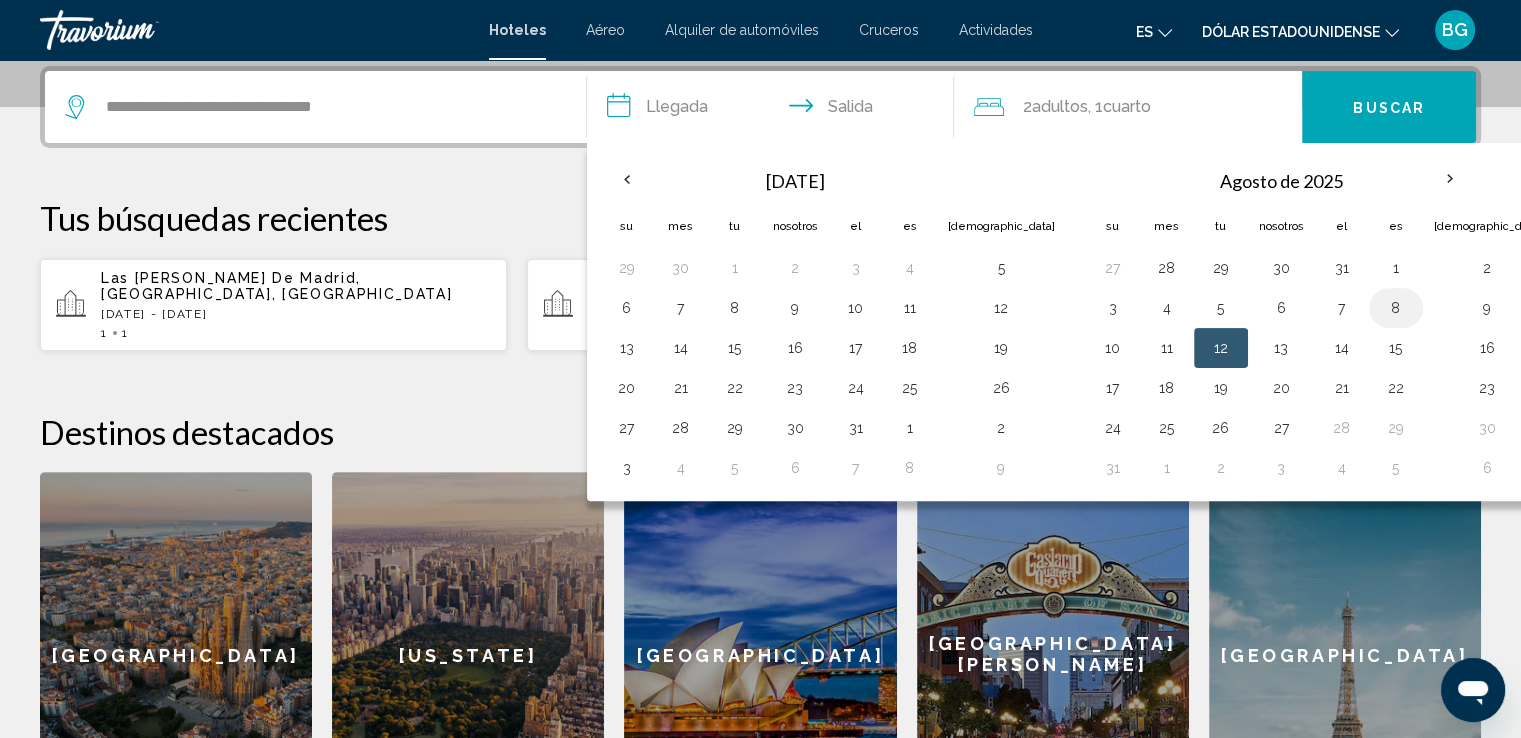 click on "8" at bounding box center (1396, 308) 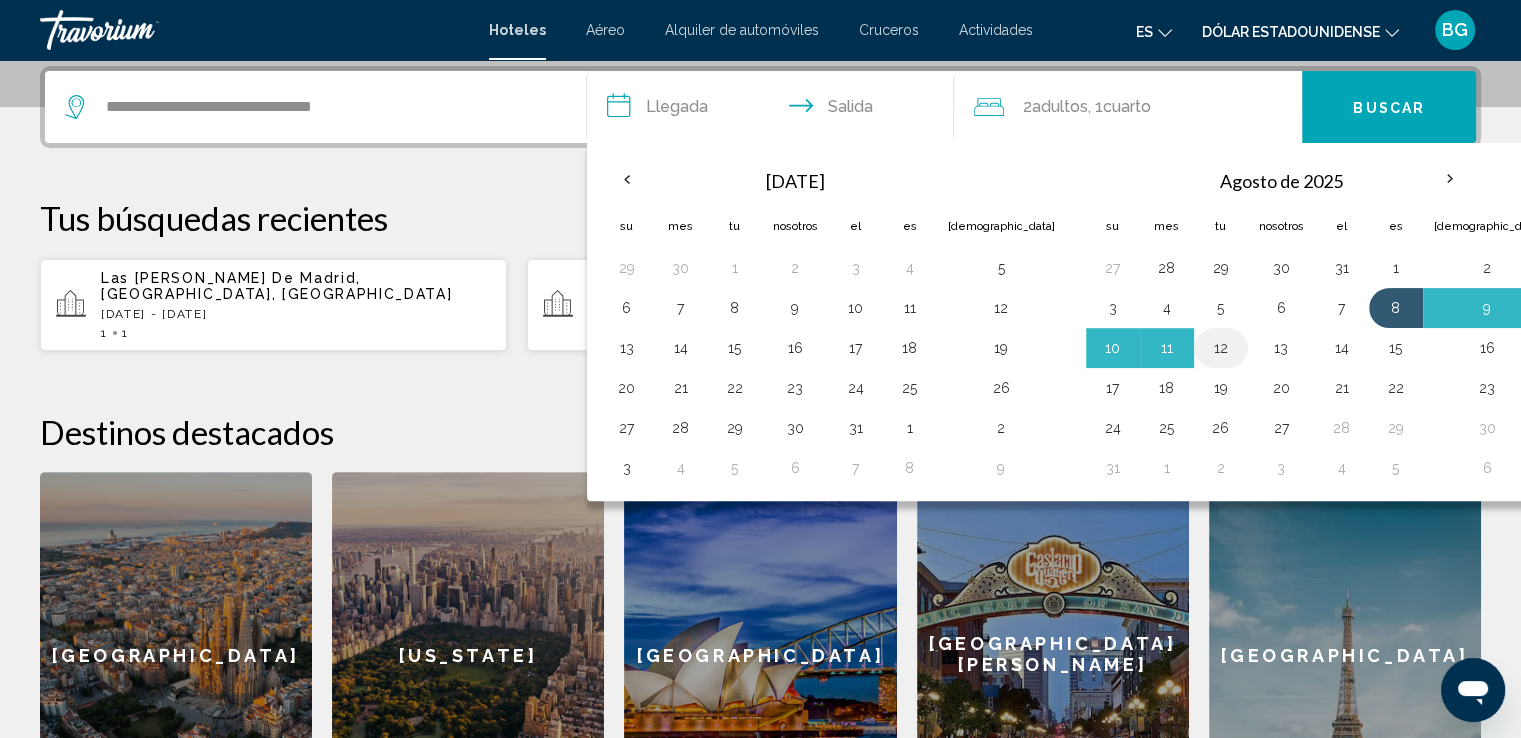 click on "12" at bounding box center [1221, 348] 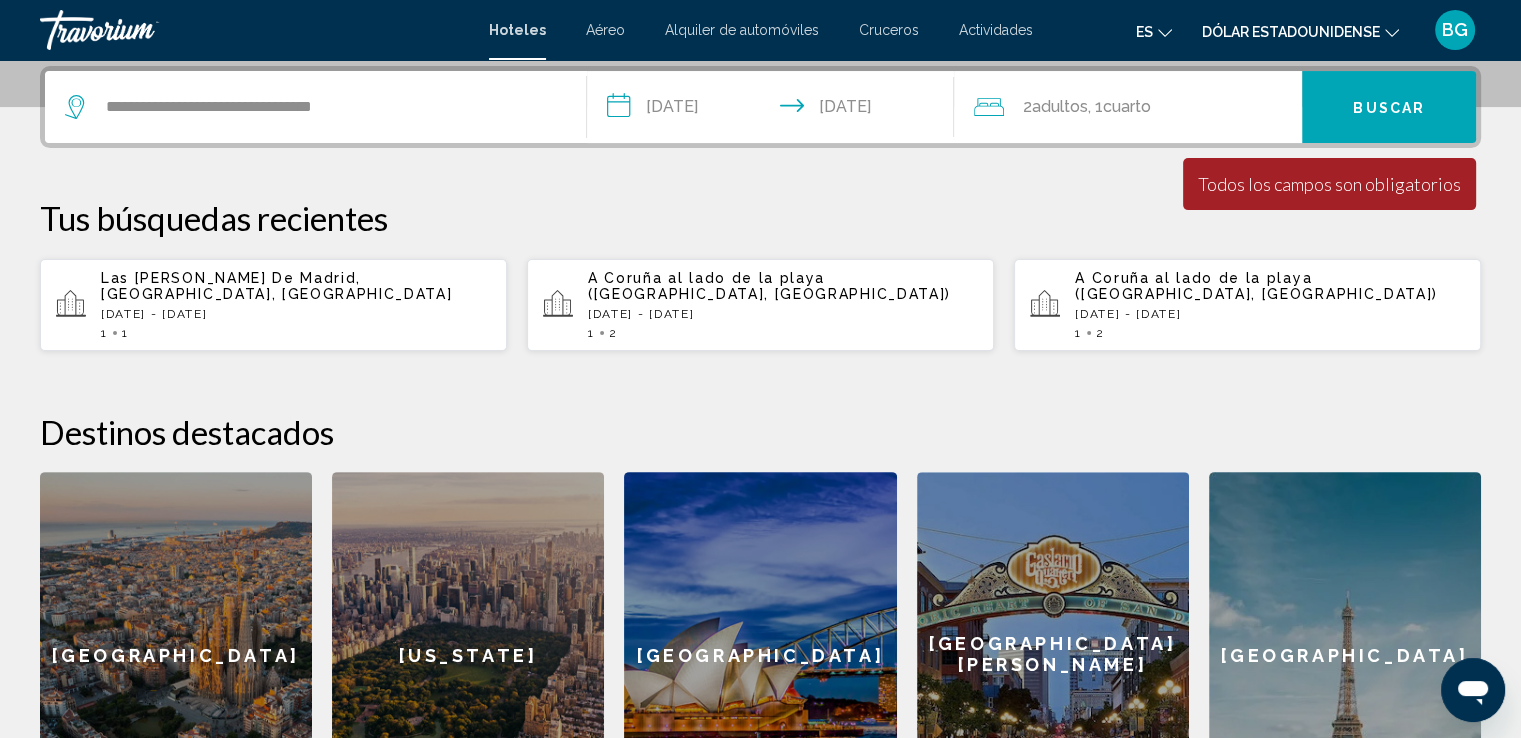 click on "**********" at bounding box center [775, 110] 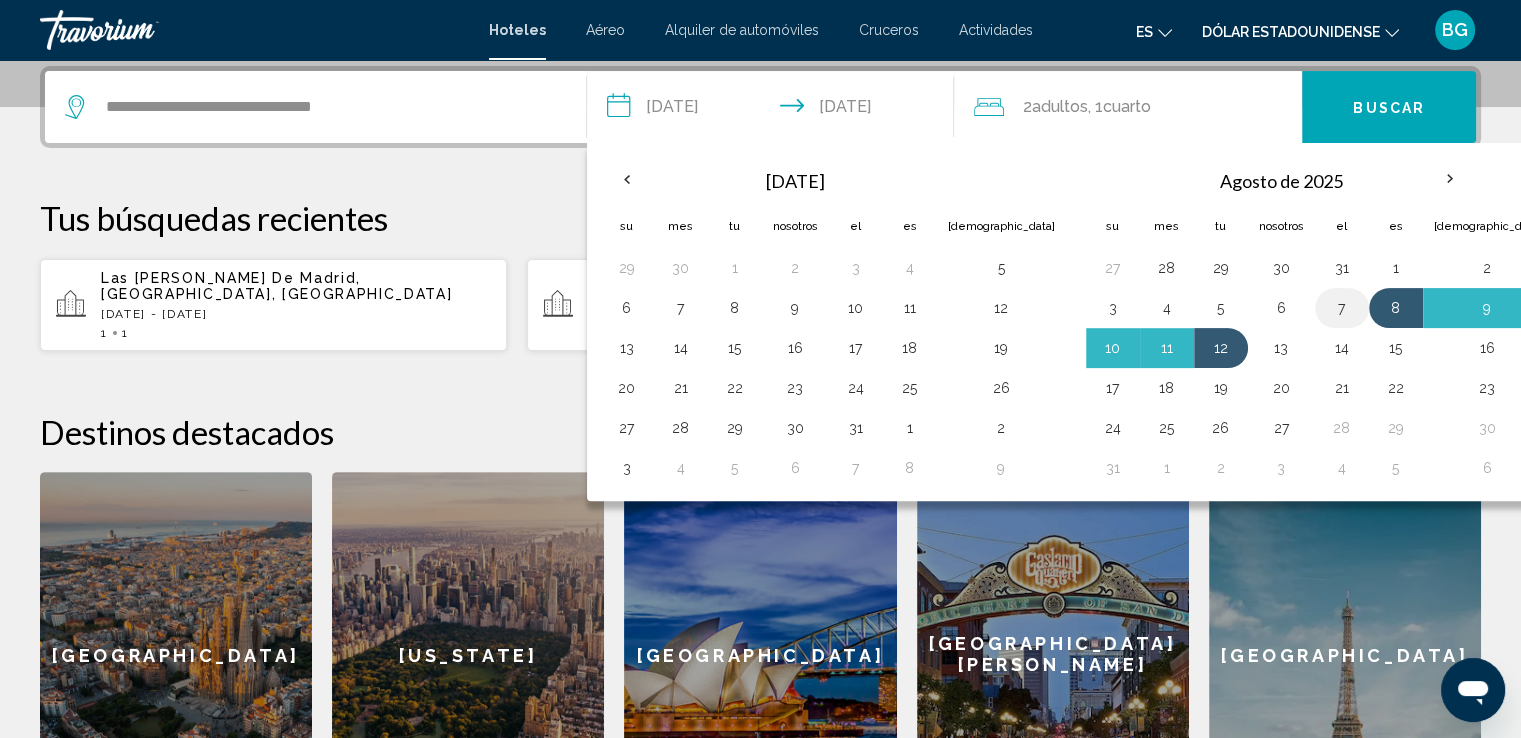click on "7" at bounding box center [1342, 308] 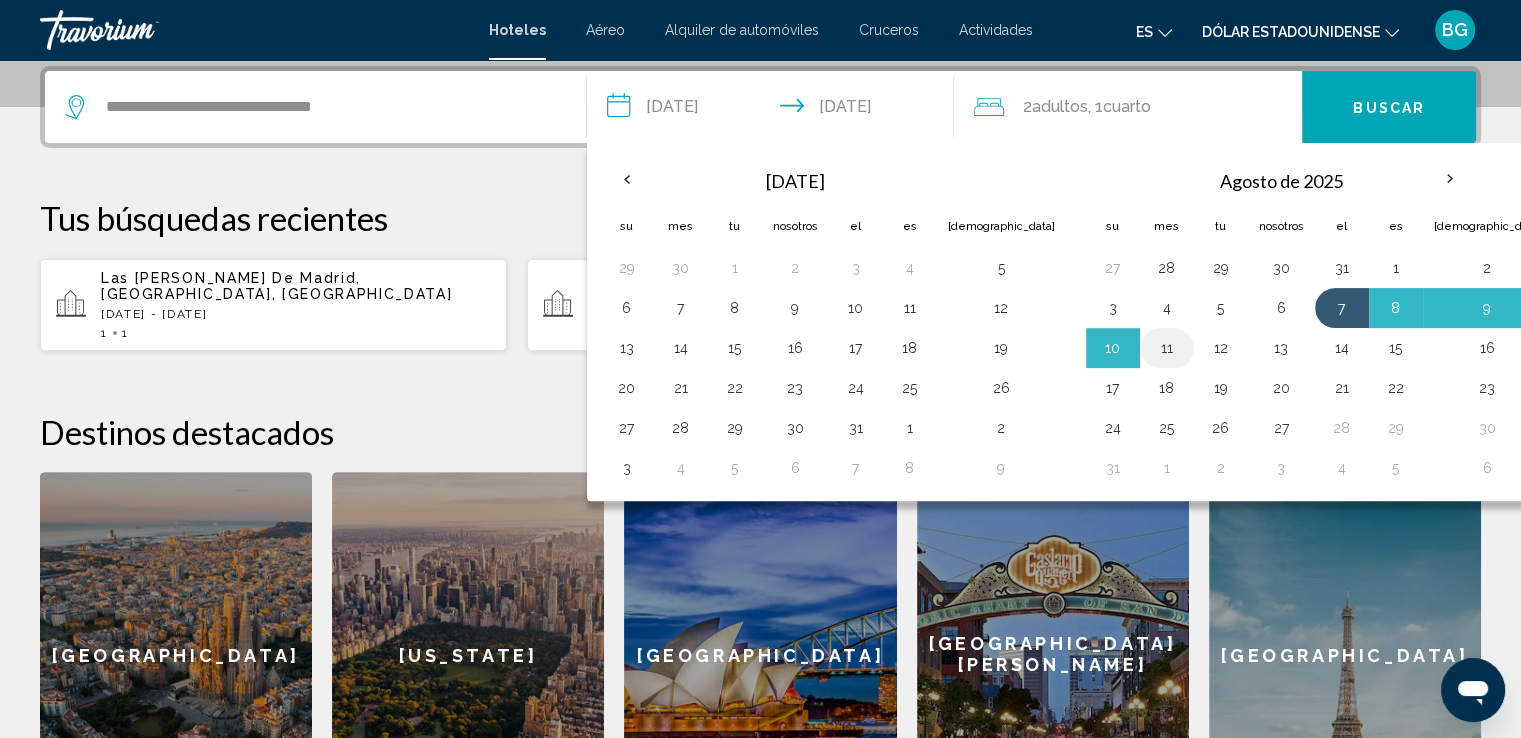 click on "11" at bounding box center (1167, 348) 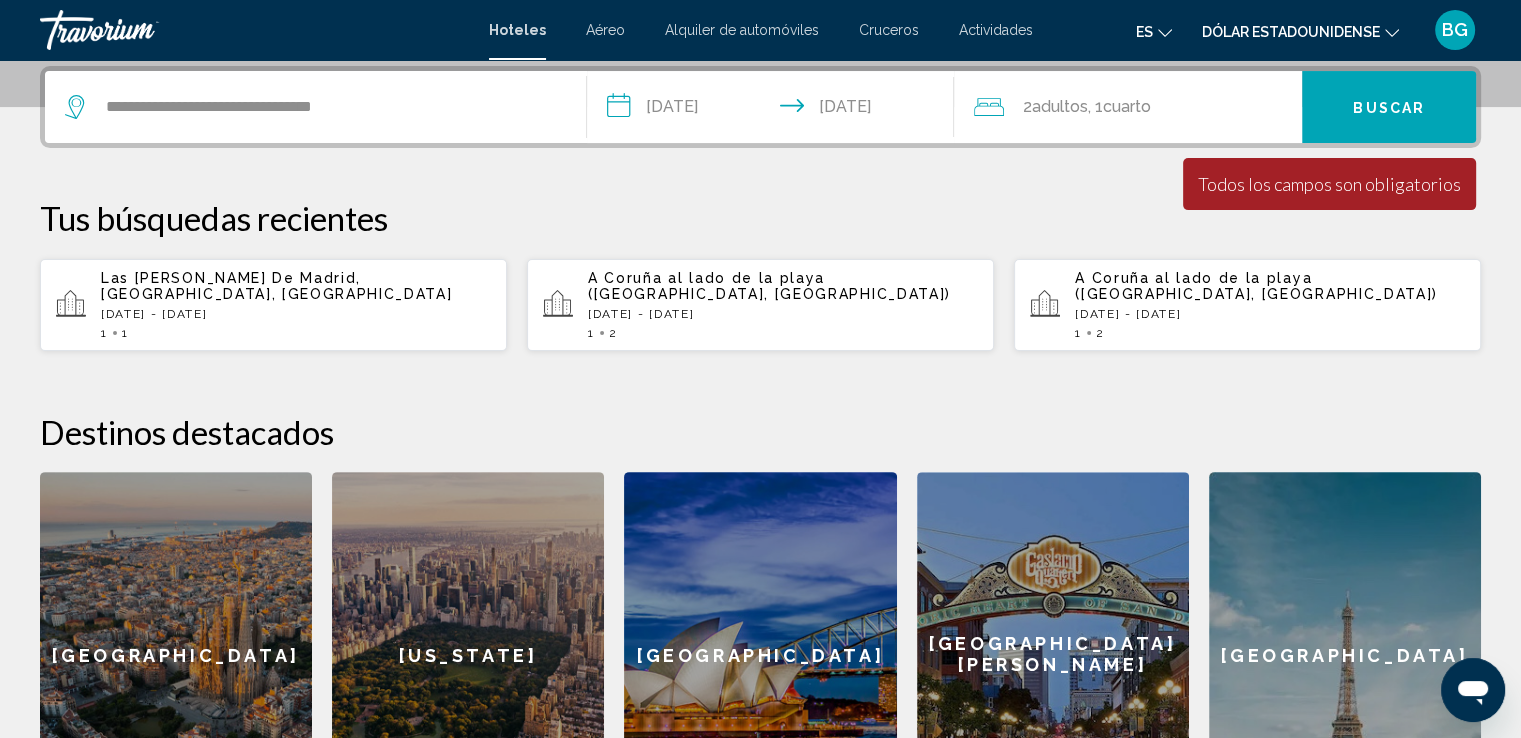 click on "adultos" 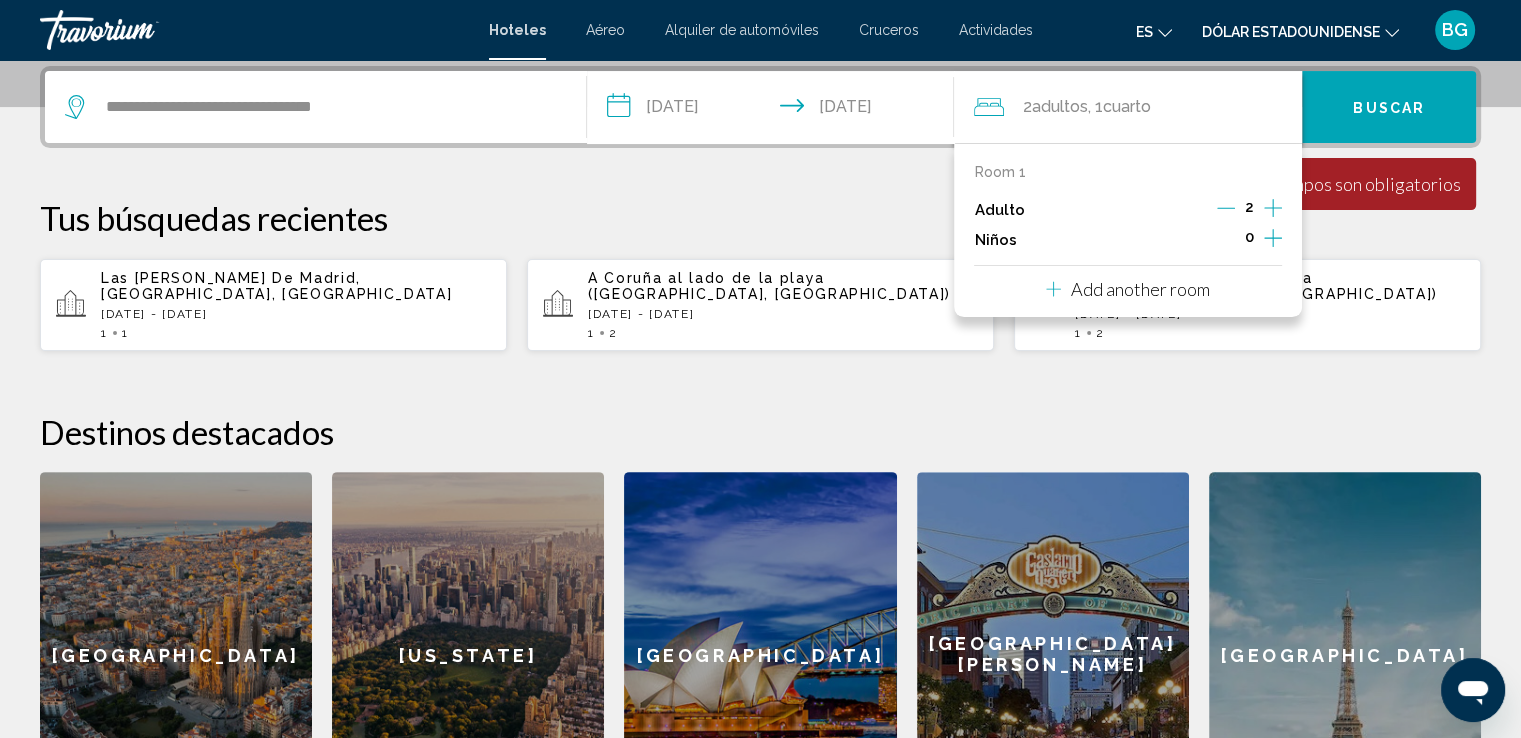 click 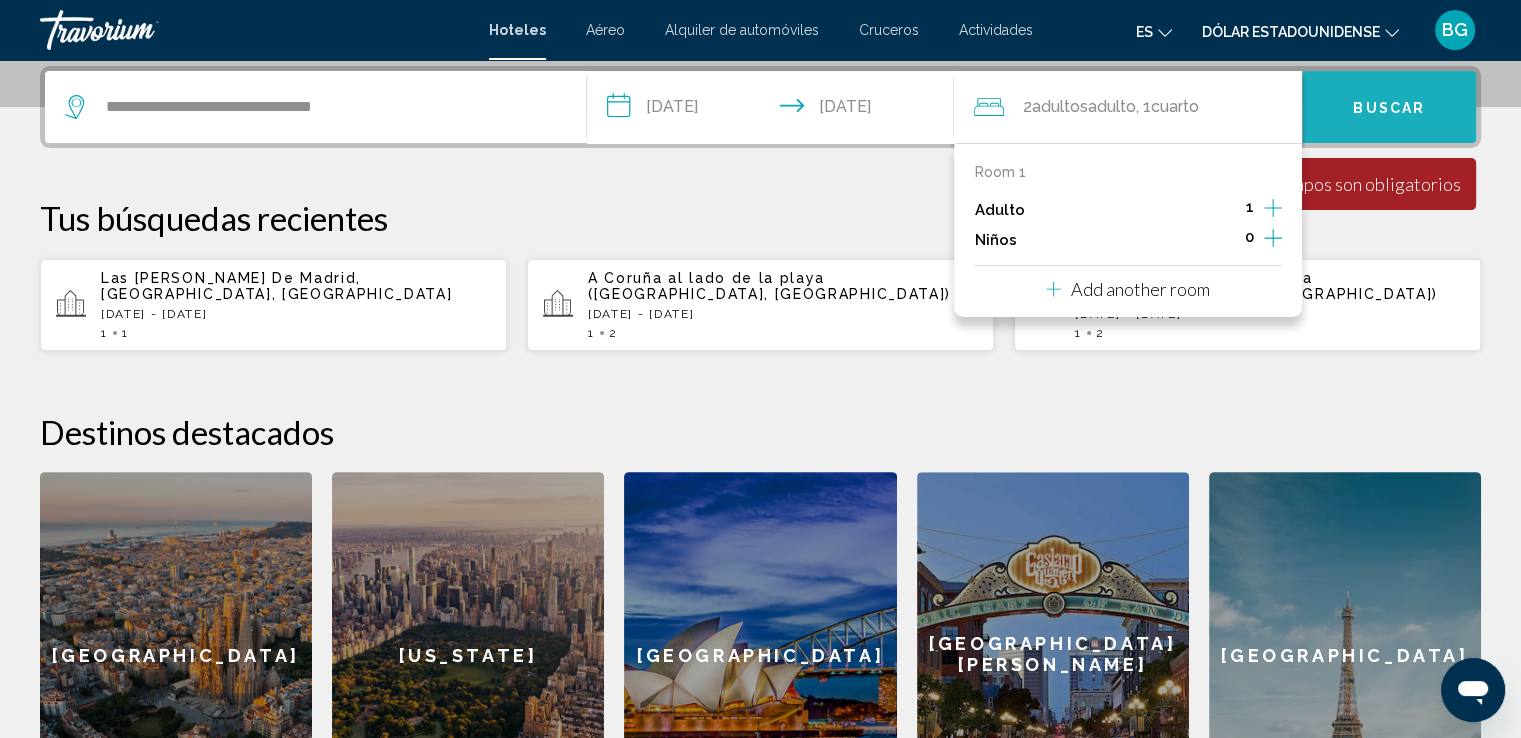 click on "Buscar" at bounding box center [1389, 108] 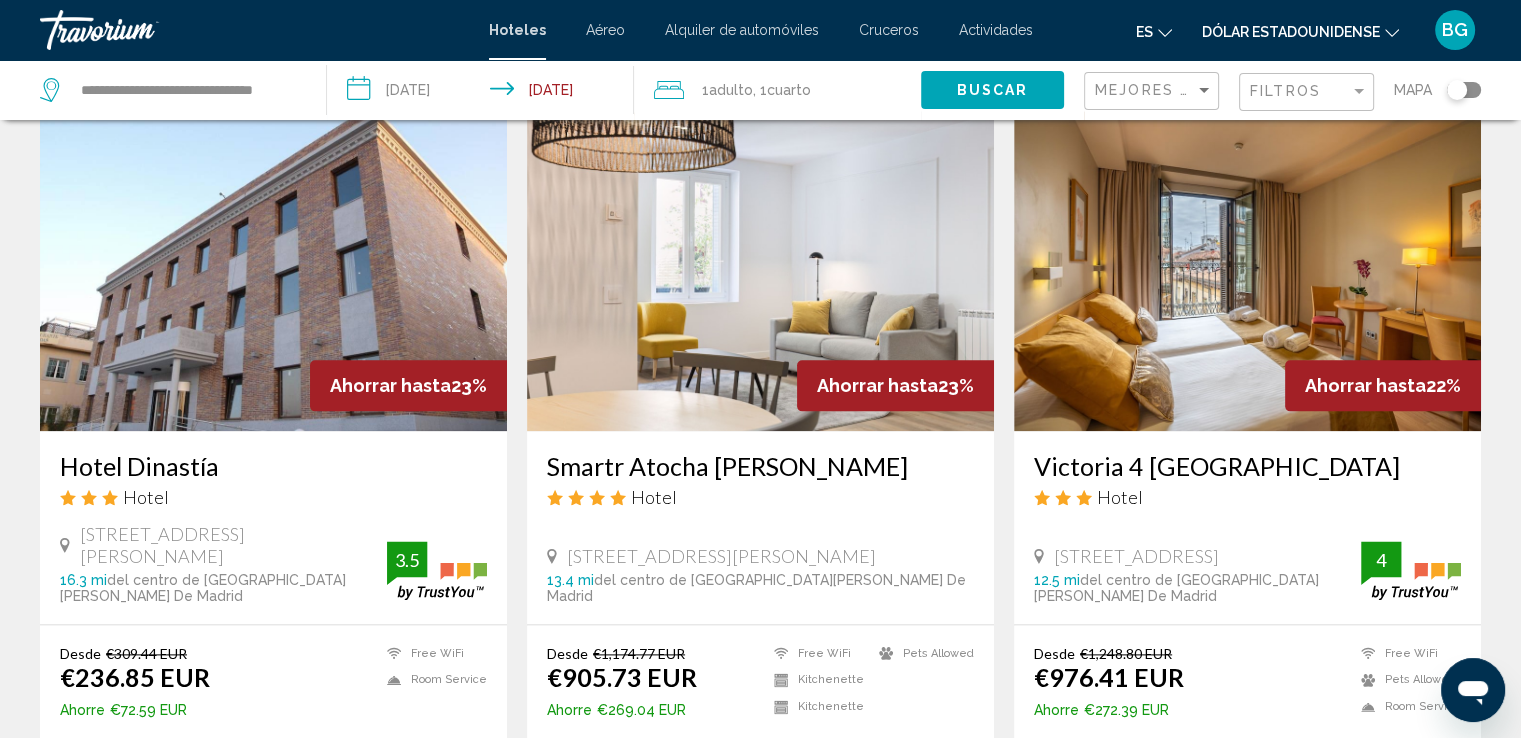 scroll, scrollTop: 2720, scrollLeft: 0, axis: vertical 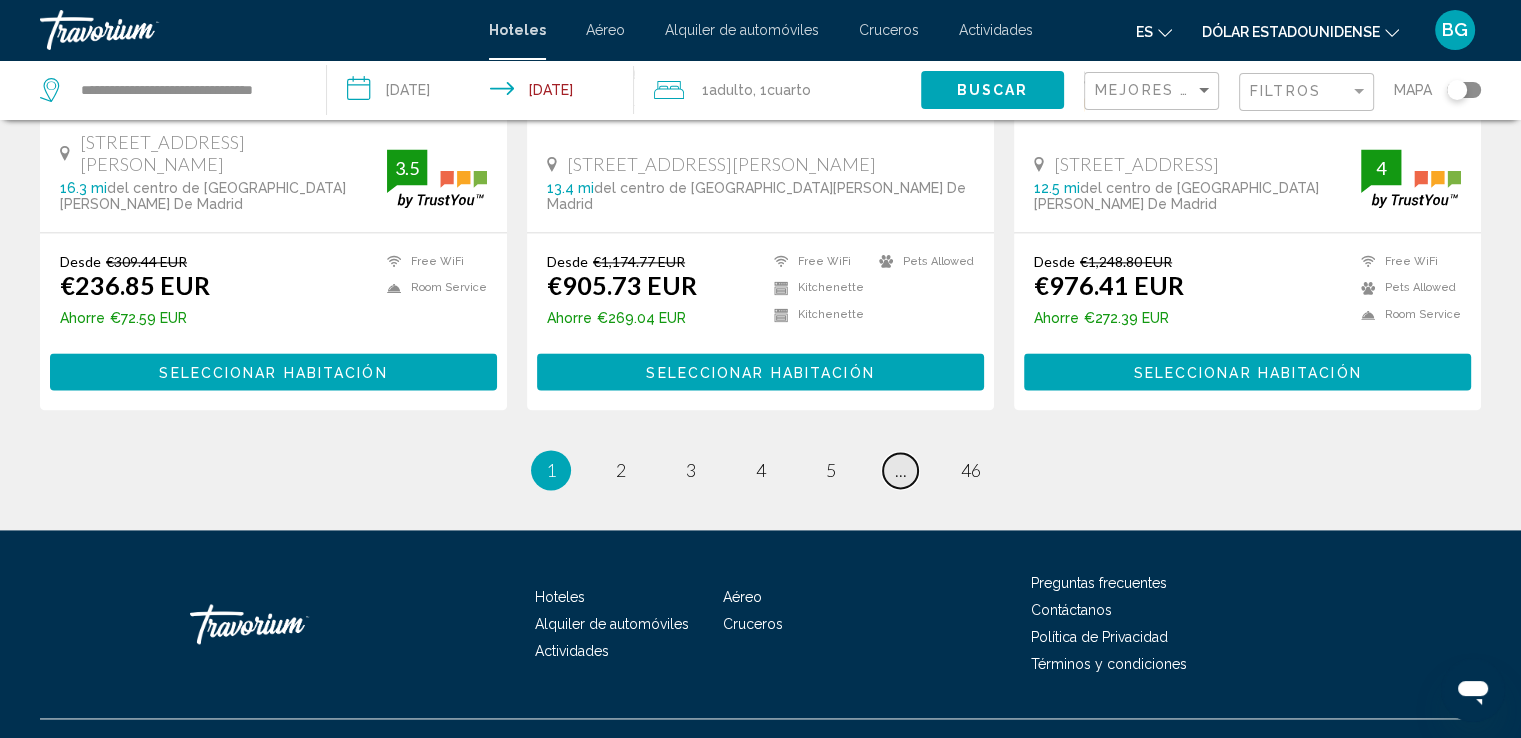 click on "..." at bounding box center (901, 470) 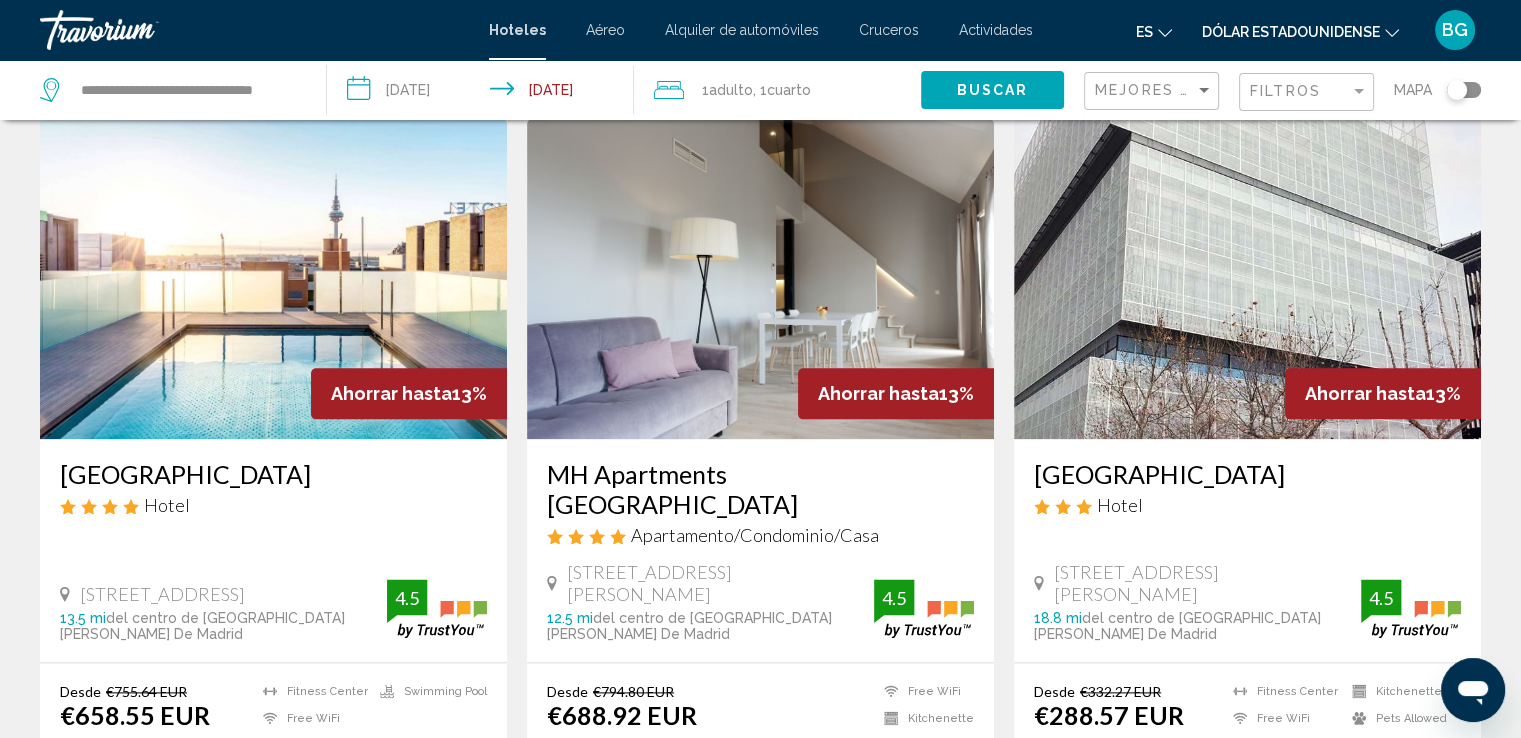 scroll, scrollTop: 2630, scrollLeft: 0, axis: vertical 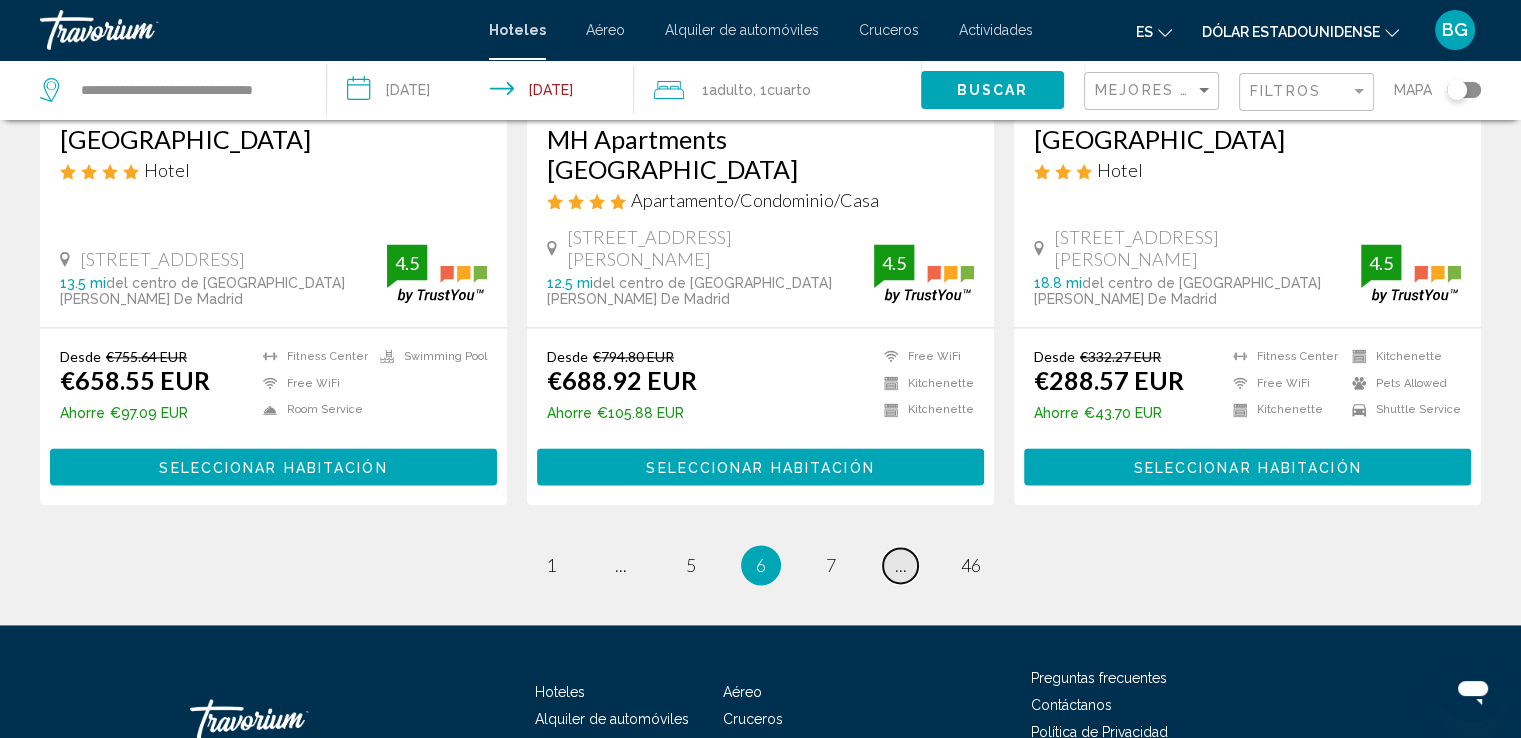 click on "page  ..." at bounding box center [900, 565] 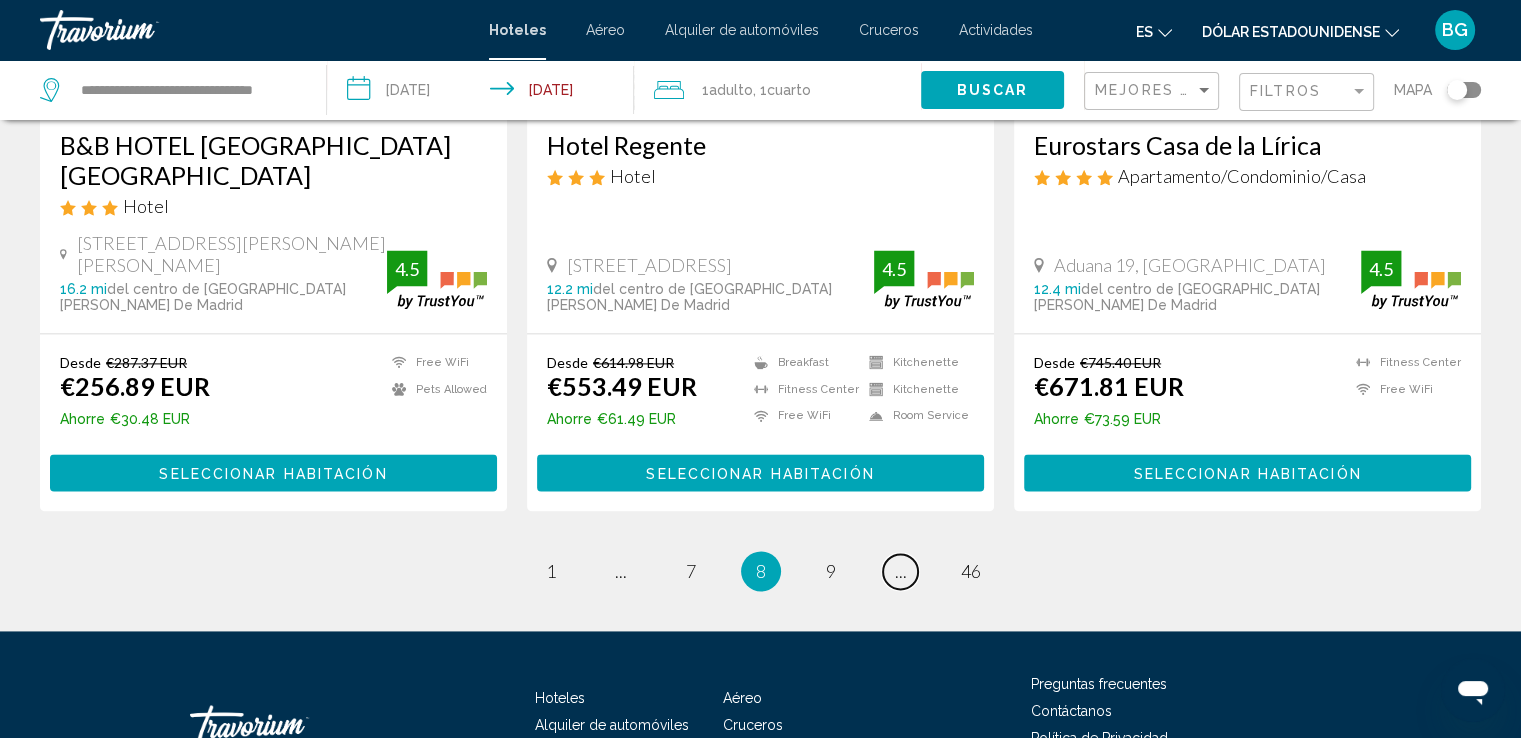 scroll, scrollTop: 2694, scrollLeft: 0, axis: vertical 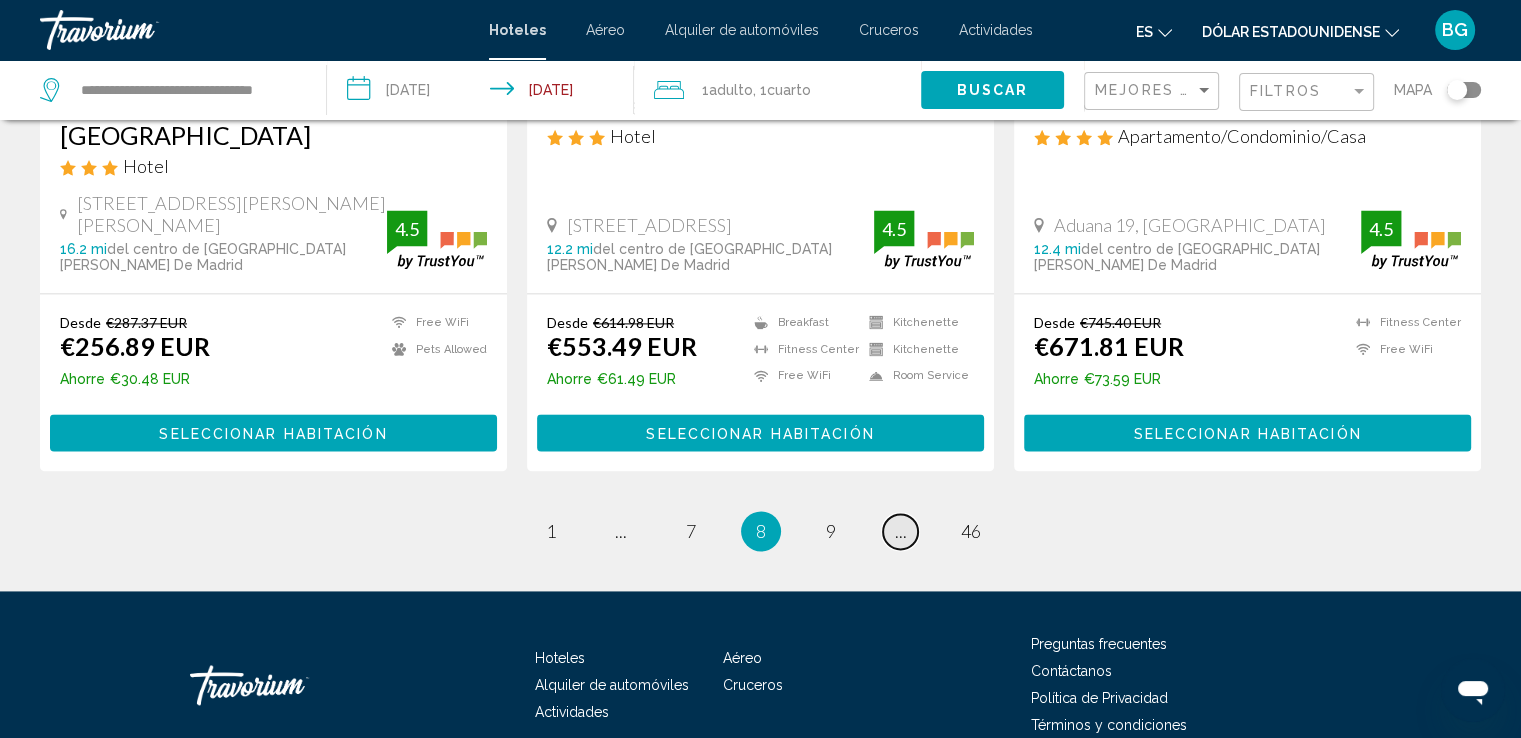 click on "page  ..." at bounding box center (900, 531) 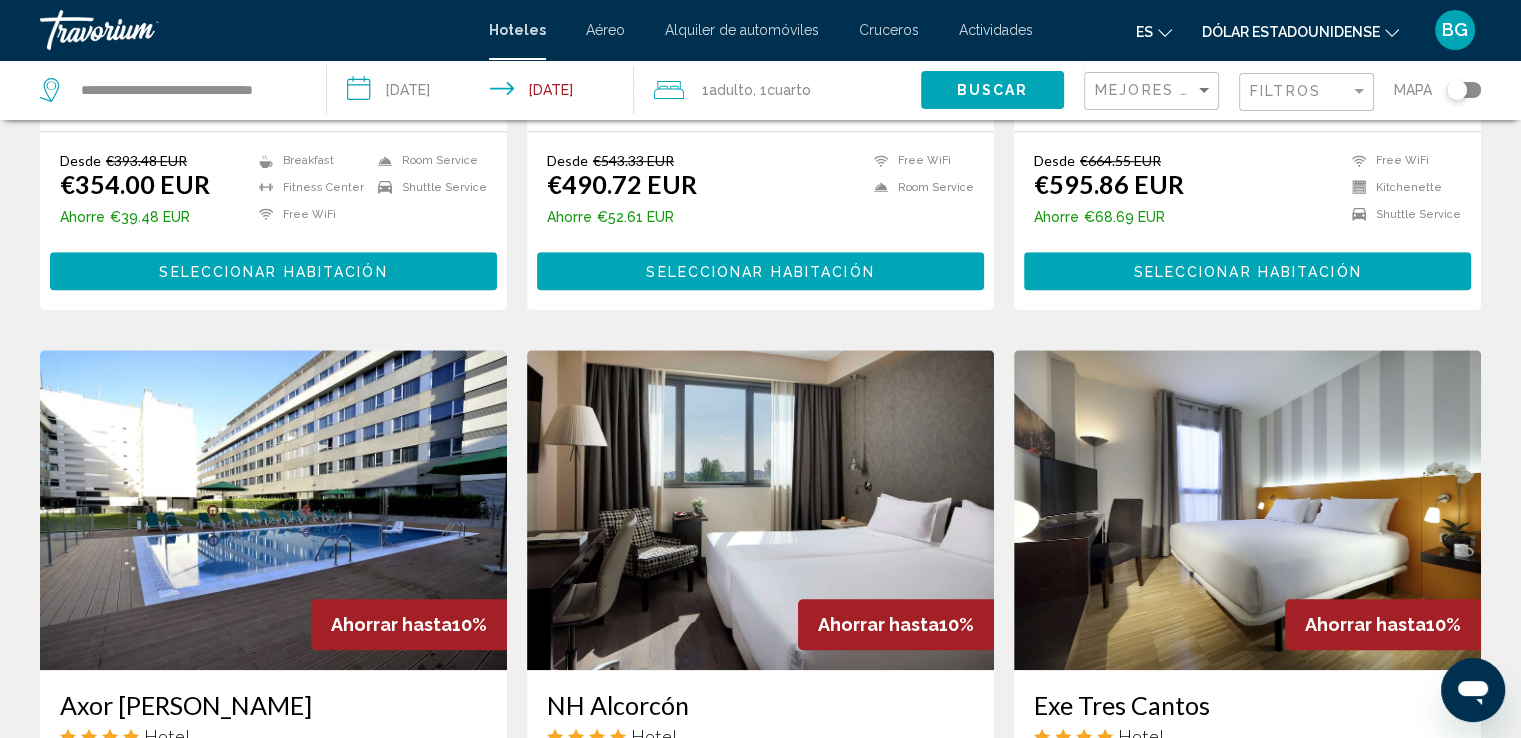 scroll, scrollTop: 2692, scrollLeft: 0, axis: vertical 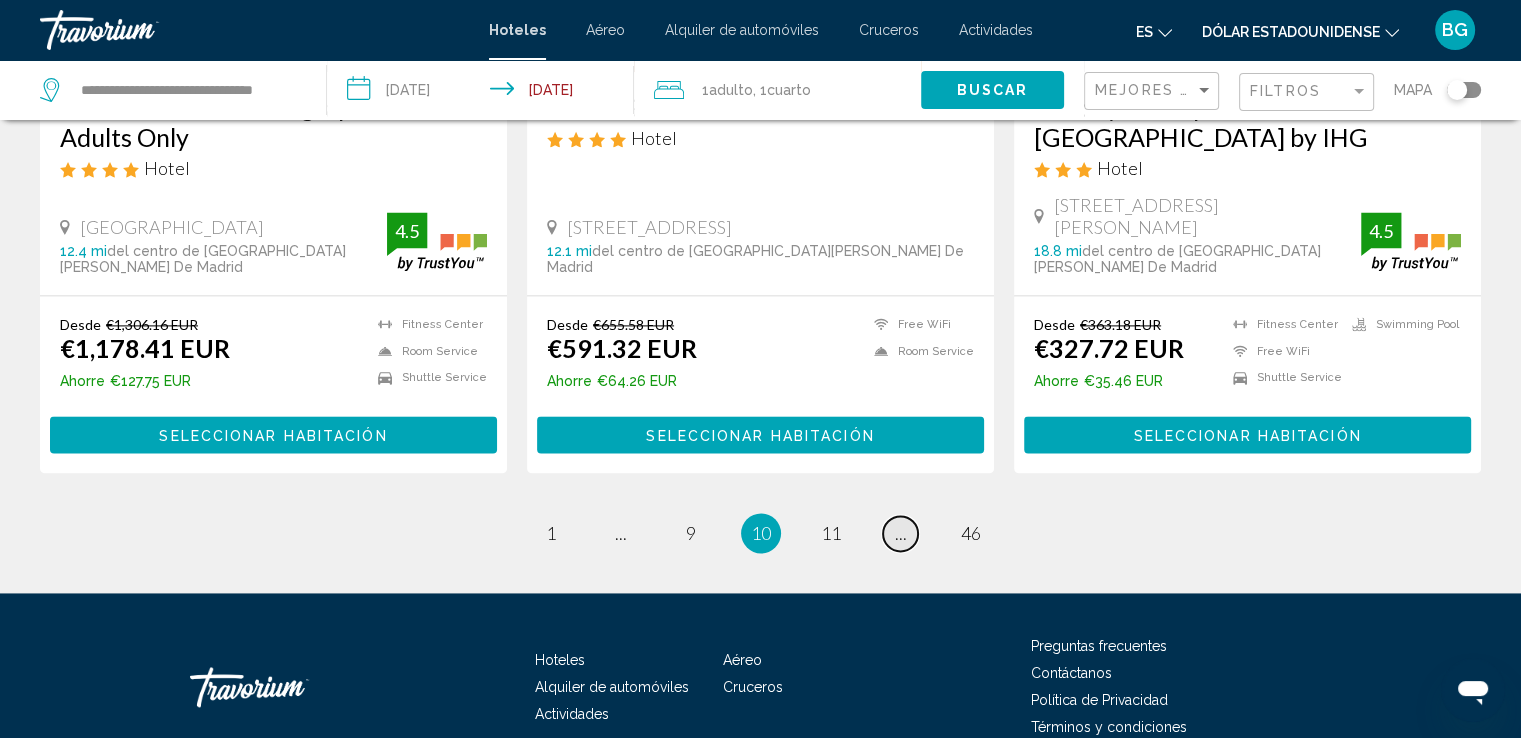 click on "..." at bounding box center (901, 533) 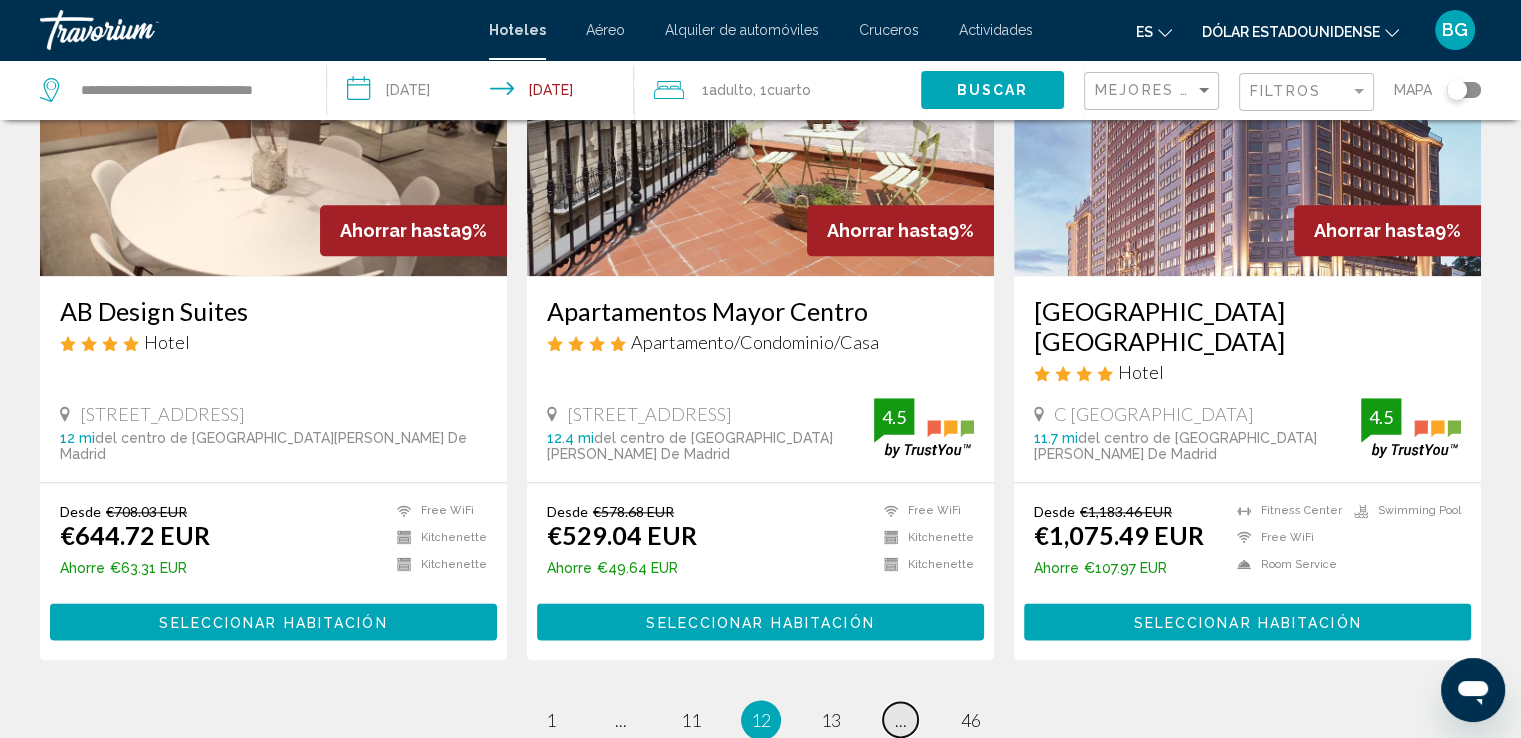 scroll, scrollTop: 2632, scrollLeft: 0, axis: vertical 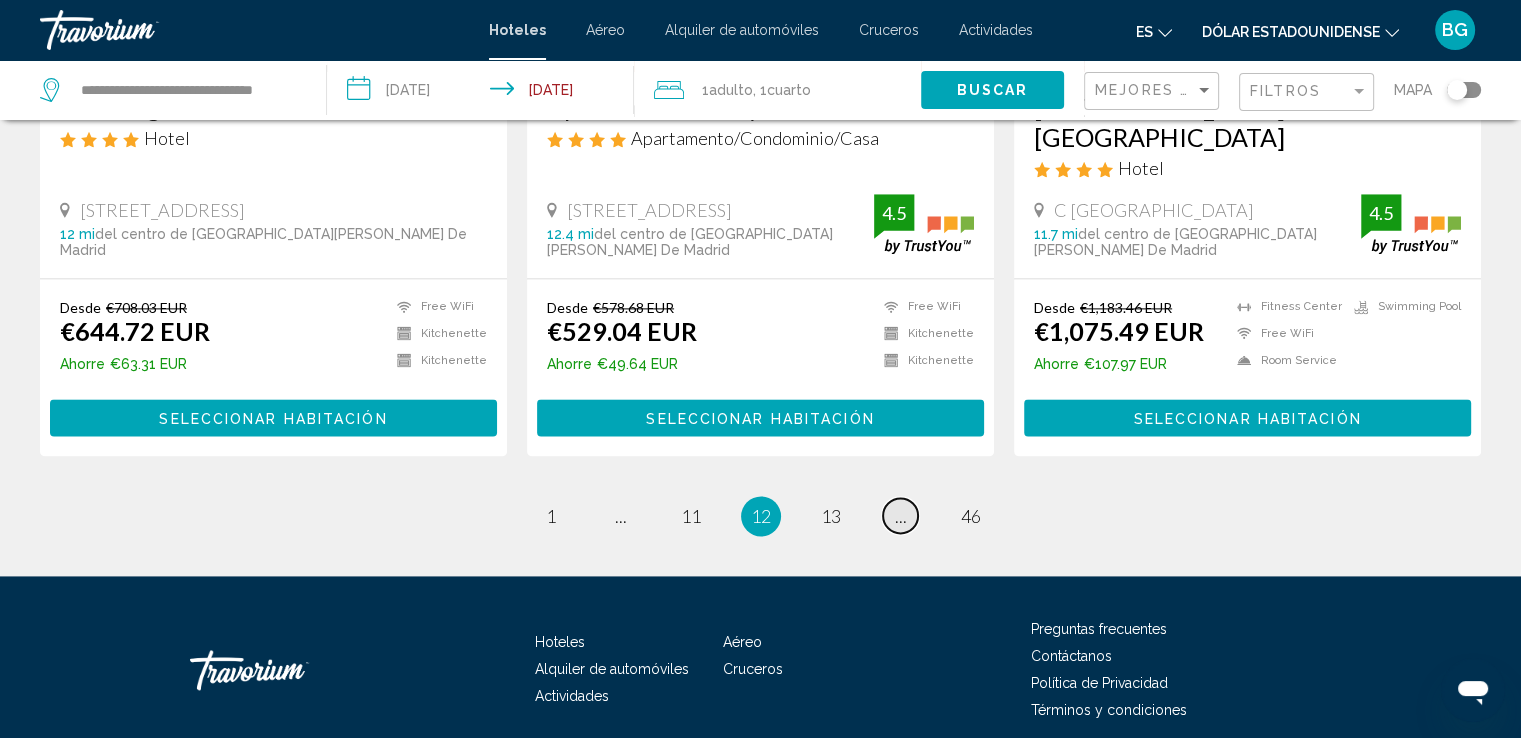 click on "..." at bounding box center [901, 516] 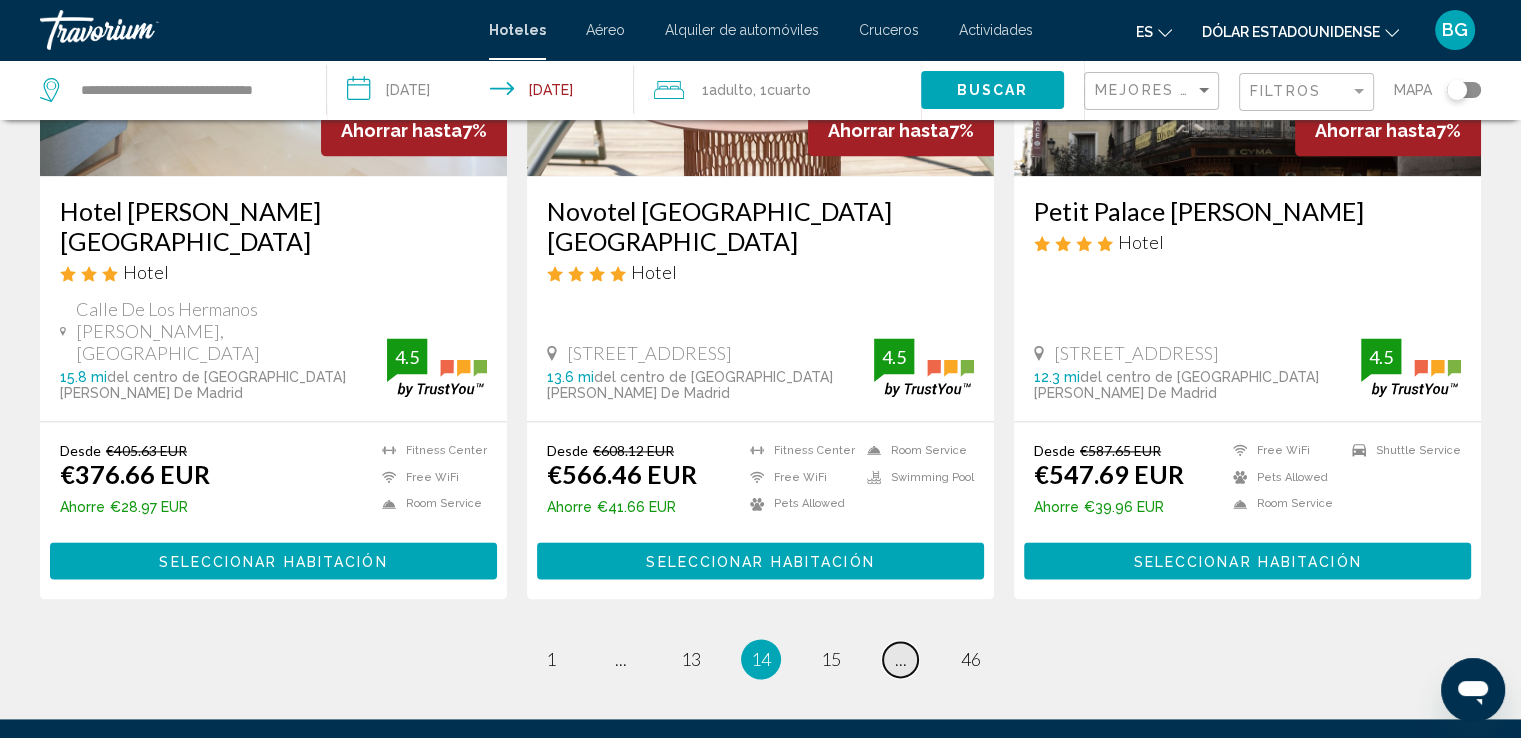 scroll, scrollTop: 2661, scrollLeft: 0, axis: vertical 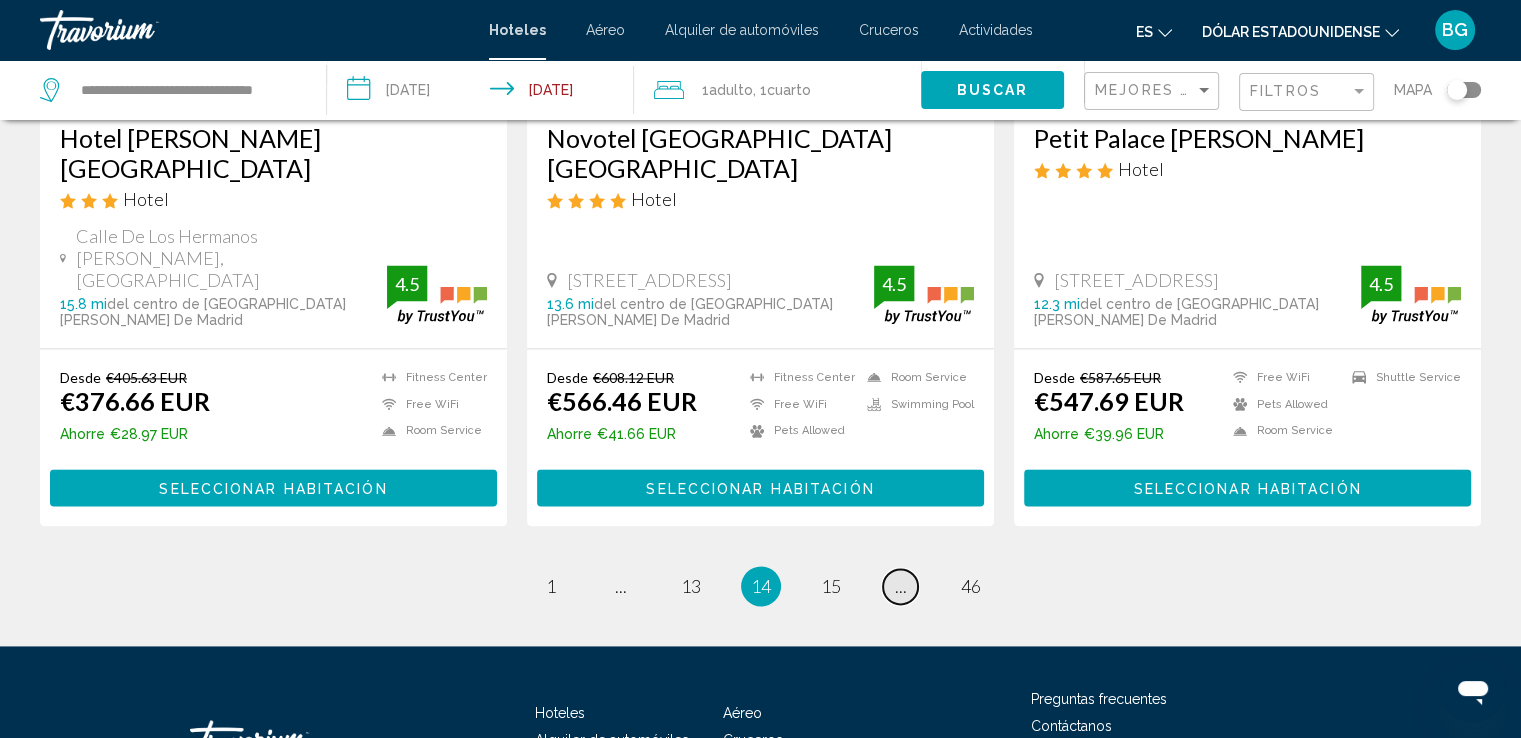 click on "page  ..." at bounding box center [900, 586] 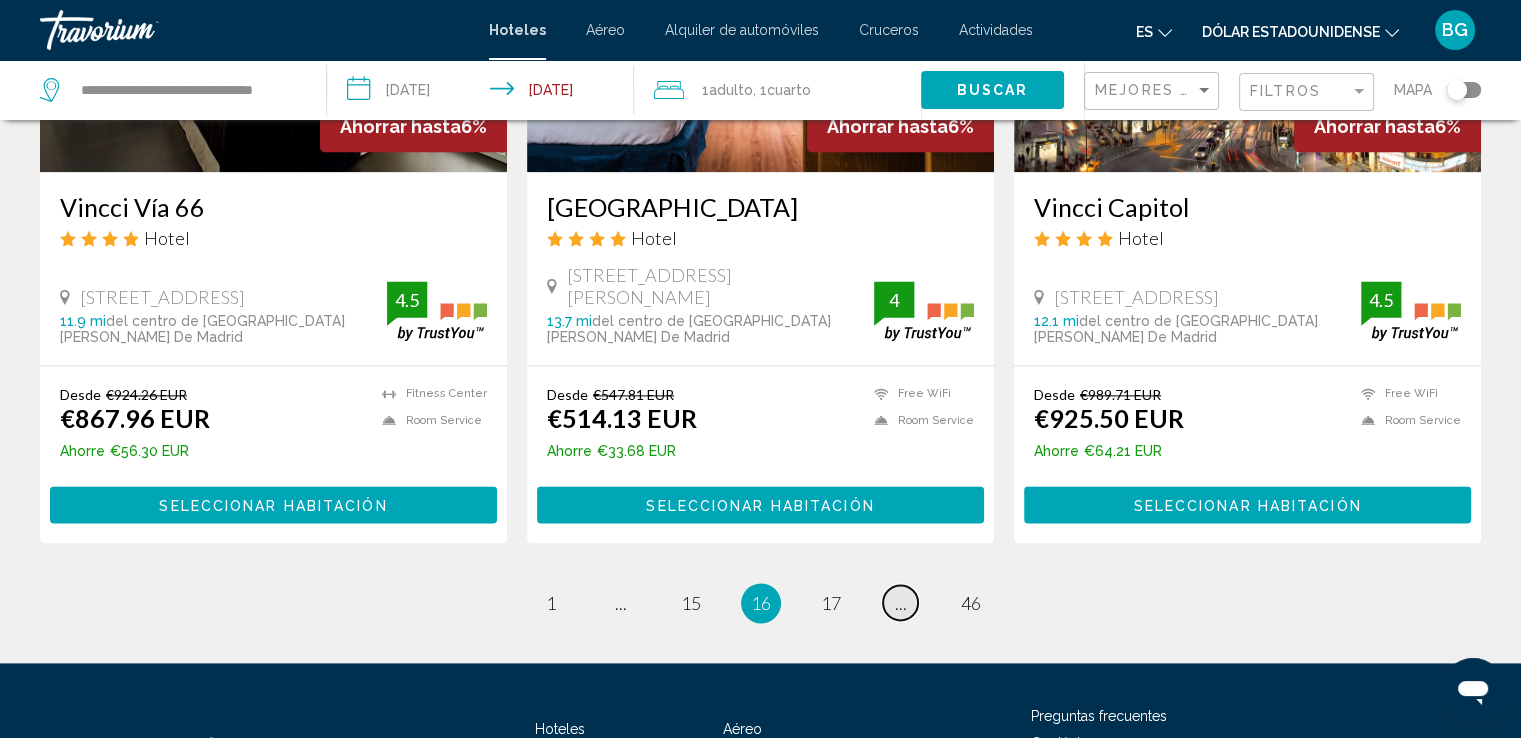scroll, scrollTop: 2692, scrollLeft: 0, axis: vertical 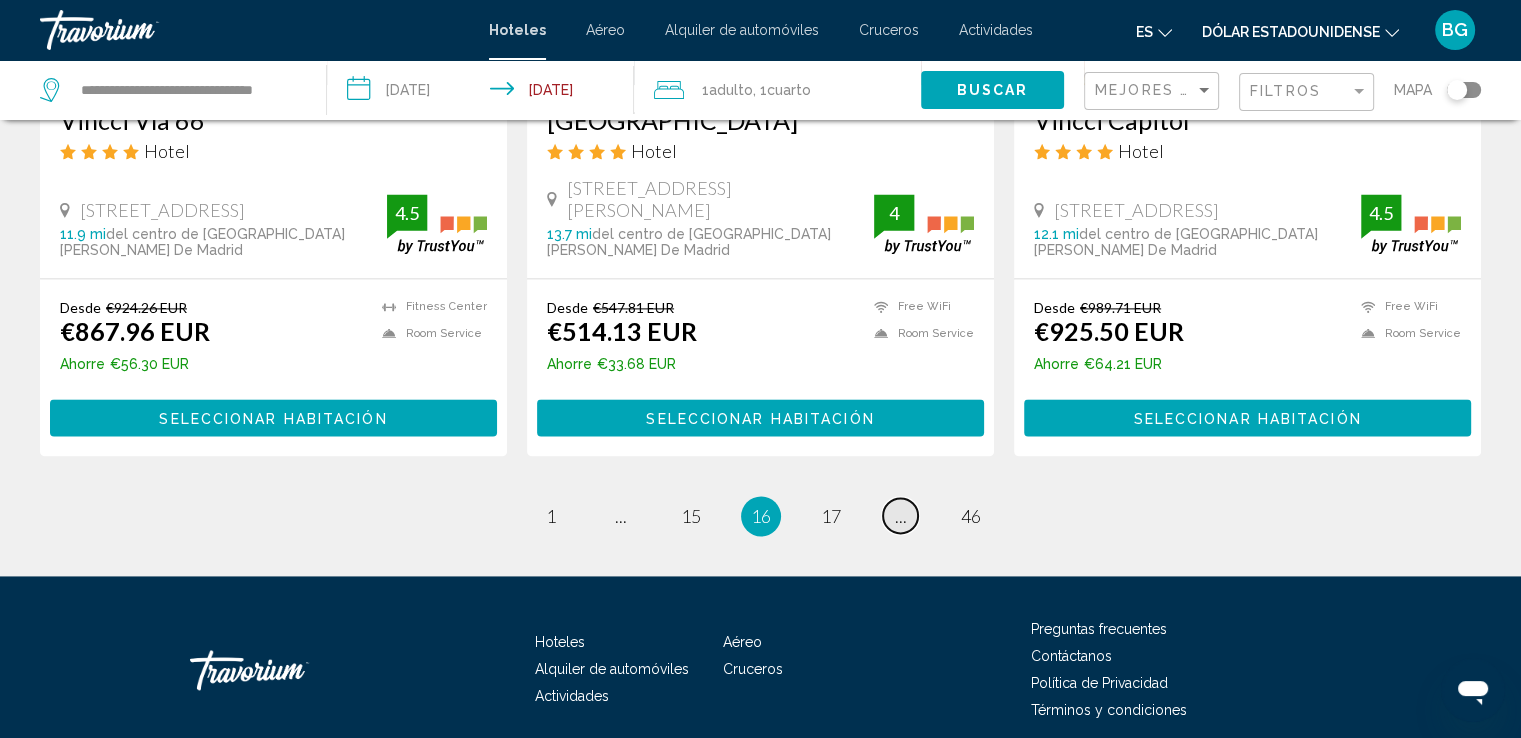 click on "page  ..." at bounding box center [900, 515] 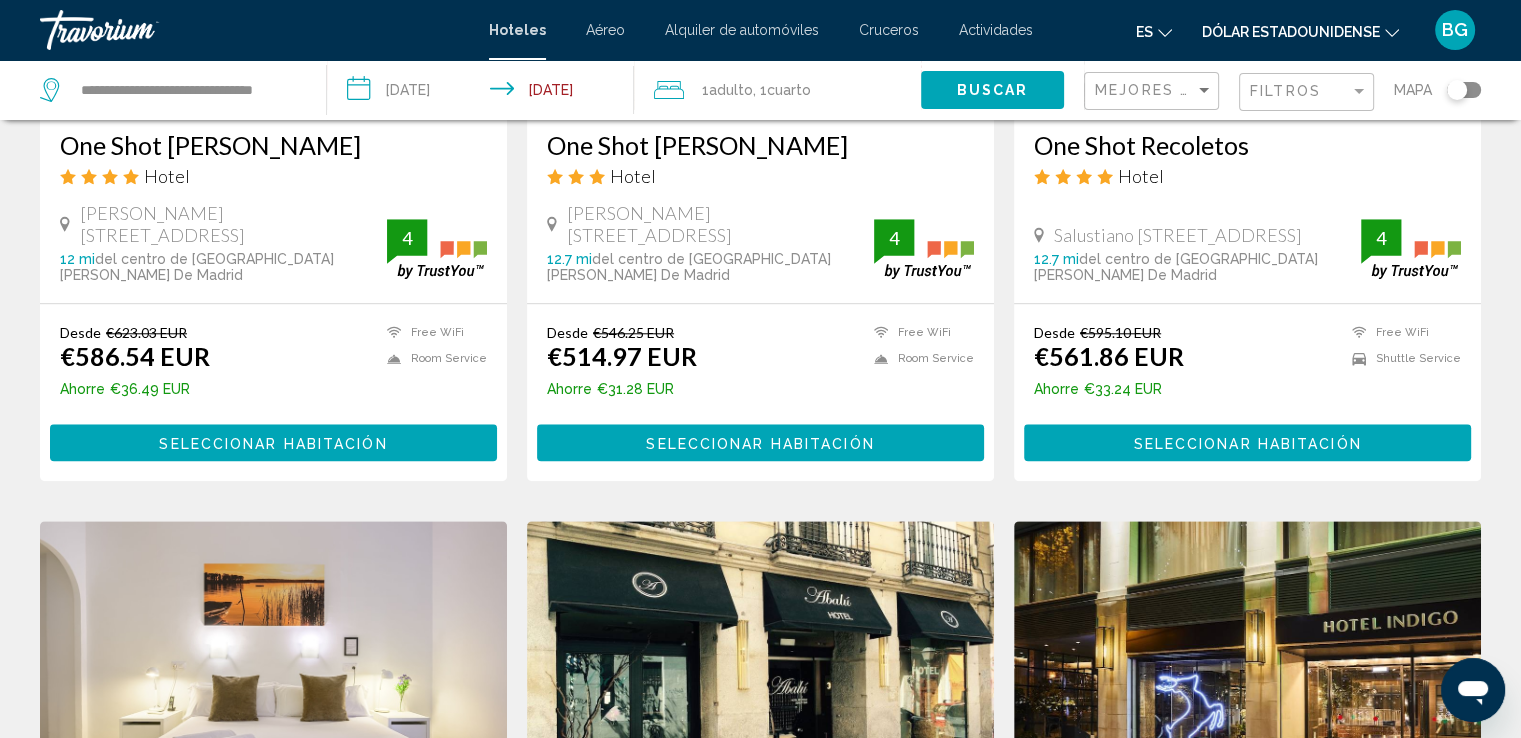 scroll, scrollTop: 2663, scrollLeft: 0, axis: vertical 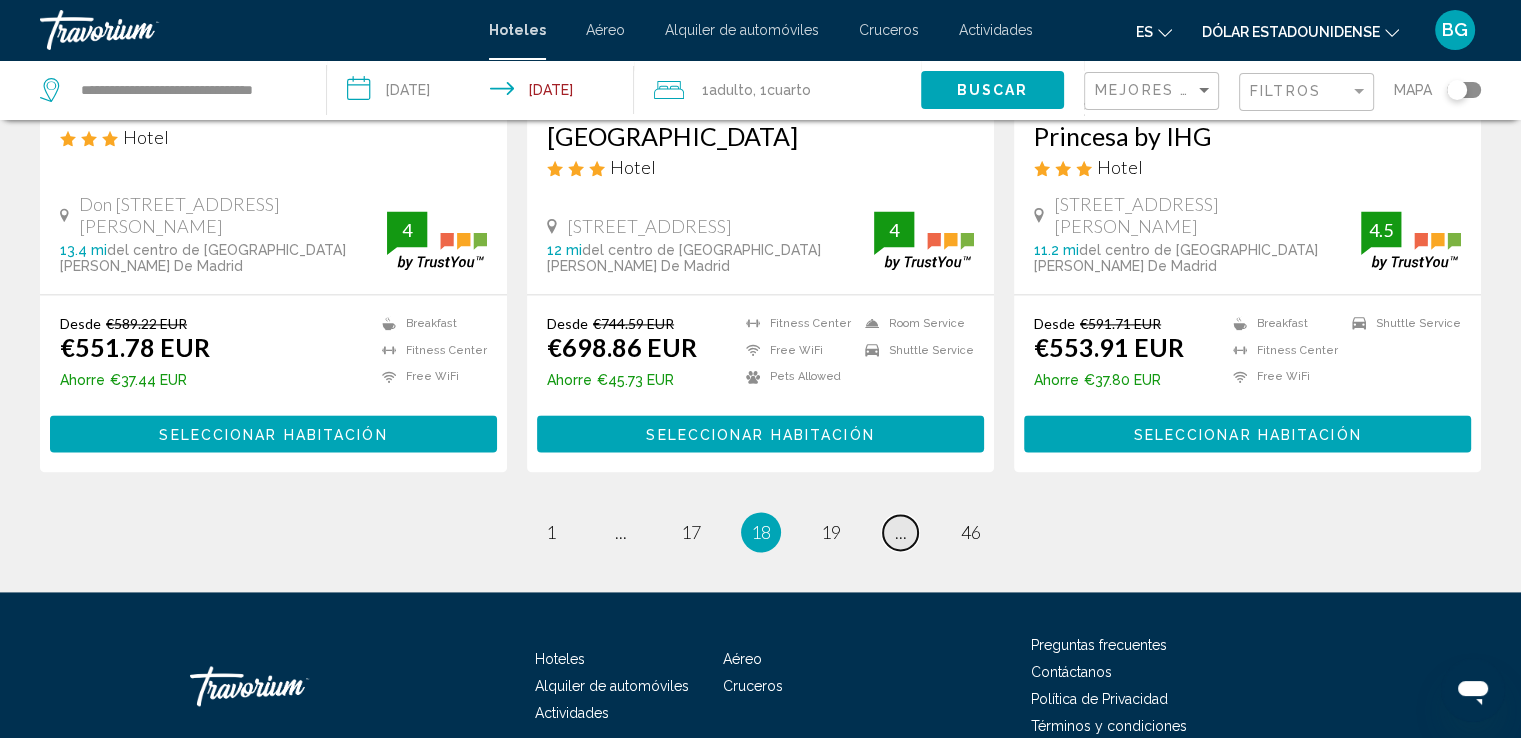 click on "page  ..." at bounding box center [900, 532] 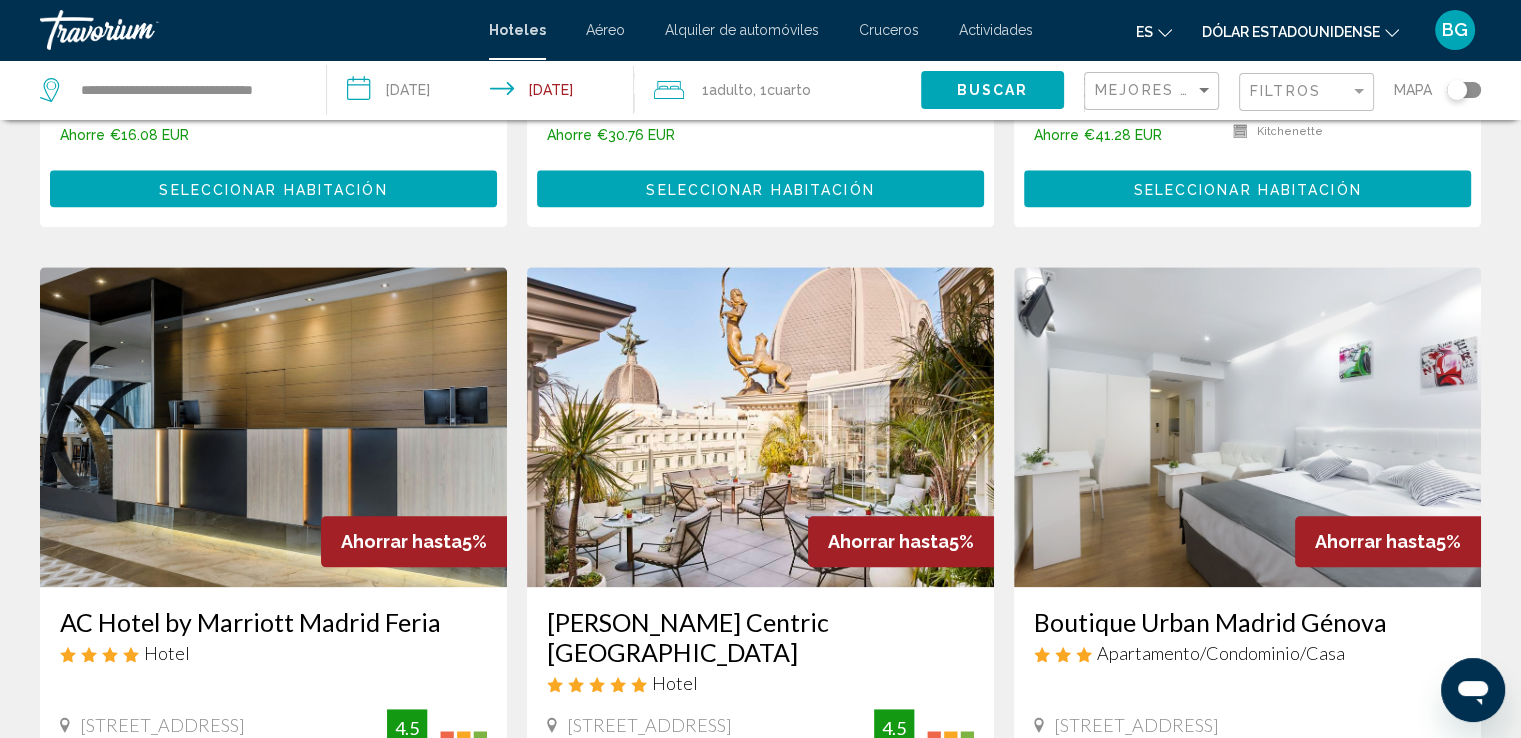 scroll, scrollTop: 2632, scrollLeft: 0, axis: vertical 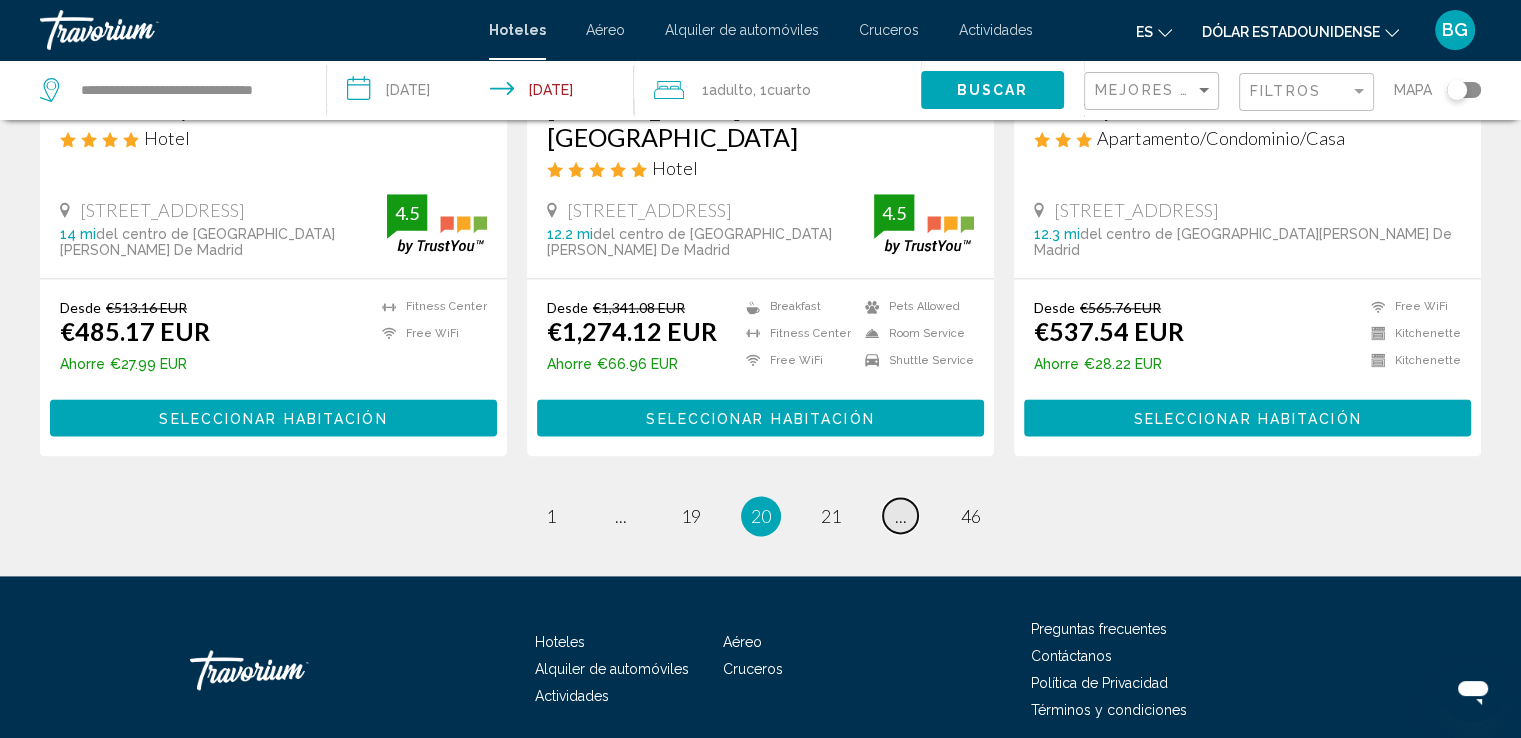 click on "..." at bounding box center [901, 516] 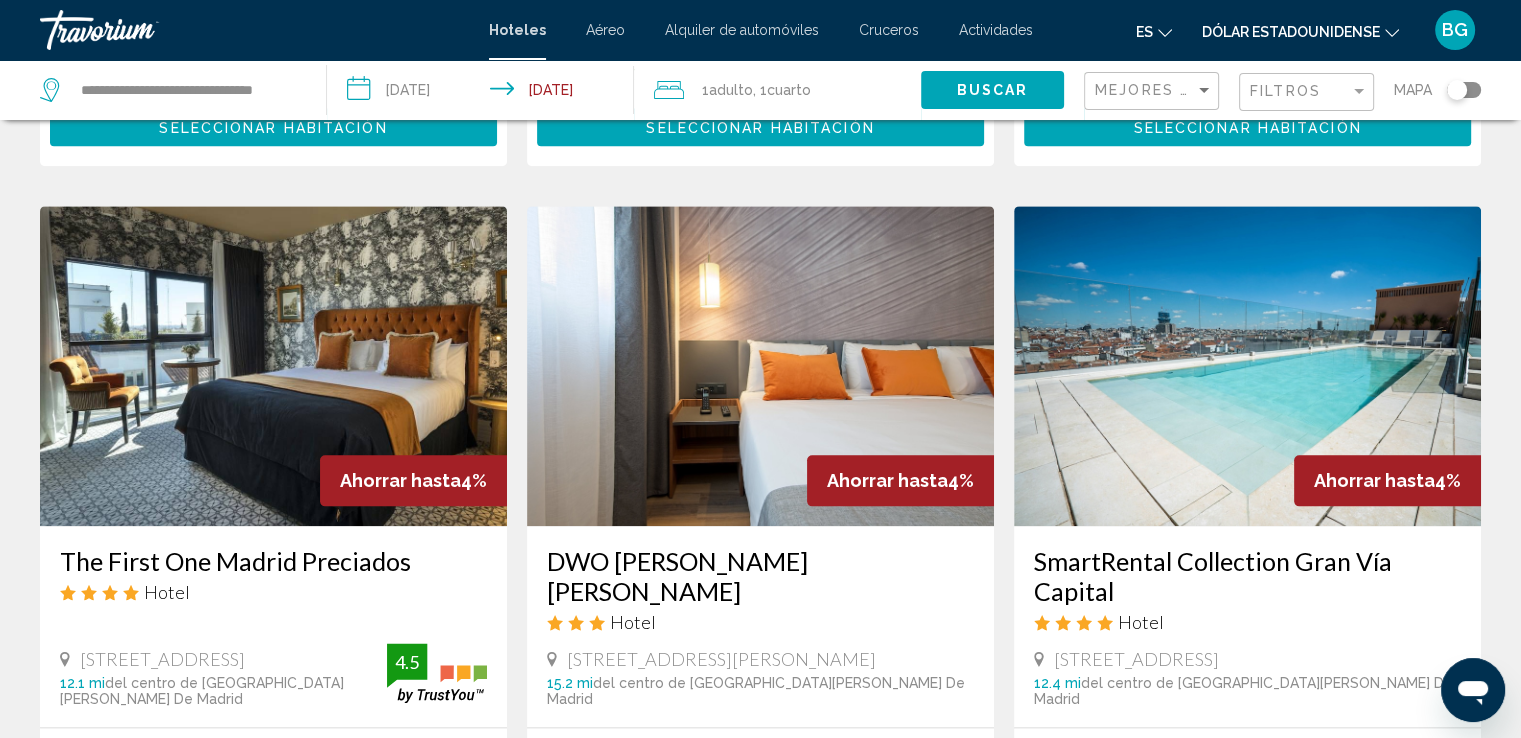 scroll, scrollTop: 2700, scrollLeft: 0, axis: vertical 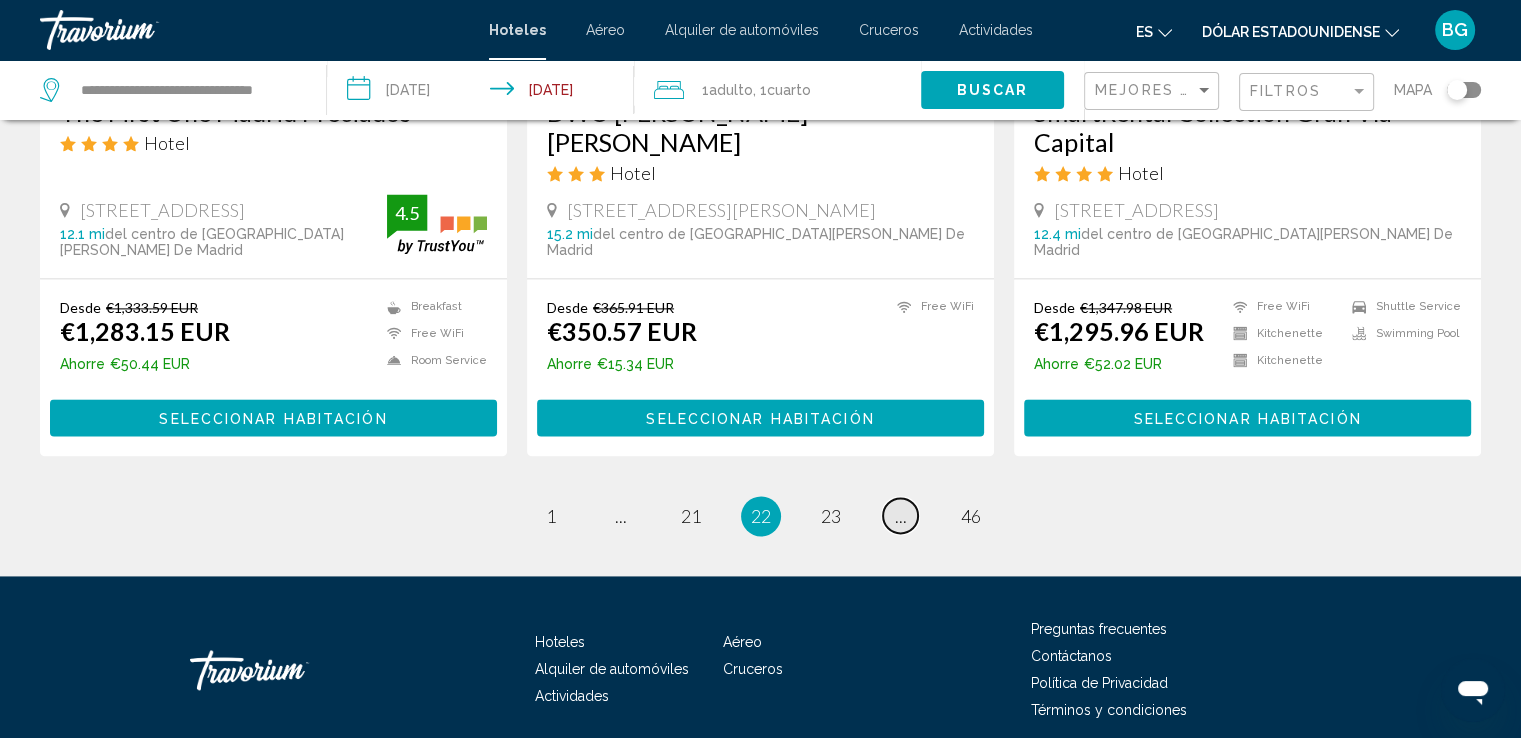 click on "..." at bounding box center [901, 516] 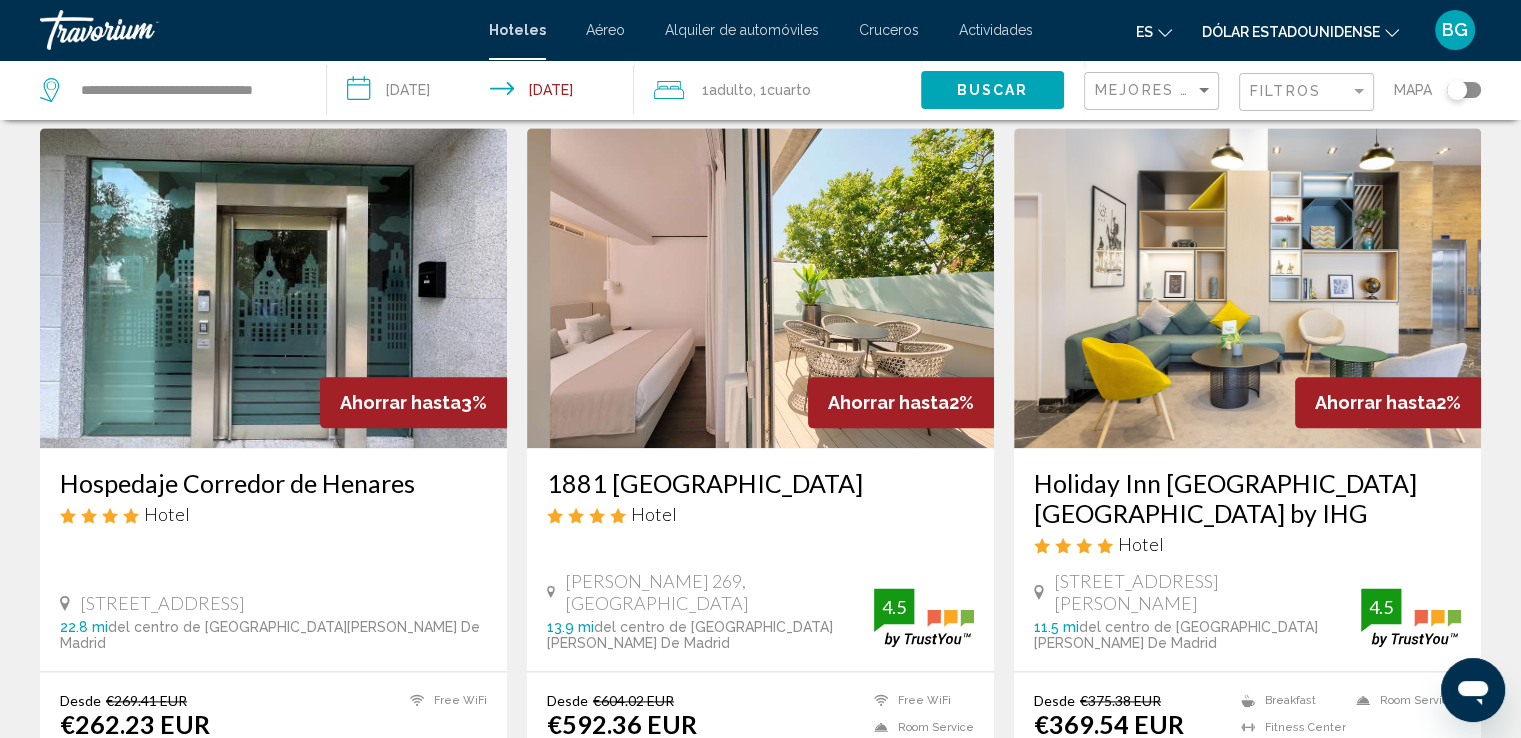 scroll, scrollTop: 2640, scrollLeft: 0, axis: vertical 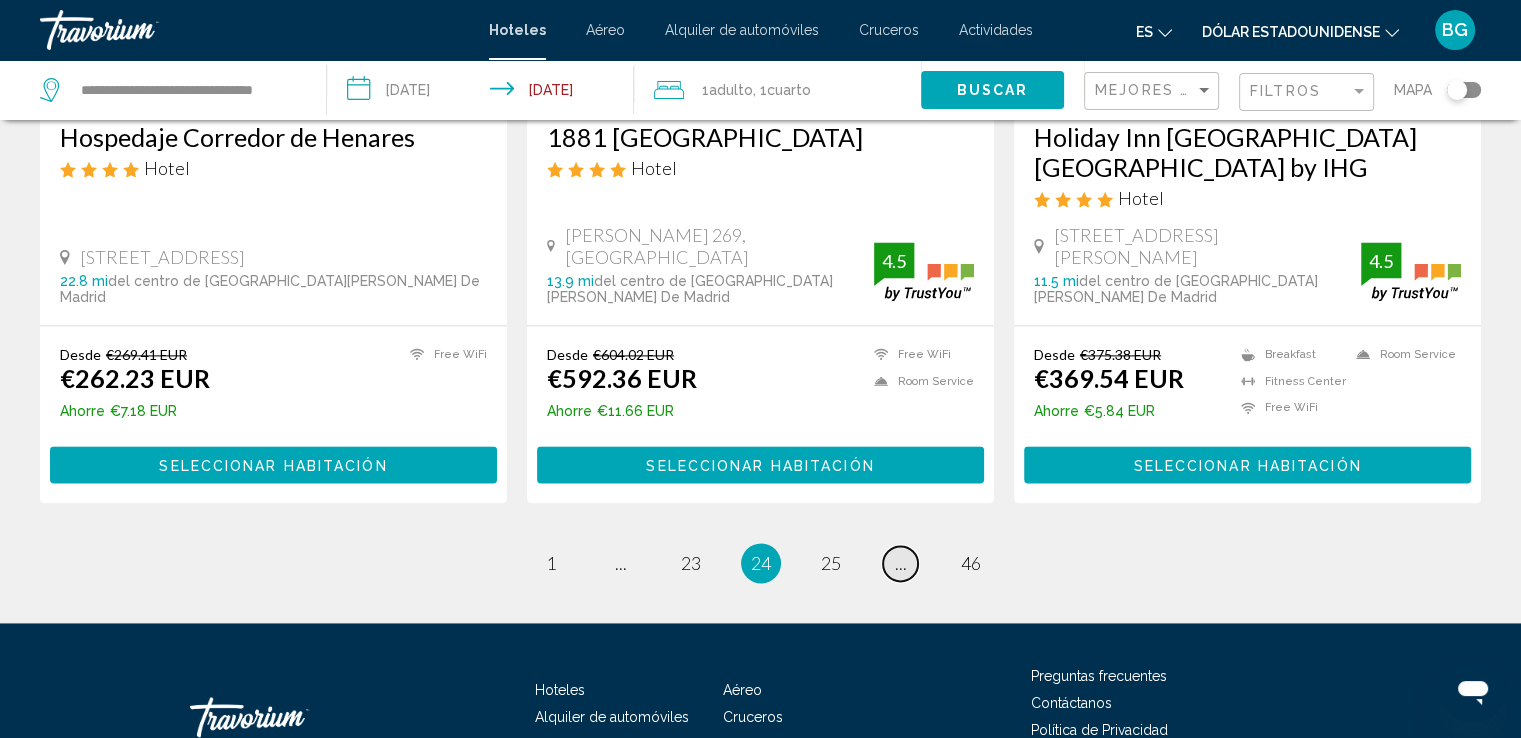 click on "page  ..." at bounding box center [900, 563] 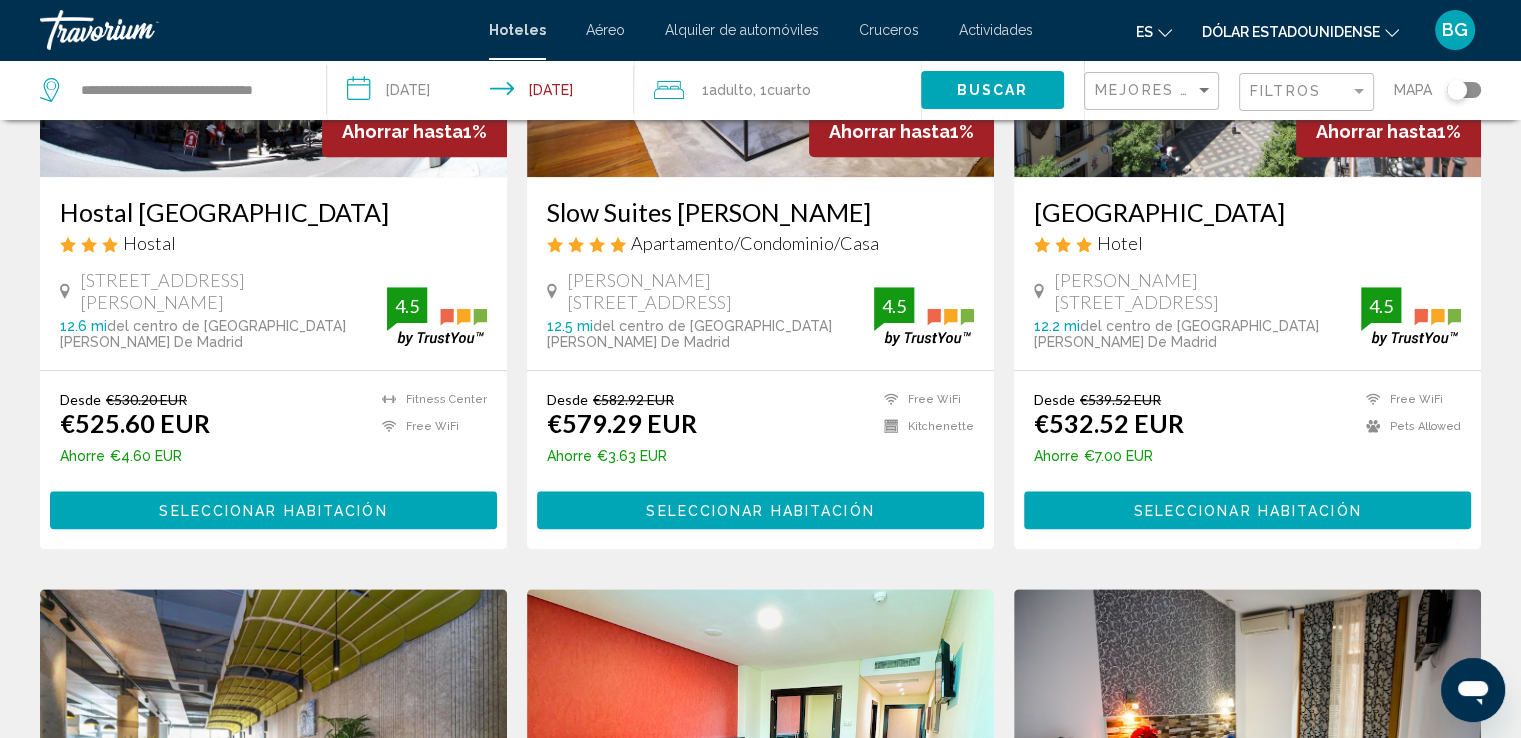 scroll, scrollTop: 2632, scrollLeft: 0, axis: vertical 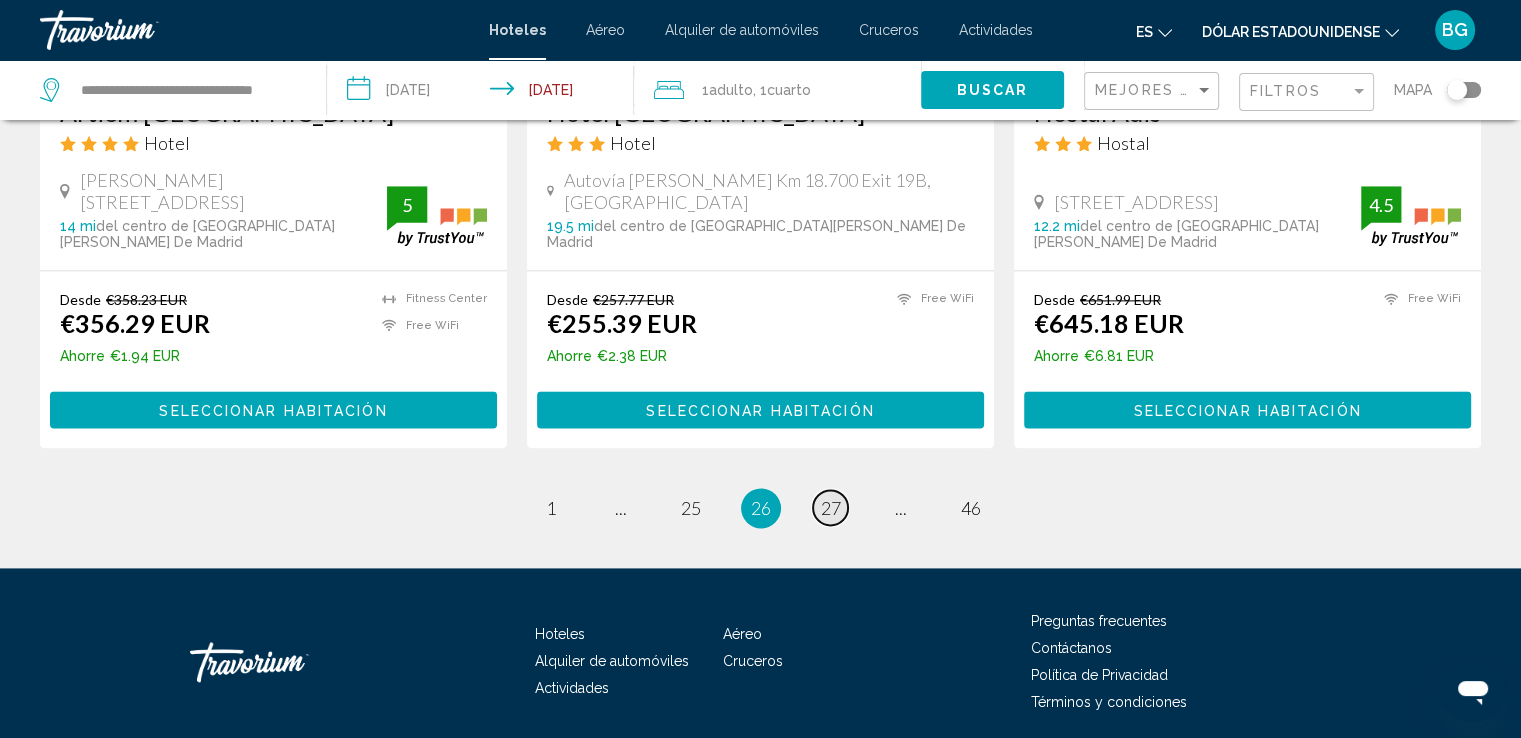 click on "27" at bounding box center (831, 508) 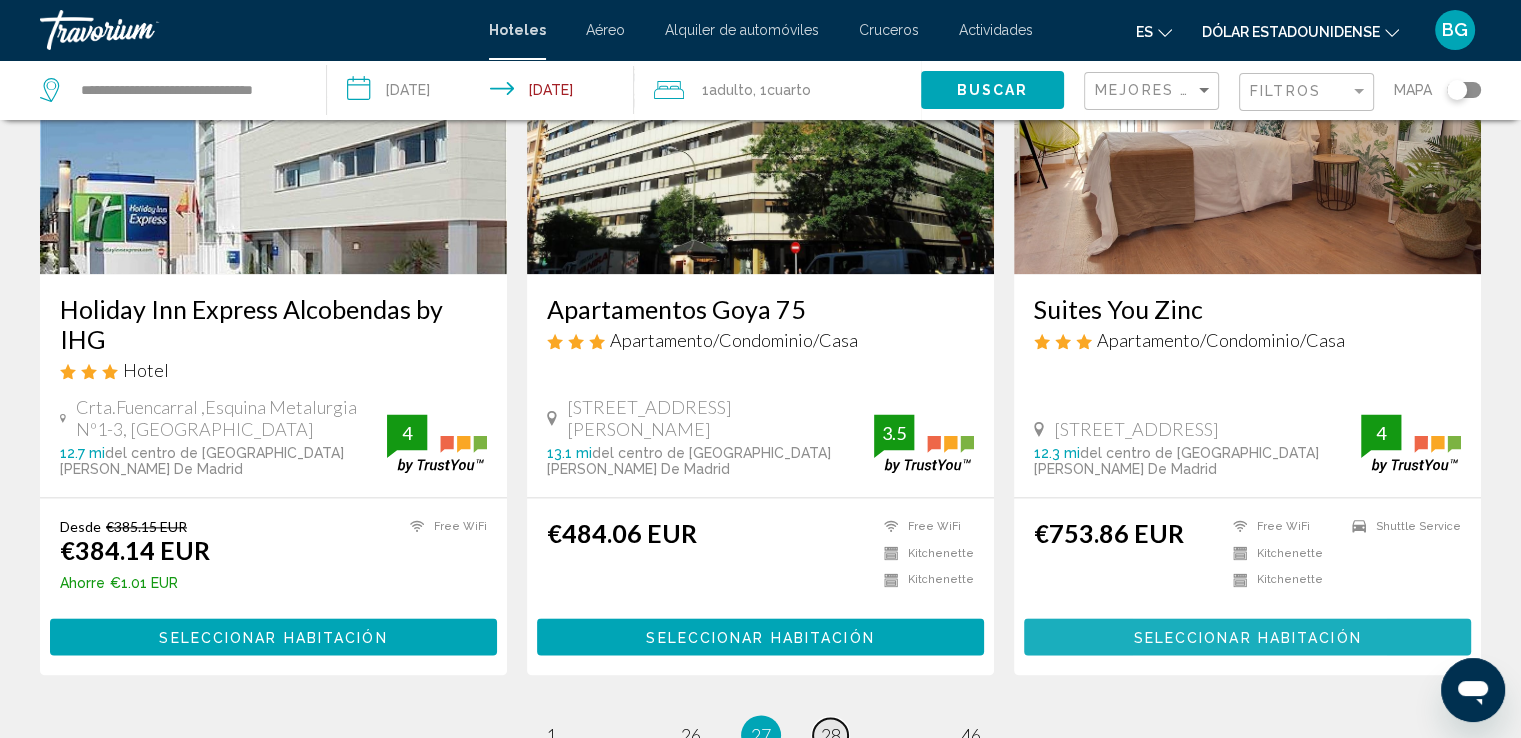 scroll, scrollTop: 2664, scrollLeft: 0, axis: vertical 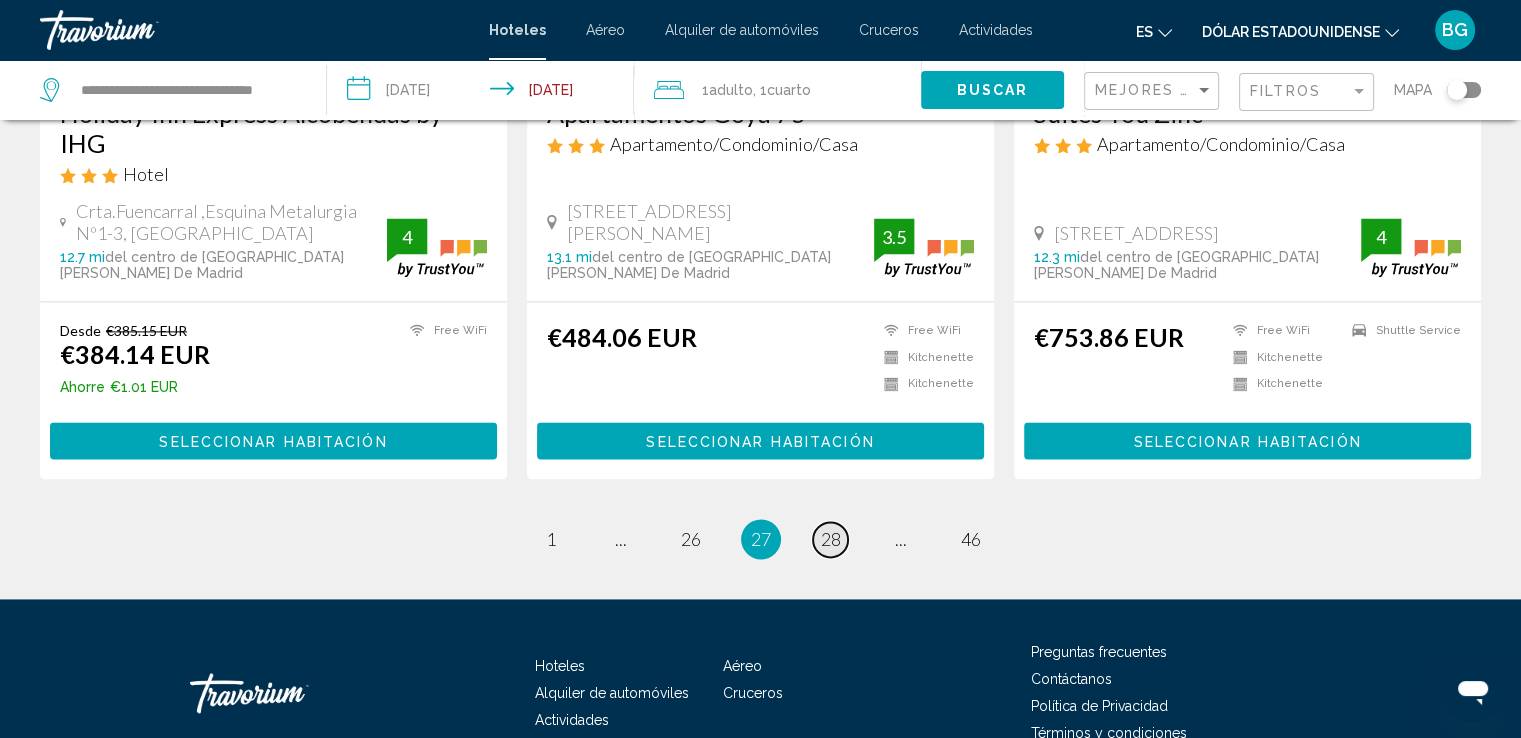 click on "page  28" at bounding box center [830, 539] 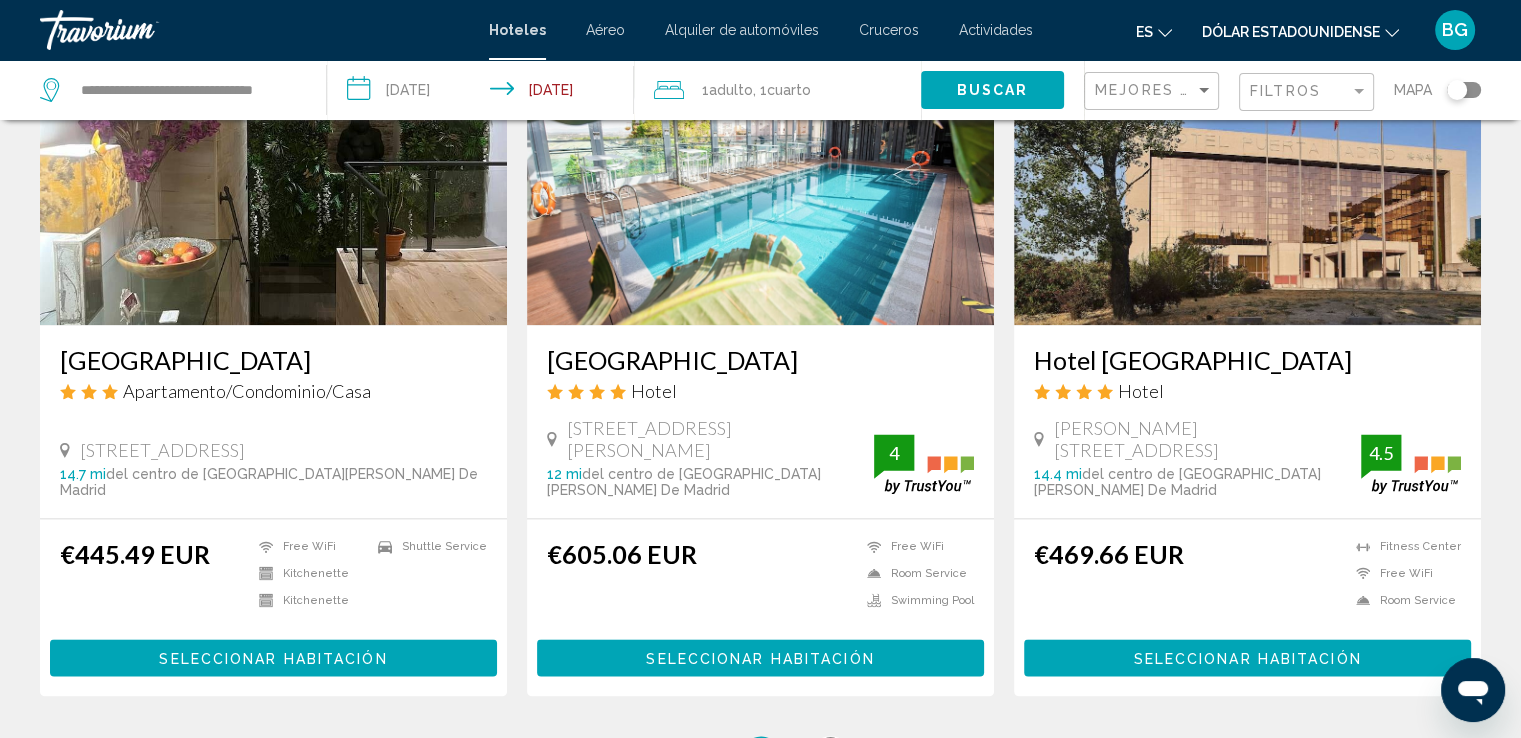 scroll, scrollTop: 2663, scrollLeft: 0, axis: vertical 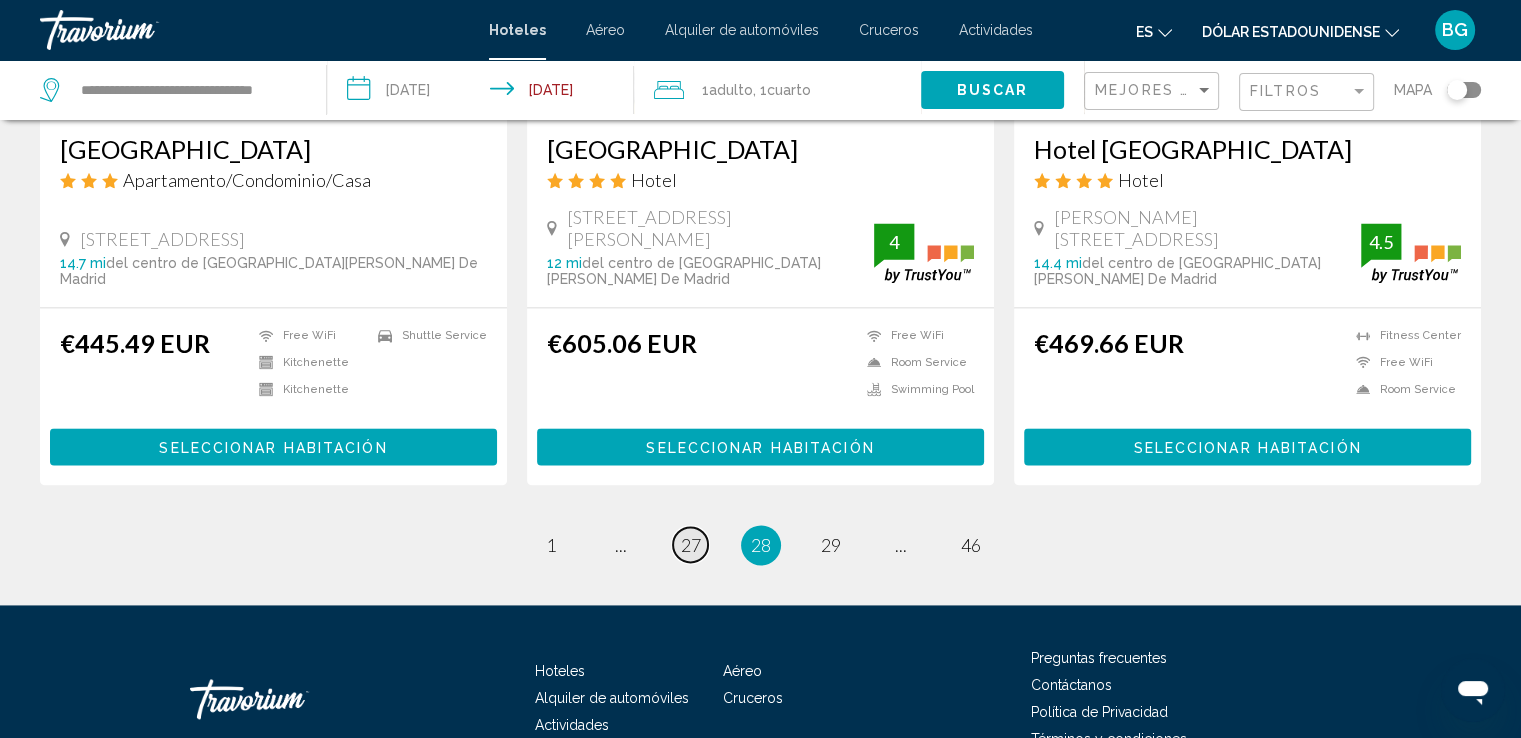 click on "27" at bounding box center [691, 545] 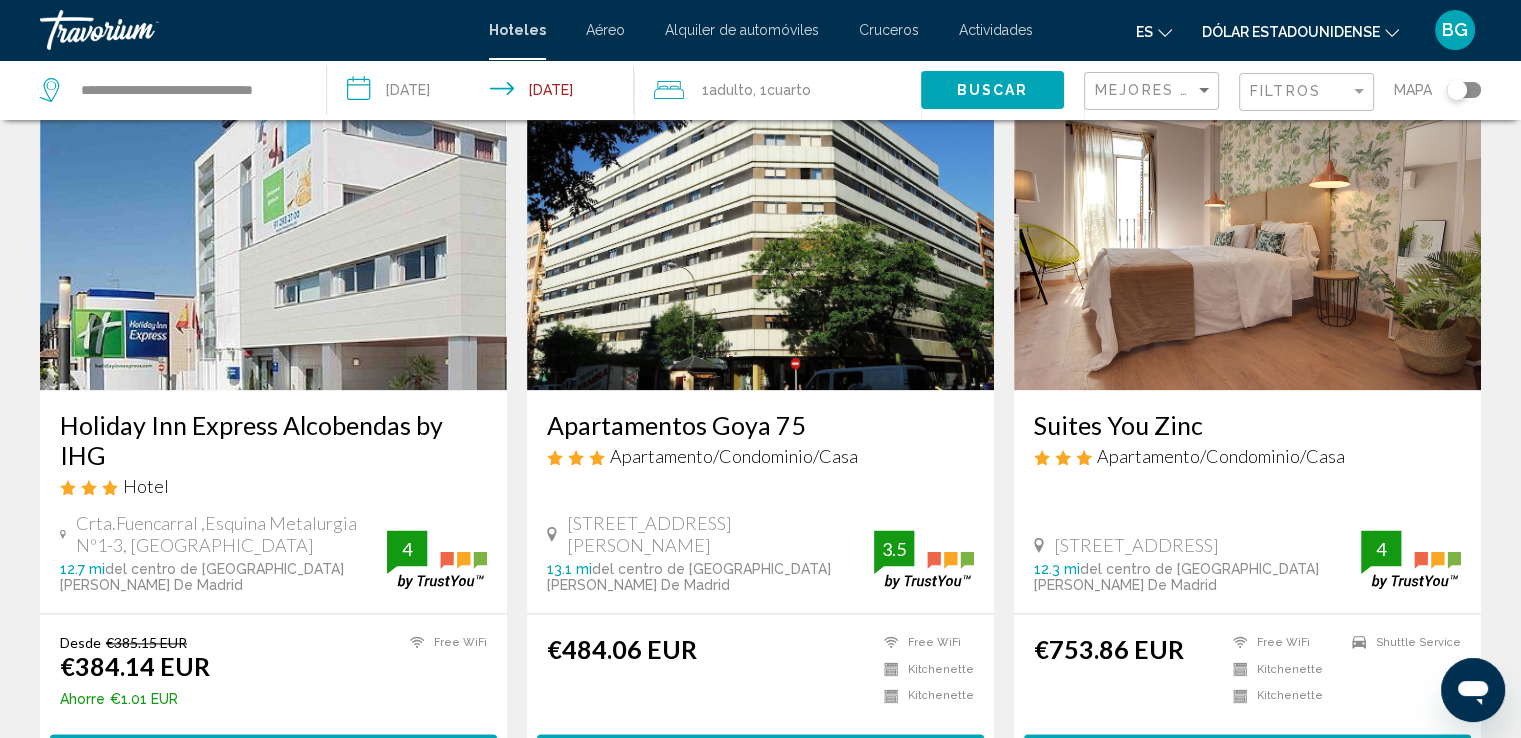 scroll, scrollTop: 2664, scrollLeft: 0, axis: vertical 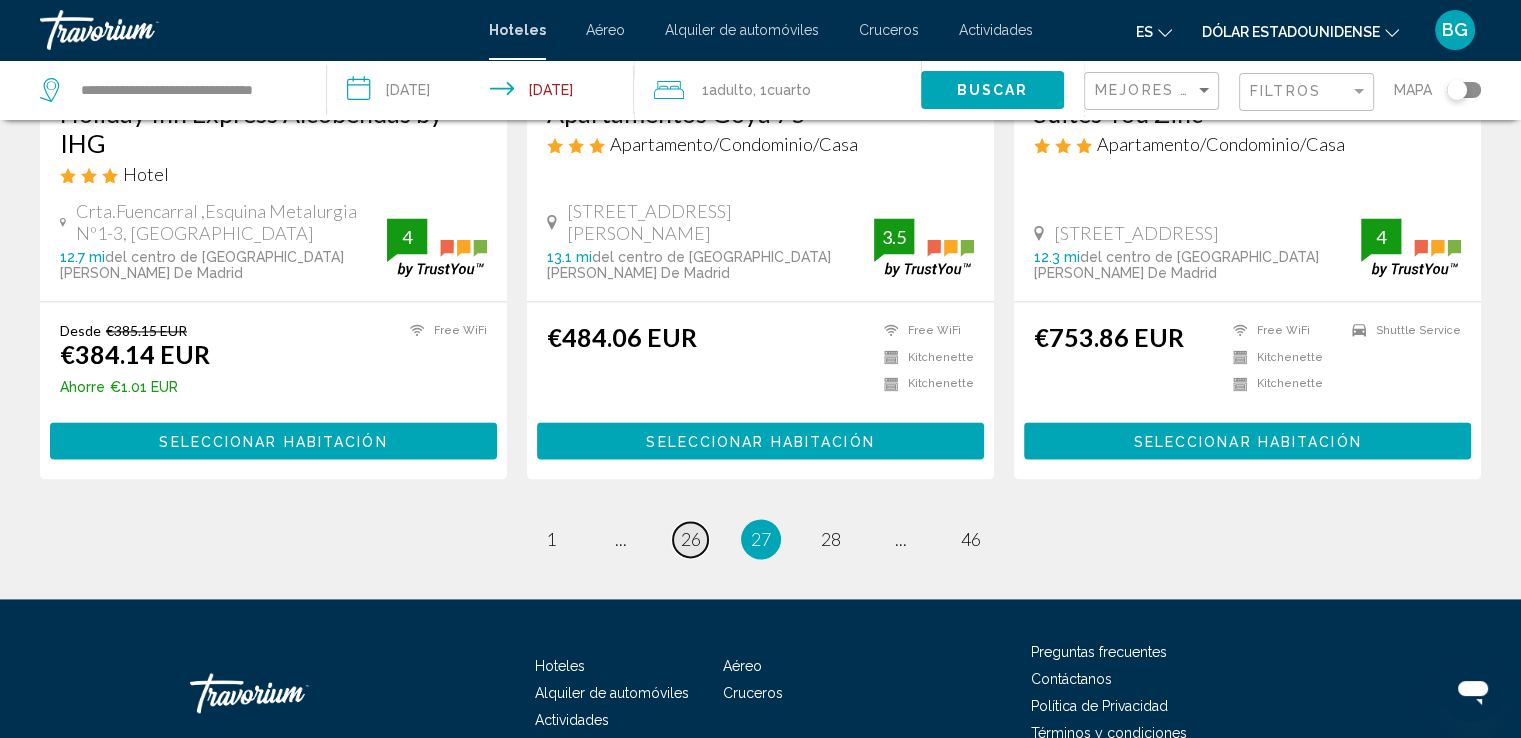 click on "26" at bounding box center (691, 539) 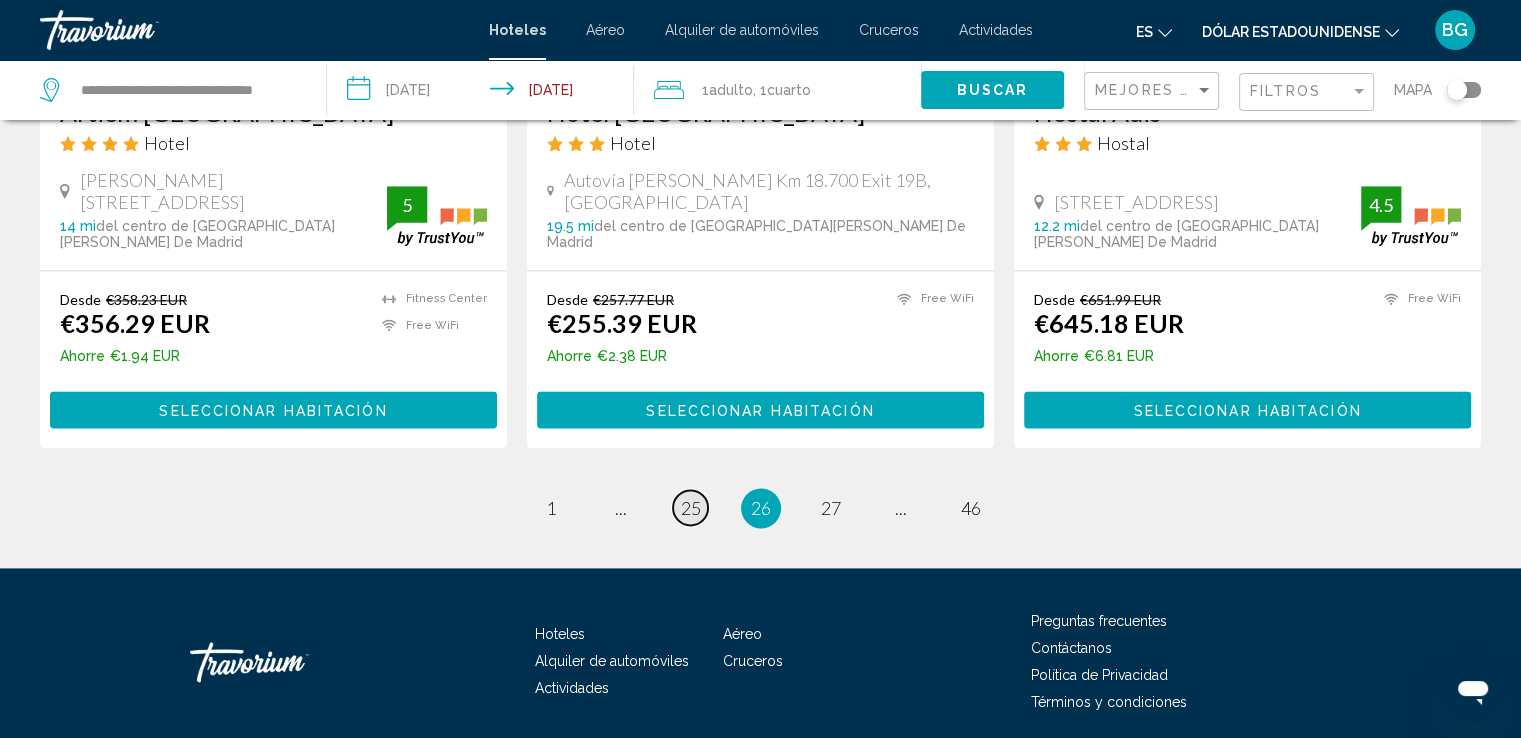 click on "25" at bounding box center (691, 508) 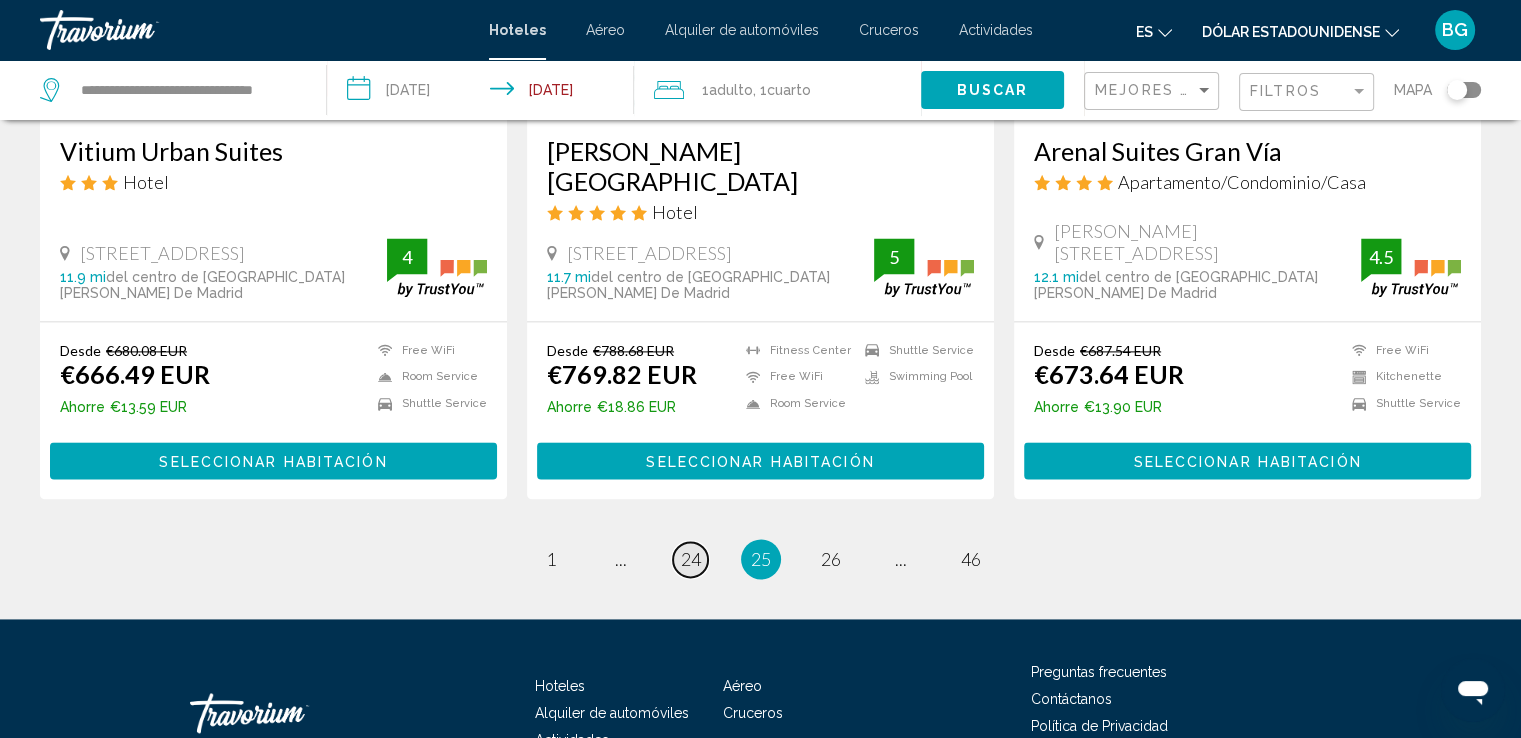 click on "page  24" at bounding box center (690, 559) 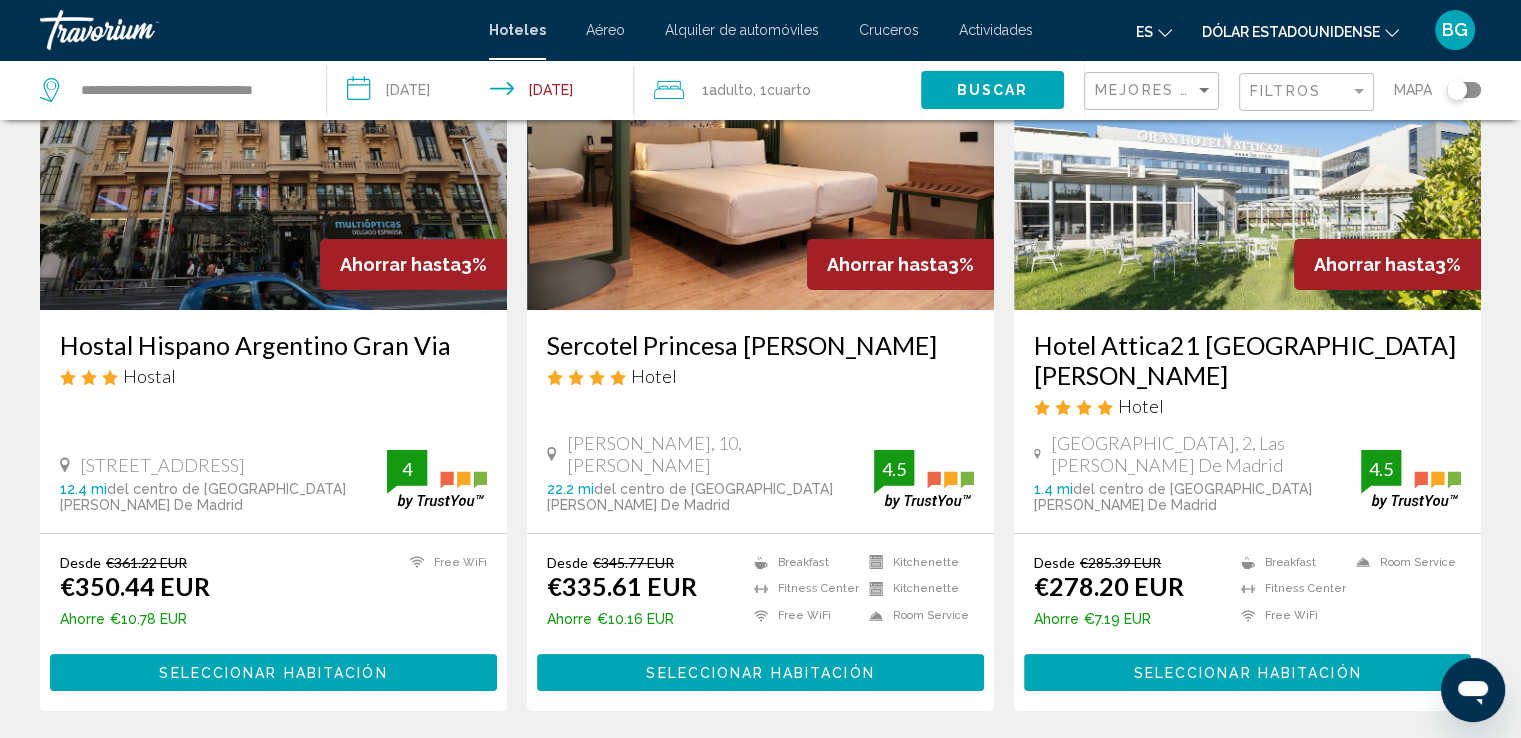scroll, scrollTop: 242, scrollLeft: 0, axis: vertical 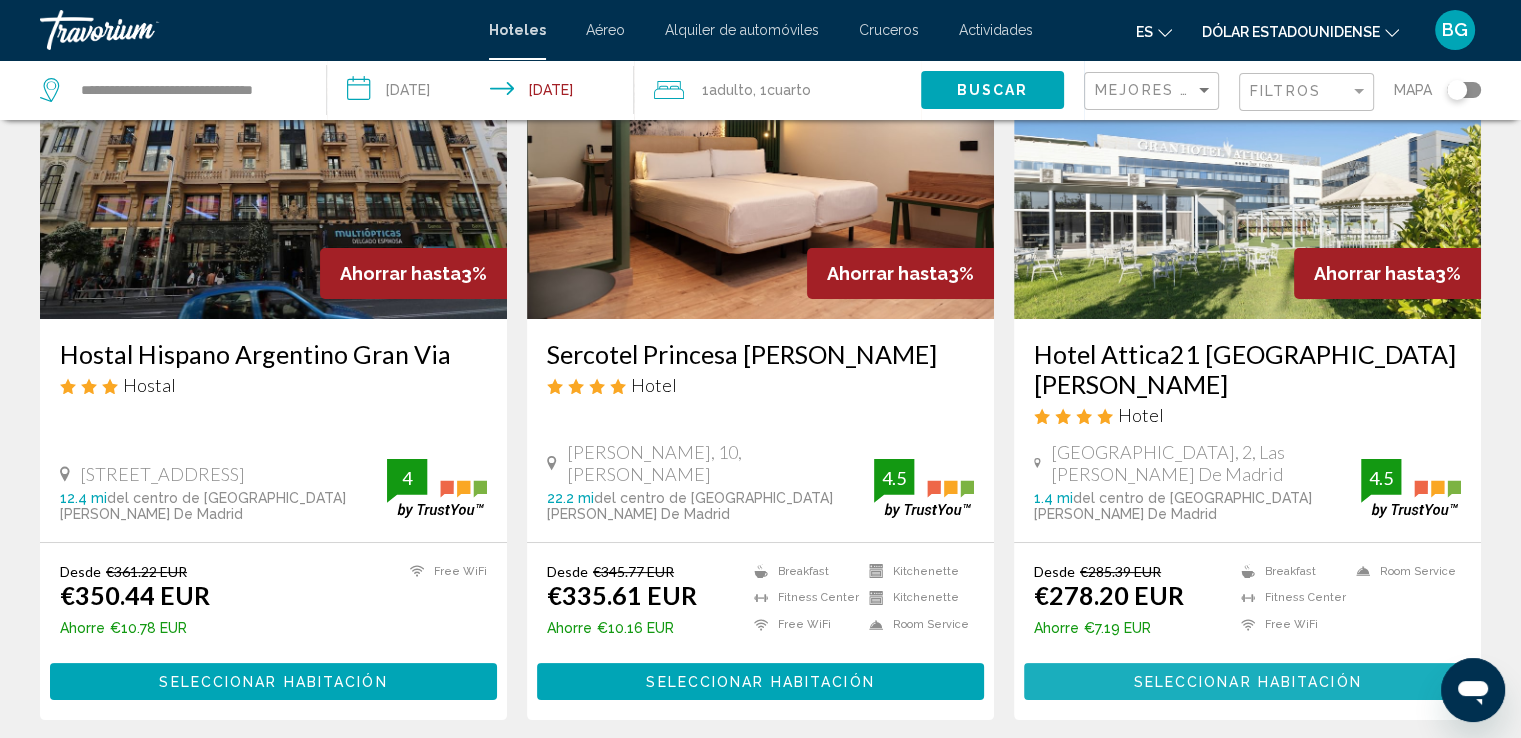 click on "Seleccionar habitación" at bounding box center [1247, 682] 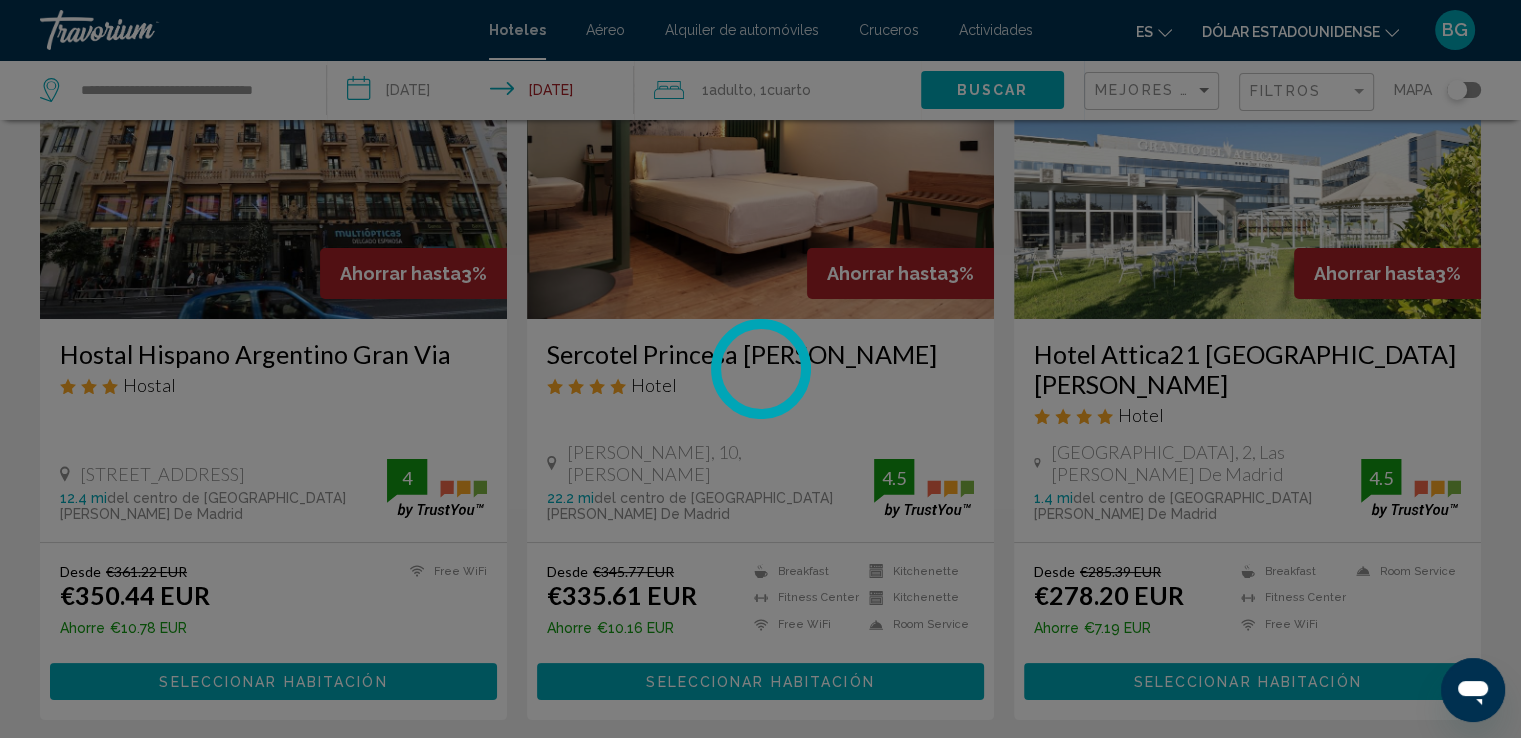 scroll, scrollTop: 0, scrollLeft: 0, axis: both 